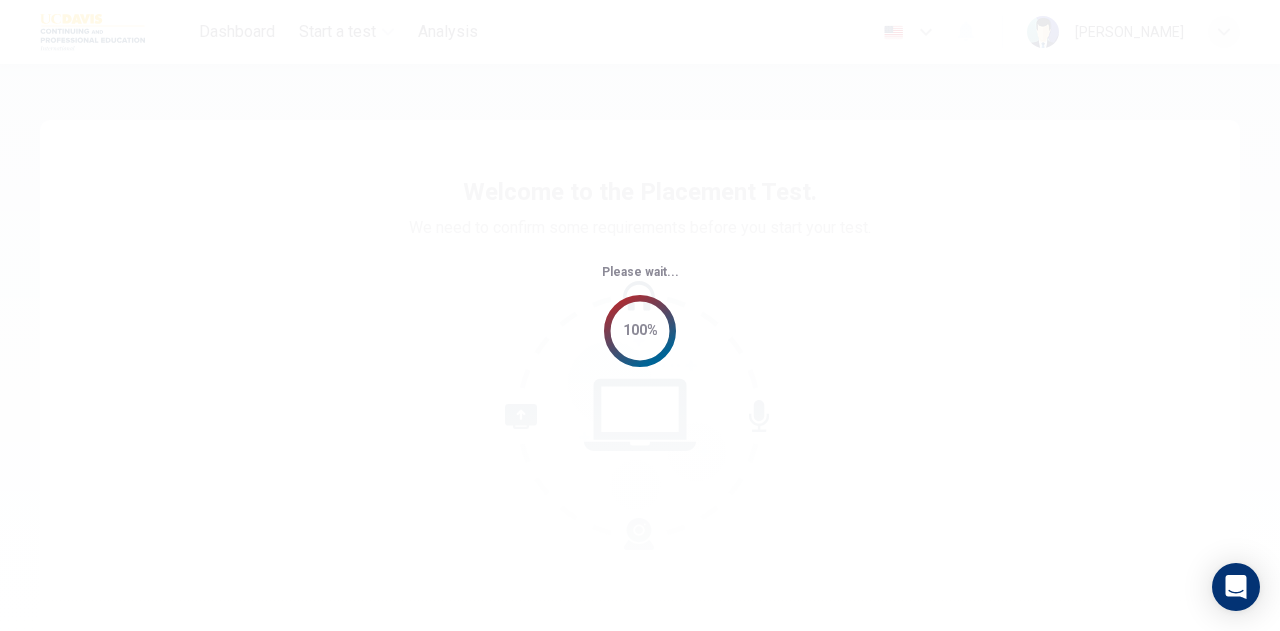 scroll, scrollTop: 0, scrollLeft: 0, axis: both 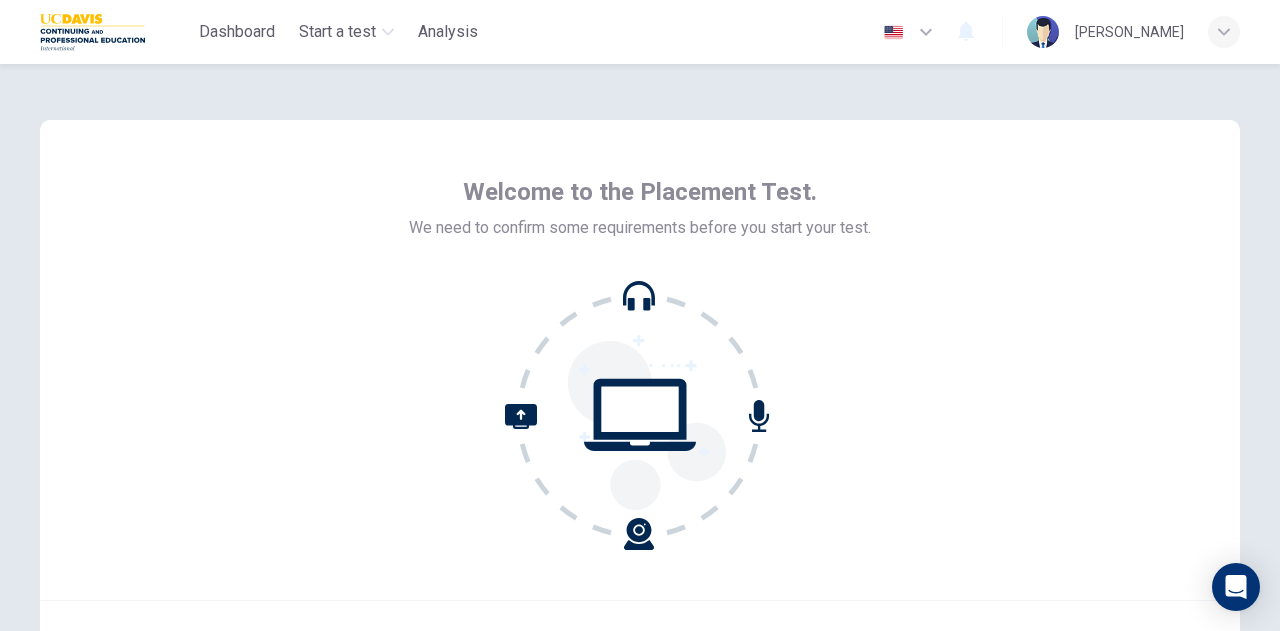 click at bounding box center [640, 415] 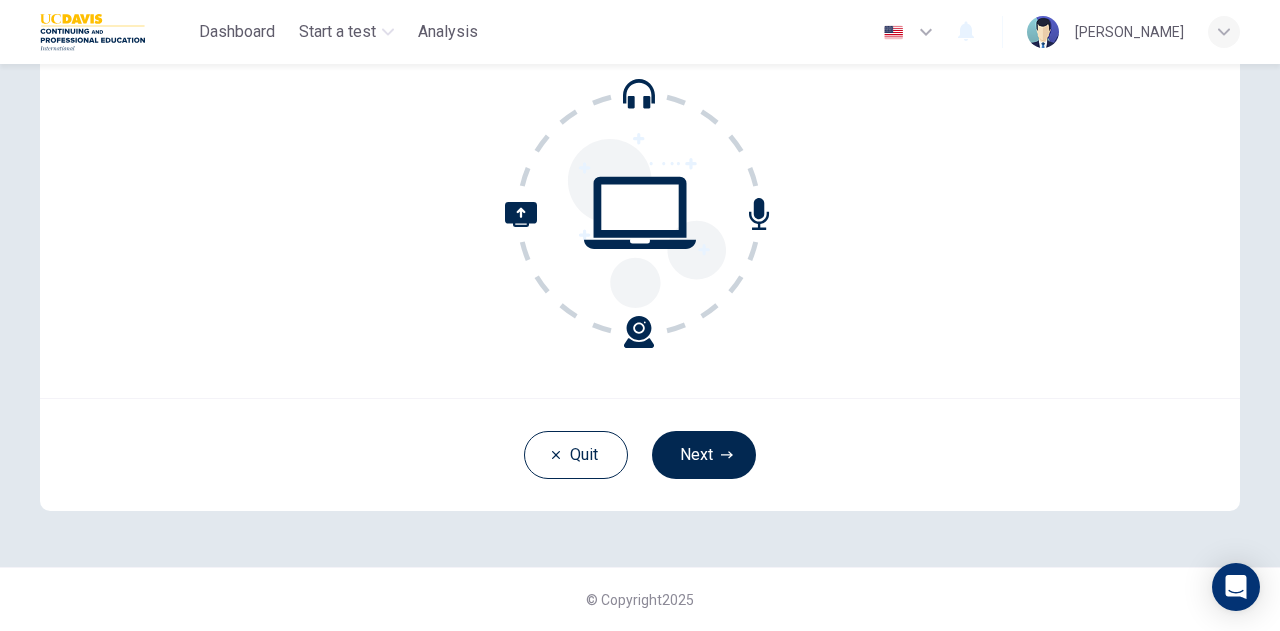 scroll, scrollTop: 169, scrollLeft: 0, axis: vertical 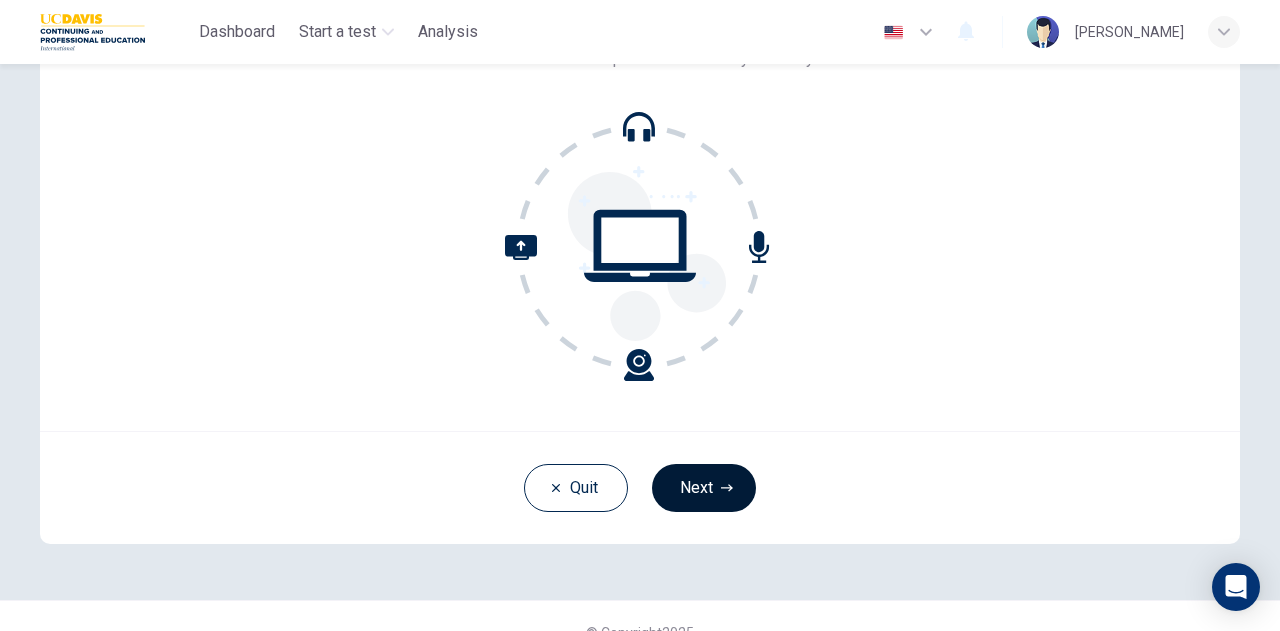 click on "Next" at bounding box center [704, 488] 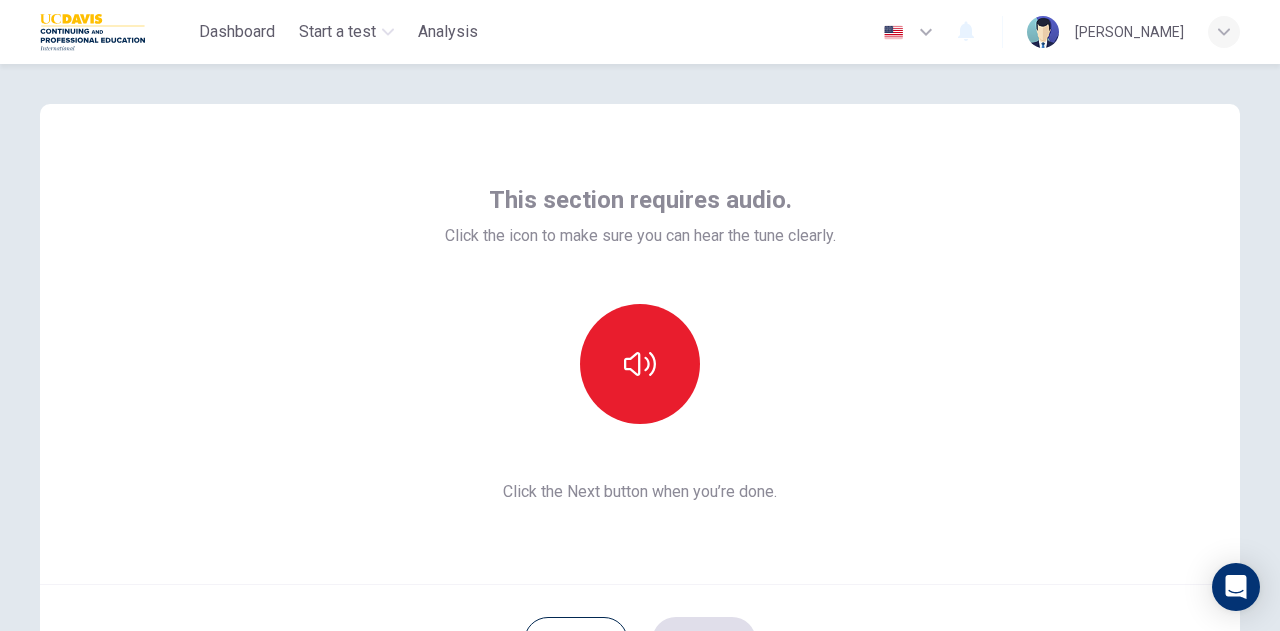 scroll, scrollTop: 8, scrollLeft: 0, axis: vertical 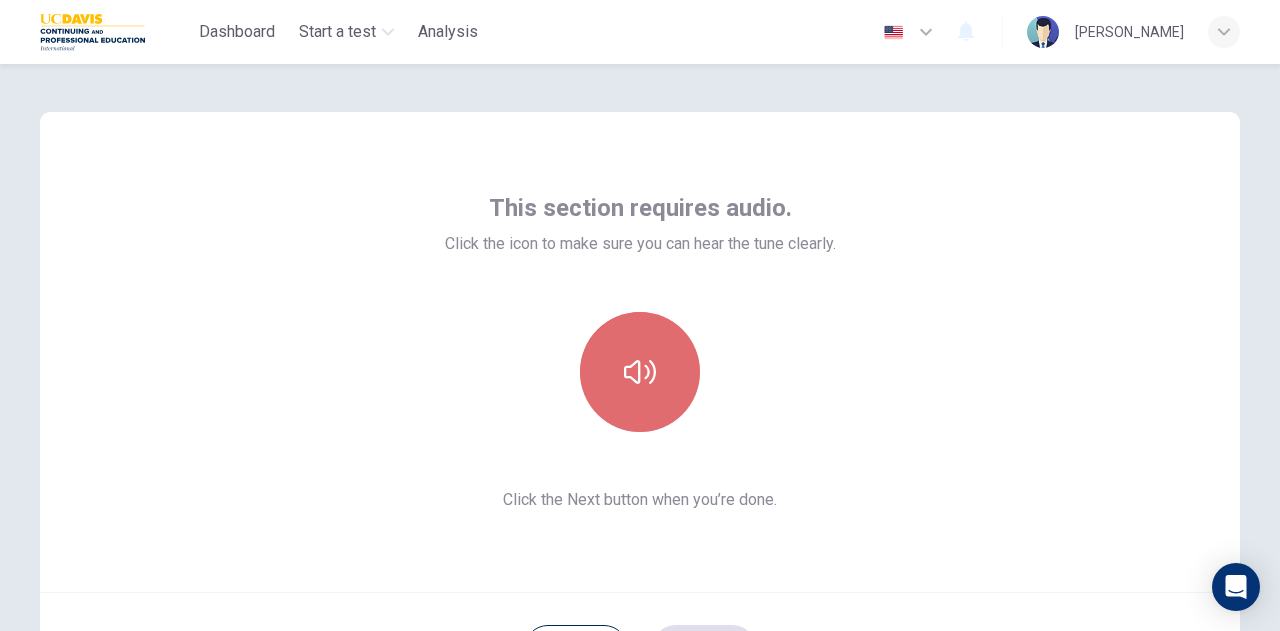click at bounding box center [640, 372] 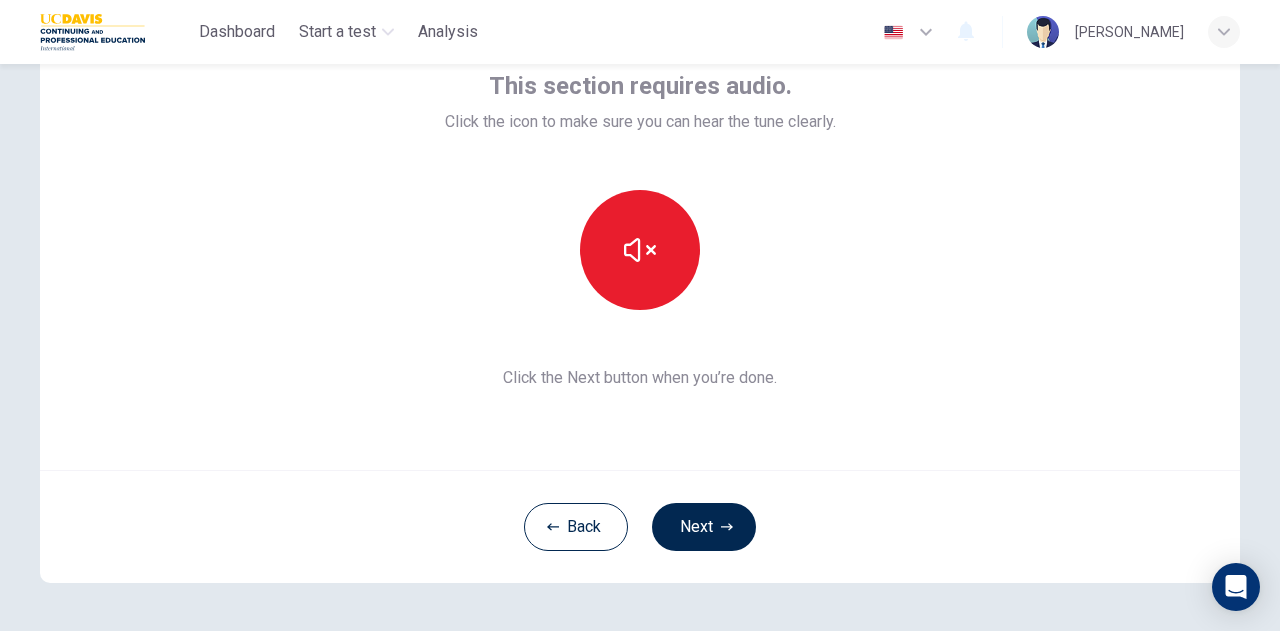 scroll, scrollTop: 131, scrollLeft: 0, axis: vertical 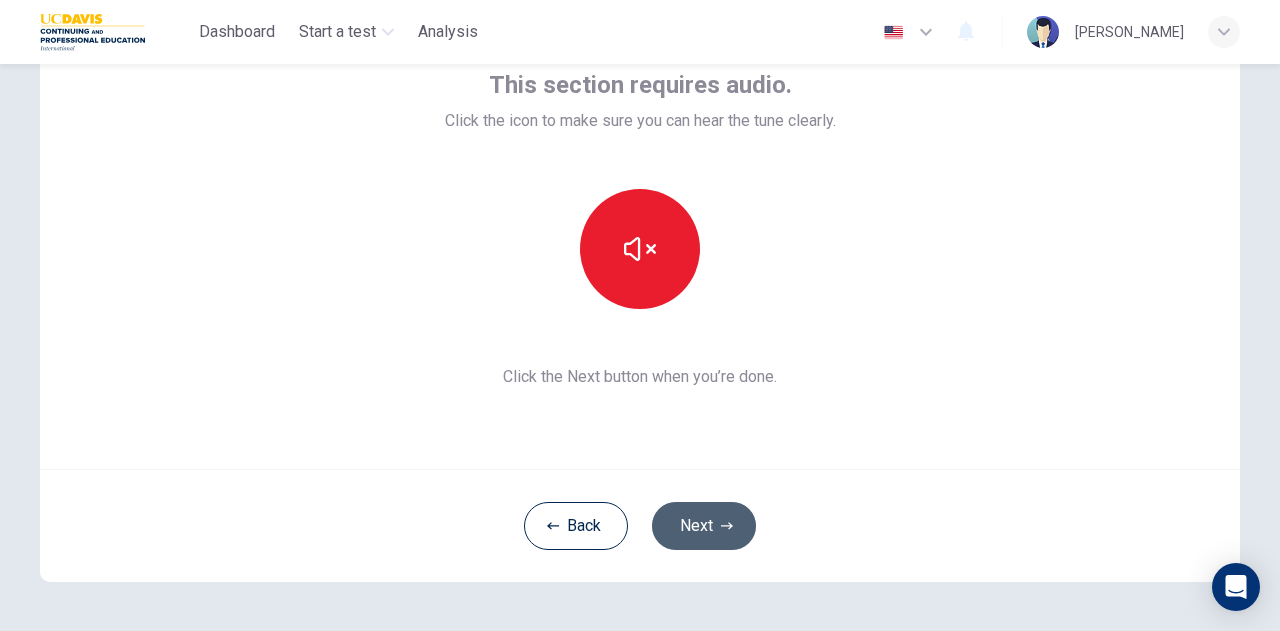 click on "Next" at bounding box center [704, 526] 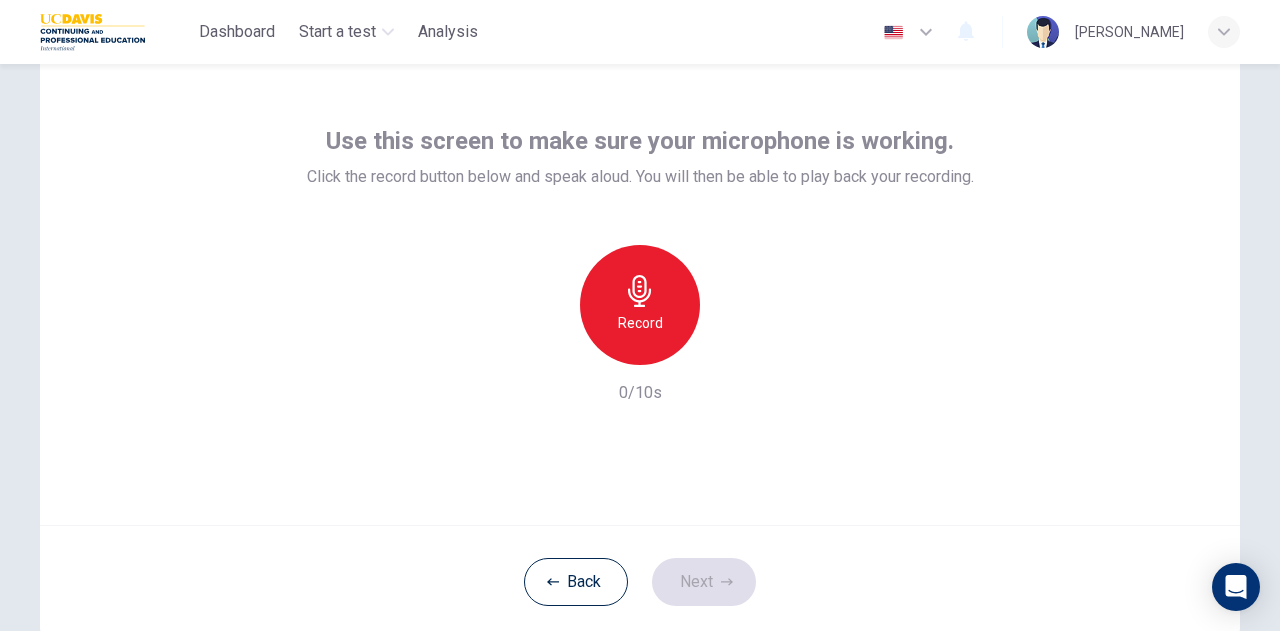 scroll, scrollTop: 74, scrollLeft: 0, axis: vertical 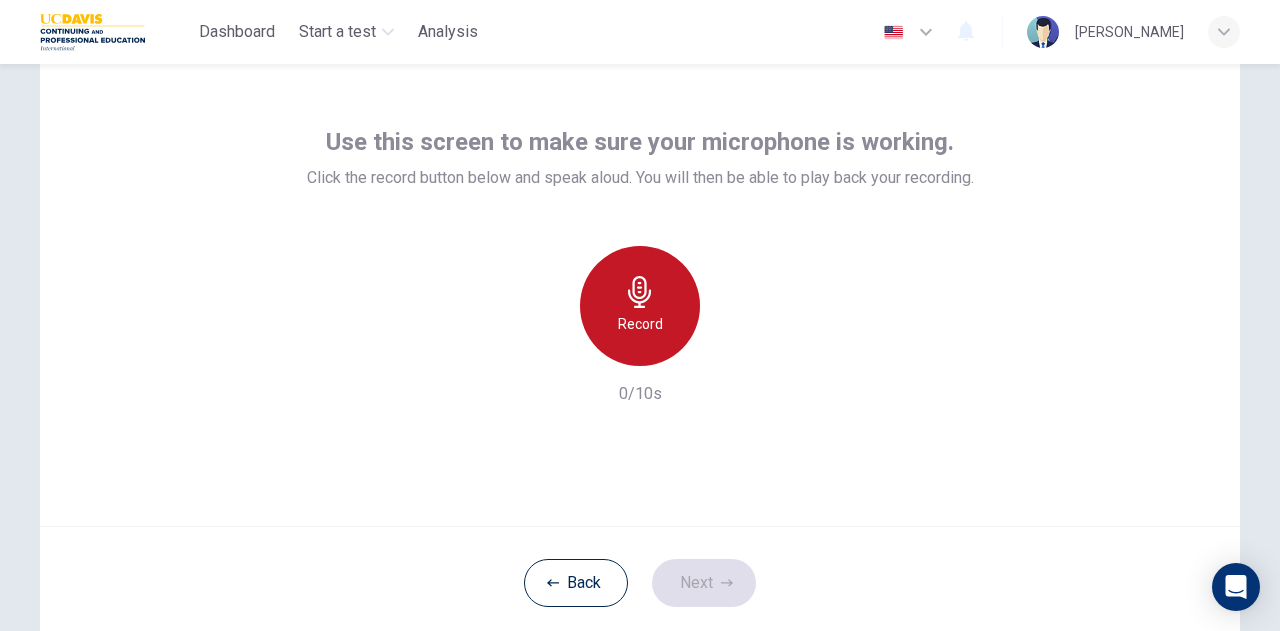 click on "Record" at bounding box center [640, 306] 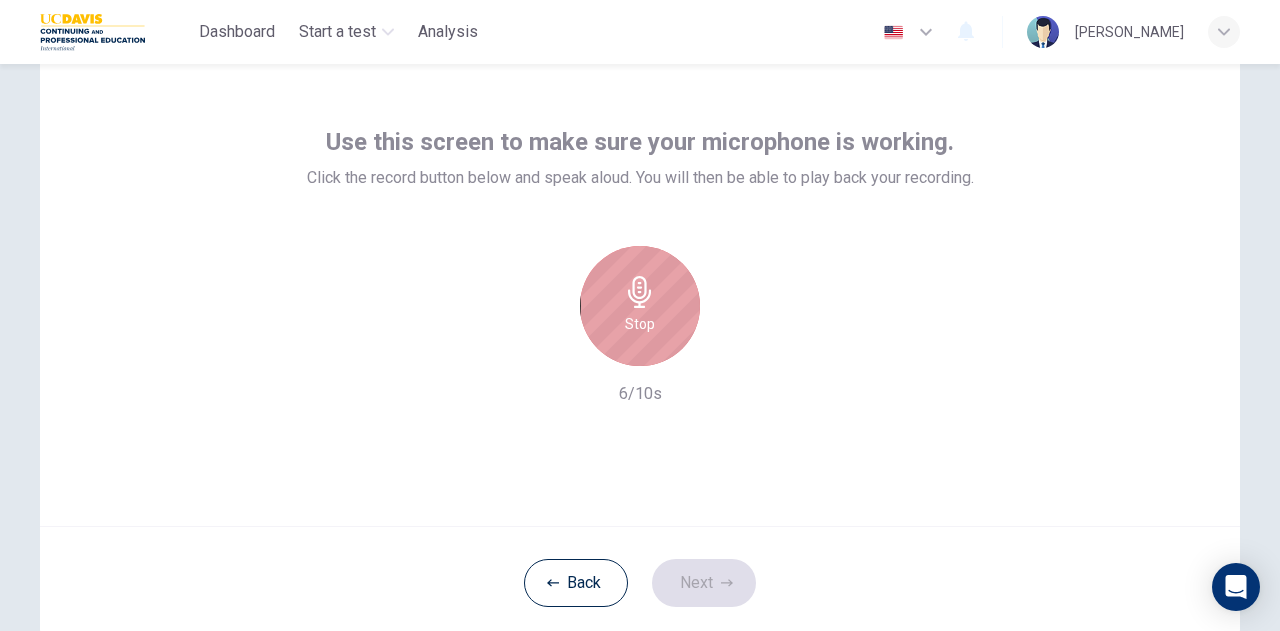 click on "Stop" at bounding box center (640, 324) 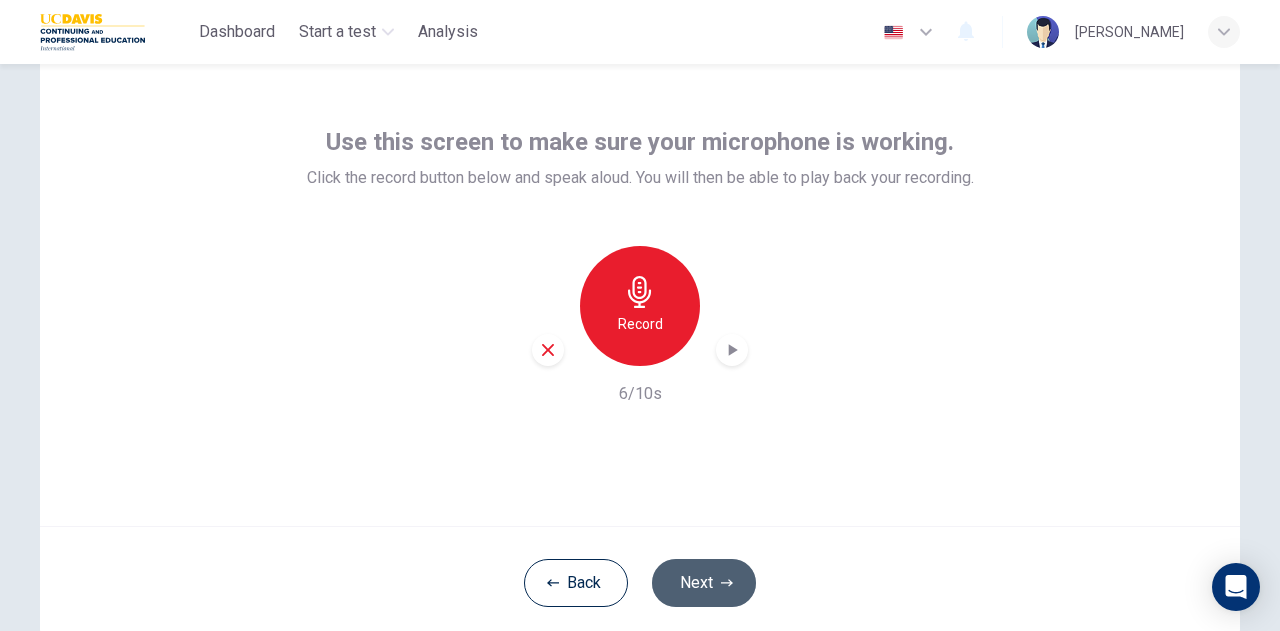click on "Next" at bounding box center [704, 583] 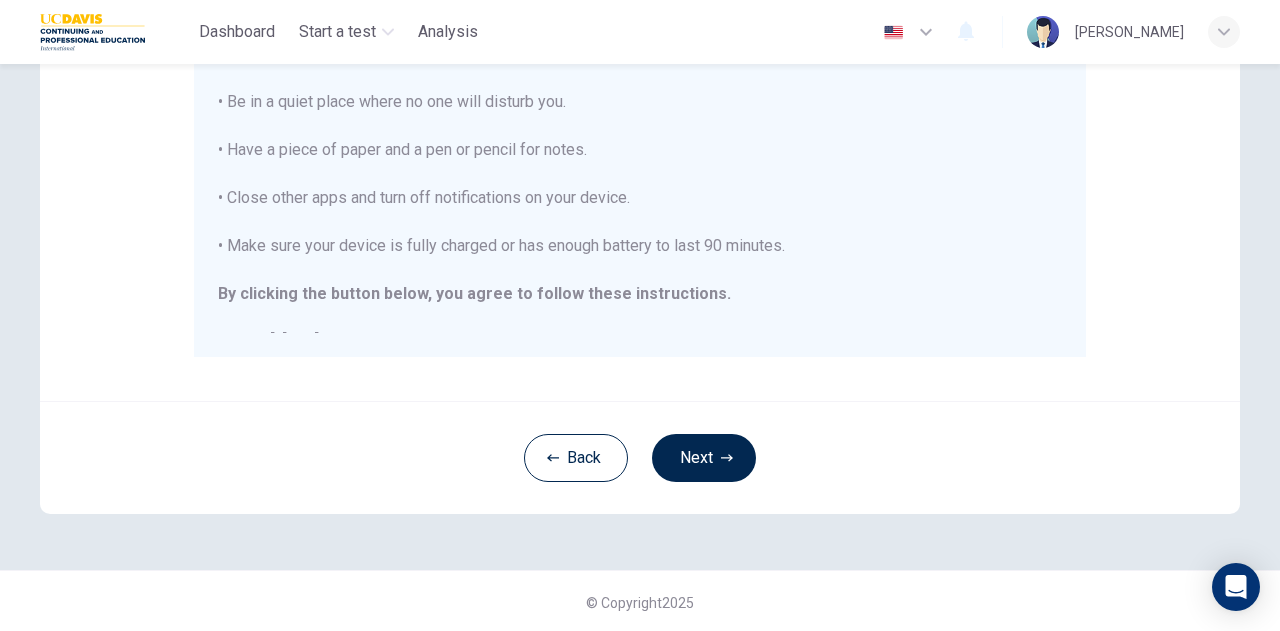 scroll, scrollTop: 481, scrollLeft: 0, axis: vertical 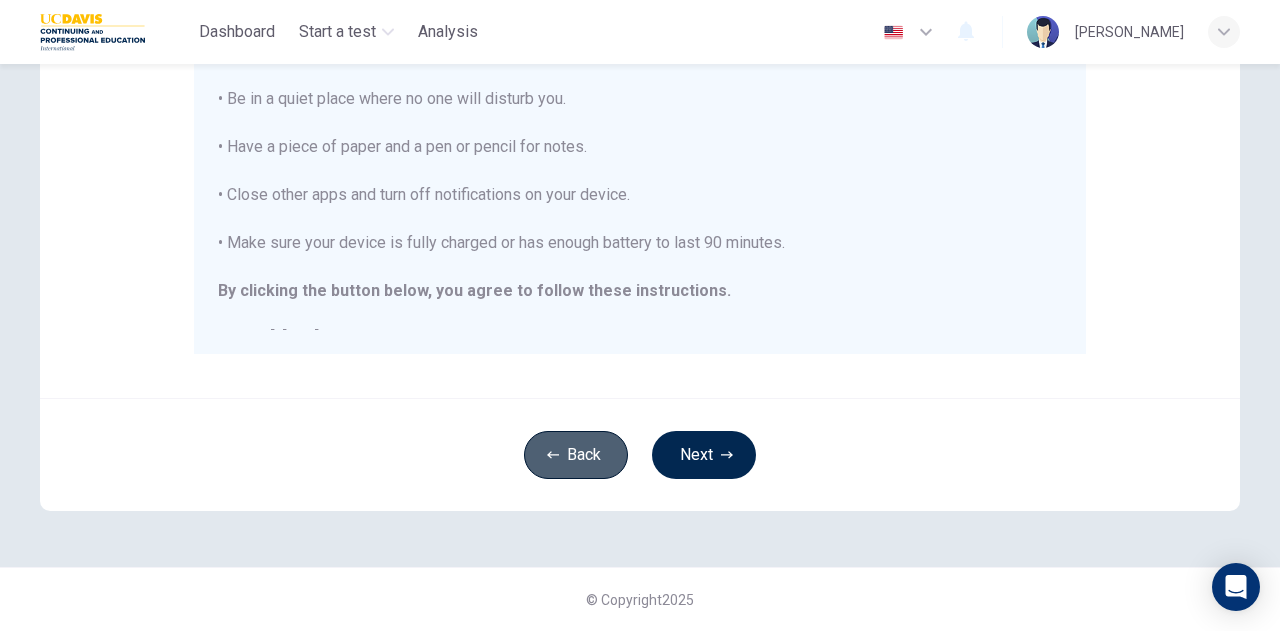 click on "Back" at bounding box center [576, 455] 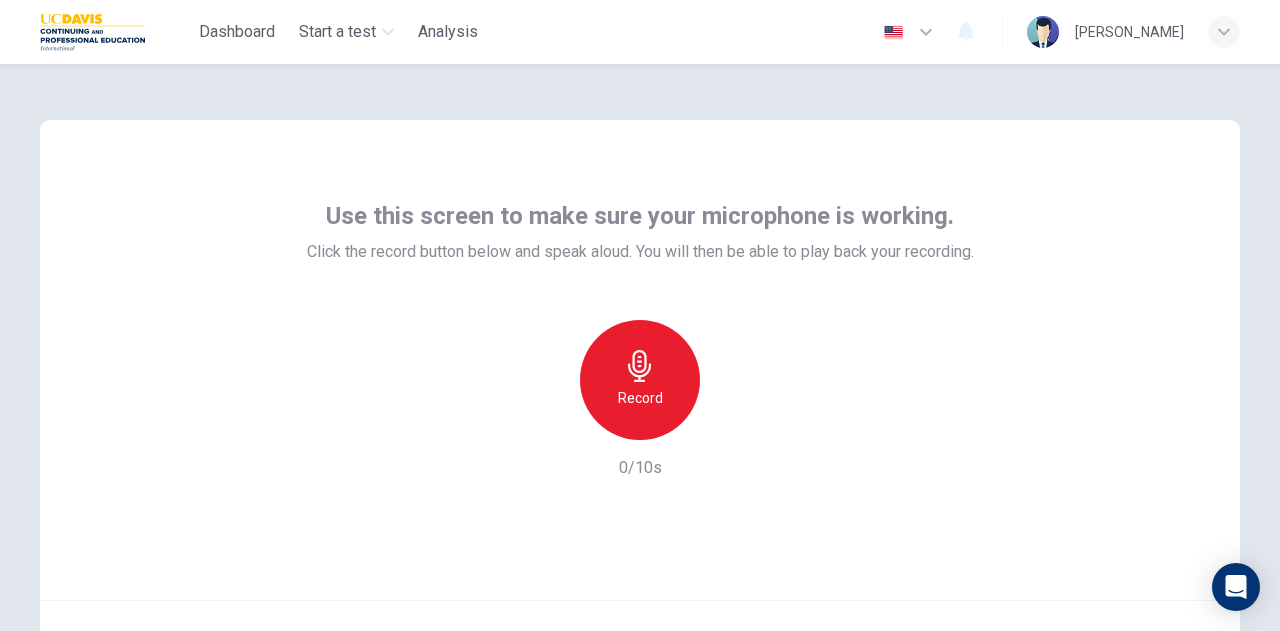 scroll, scrollTop: 0, scrollLeft: 0, axis: both 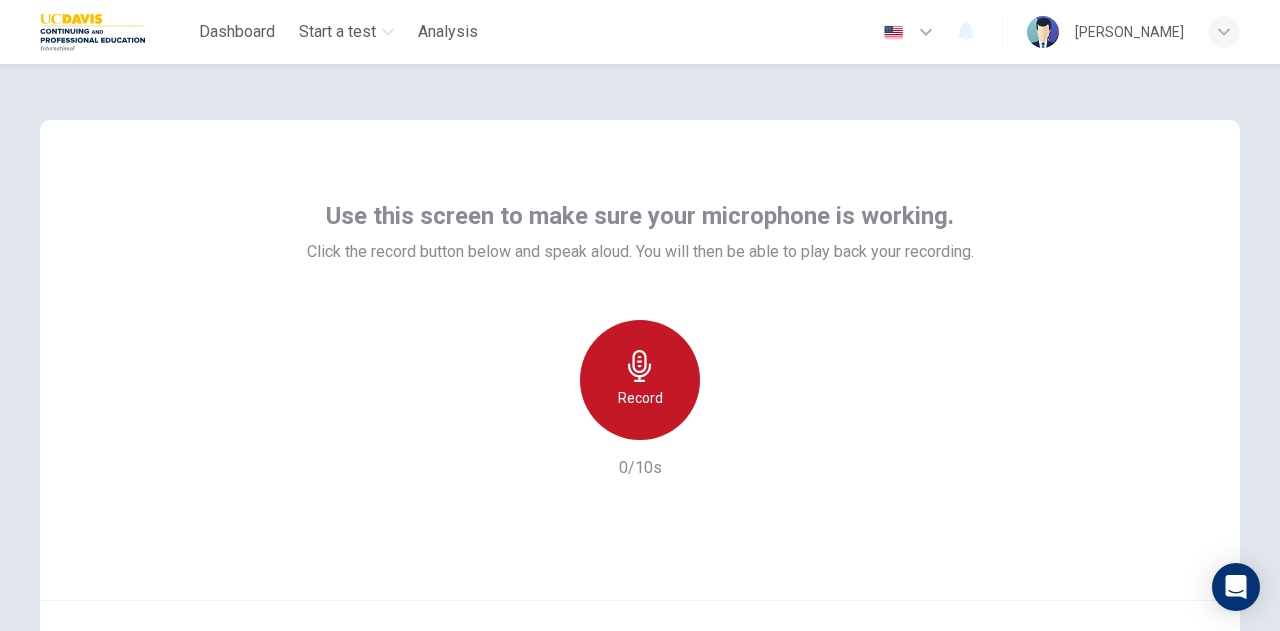 click on "Record" at bounding box center [640, 380] 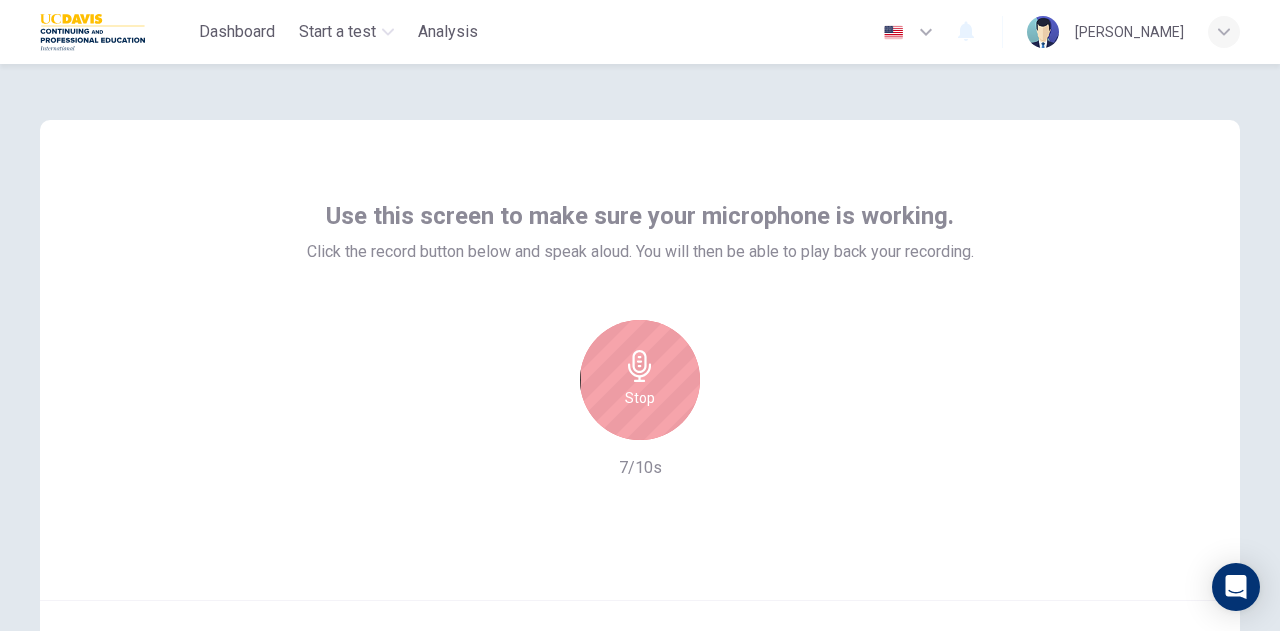 click on "Stop" at bounding box center [640, 380] 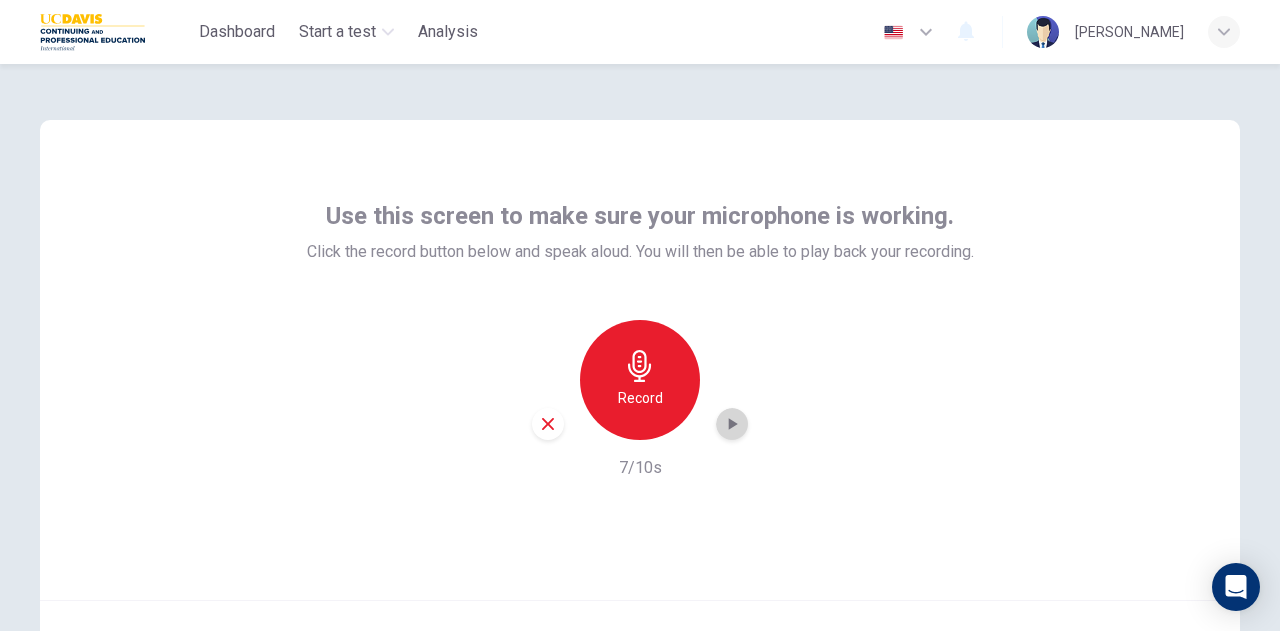 click 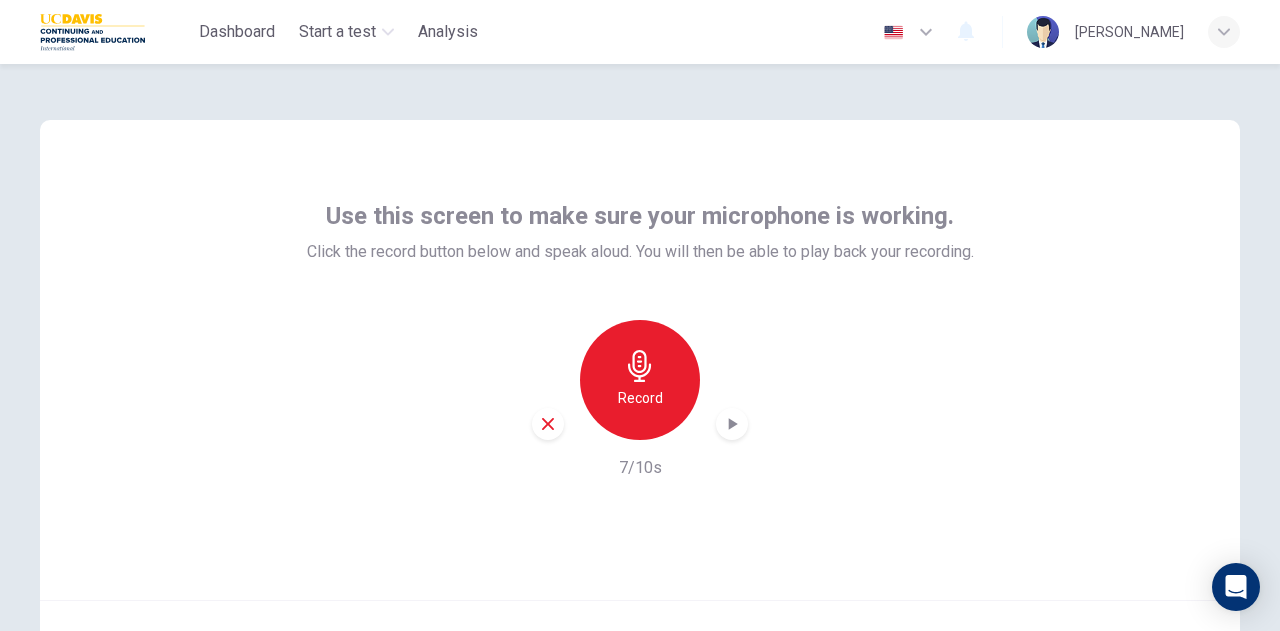 scroll, scrollTop: 202, scrollLeft: 0, axis: vertical 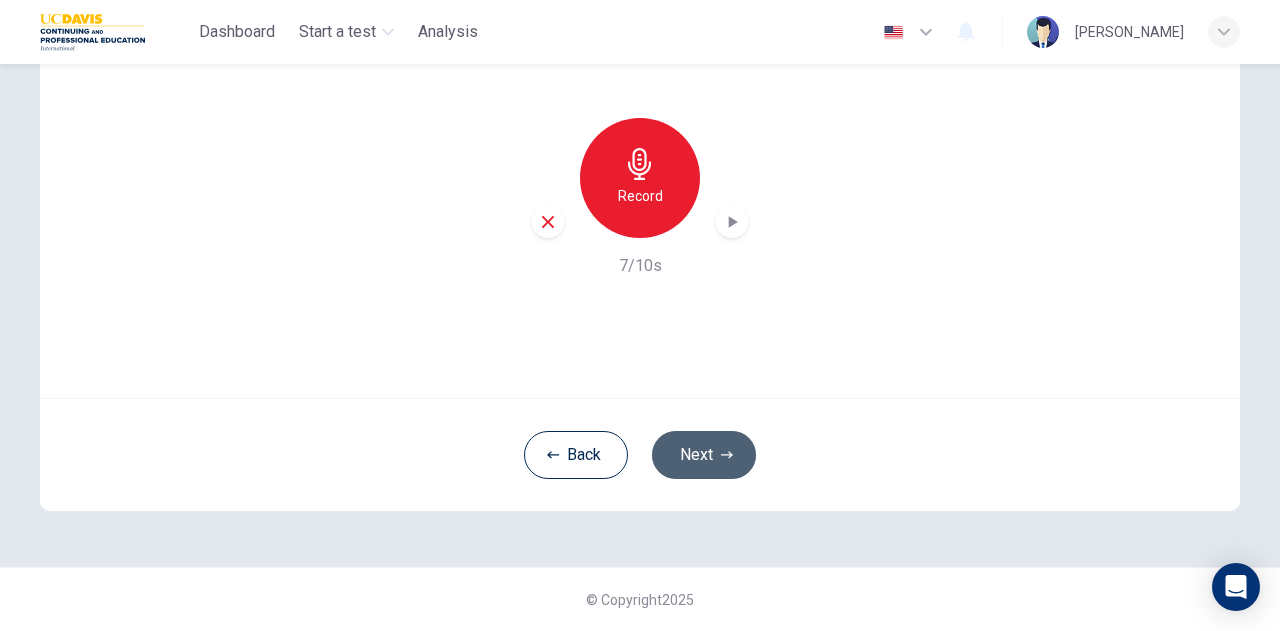 click on "Next" at bounding box center [704, 455] 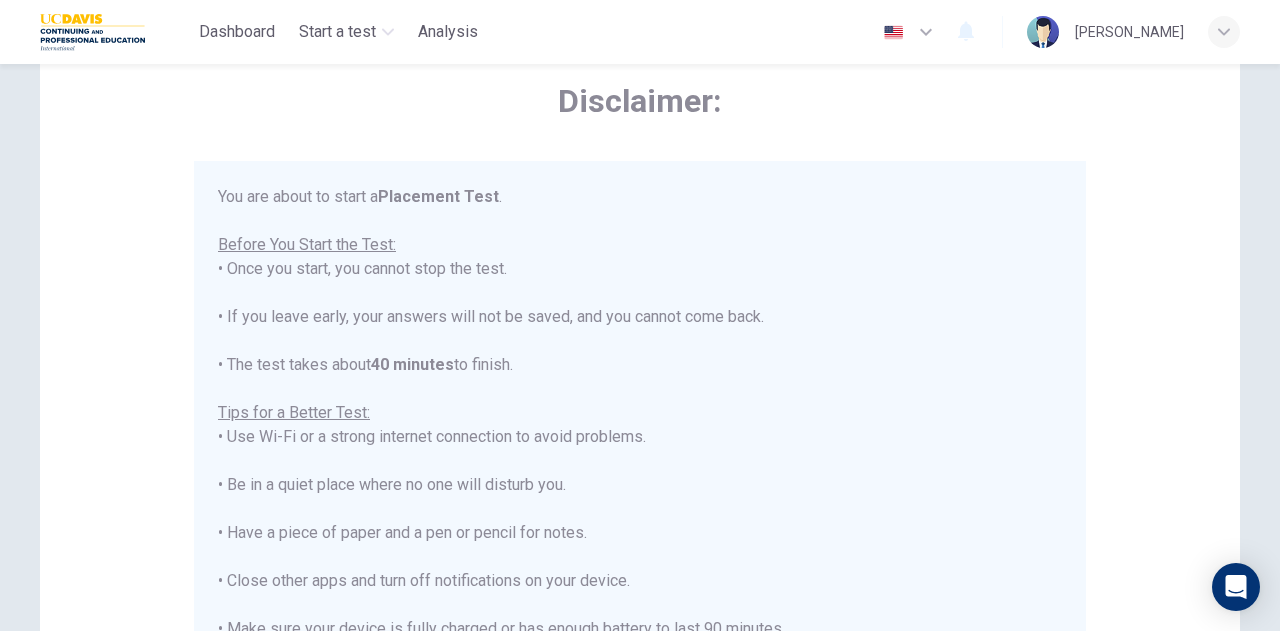 scroll, scrollTop: 94, scrollLeft: 0, axis: vertical 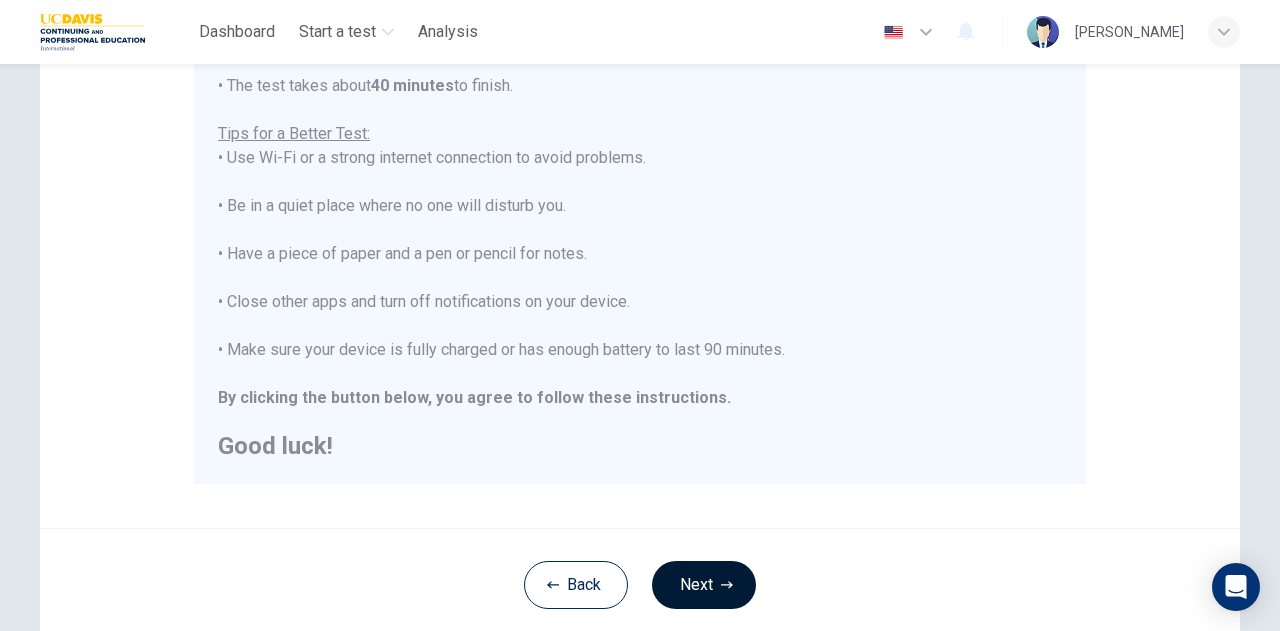 click on "Next" at bounding box center (704, 585) 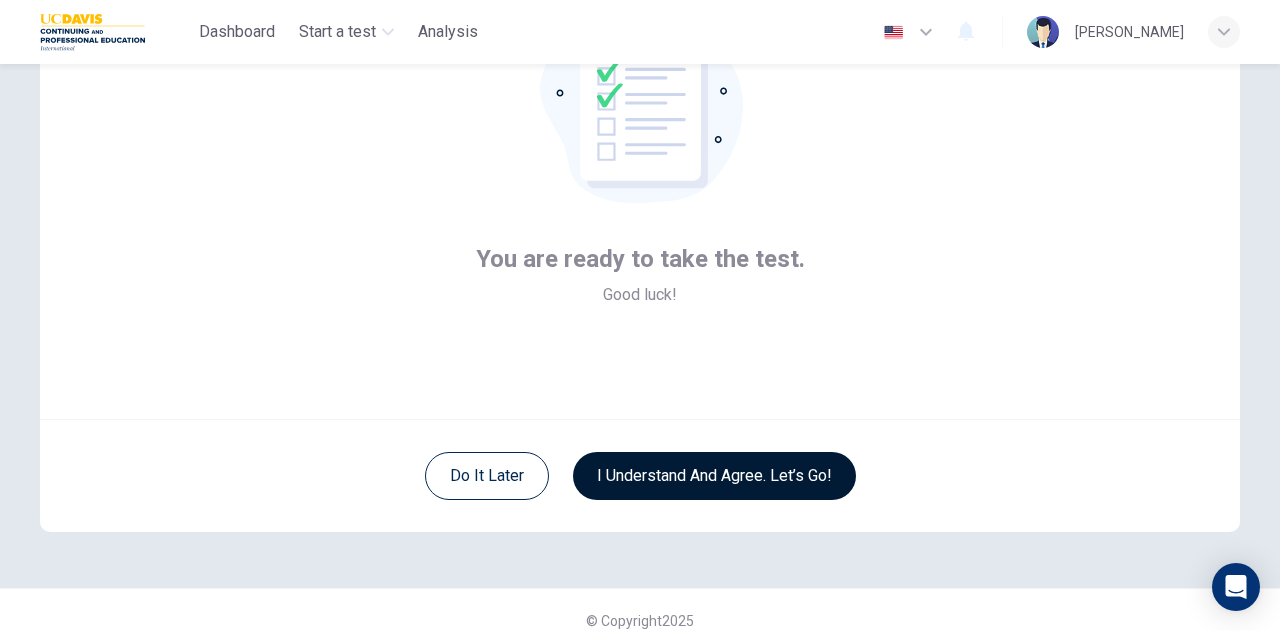 scroll, scrollTop: 180, scrollLeft: 0, axis: vertical 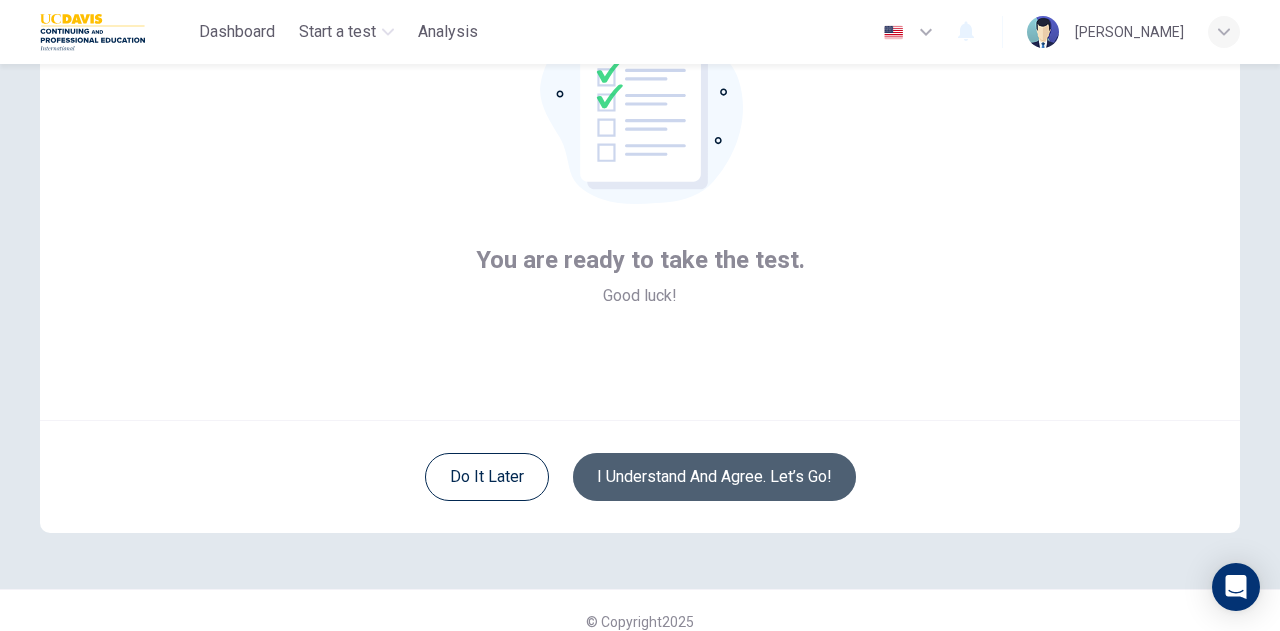 click on "I understand and agree. Let’s go!" at bounding box center [714, 477] 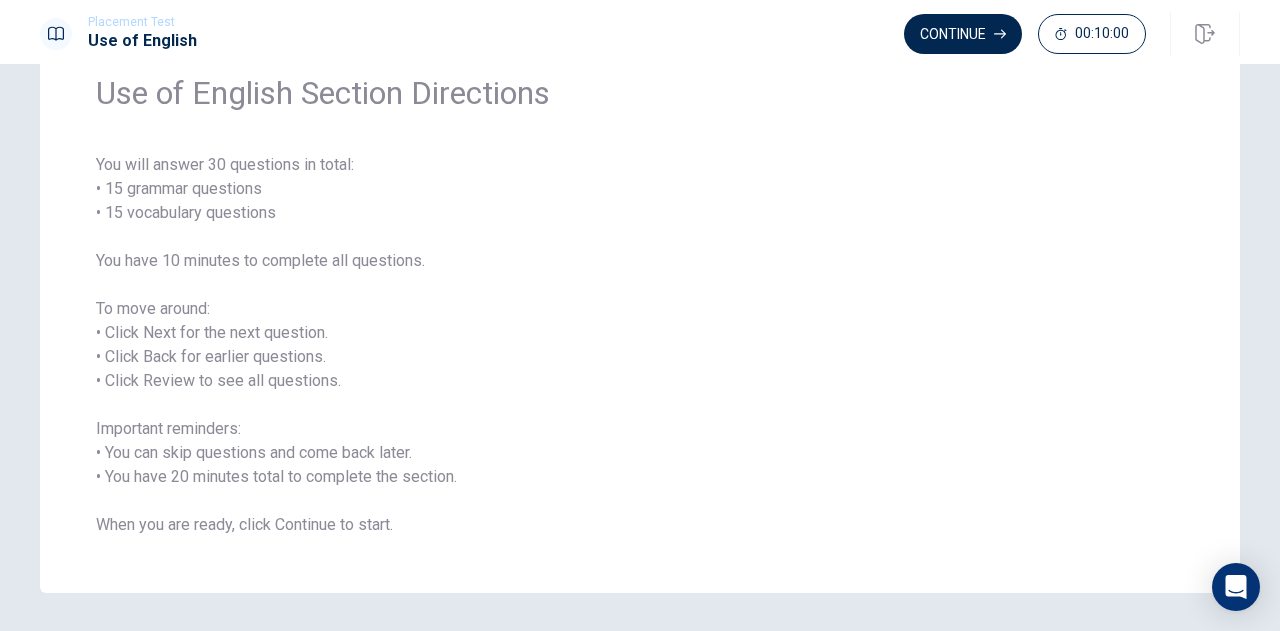 scroll, scrollTop: 153, scrollLeft: 0, axis: vertical 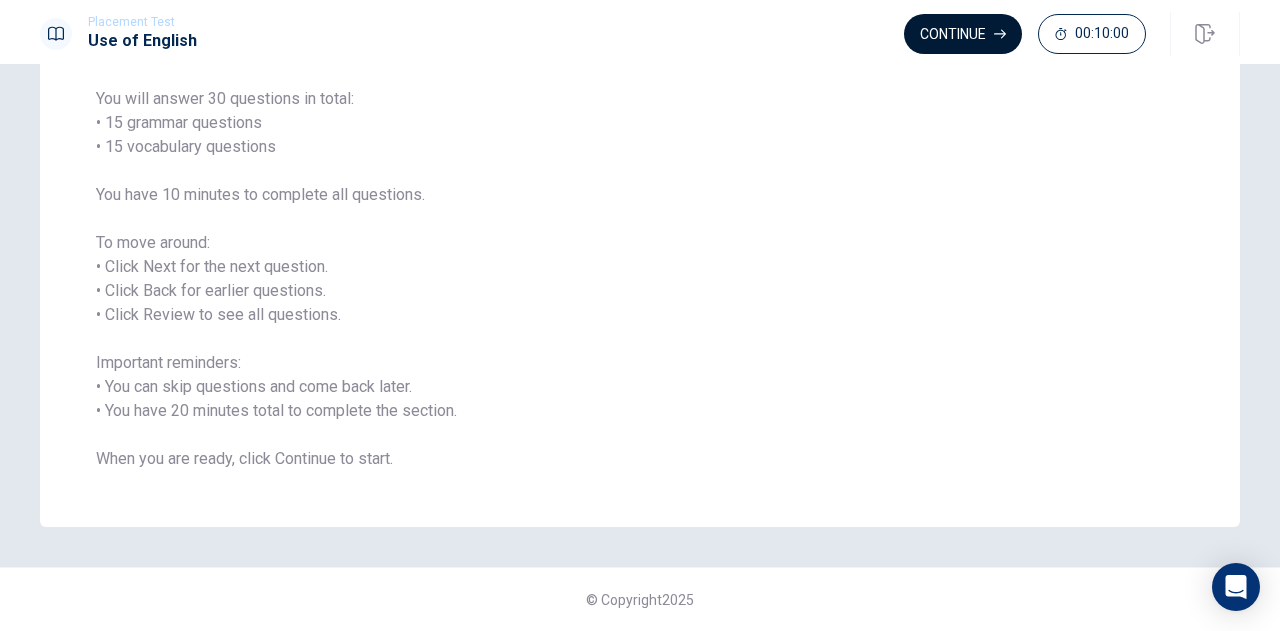 click on "Continue" at bounding box center [963, 34] 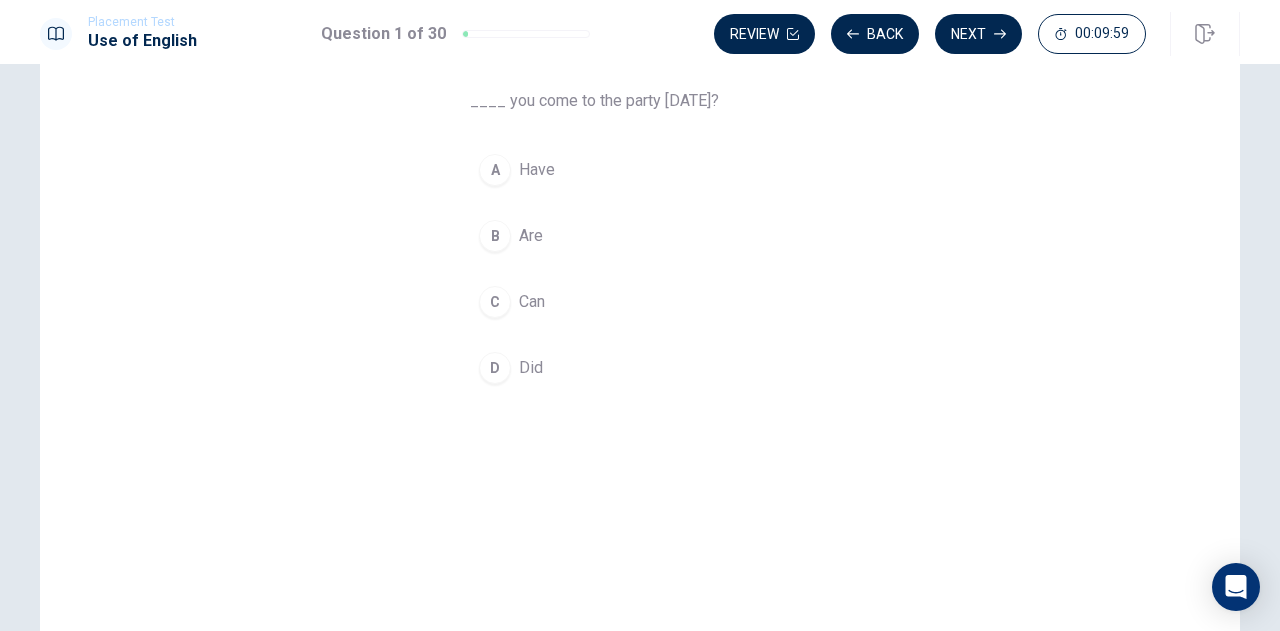 scroll, scrollTop: 79, scrollLeft: 0, axis: vertical 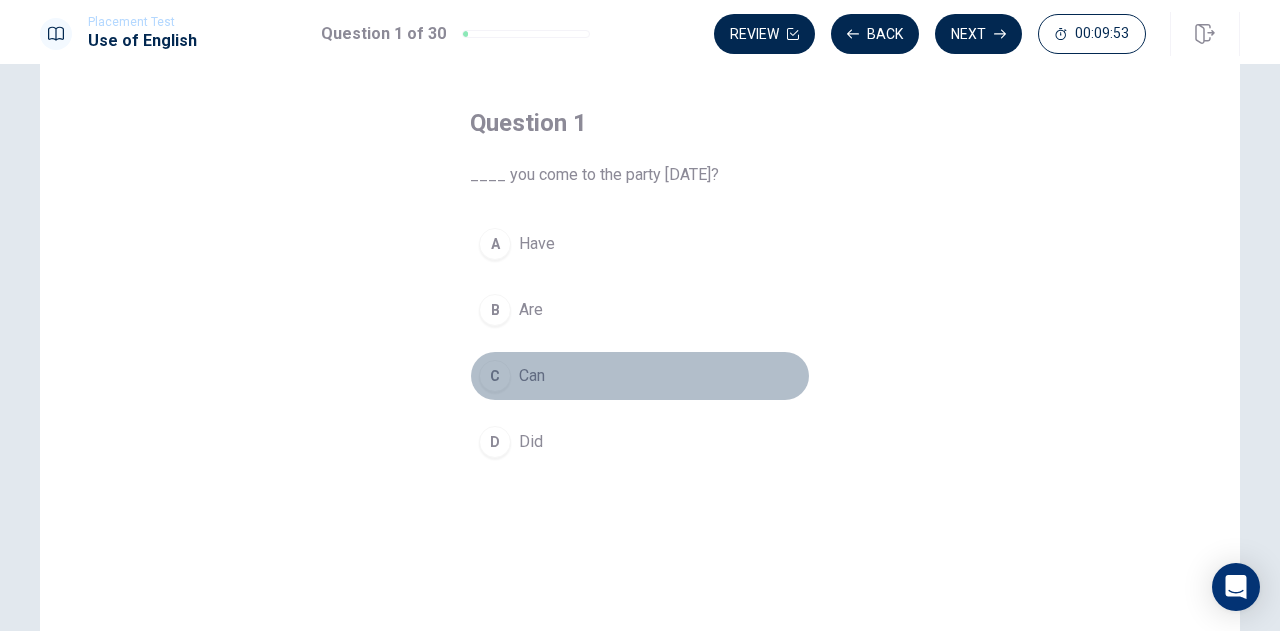 click on "C" at bounding box center (495, 376) 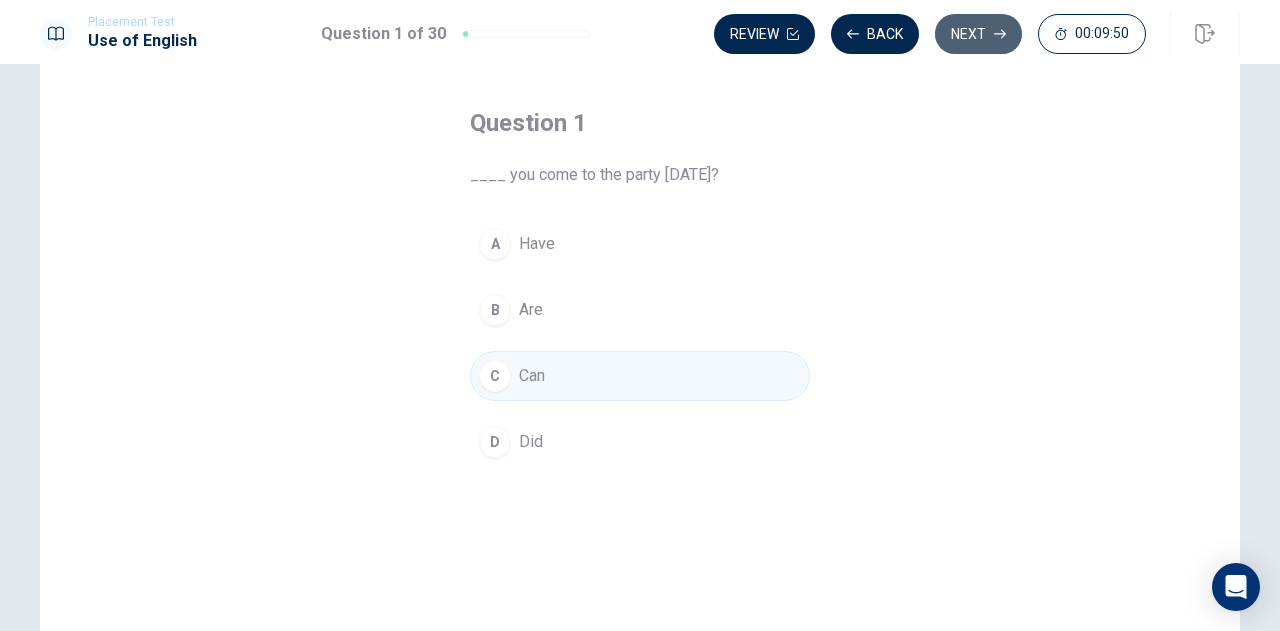 click on "Next" at bounding box center (978, 34) 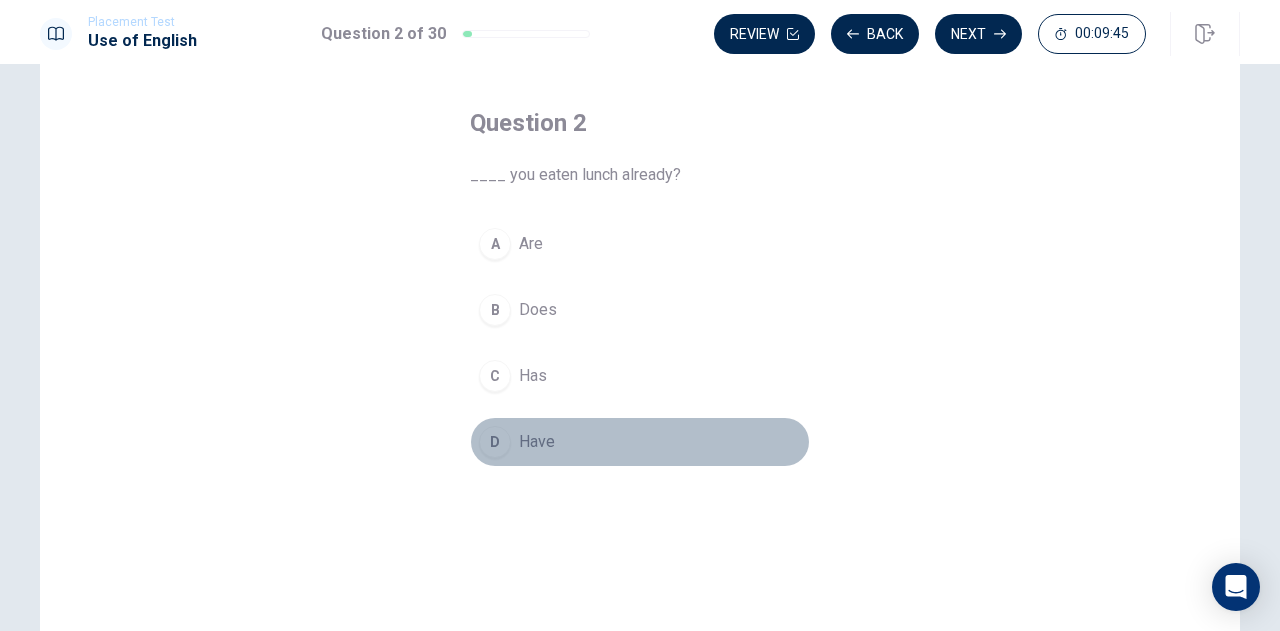 click on "D" at bounding box center (495, 442) 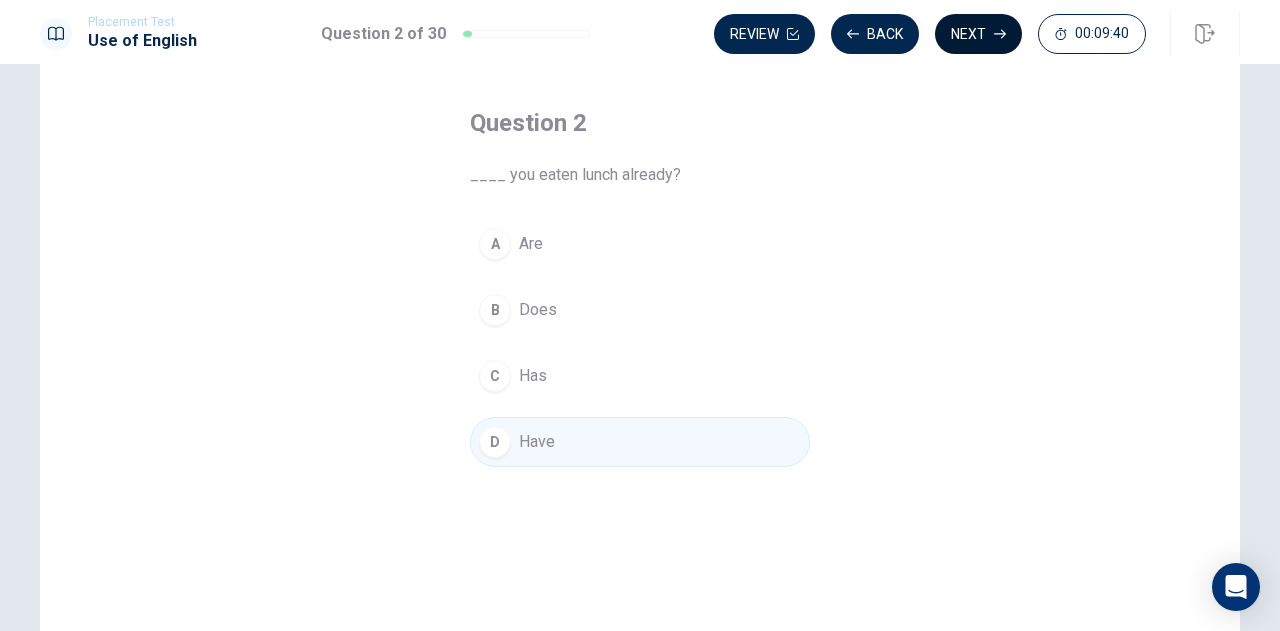 drag, startPoint x: 489, startPoint y: 444, endPoint x: 967, endPoint y: 44, distance: 623.28485 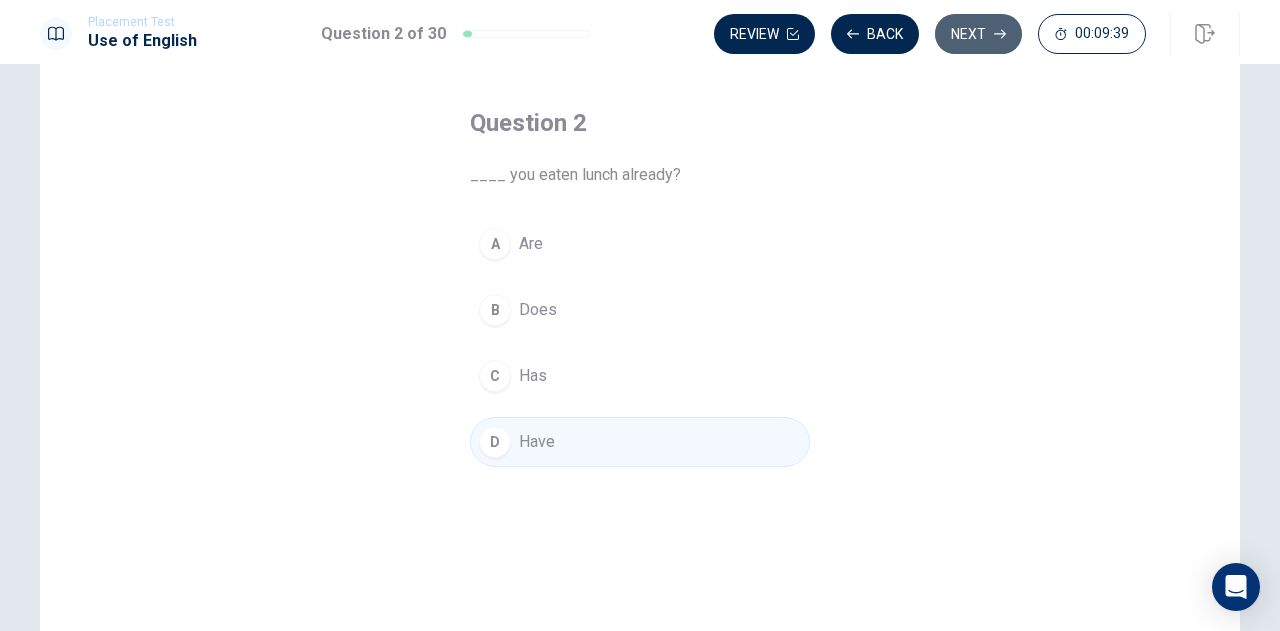 click on "Next" at bounding box center (978, 34) 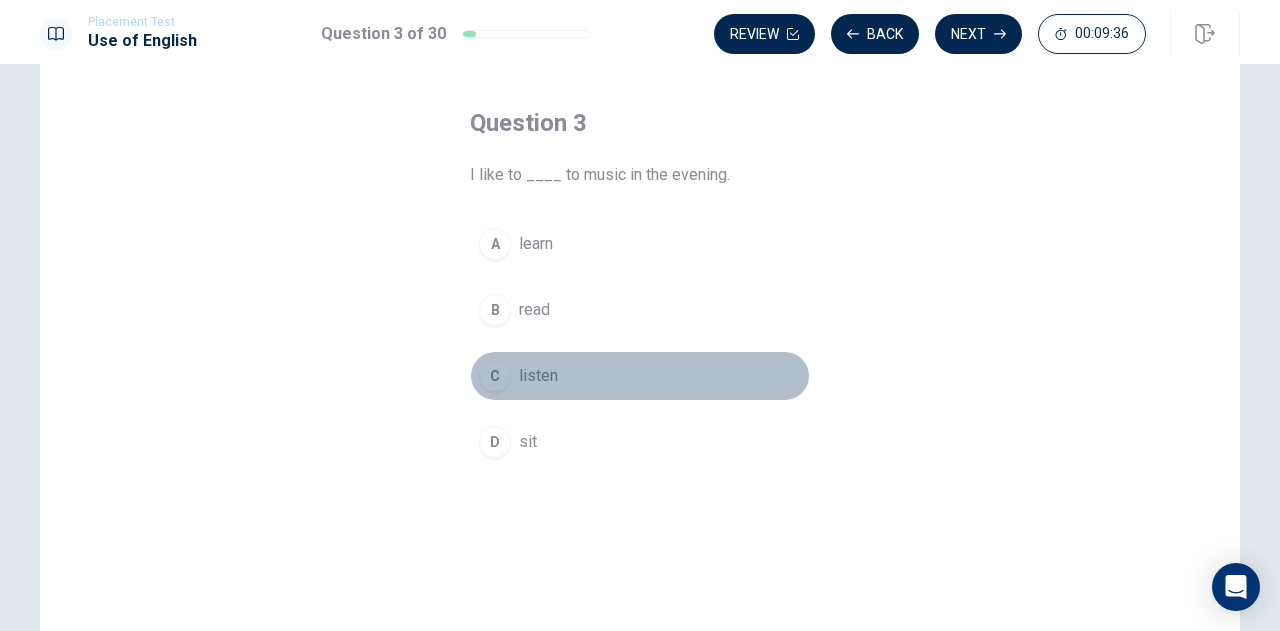 click on "C" at bounding box center (495, 376) 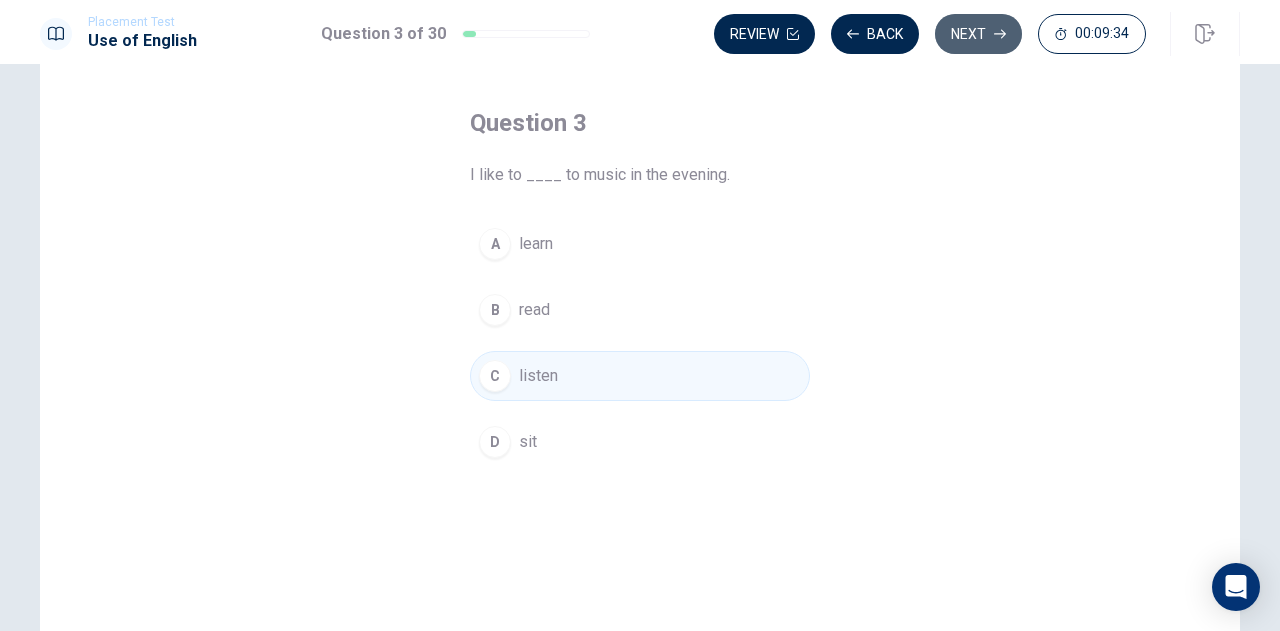 click on "Next" at bounding box center [978, 34] 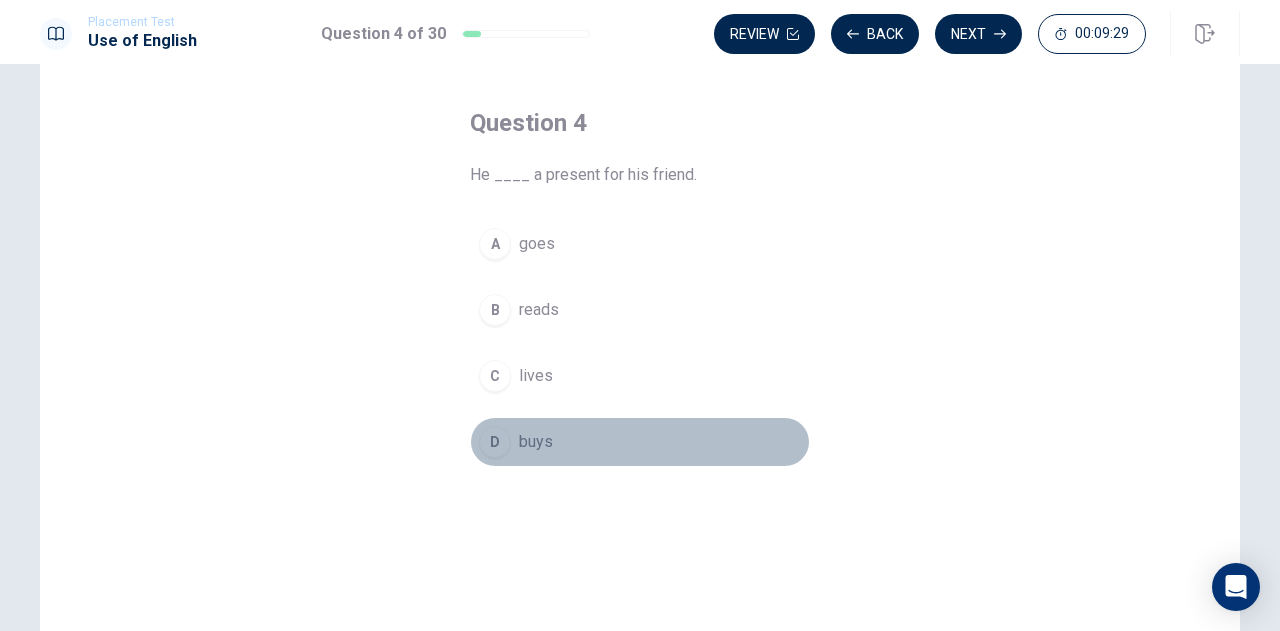 click on "D" at bounding box center [495, 442] 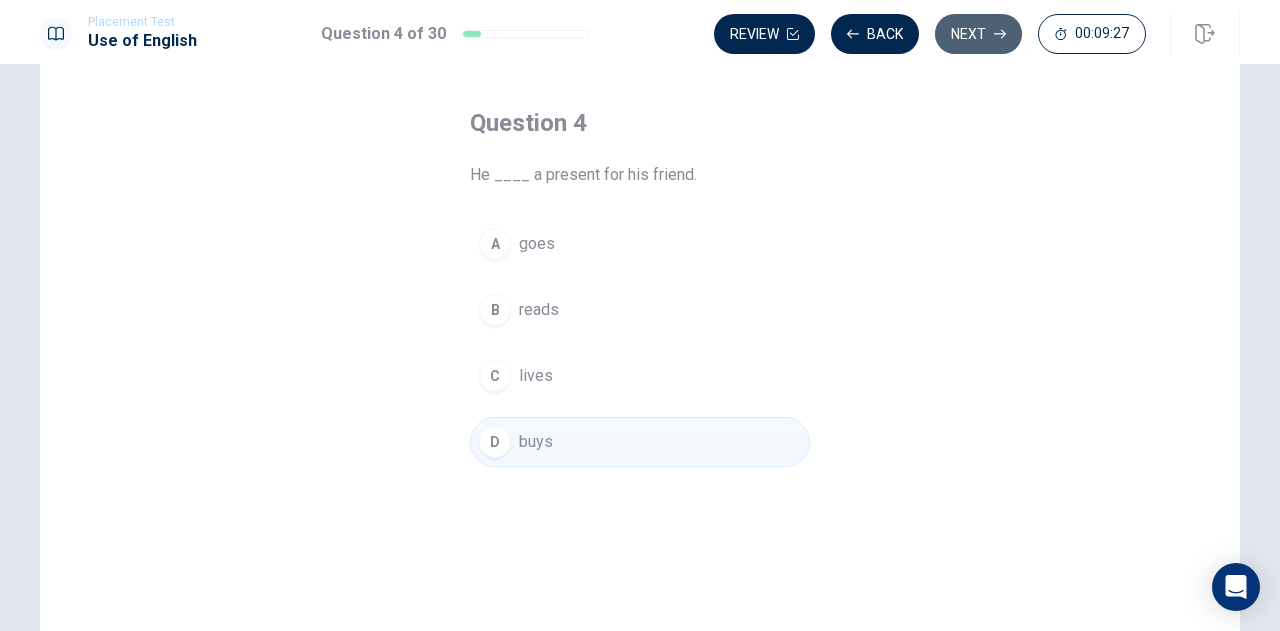 click on "Next" at bounding box center [978, 34] 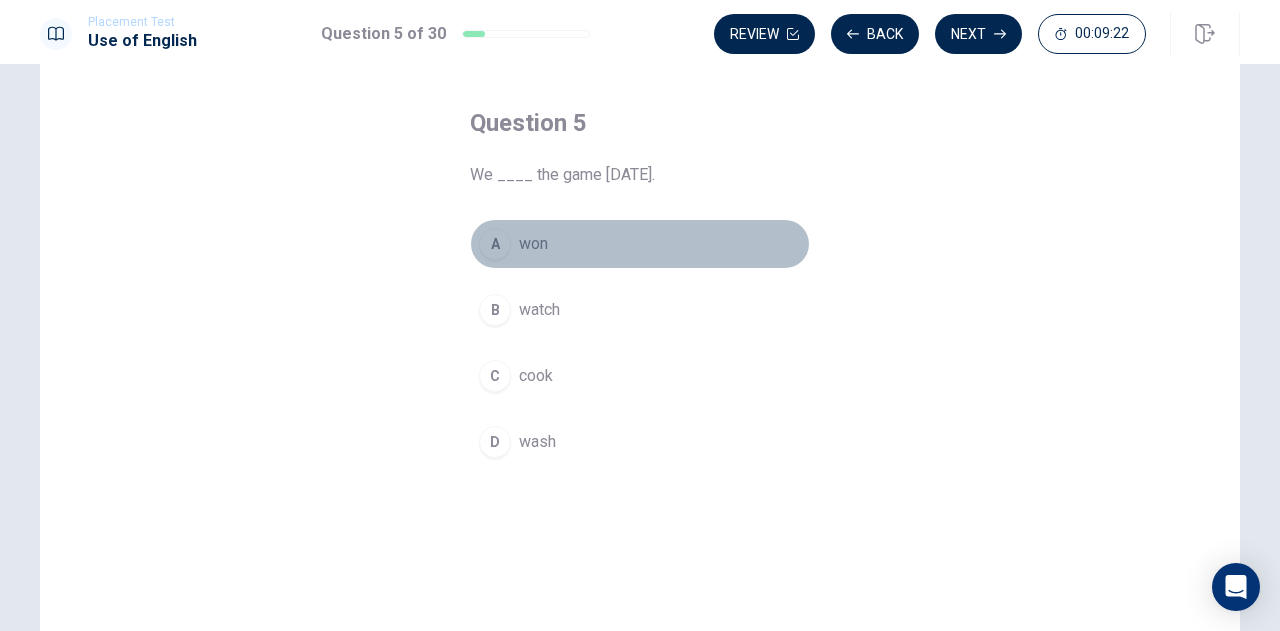 click on "A" at bounding box center [495, 244] 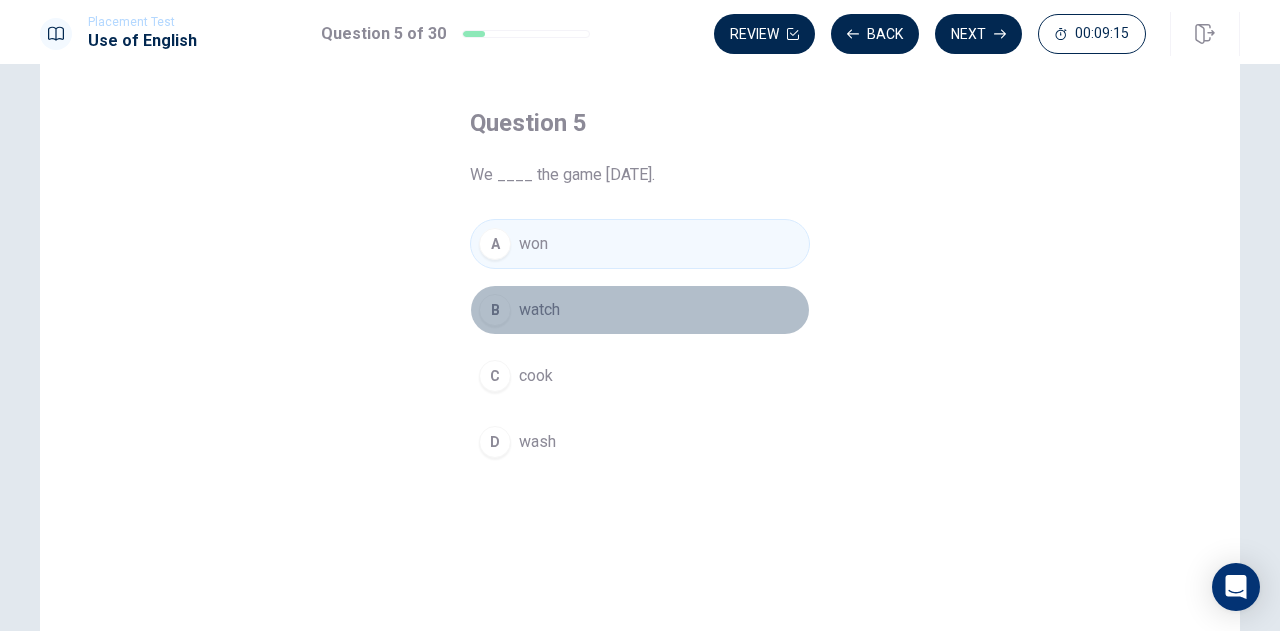 click on "B" at bounding box center (495, 310) 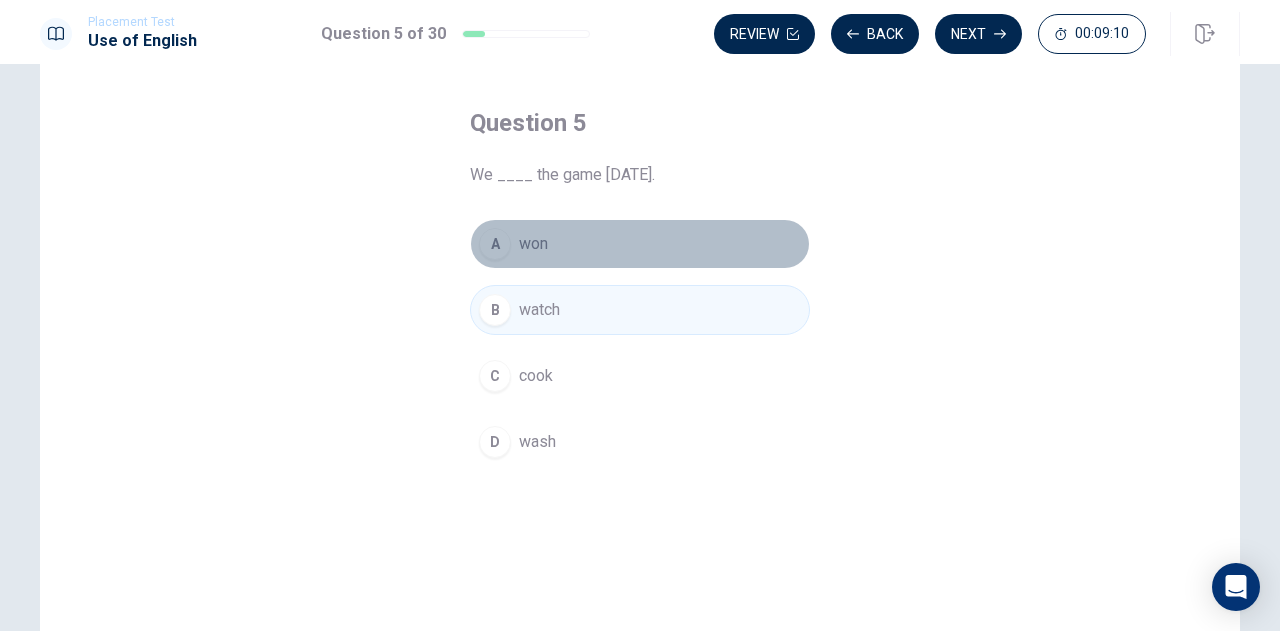 click on "A" at bounding box center [495, 244] 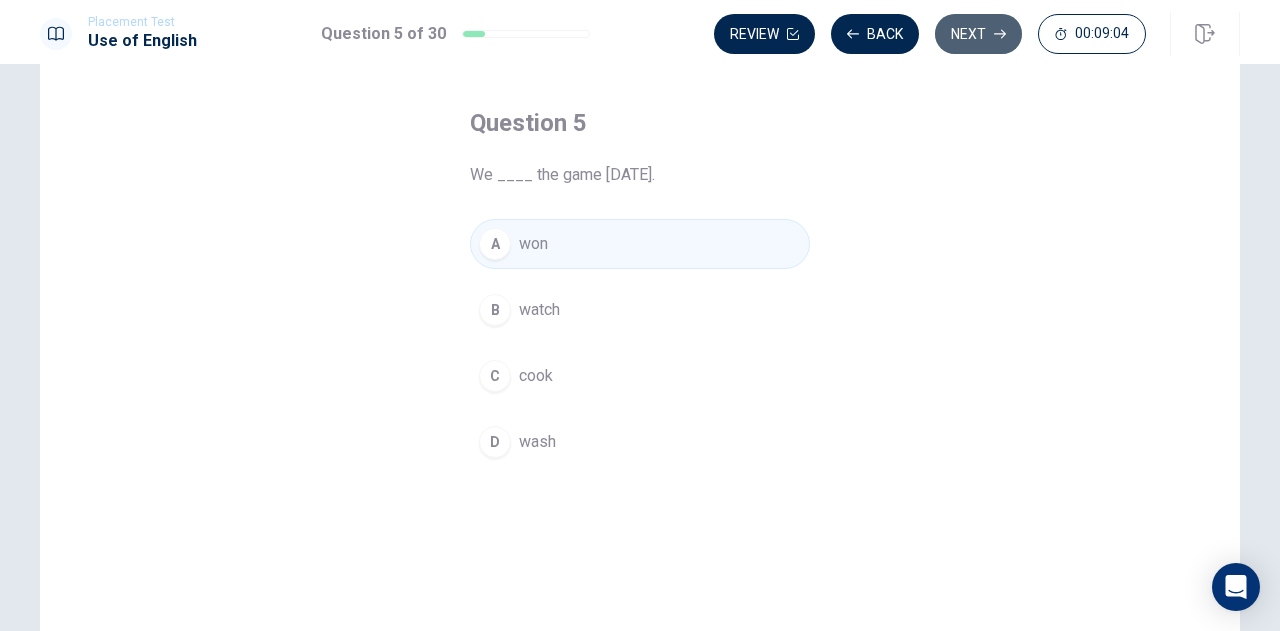 click on "Next" at bounding box center (978, 34) 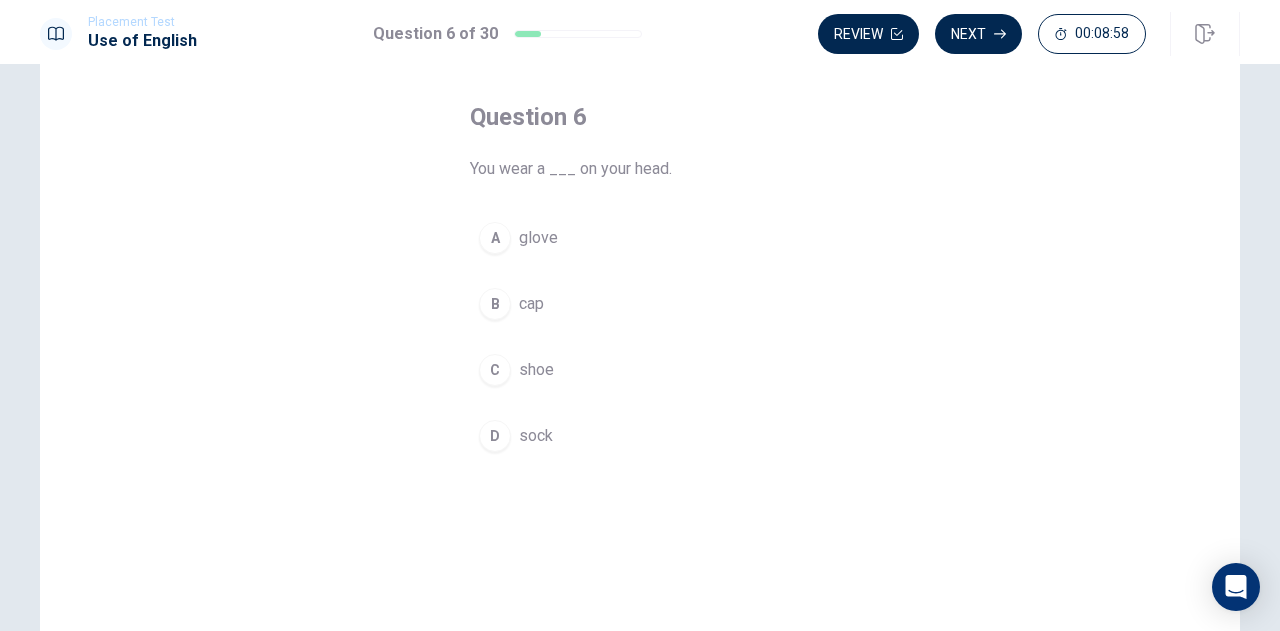 scroll, scrollTop: 96, scrollLeft: 0, axis: vertical 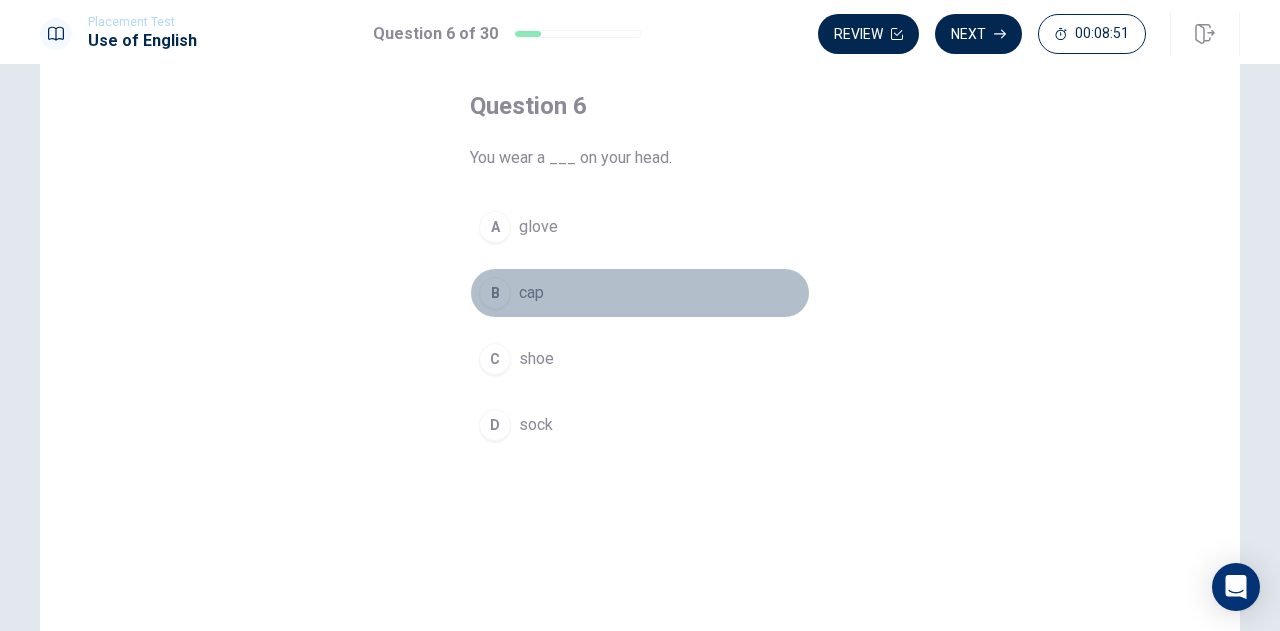 click on "B" at bounding box center (495, 293) 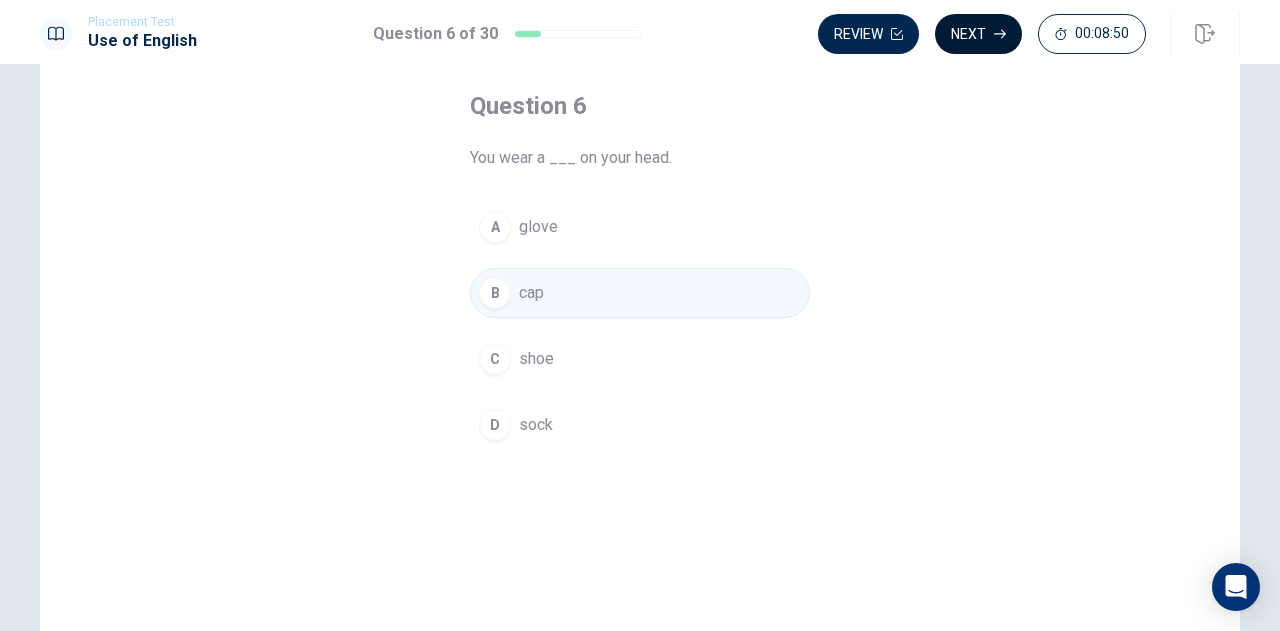 click on "Next" at bounding box center (978, 34) 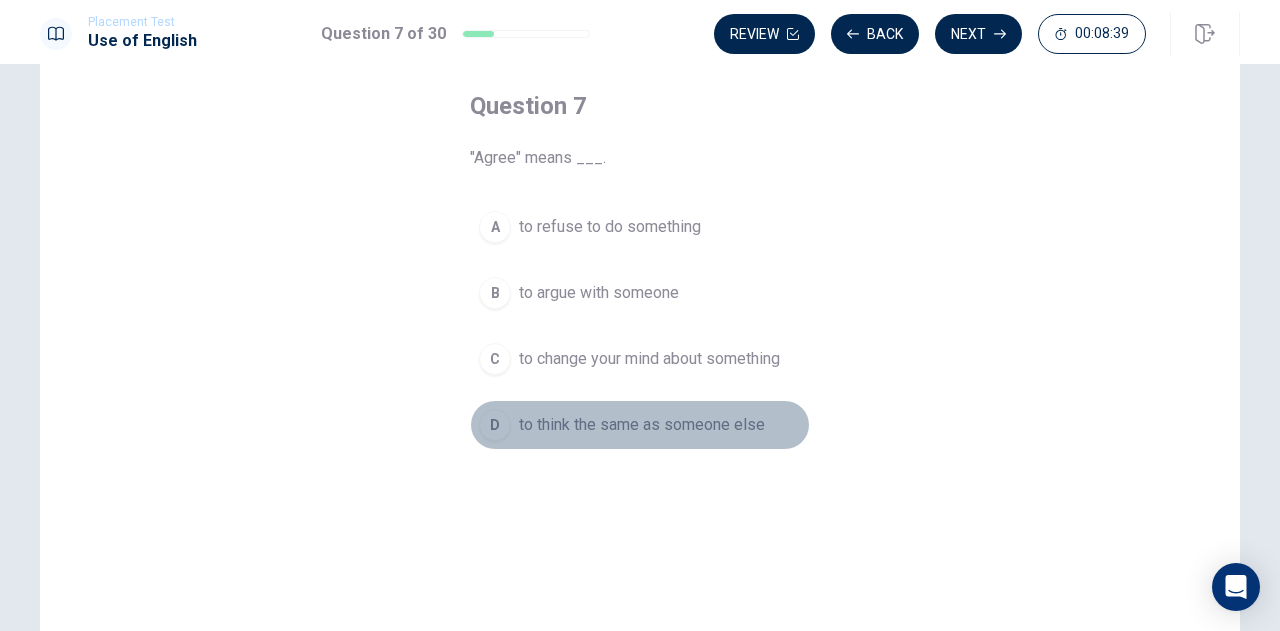 click on "D to think the same as someone else" at bounding box center [640, 425] 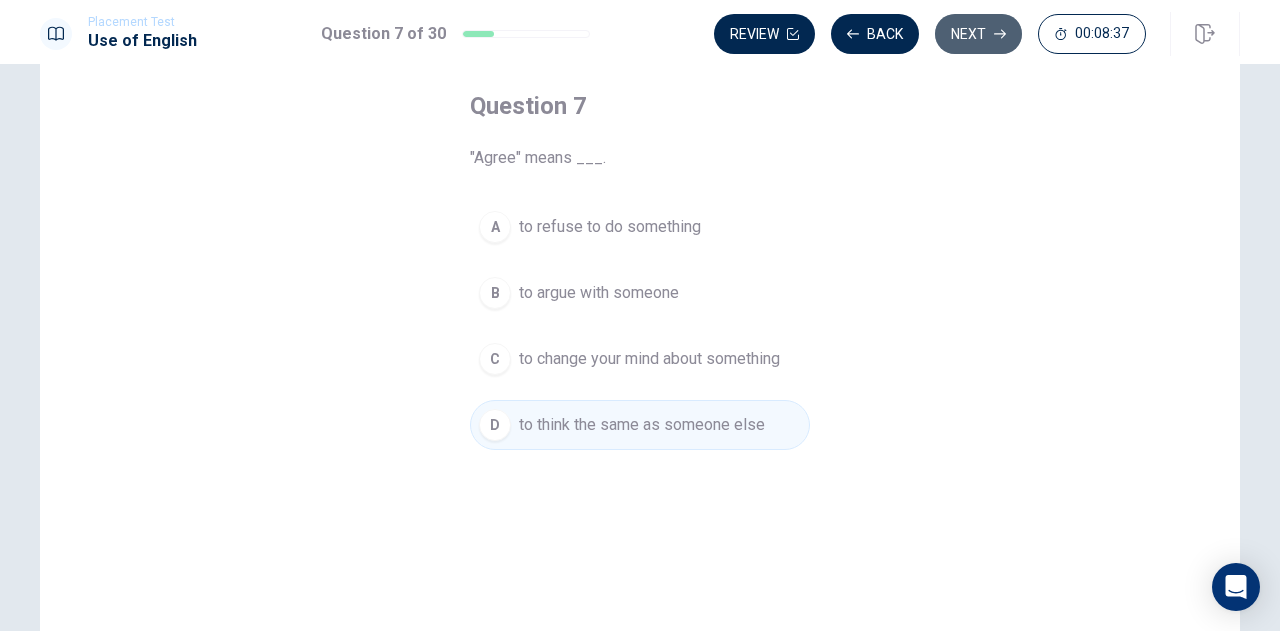 click on "Next" at bounding box center (978, 34) 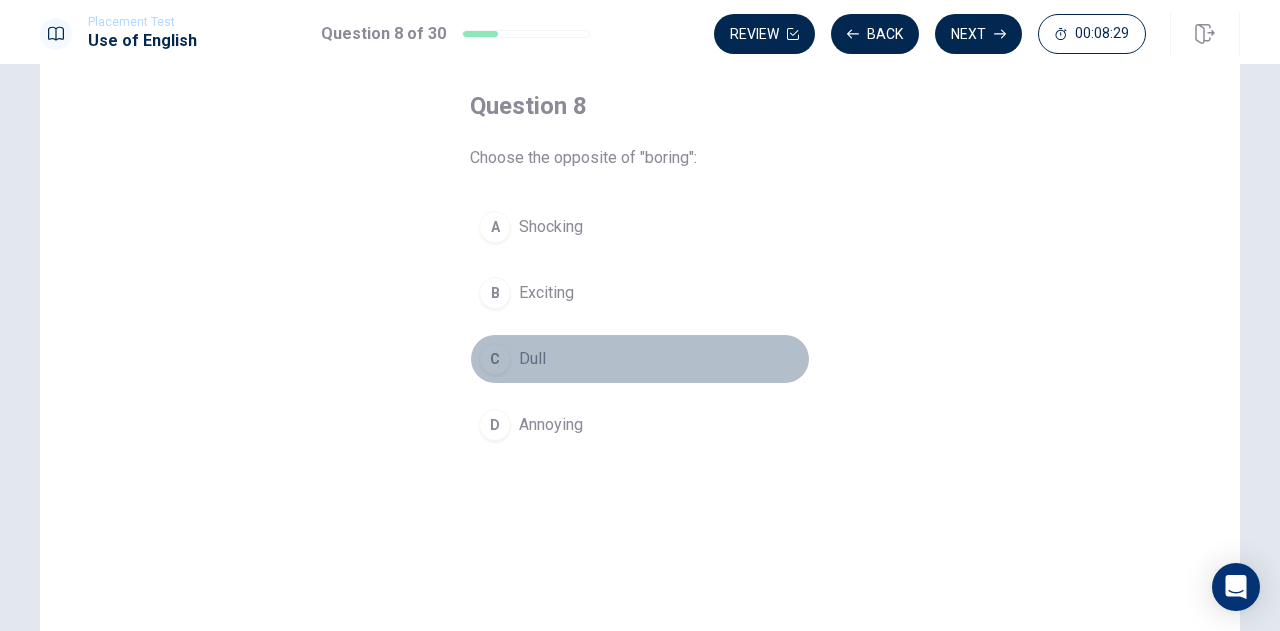 click on "C" at bounding box center (495, 359) 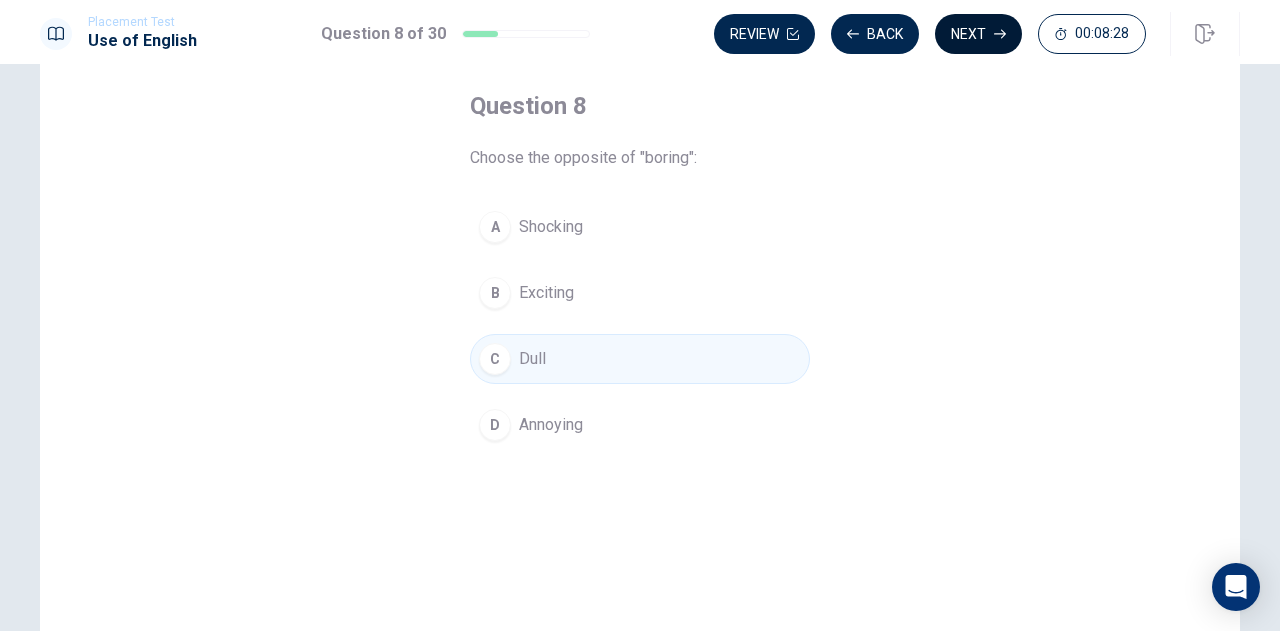 click on "Next" at bounding box center (978, 34) 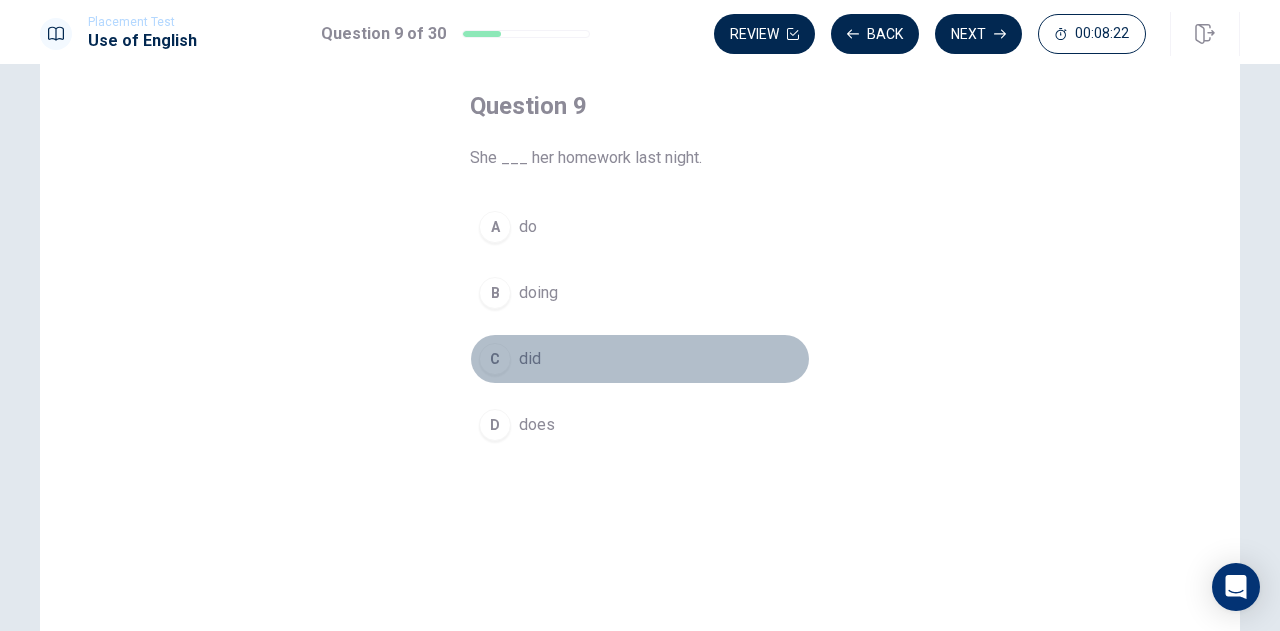click on "C did" at bounding box center [640, 359] 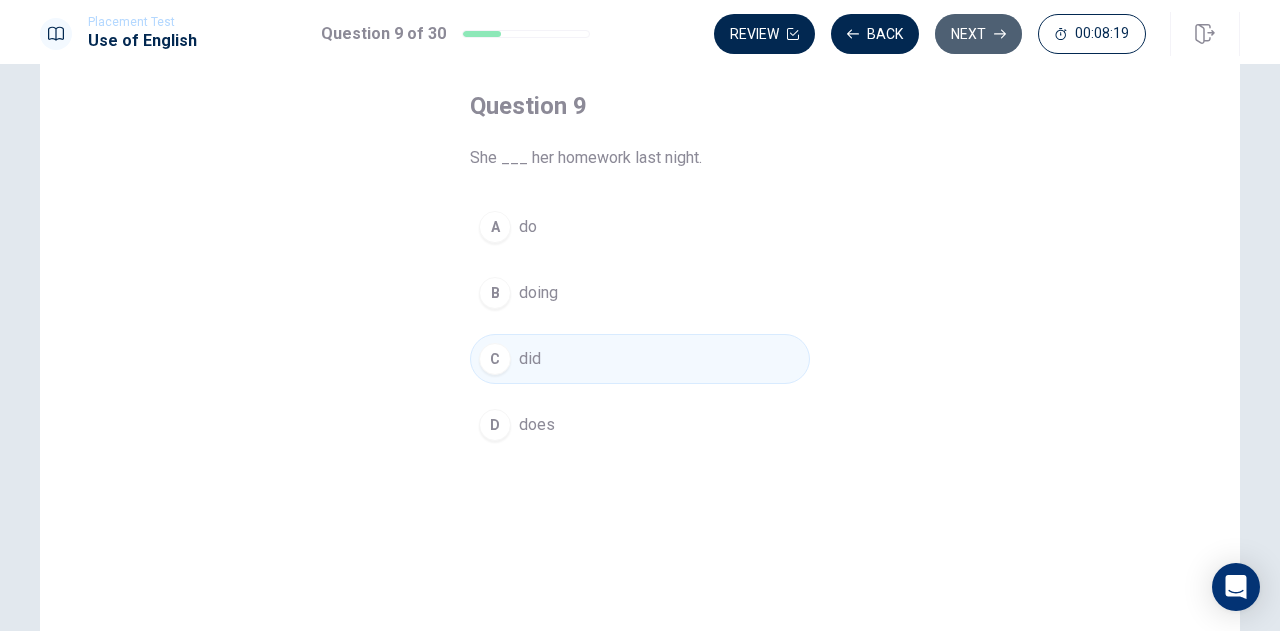 click on "Next" at bounding box center [978, 34] 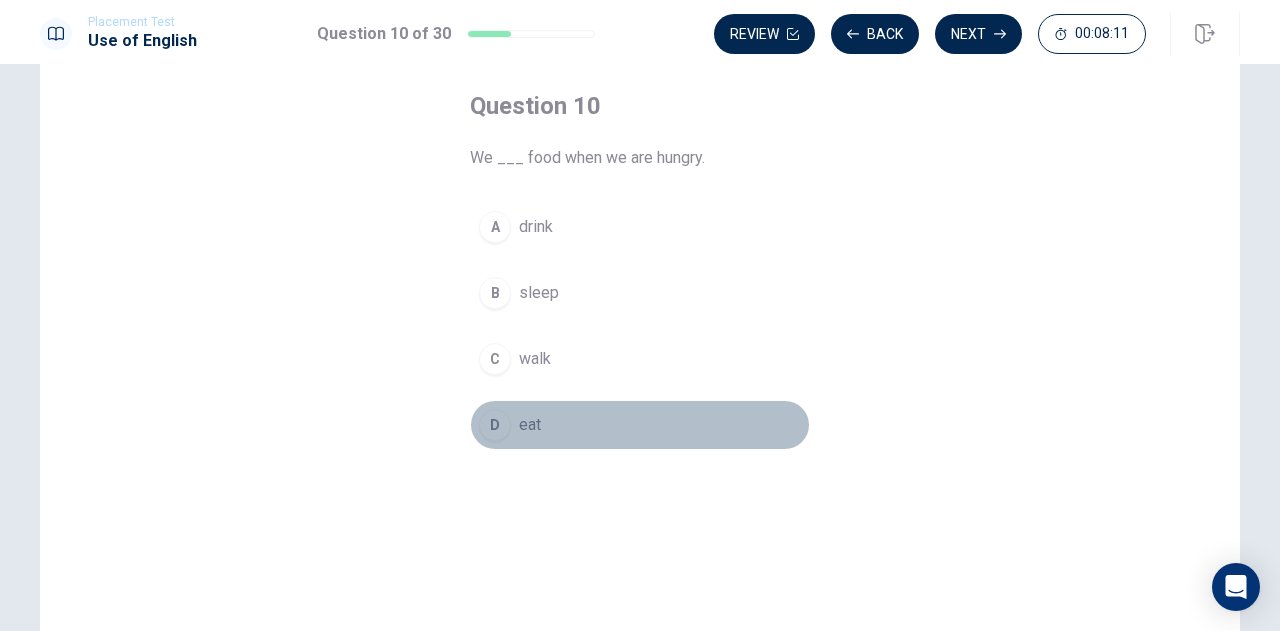 click on "D" at bounding box center (495, 425) 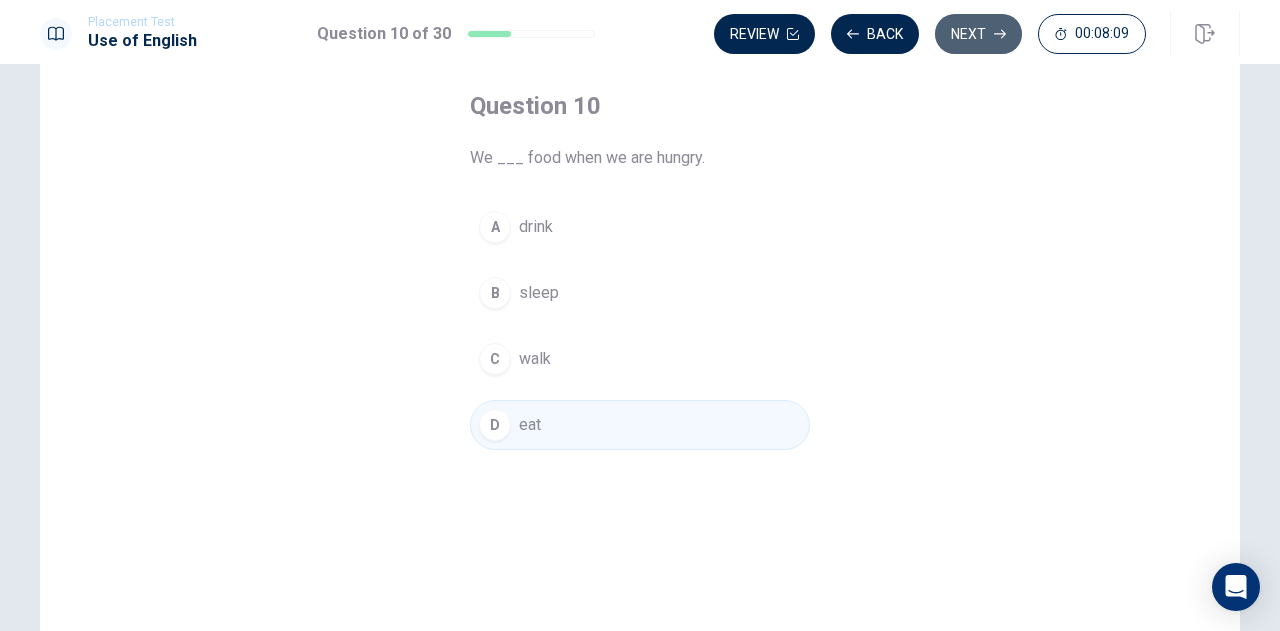 click on "Next" at bounding box center (978, 34) 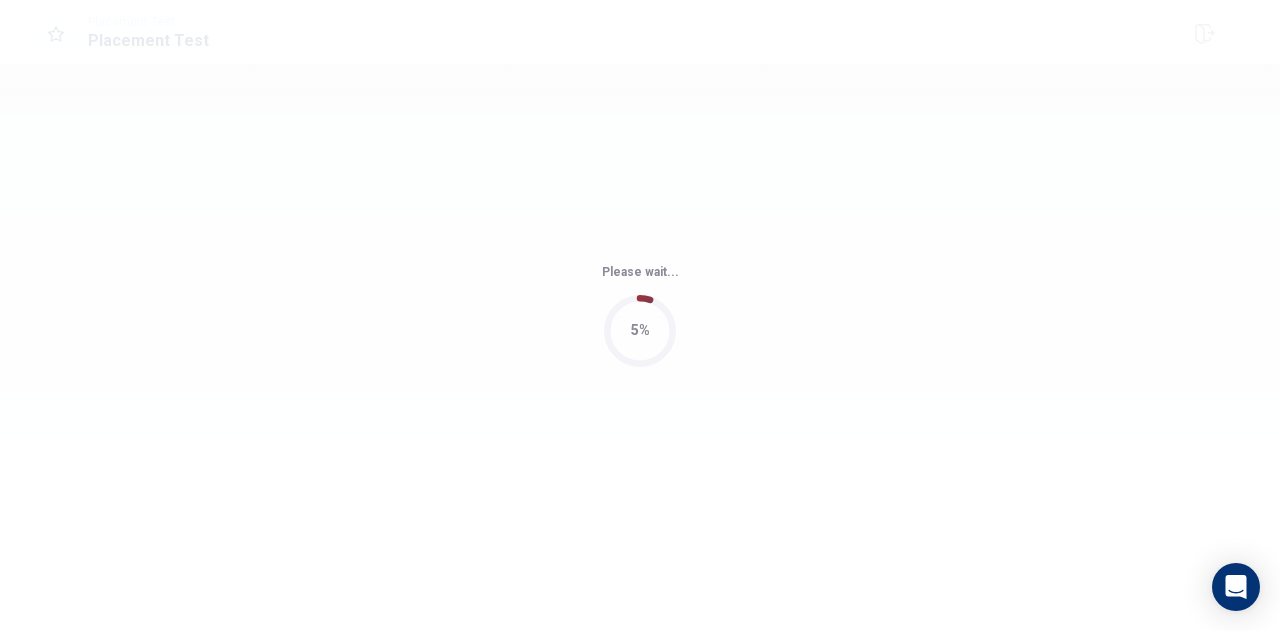 scroll, scrollTop: 0, scrollLeft: 0, axis: both 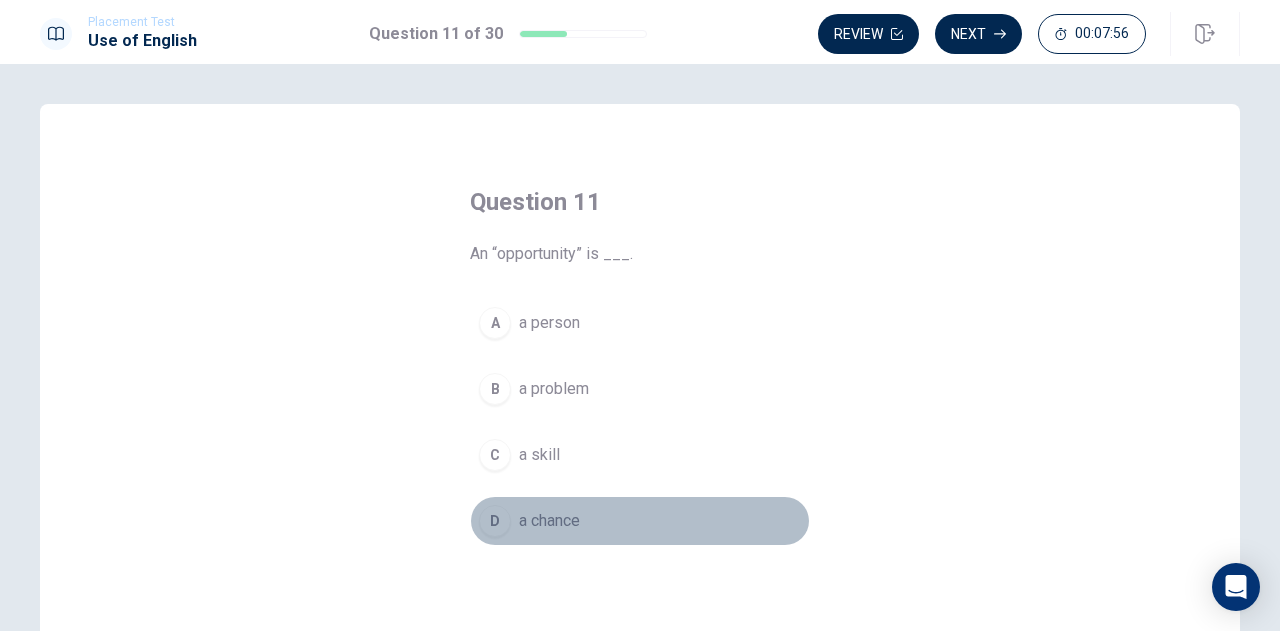click on "D" at bounding box center [495, 521] 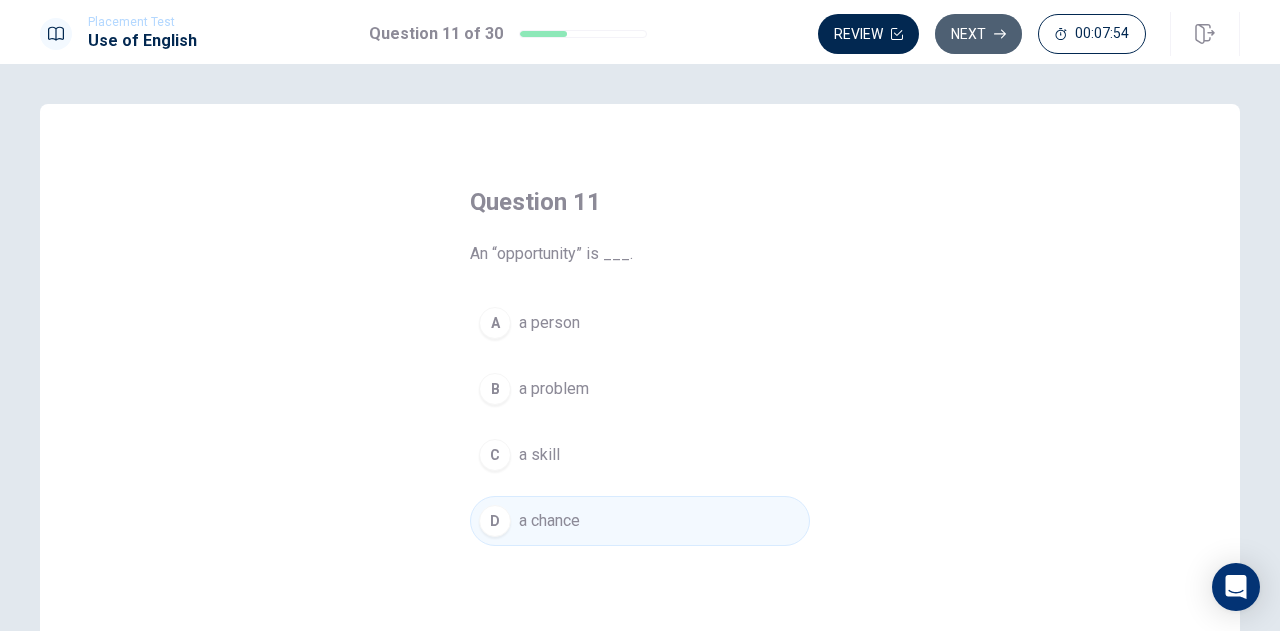 click on "Next" at bounding box center [978, 34] 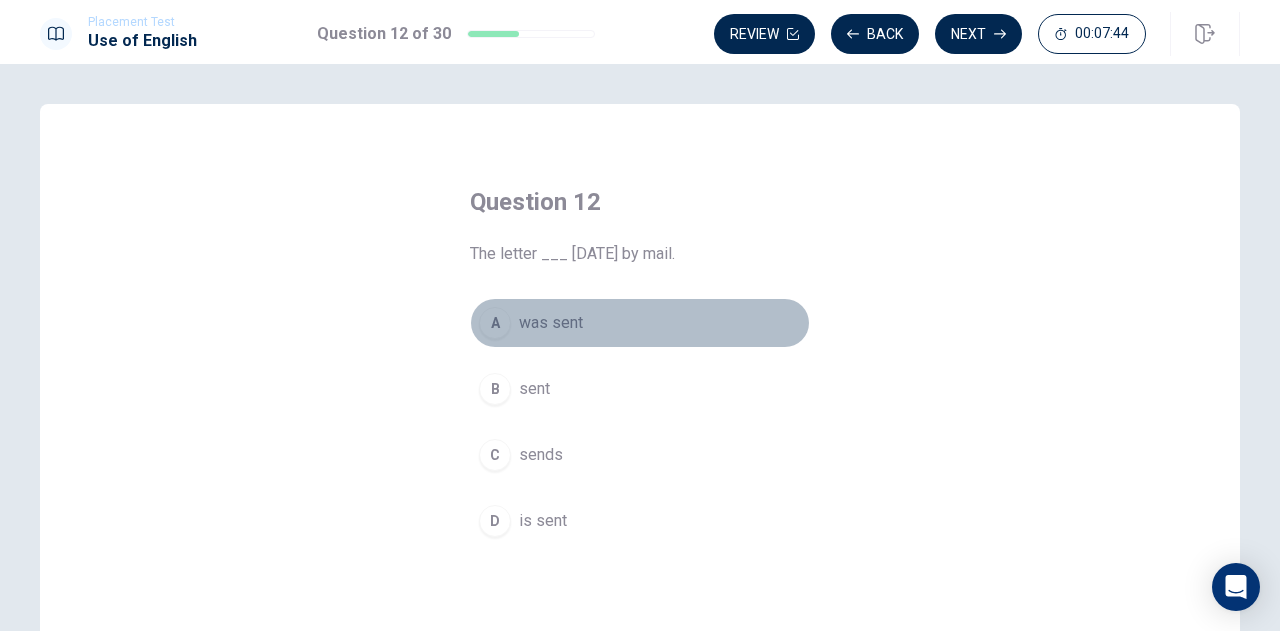 click on "A" at bounding box center (495, 323) 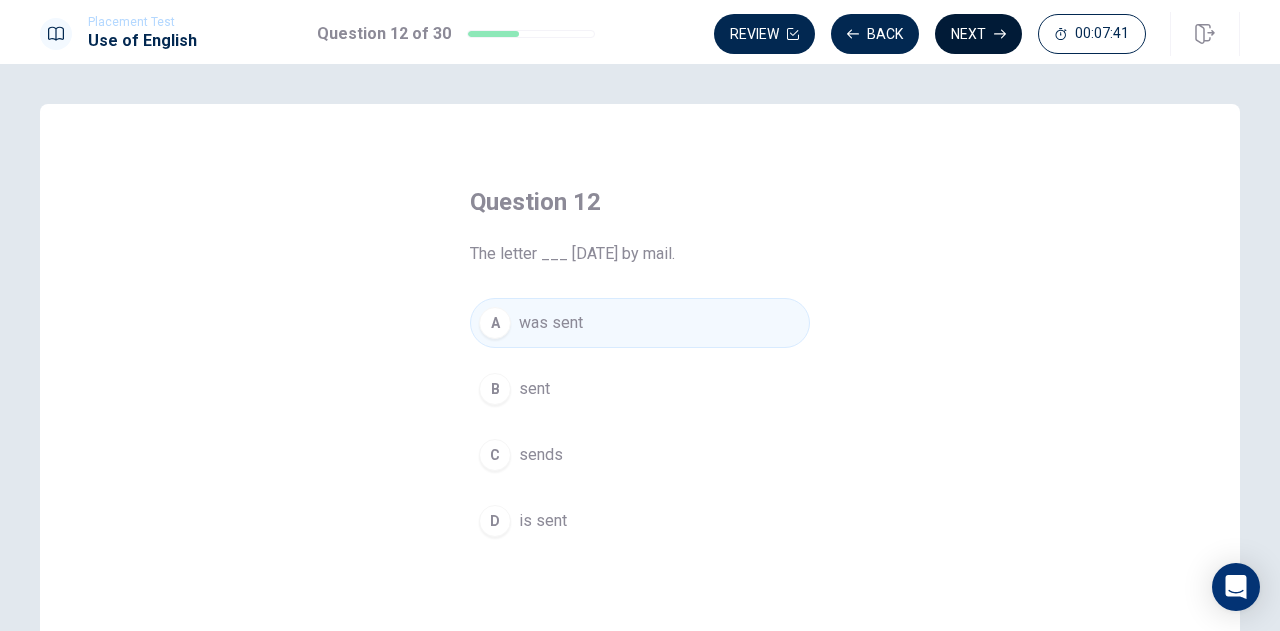 click on "Next" at bounding box center [978, 34] 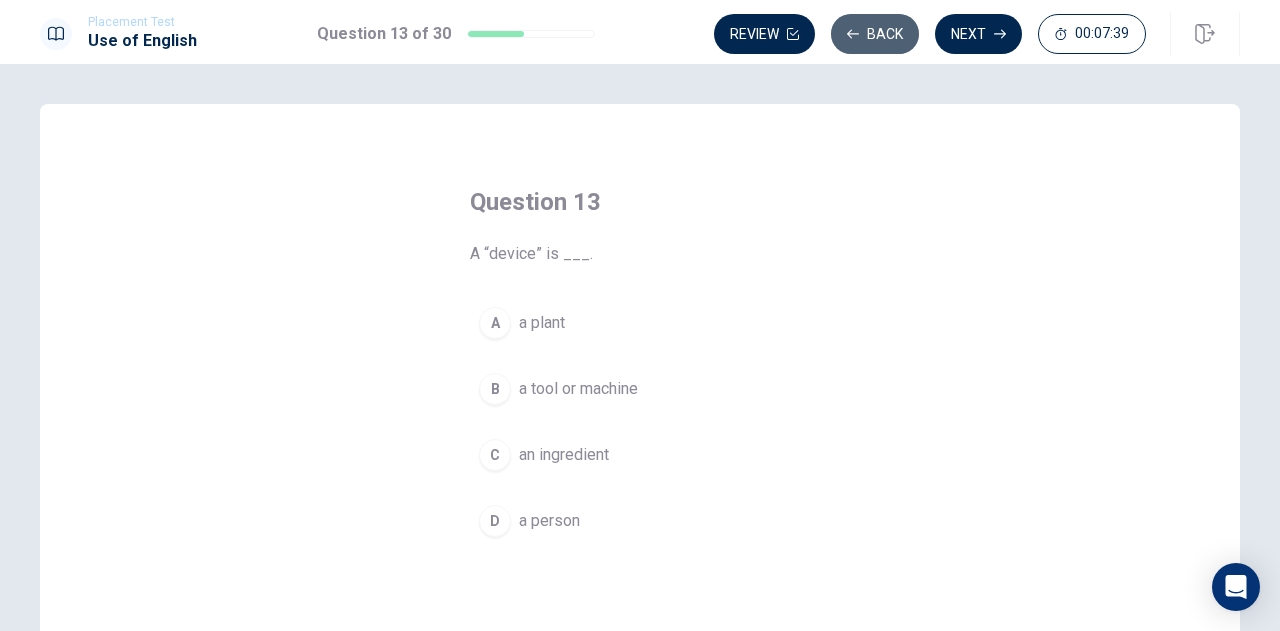 click on "Back" at bounding box center (875, 34) 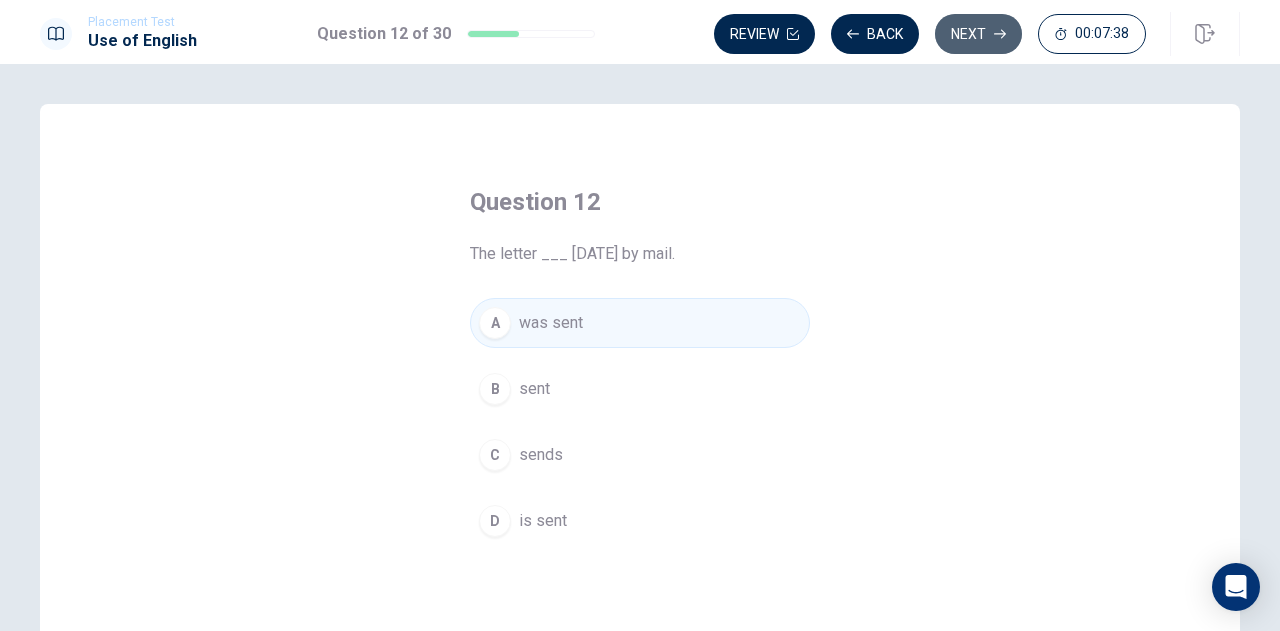 click on "Next" at bounding box center (978, 34) 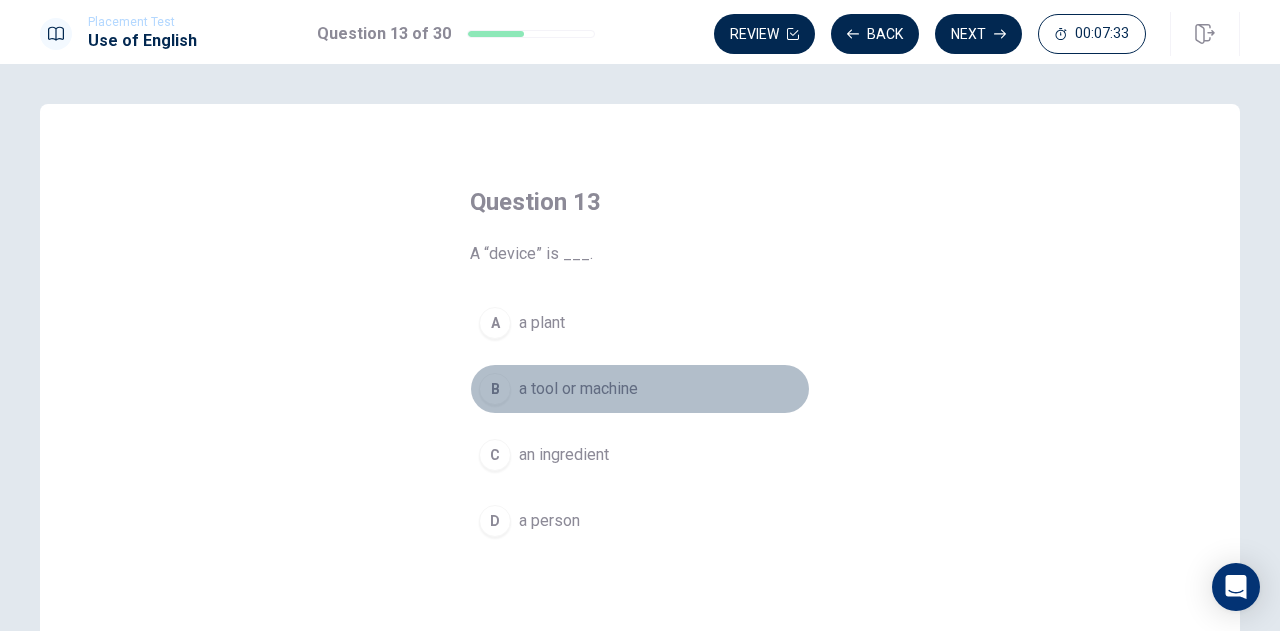 click on "B" at bounding box center (495, 389) 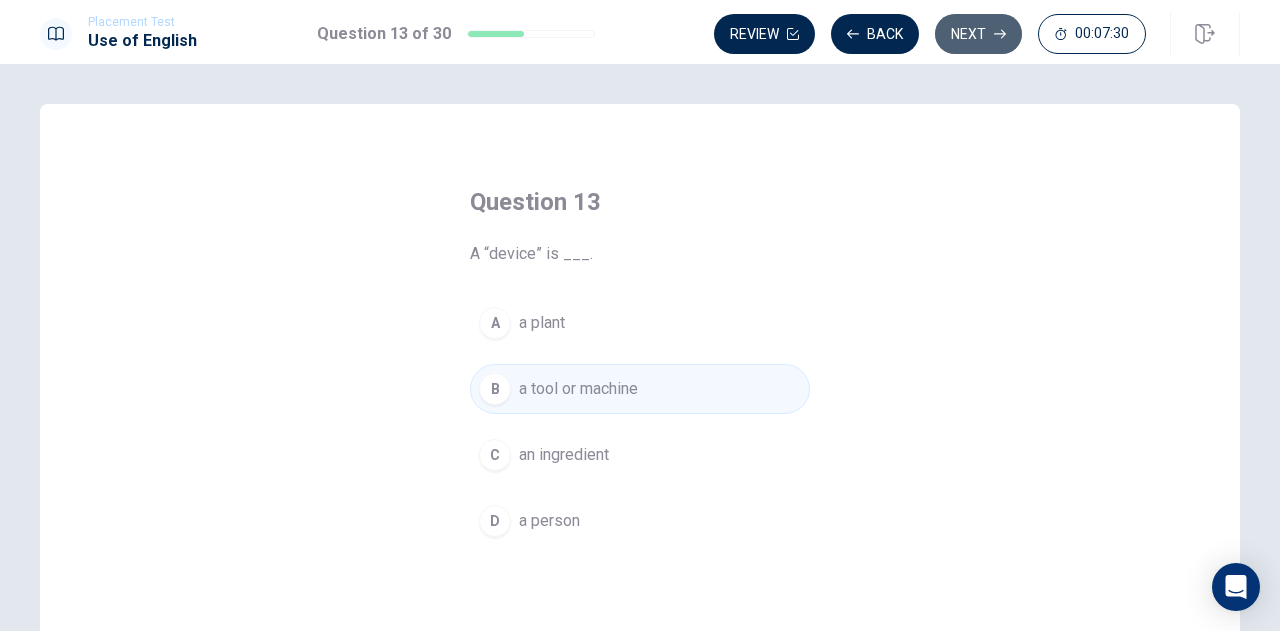 click on "Next" at bounding box center (978, 34) 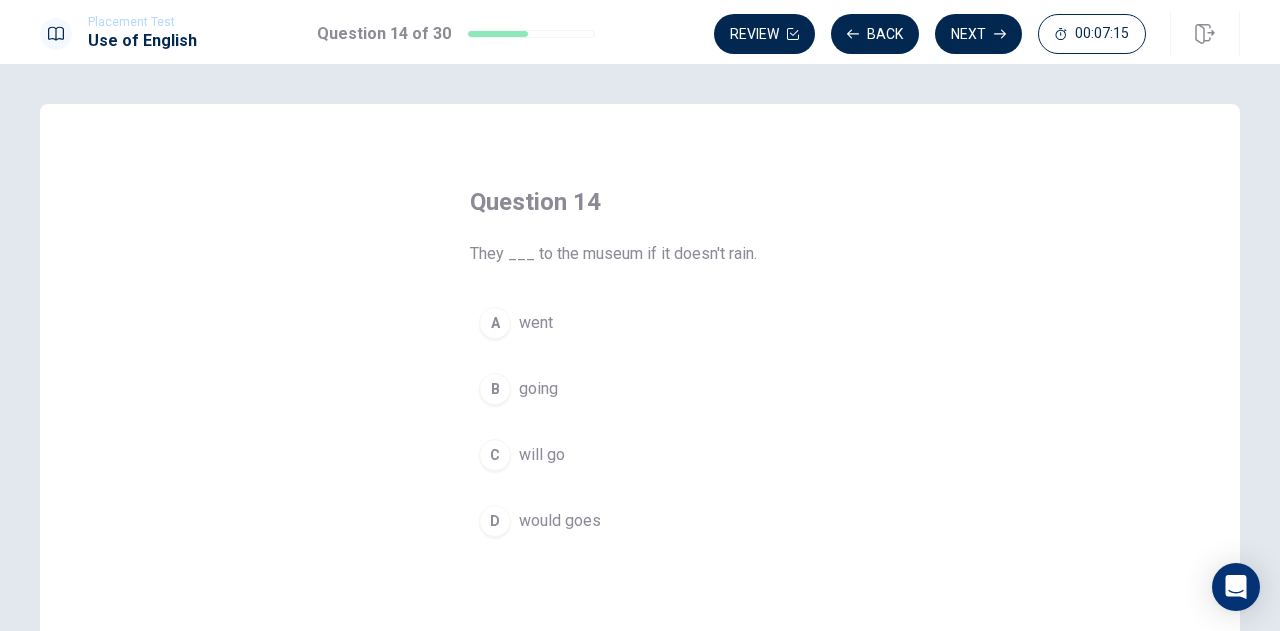 click on "C" at bounding box center (495, 455) 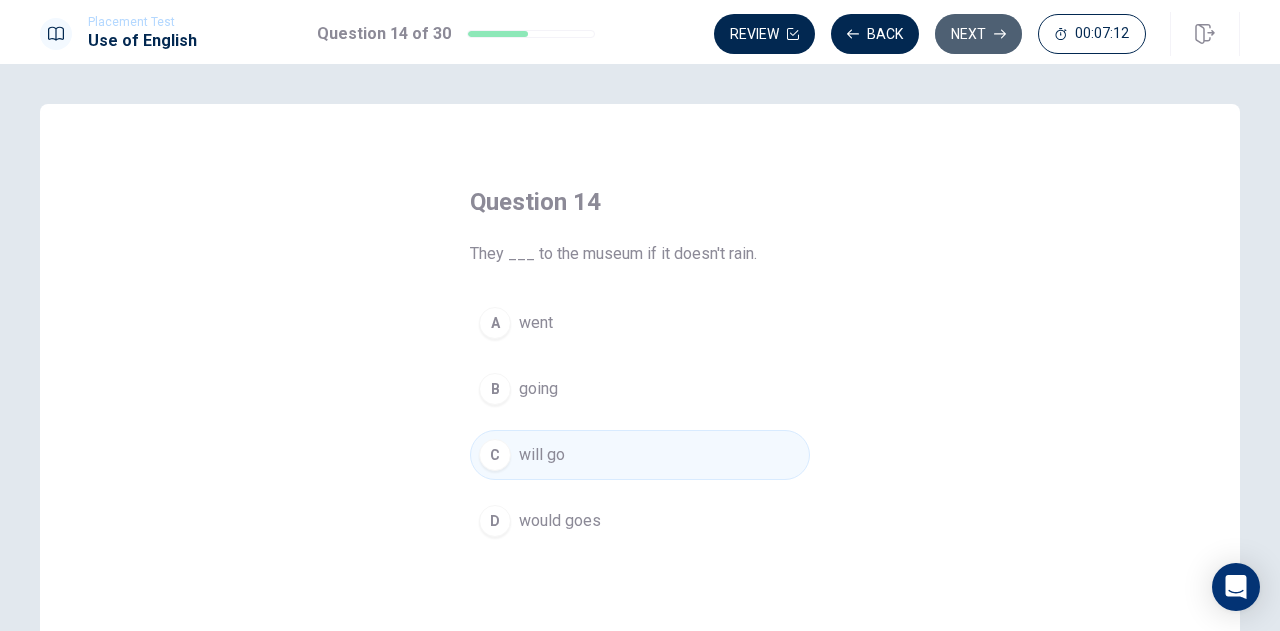 click on "Next" at bounding box center (978, 34) 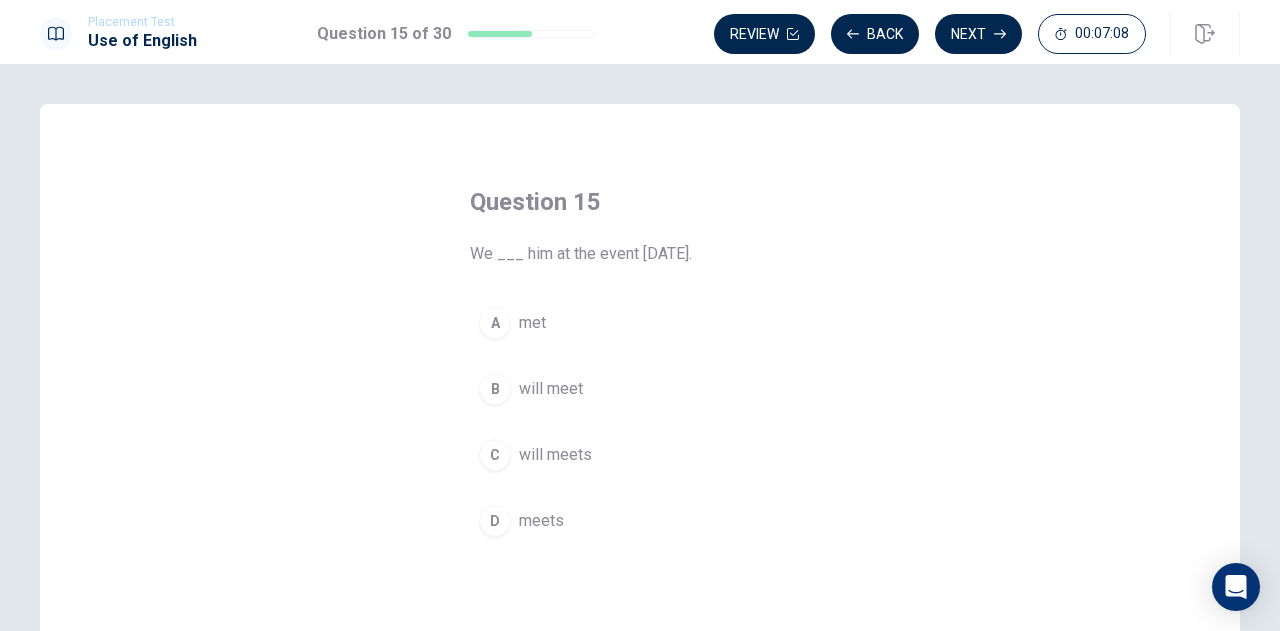 click on "Question 15 We ___ him at the event [DATE]. A met B will meet C will meets D meets" at bounding box center [640, 366] 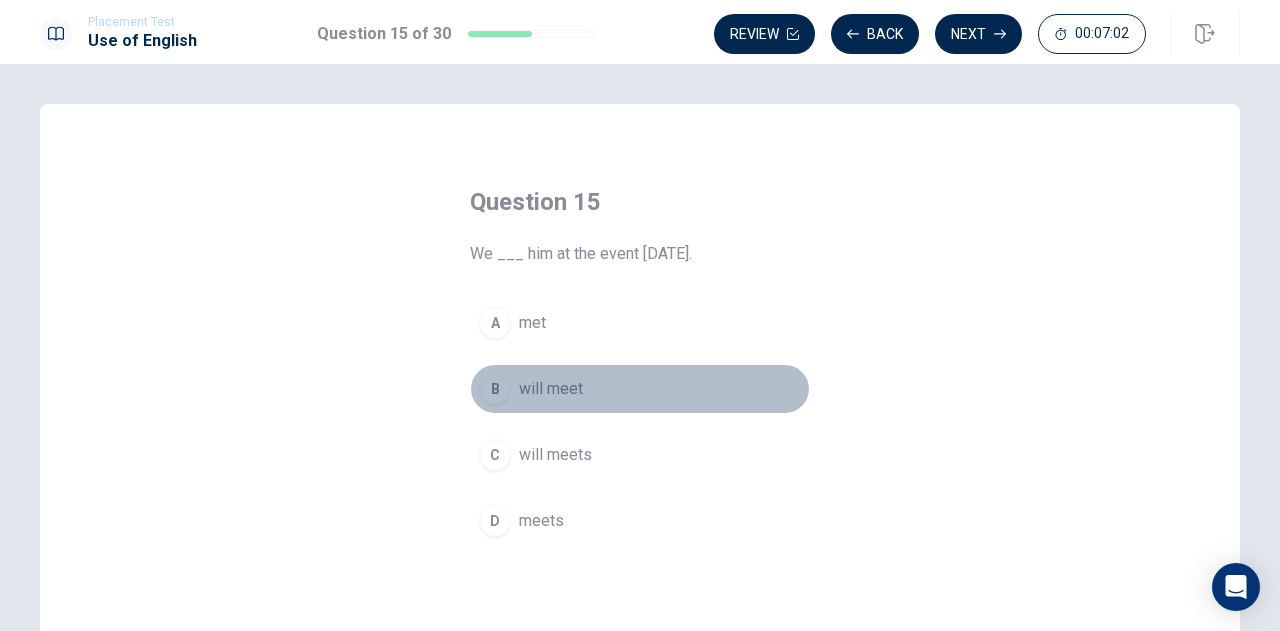 click on "B" at bounding box center [495, 389] 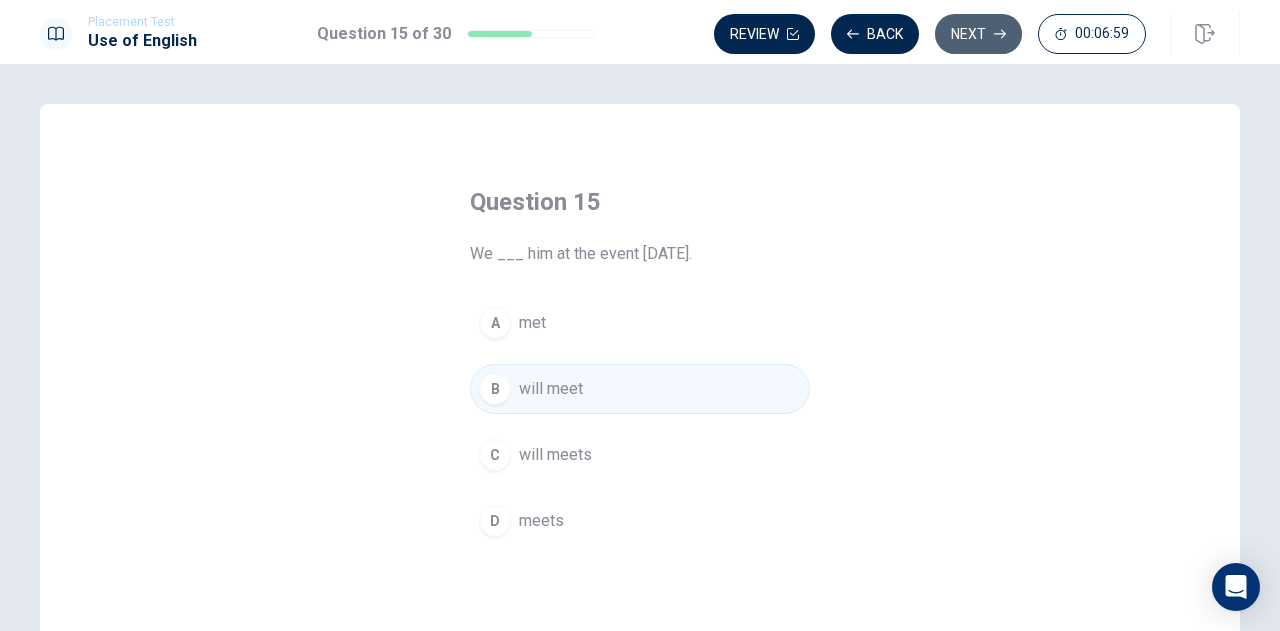 click on "Next" at bounding box center (978, 34) 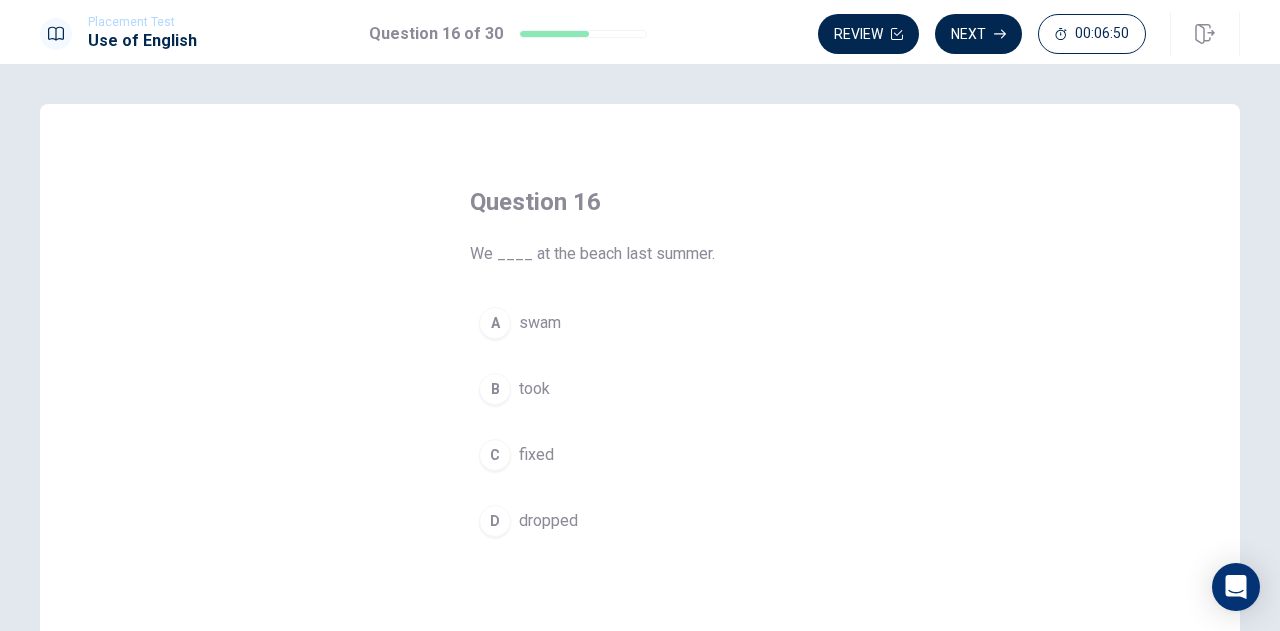 click on "A" at bounding box center [495, 323] 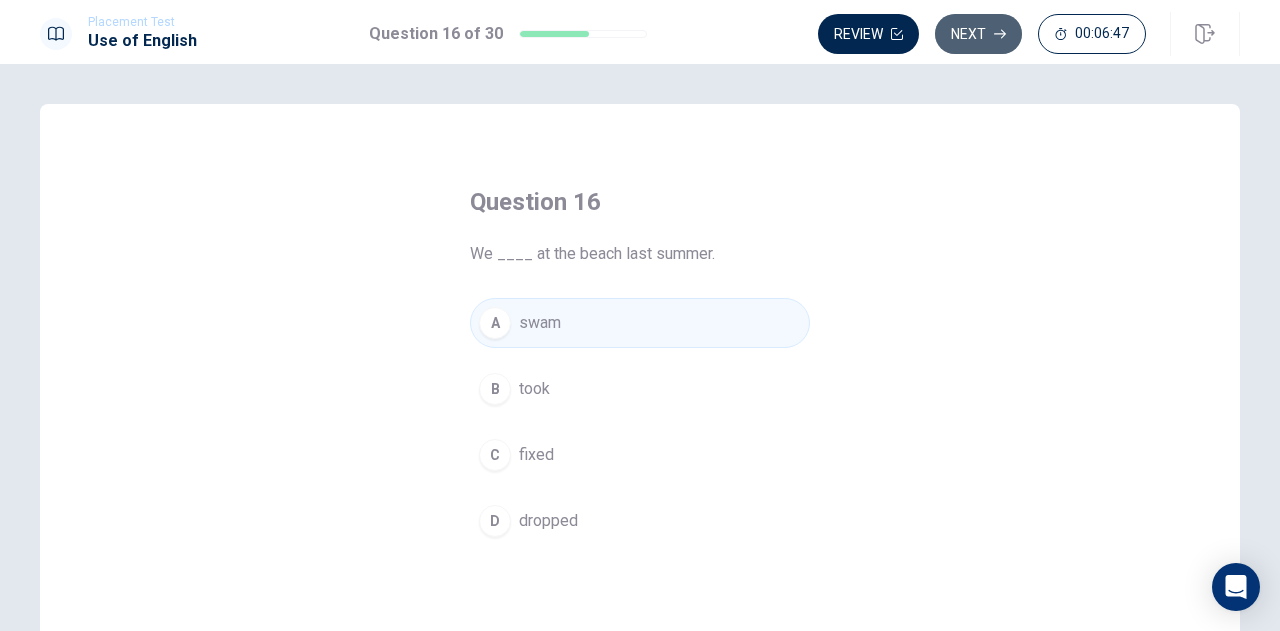 click on "Next" at bounding box center (978, 34) 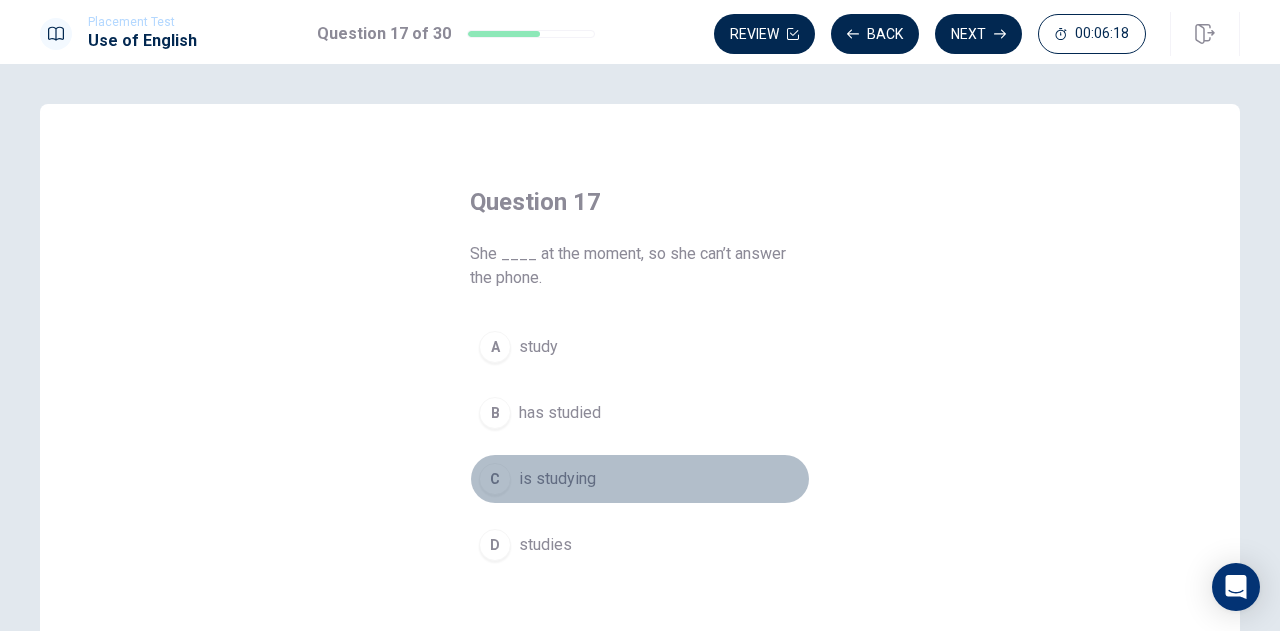 click on "C" at bounding box center (495, 479) 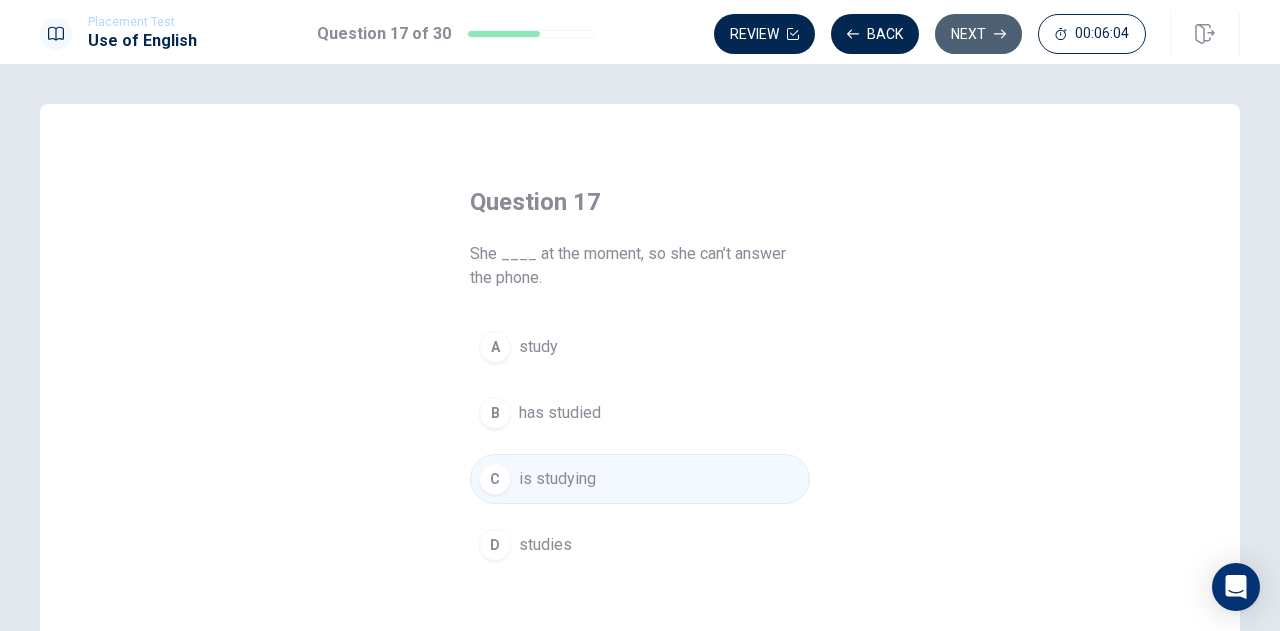 click on "Next" at bounding box center [978, 34] 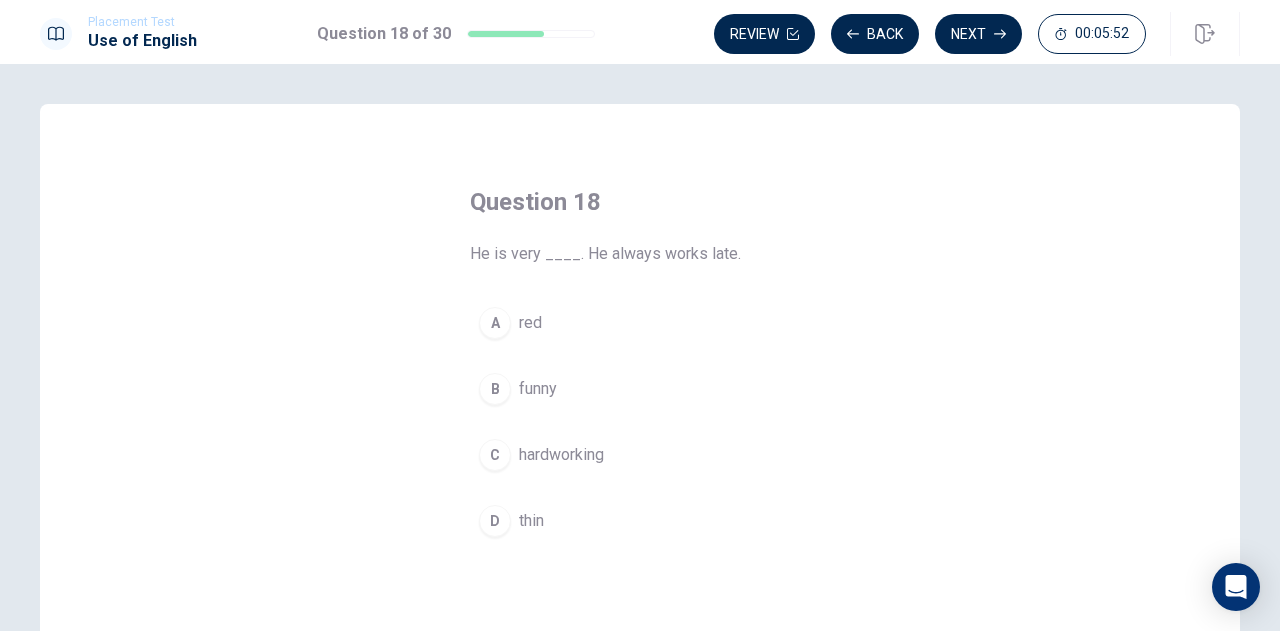 click on "C" at bounding box center (495, 455) 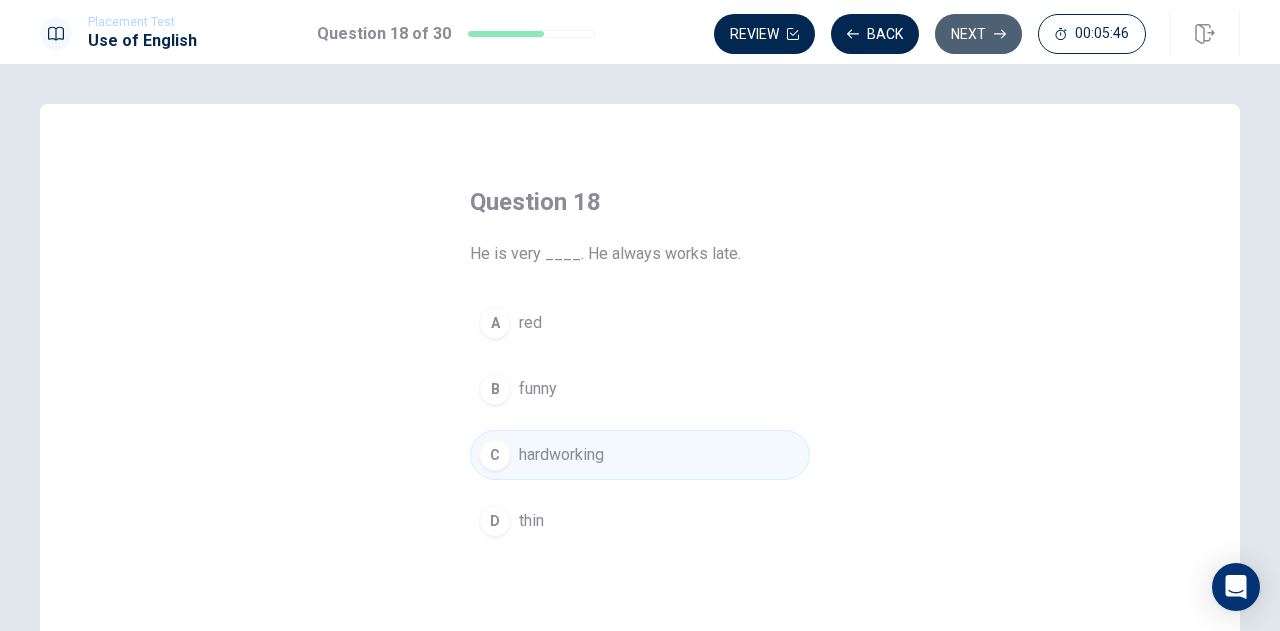 click on "Next" at bounding box center (978, 34) 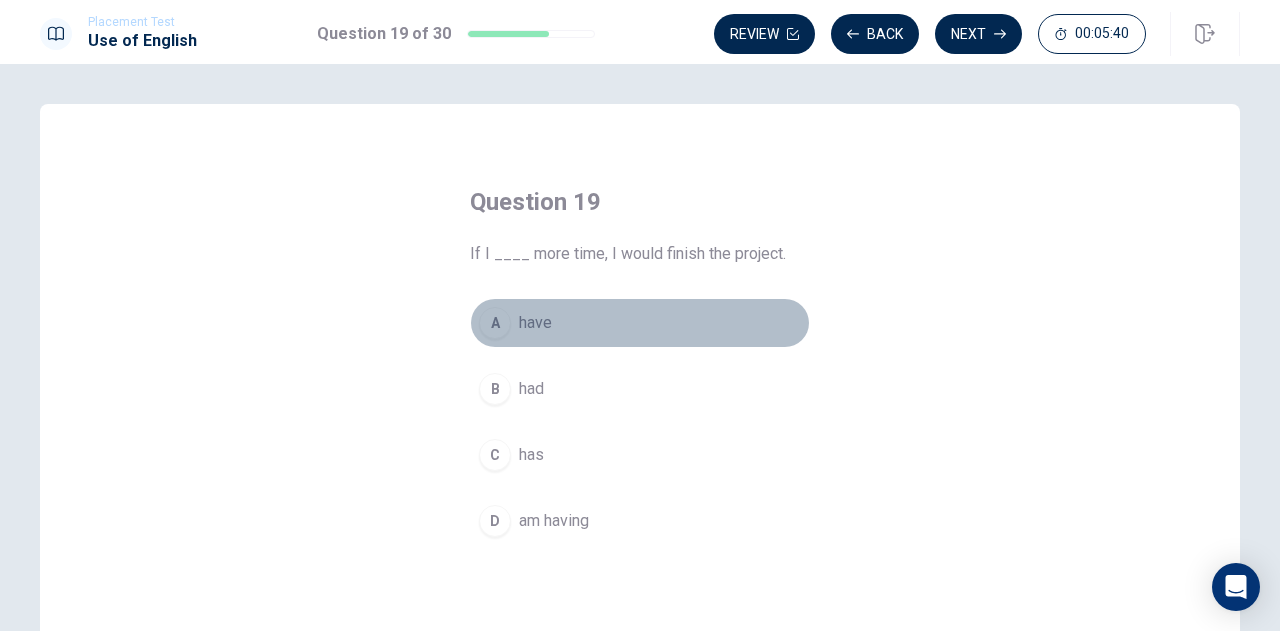 click on "A" at bounding box center [495, 323] 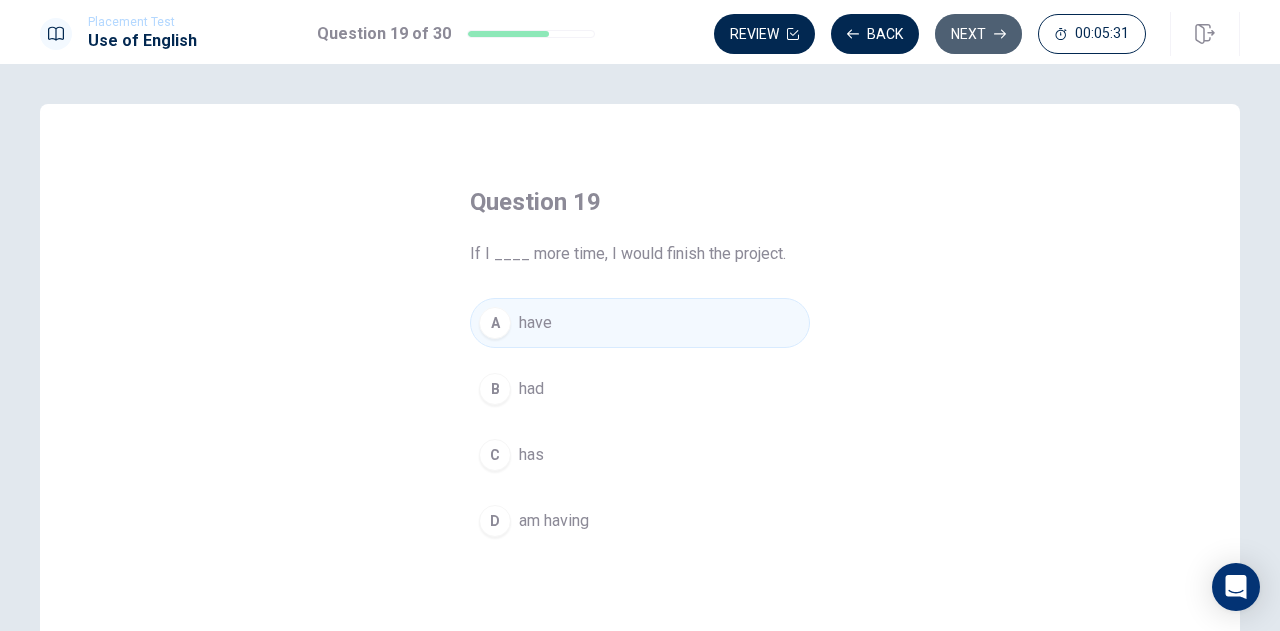 click 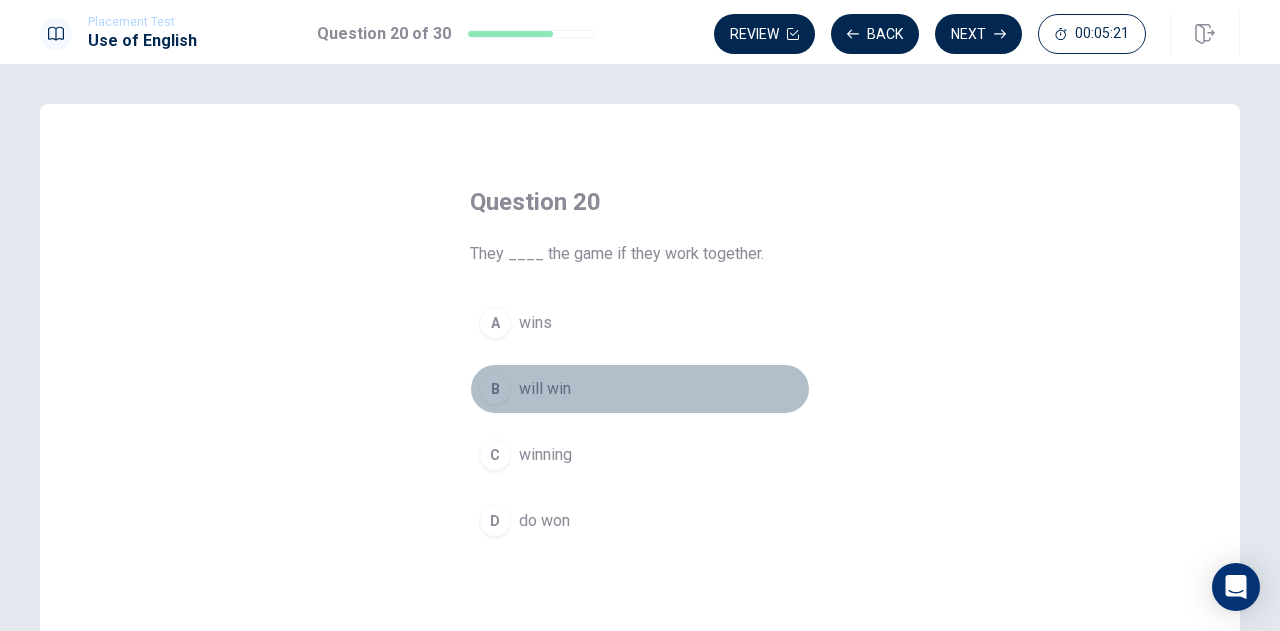 click on "B" at bounding box center (495, 389) 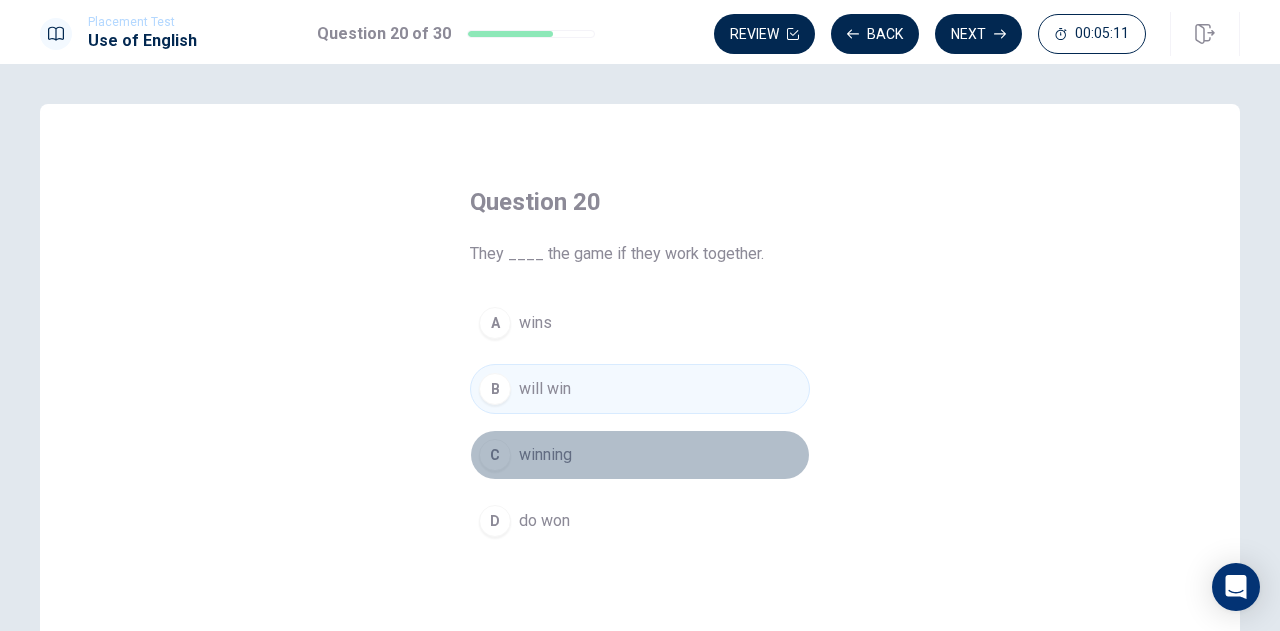 click on "C" at bounding box center (495, 455) 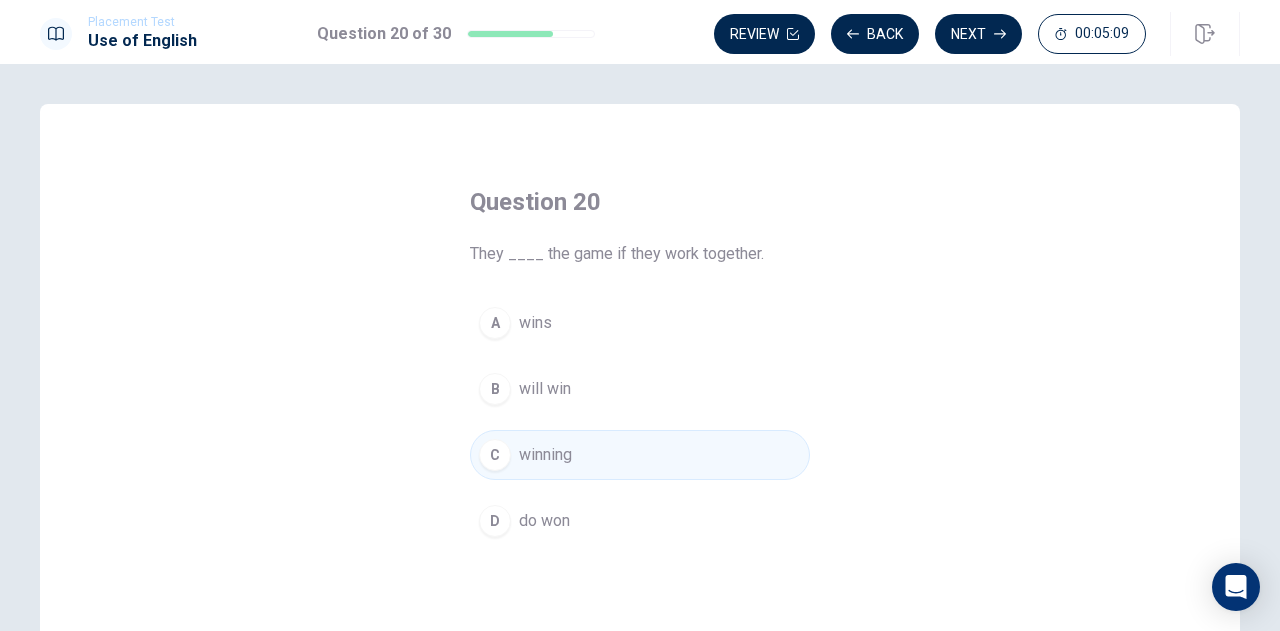 drag, startPoint x: 844, startPoint y: 265, endPoint x: 893, endPoint y: 190, distance: 89.587944 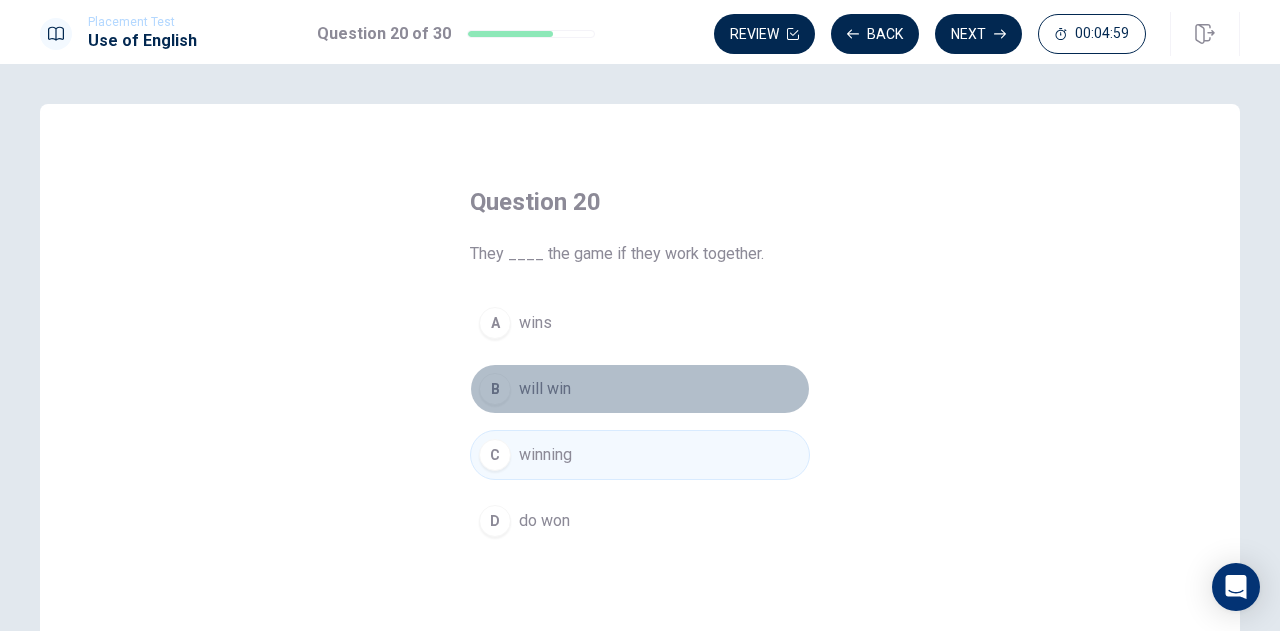 click on "B" at bounding box center [495, 389] 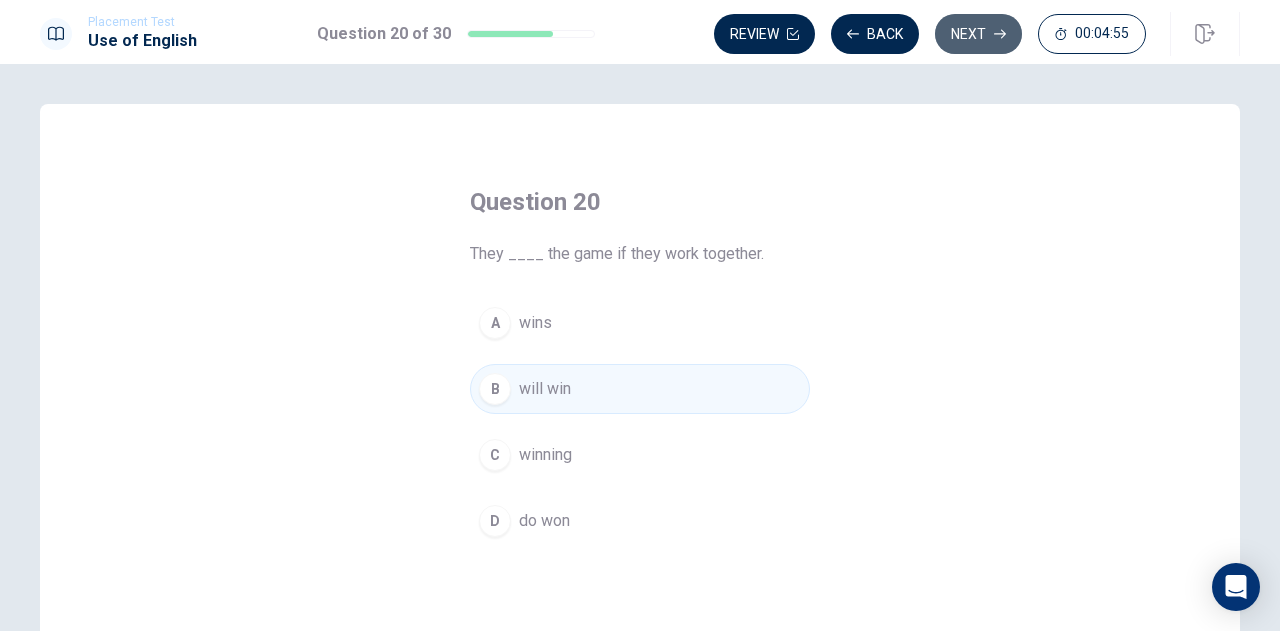 click on "Next" at bounding box center [978, 34] 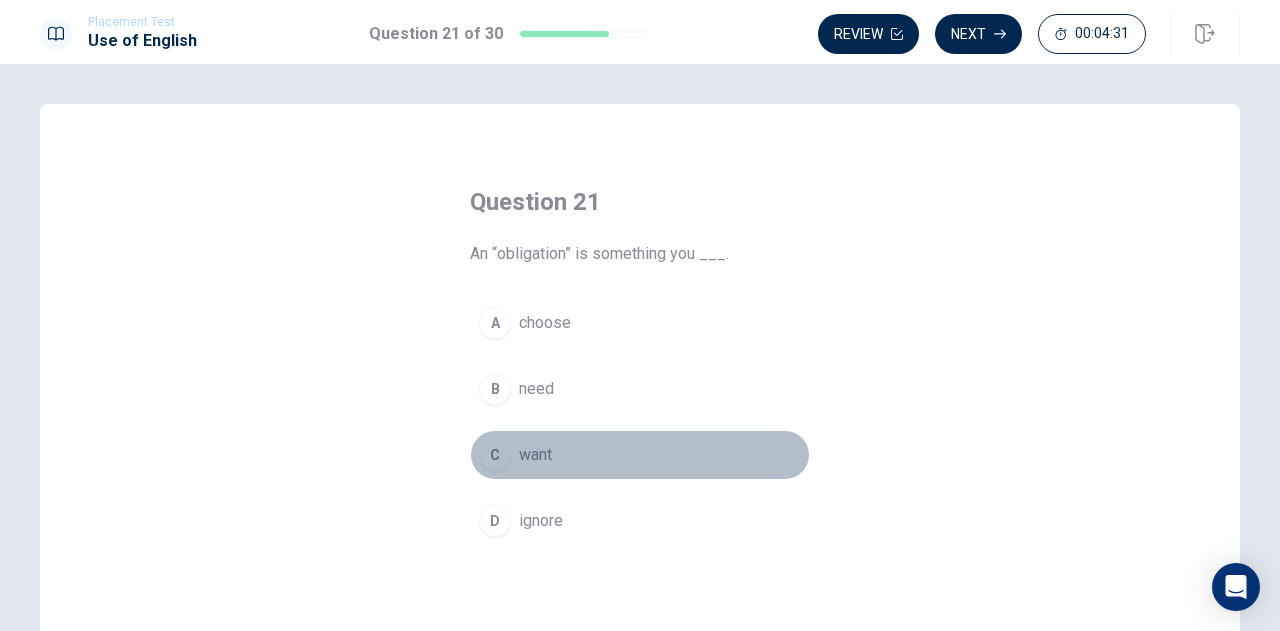 click on "C" at bounding box center [495, 455] 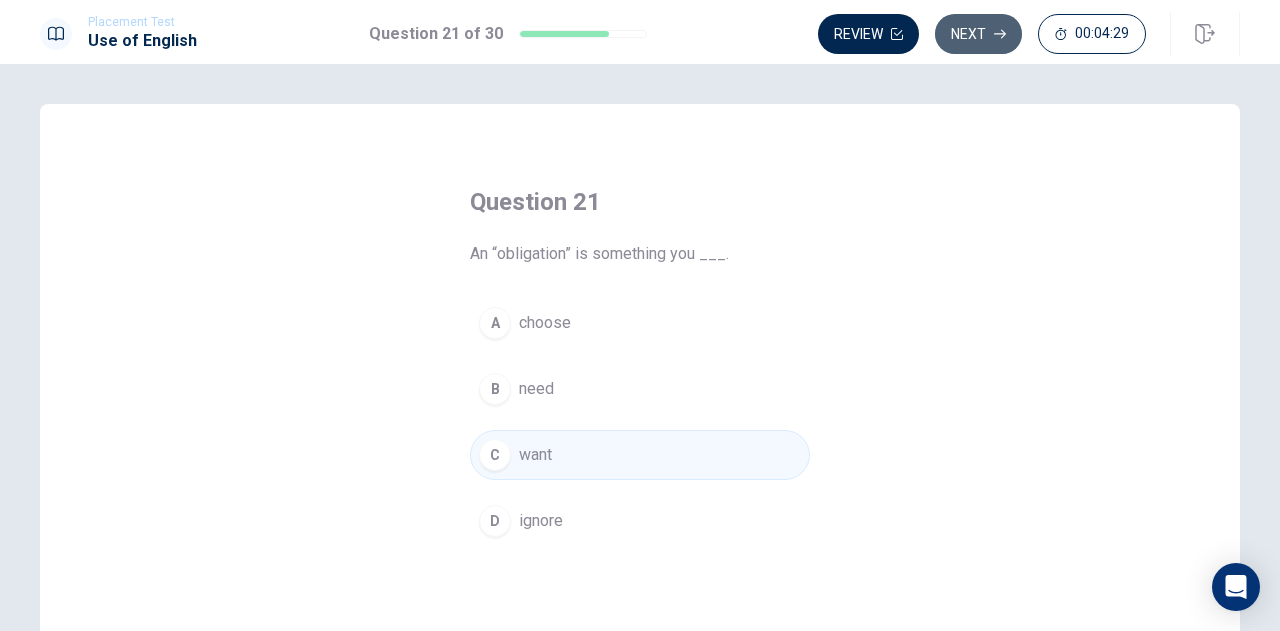 click on "Next" at bounding box center (978, 34) 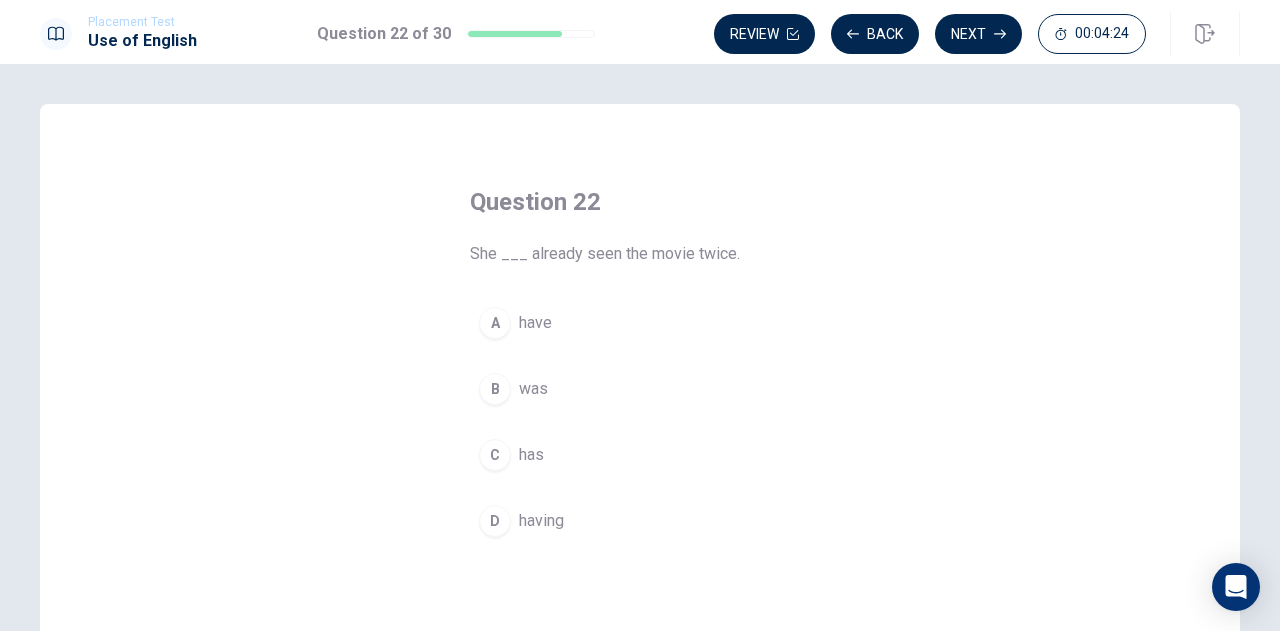 click on "A" at bounding box center [495, 323] 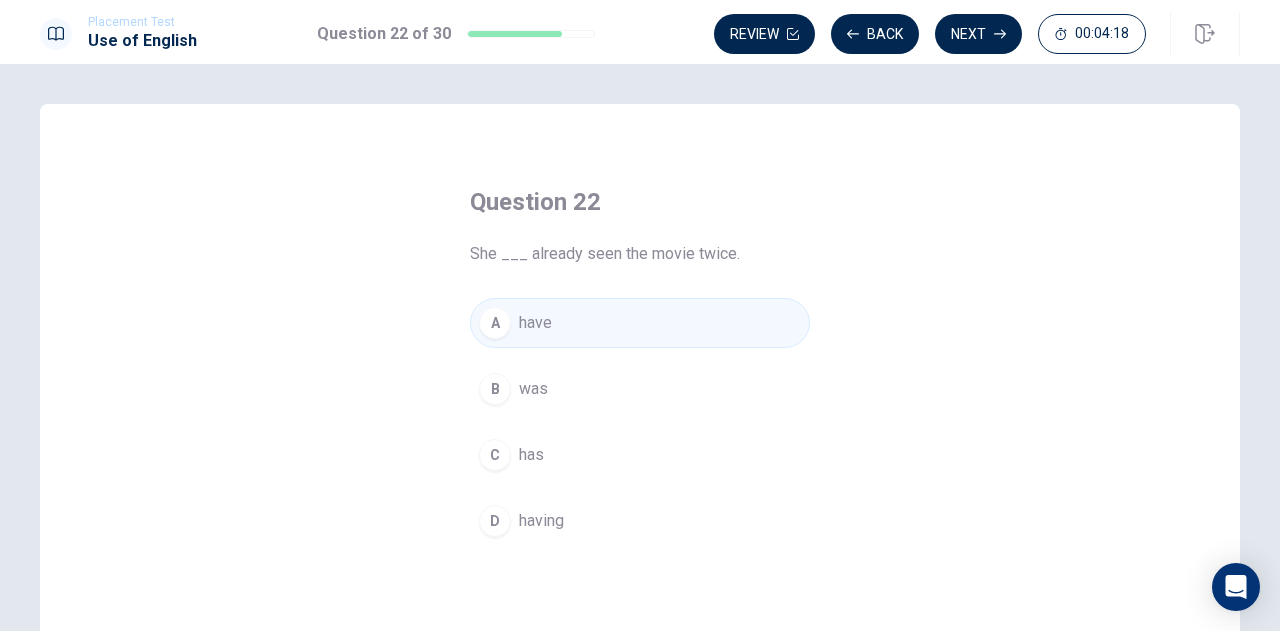 click on "C" at bounding box center (495, 455) 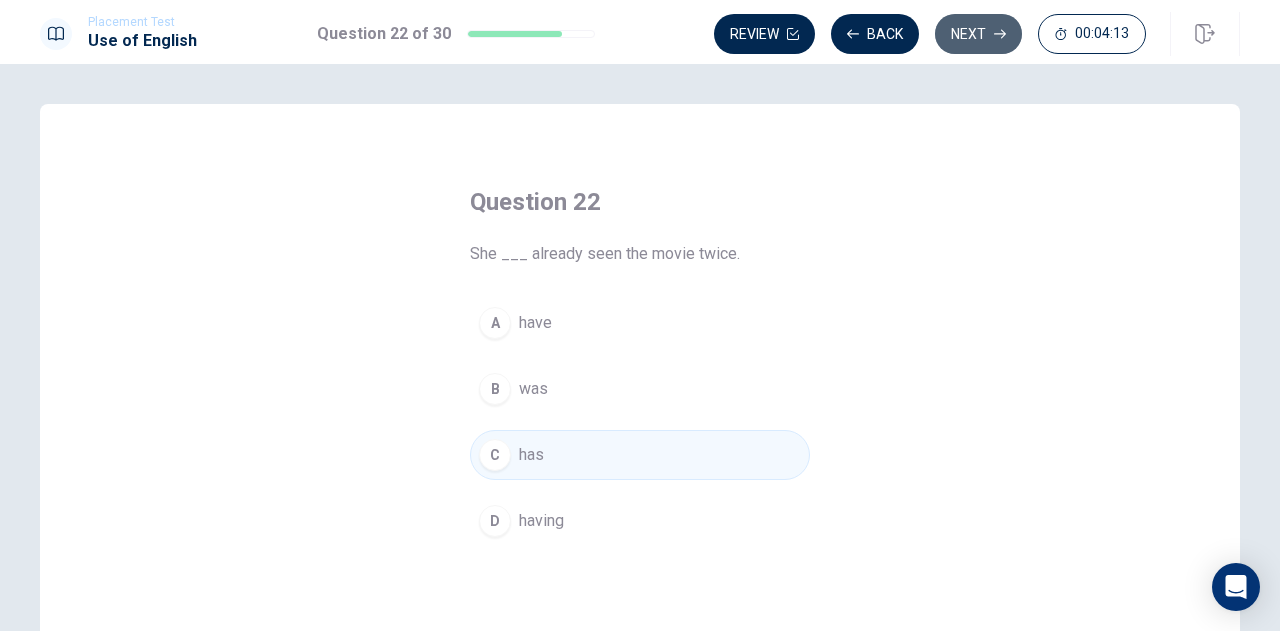 click on "Next" at bounding box center [978, 34] 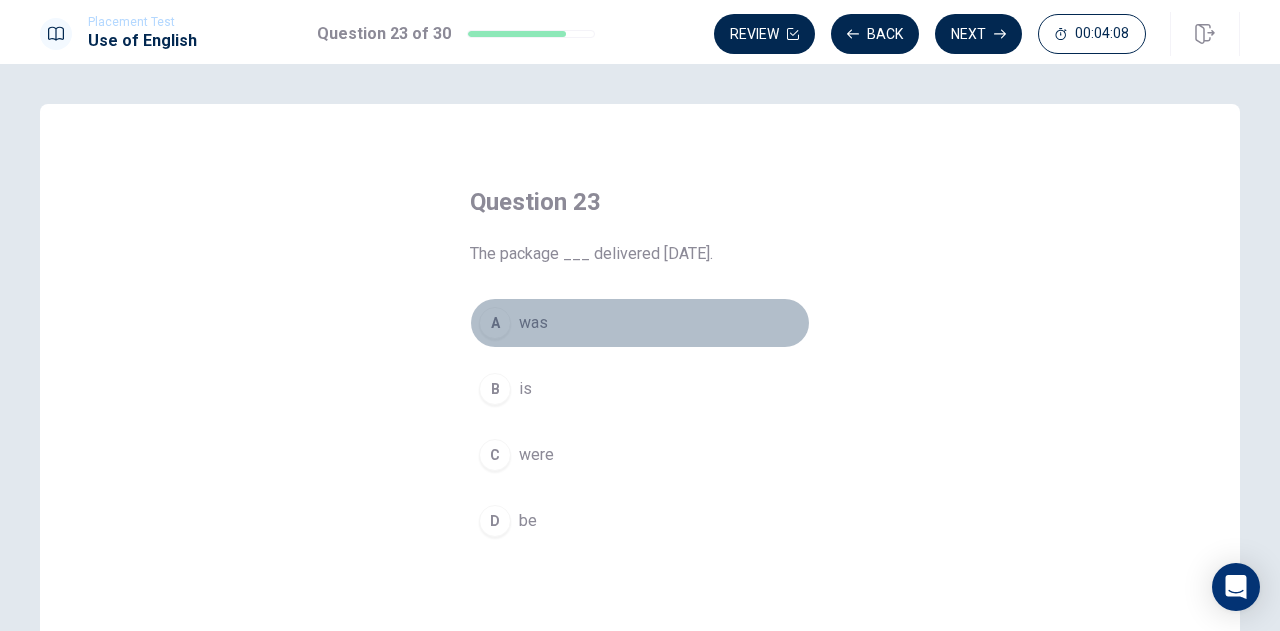 click on "A was" at bounding box center (640, 323) 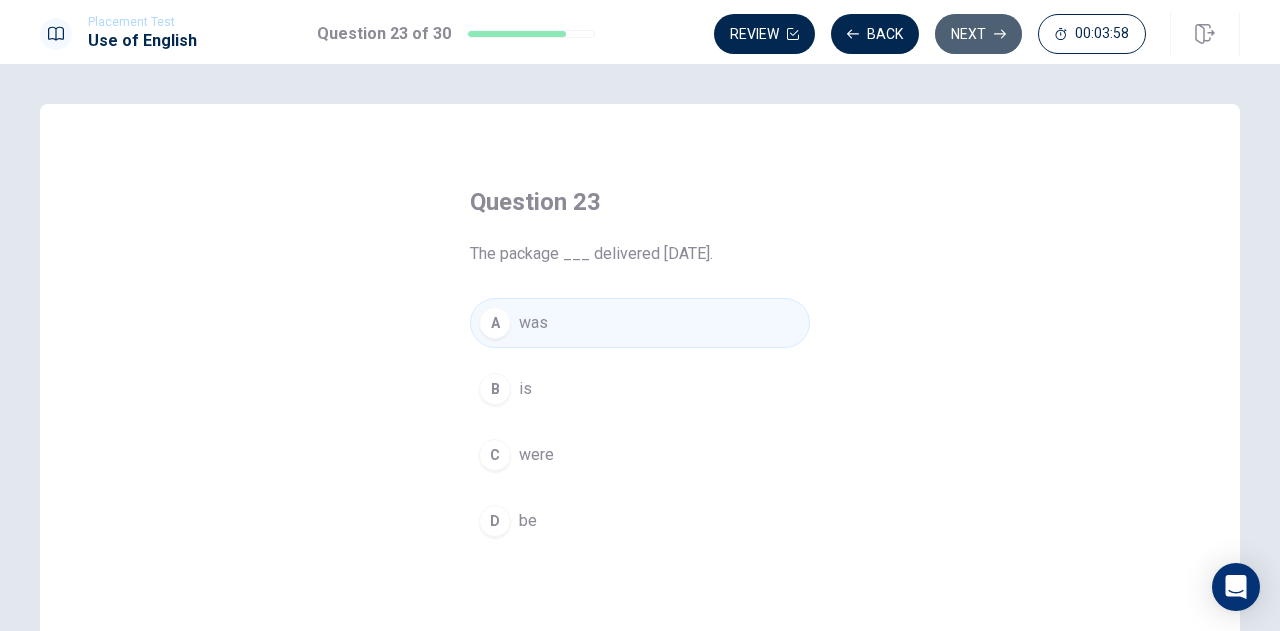 click on "Next" at bounding box center (978, 34) 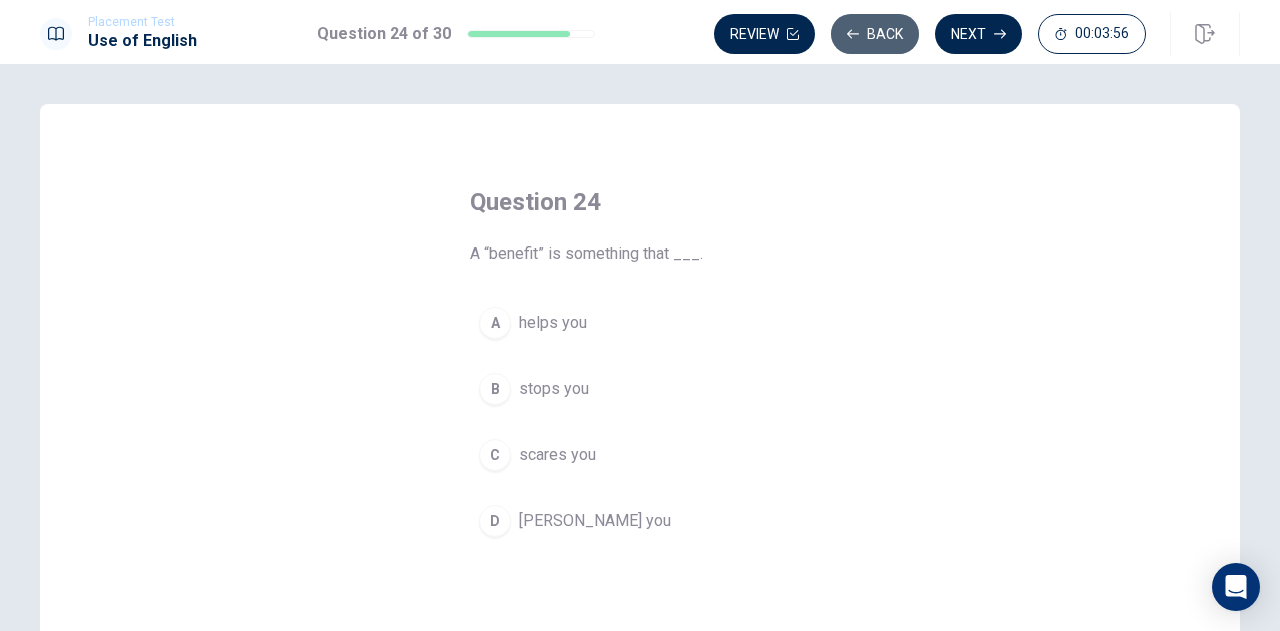 click on "Back" at bounding box center (875, 34) 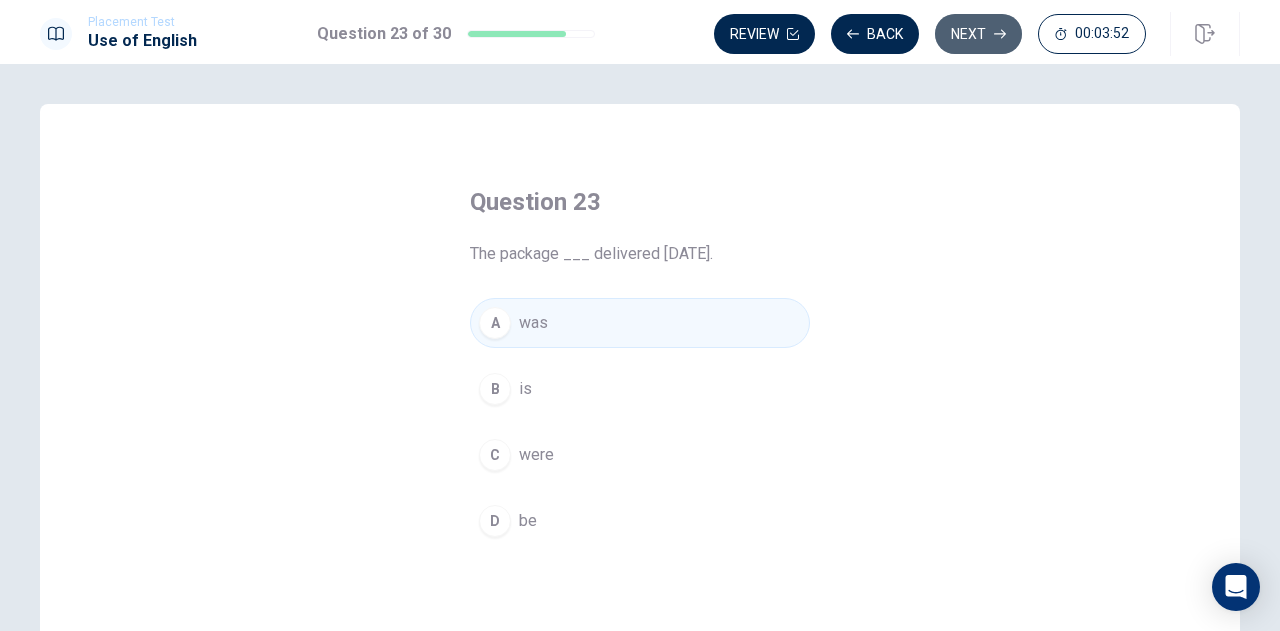 click on "Next" at bounding box center (978, 34) 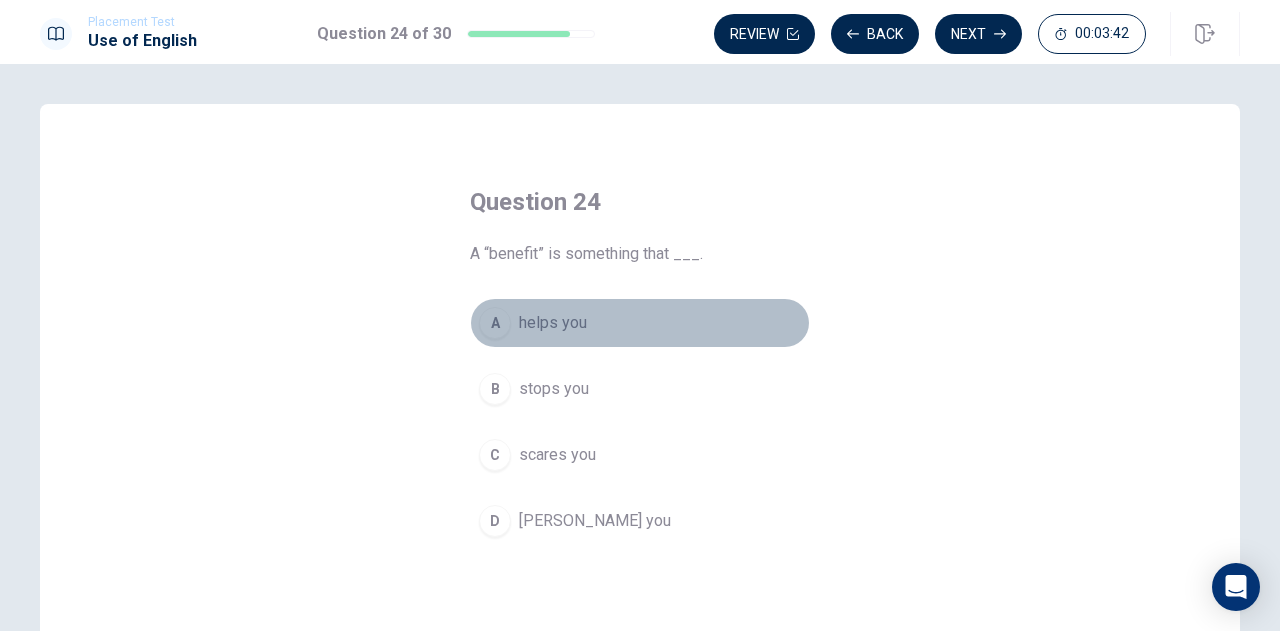 click on "A" at bounding box center [495, 323] 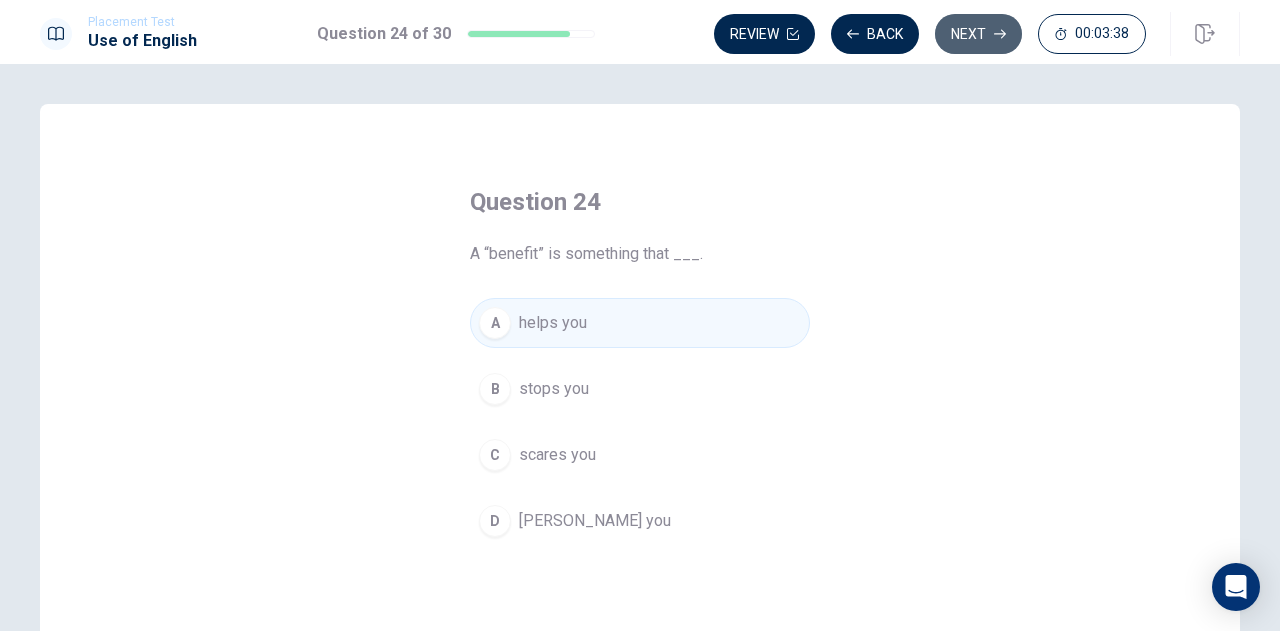click on "Next" at bounding box center [978, 34] 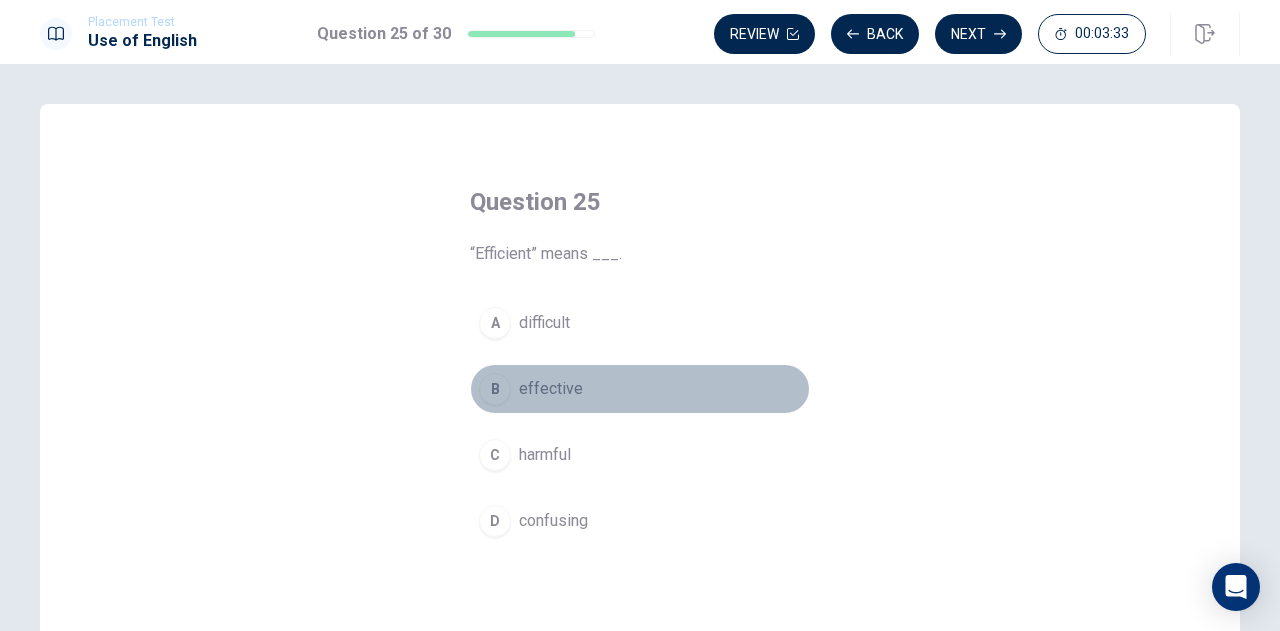 click on "B" at bounding box center [495, 389] 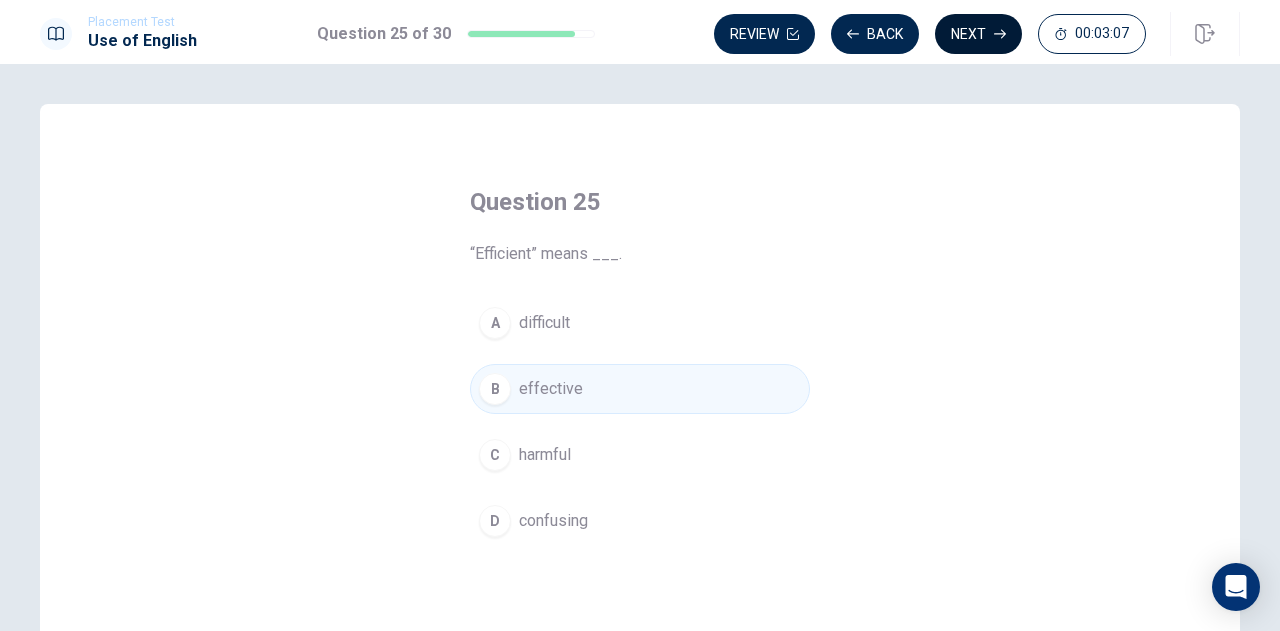 click 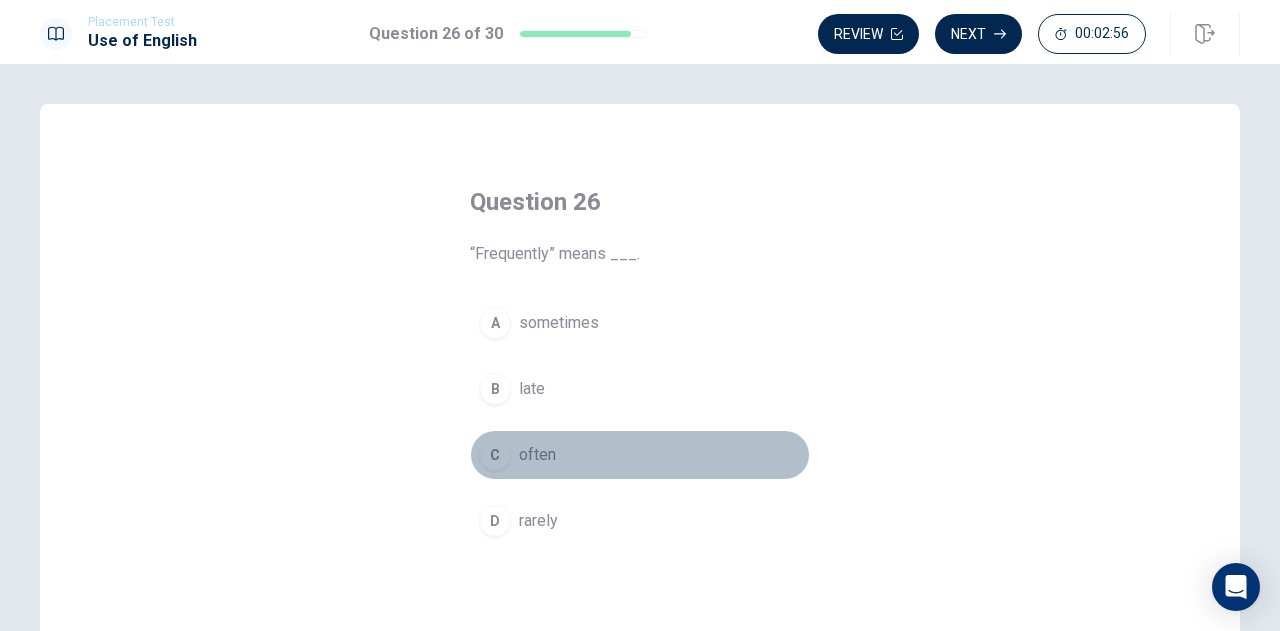 click on "C" at bounding box center (495, 455) 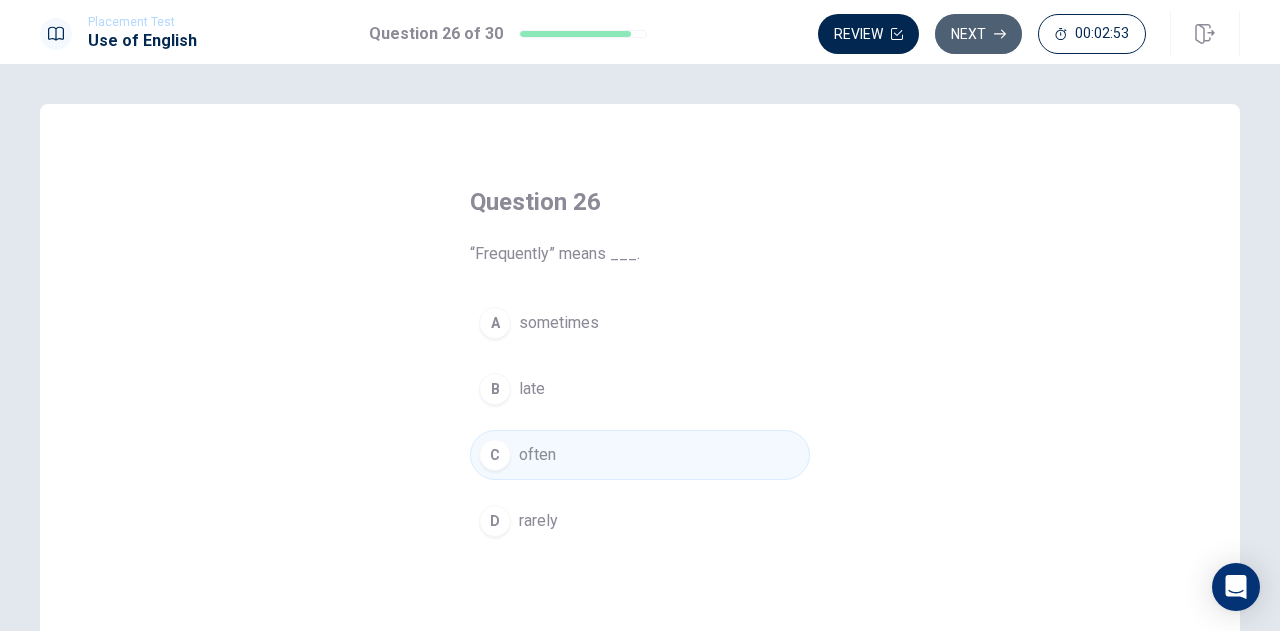 click on "Next" at bounding box center [978, 34] 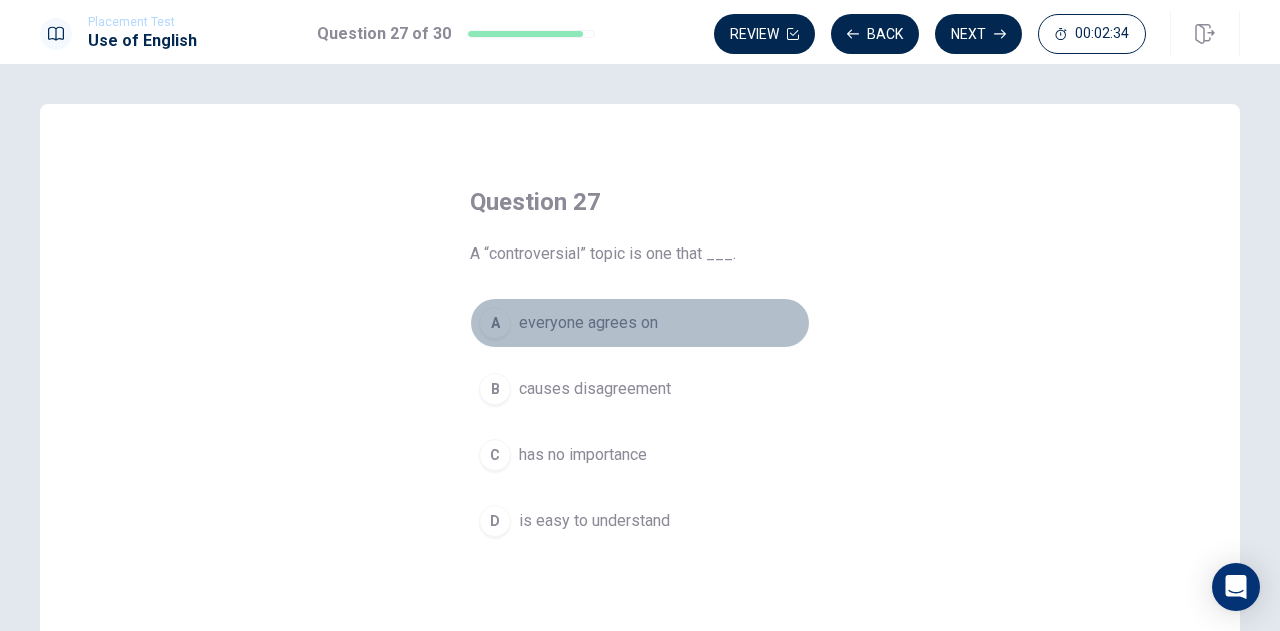 click on "A" at bounding box center [495, 323] 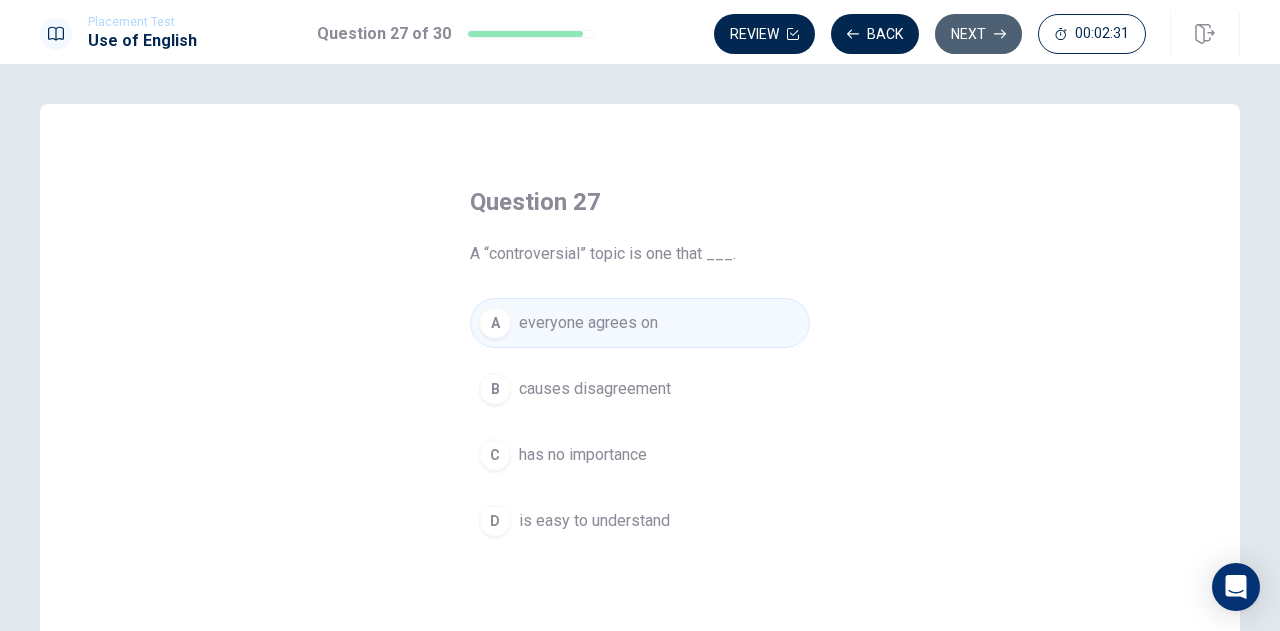 click on "Next" at bounding box center [978, 34] 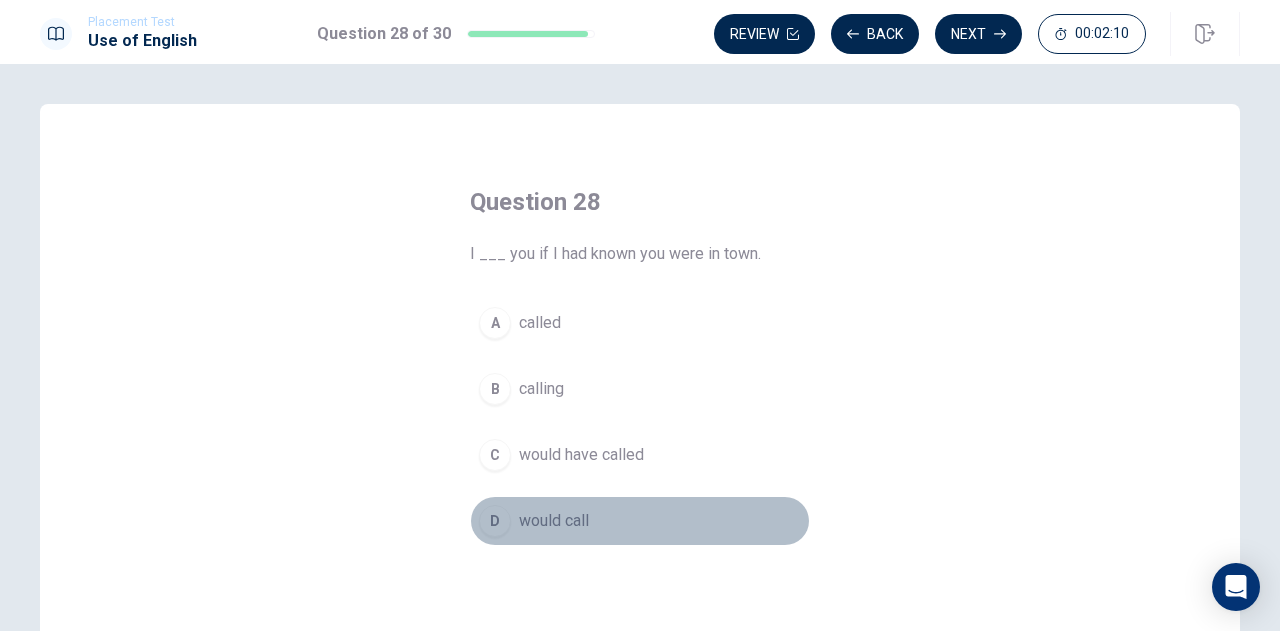 click on "D" at bounding box center [495, 521] 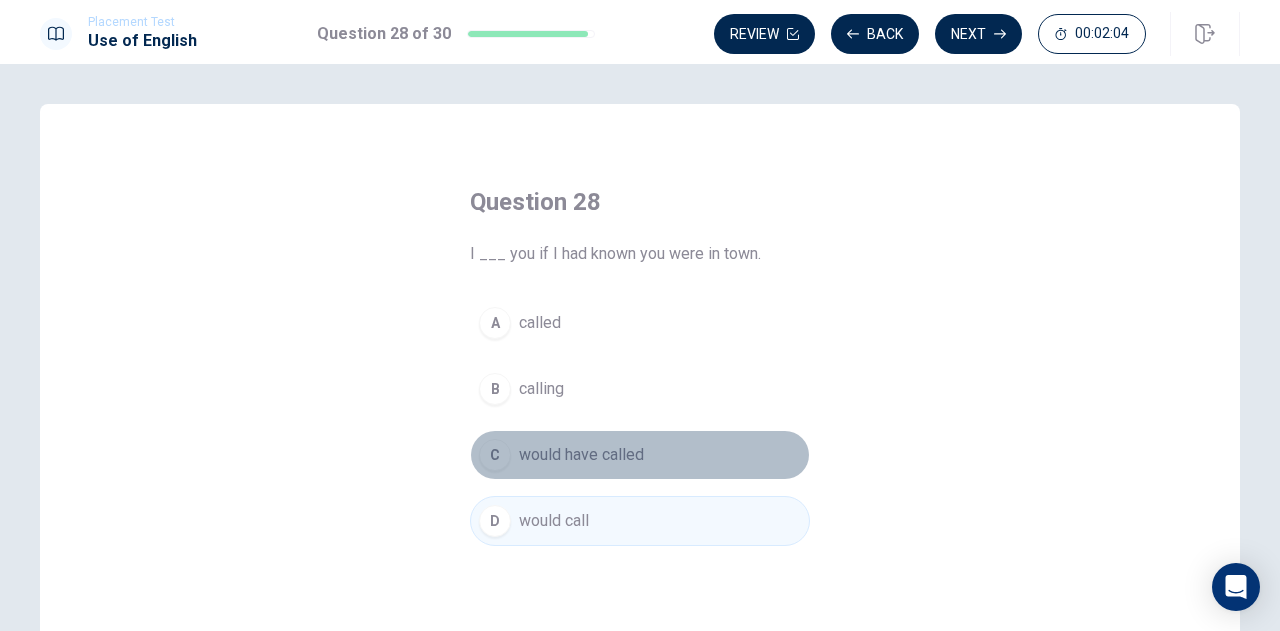 click on "C" at bounding box center [495, 455] 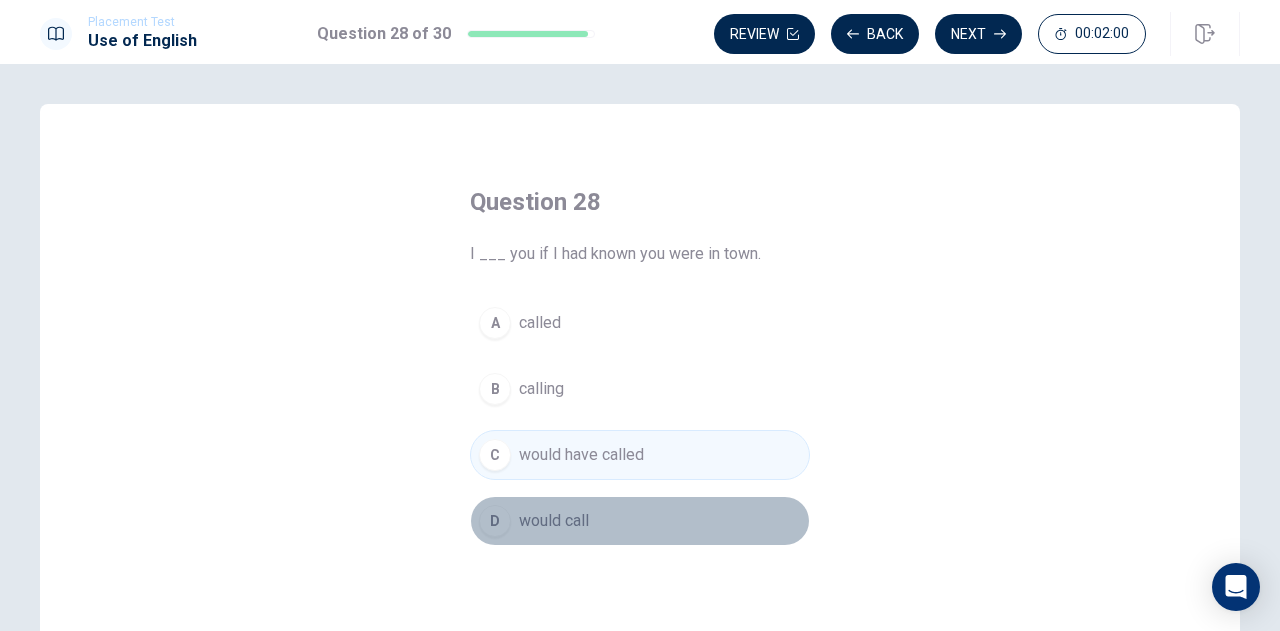 click on "D" at bounding box center [495, 521] 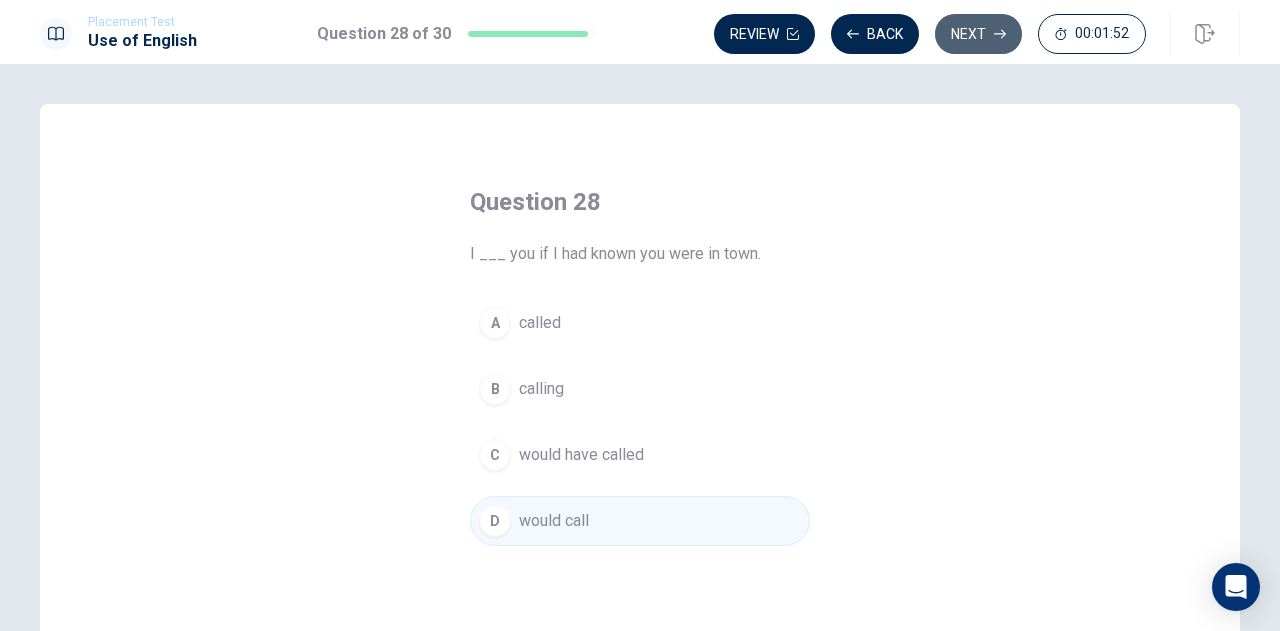 click on "Next" at bounding box center [978, 34] 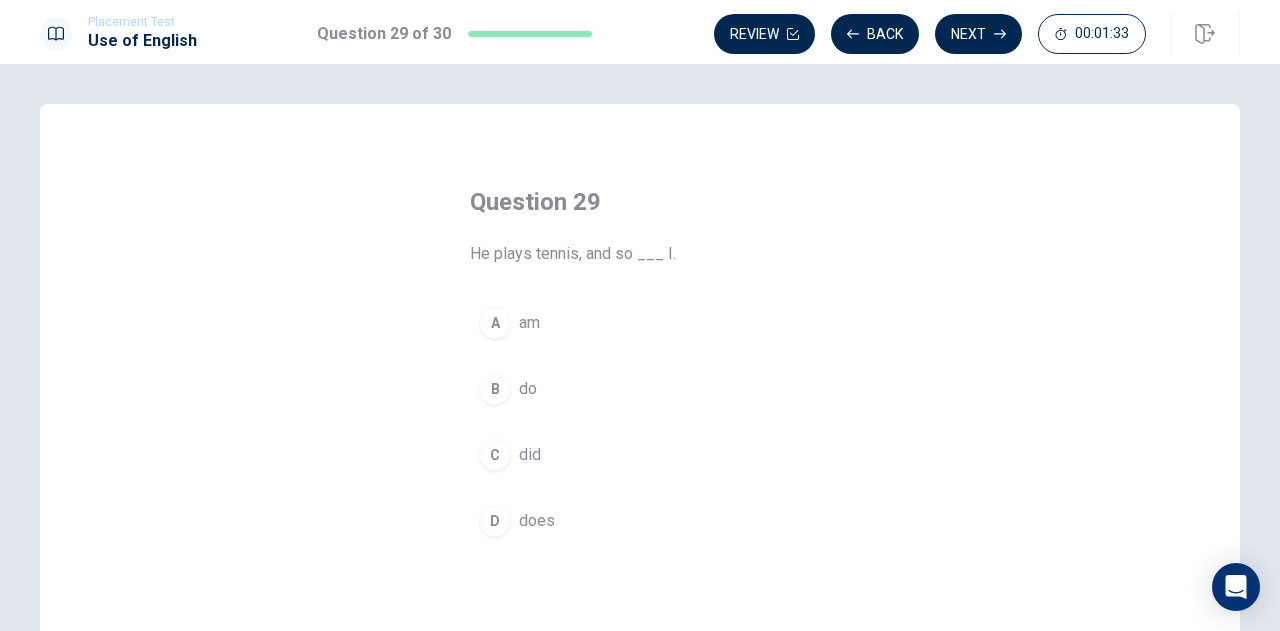 click on "A" at bounding box center (495, 323) 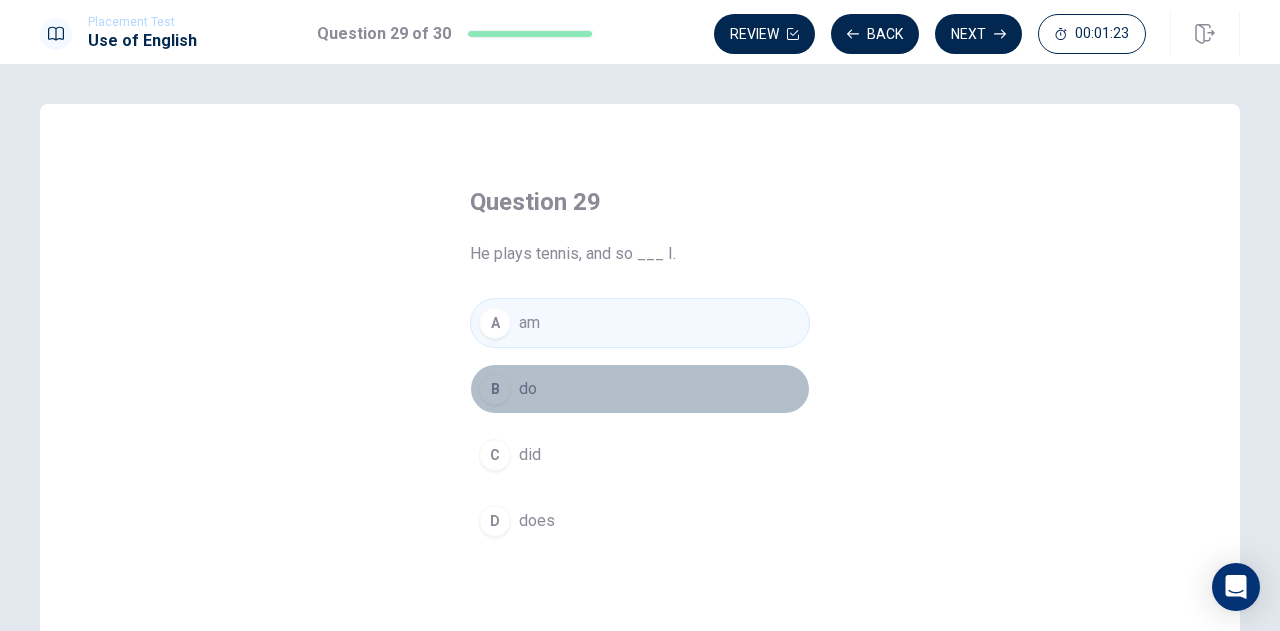 click on "B" at bounding box center [495, 389] 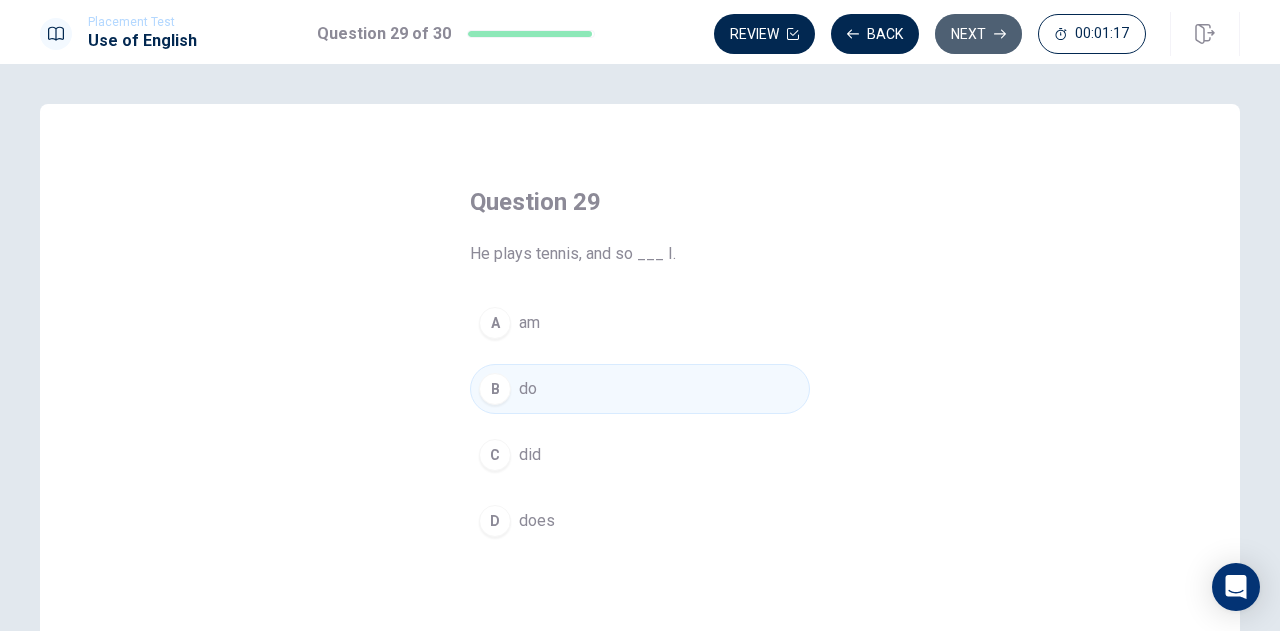 click on "Next" at bounding box center [978, 34] 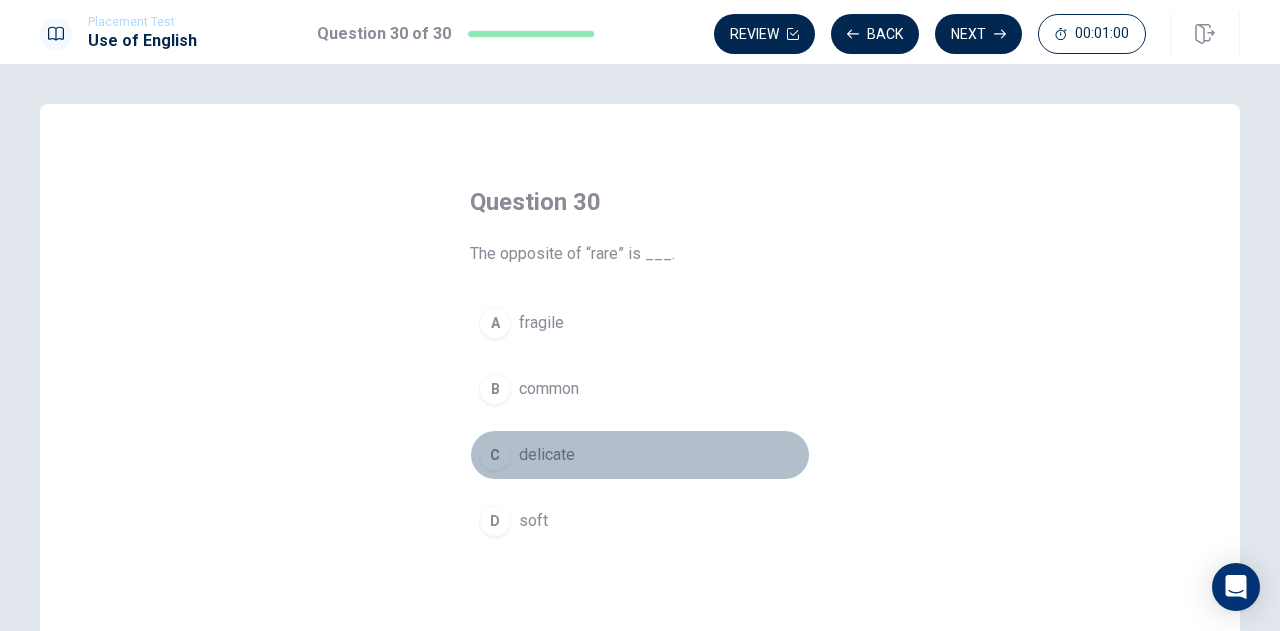 click on "C" at bounding box center (495, 455) 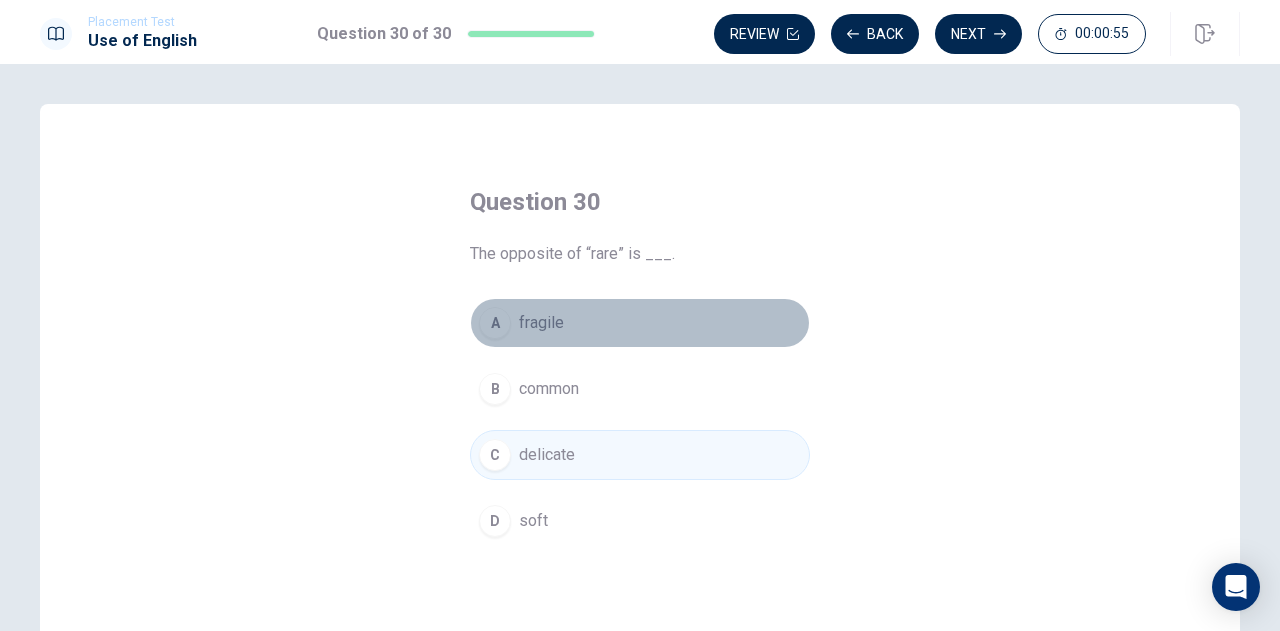 click on "A" at bounding box center (495, 323) 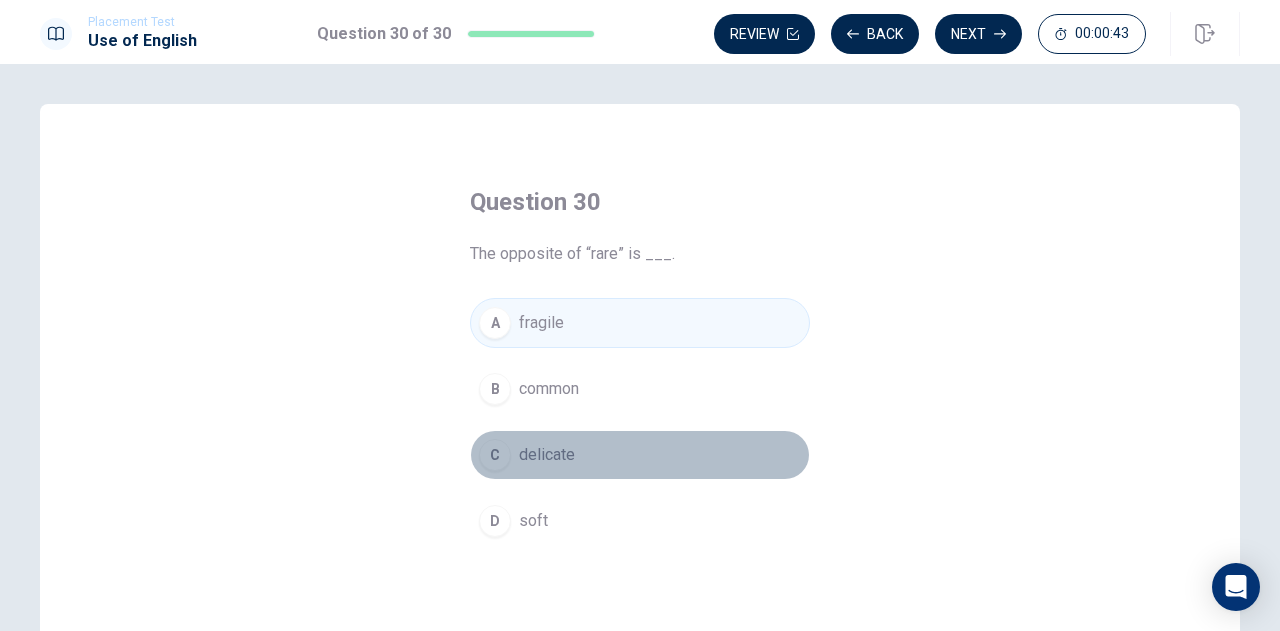 click on "C" at bounding box center [495, 455] 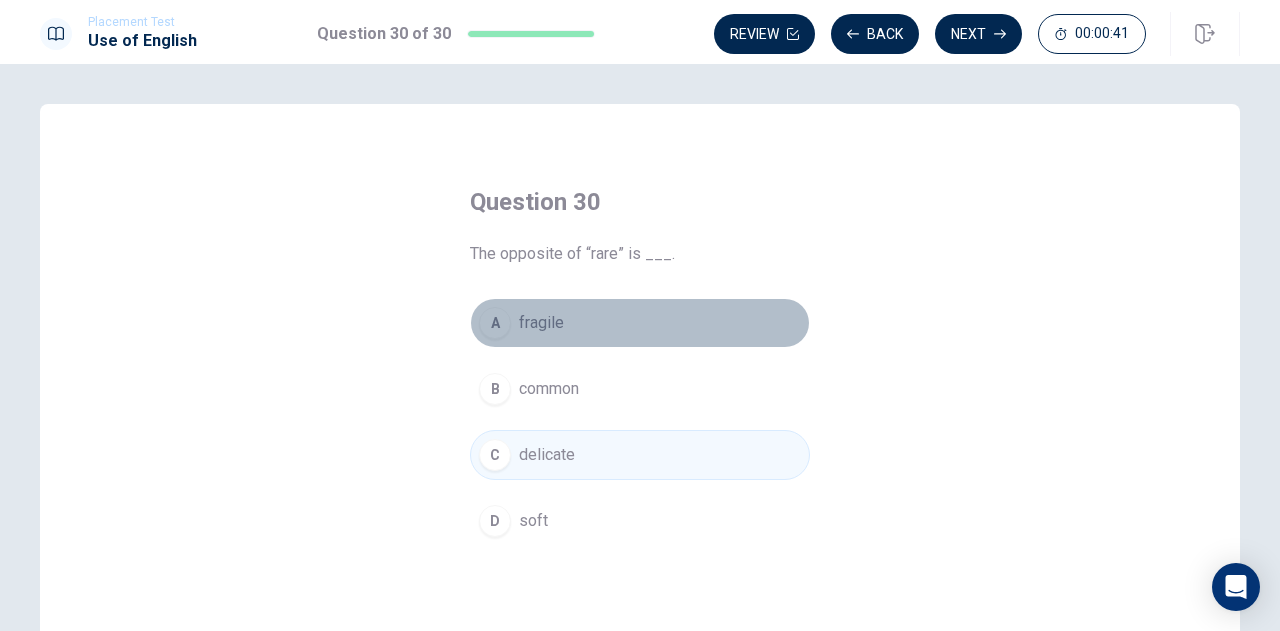 click on "A" at bounding box center (495, 323) 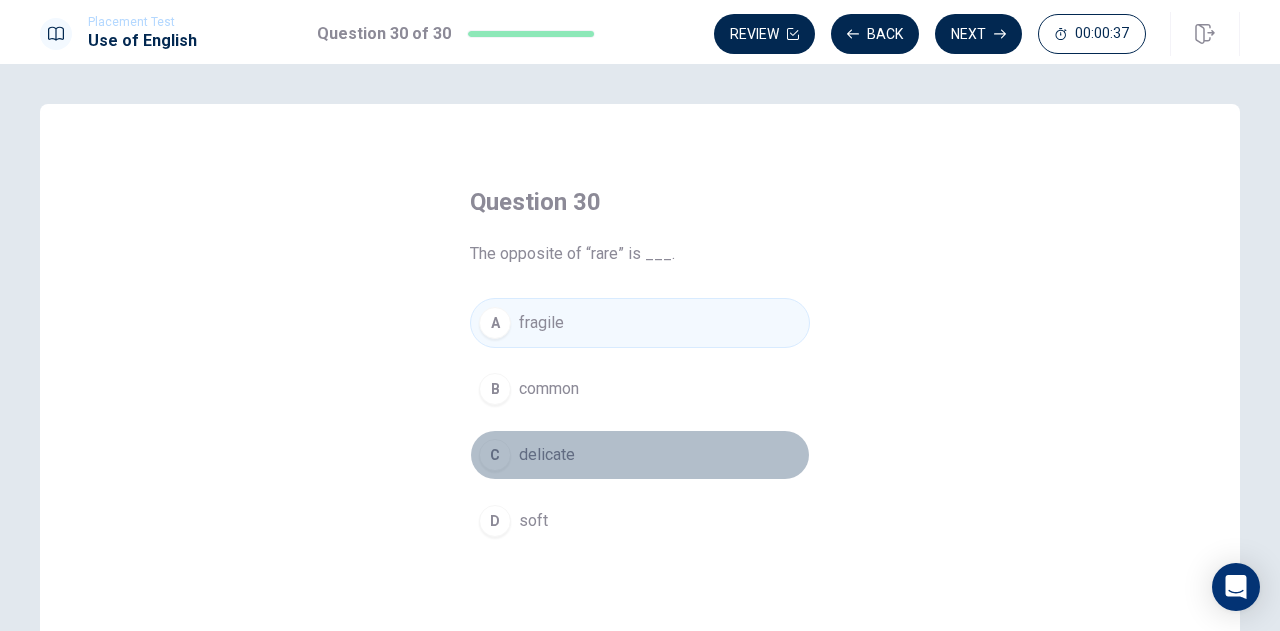 click on "C" at bounding box center [495, 455] 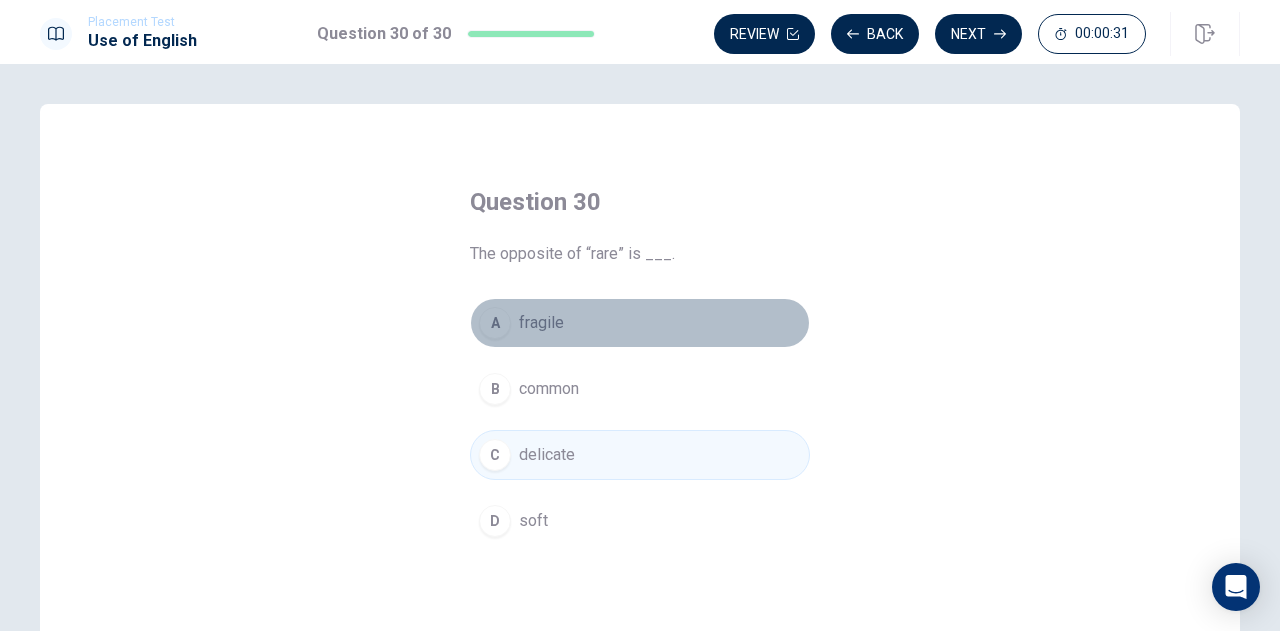 click on "A" at bounding box center (495, 323) 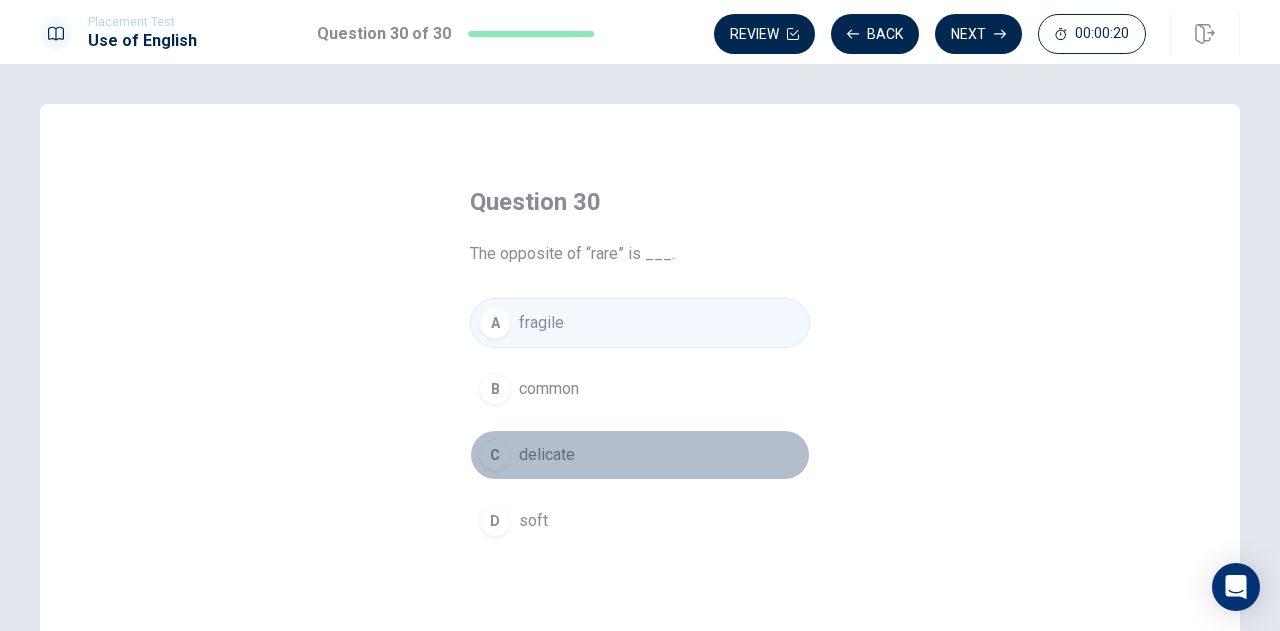 click on "C" at bounding box center [495, 455] 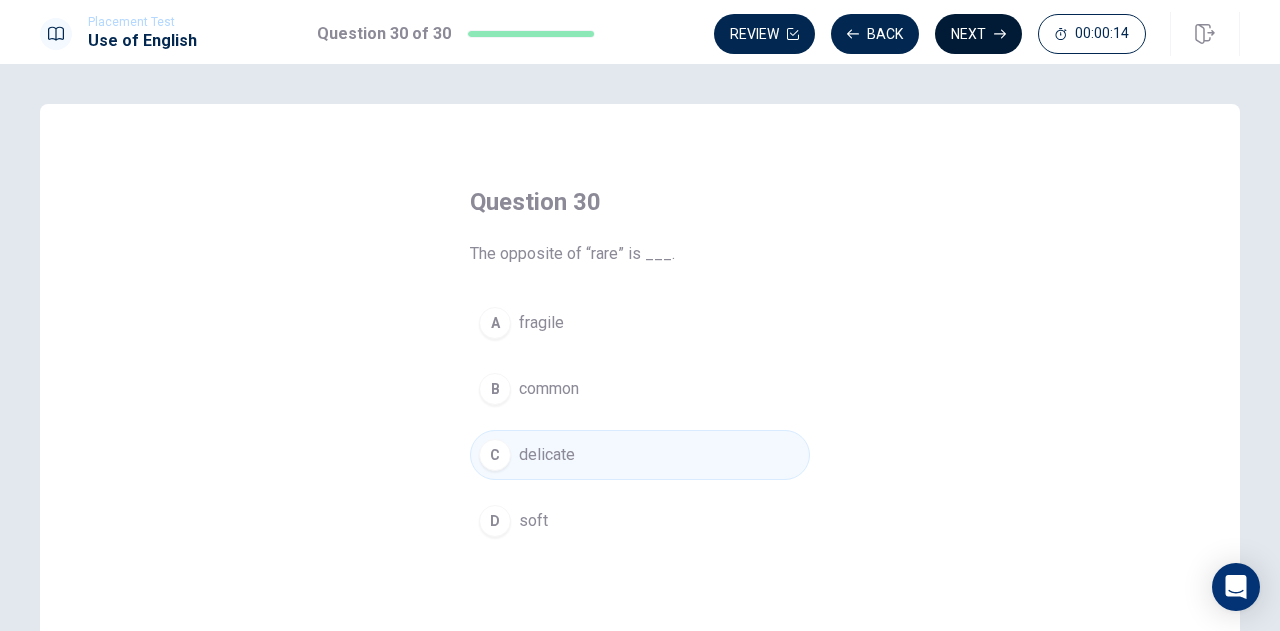 click on "Next" at bounding box center (978, 34) 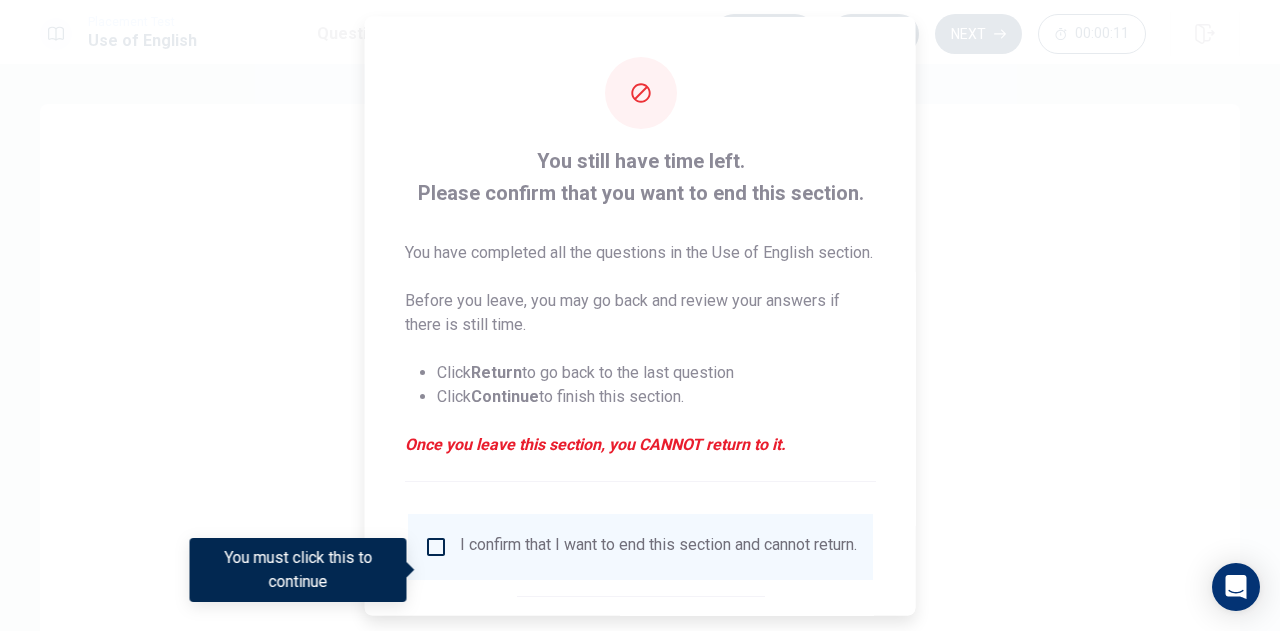 click at bounding box center (640, 315) 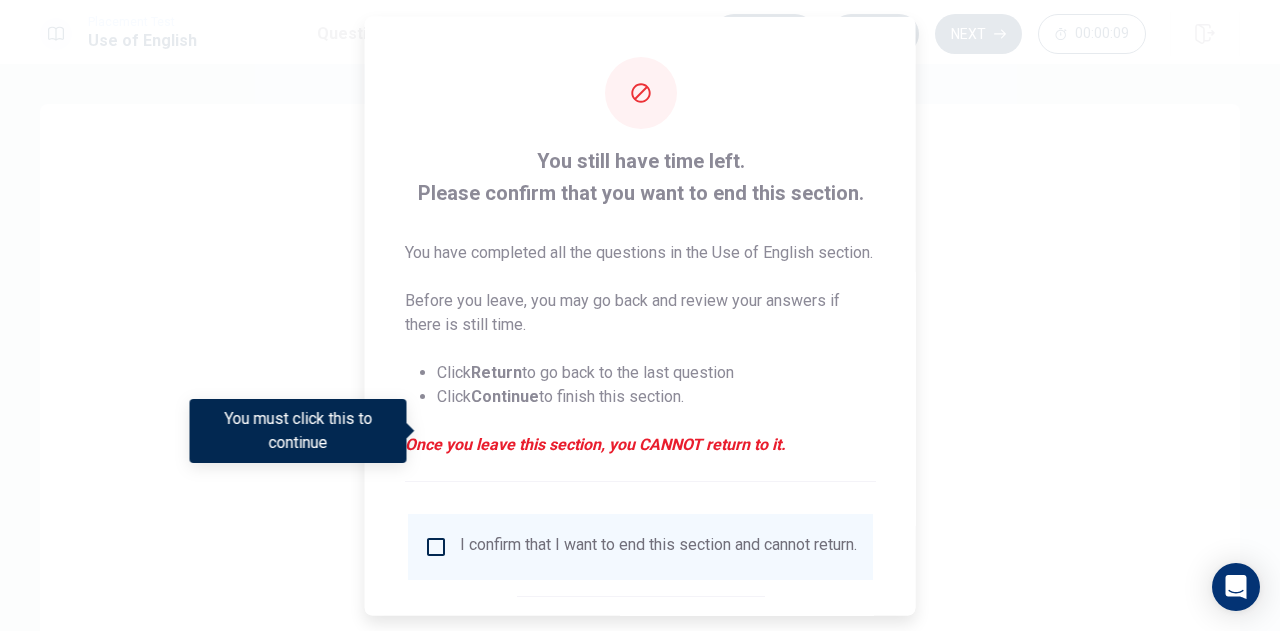 scroll, scrollTop: 139, scrollLeft: 0, axis: vertical 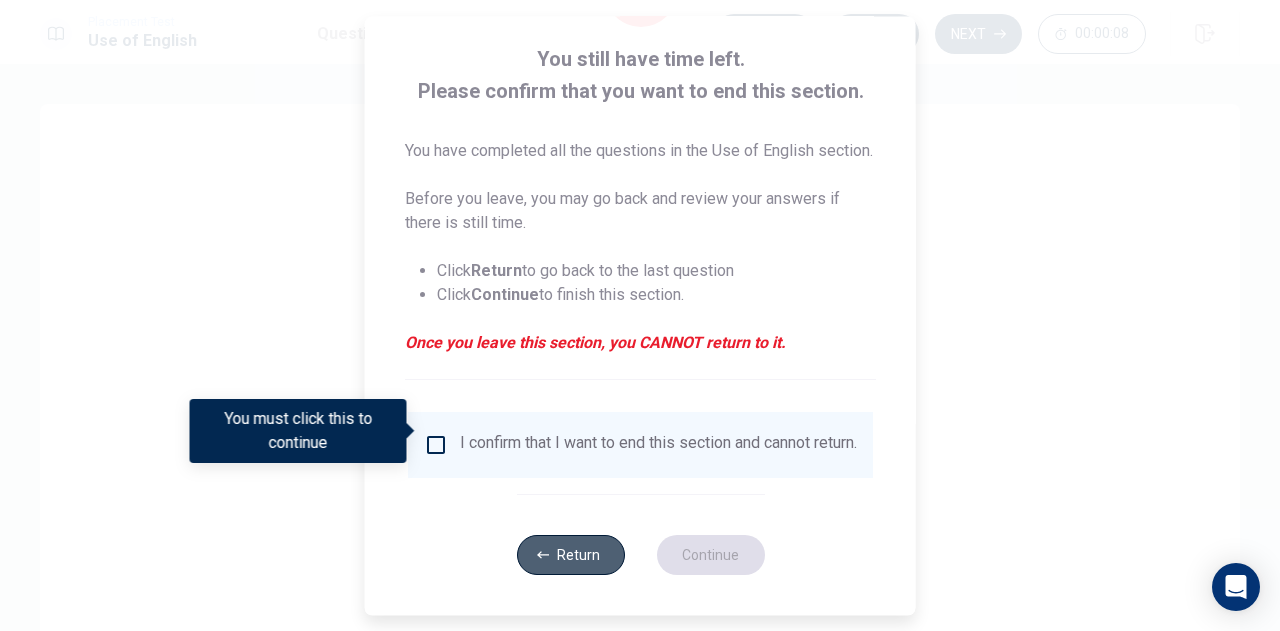 click on "Return" at bounding box center [570, 555] 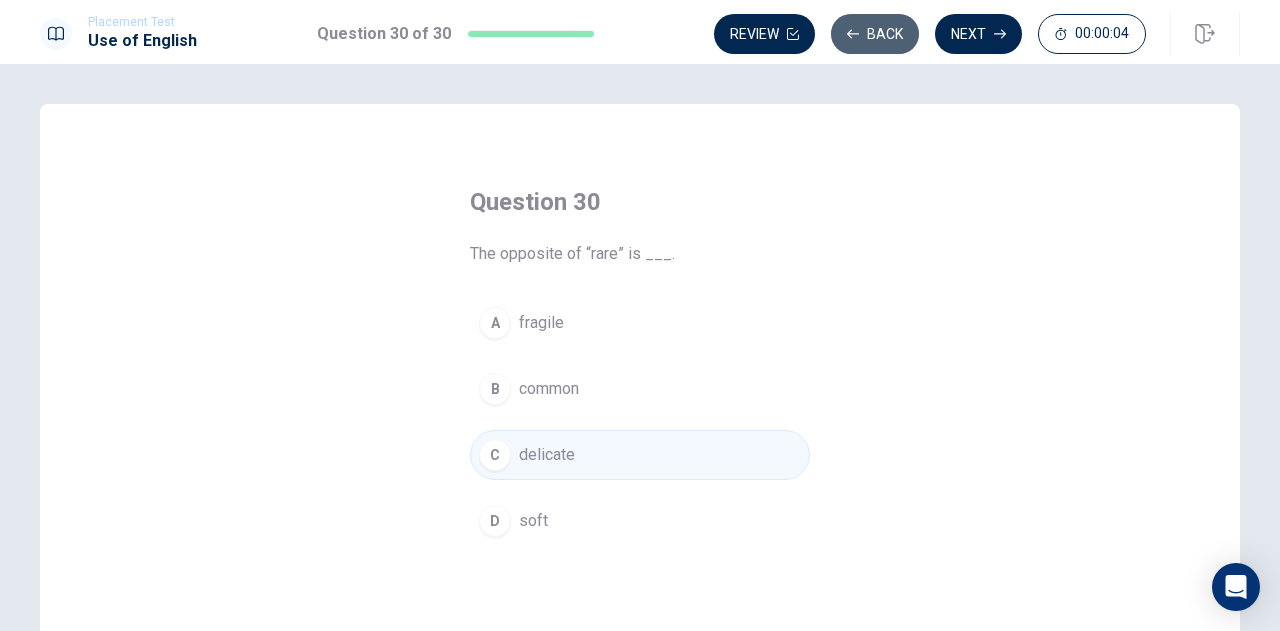 click on "Back" at bounding box center [875, 34] 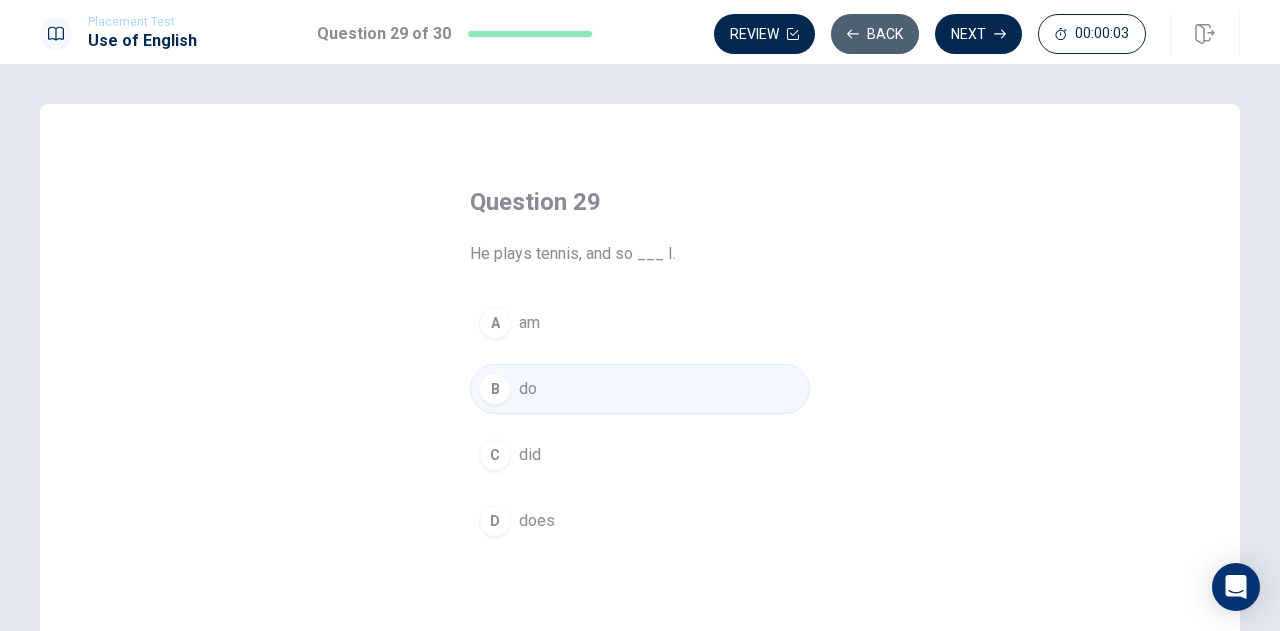 click on "Back" at bounding box center [875, 34] 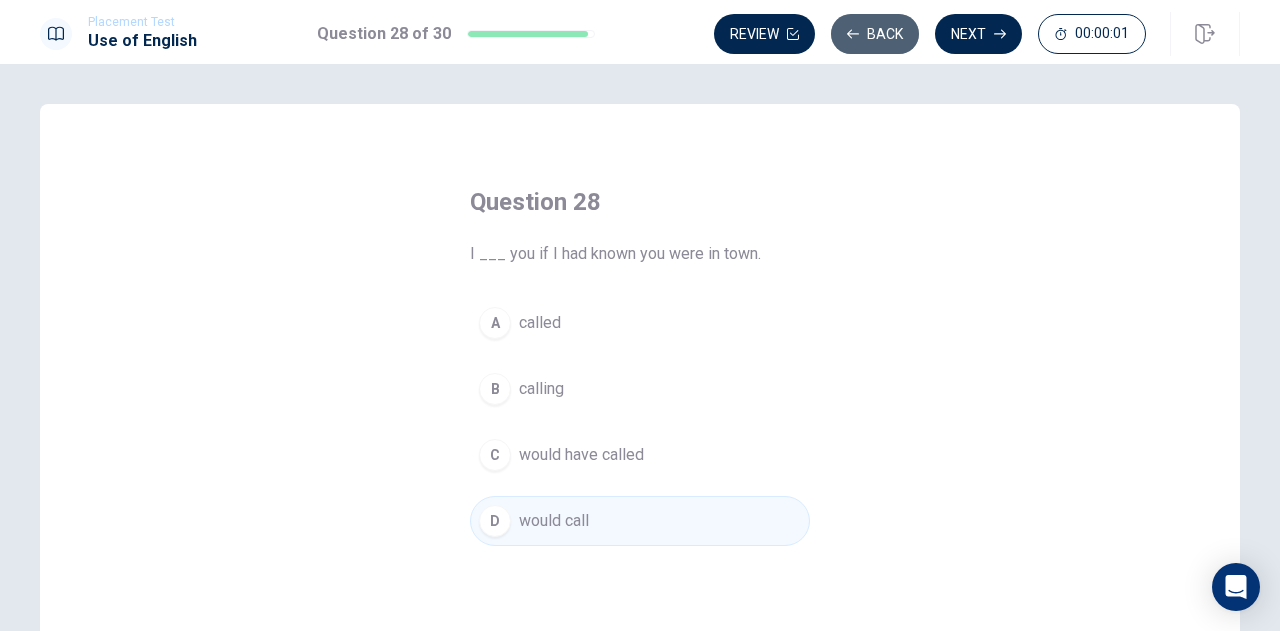click on "Back" at bounding box center (875, 34) 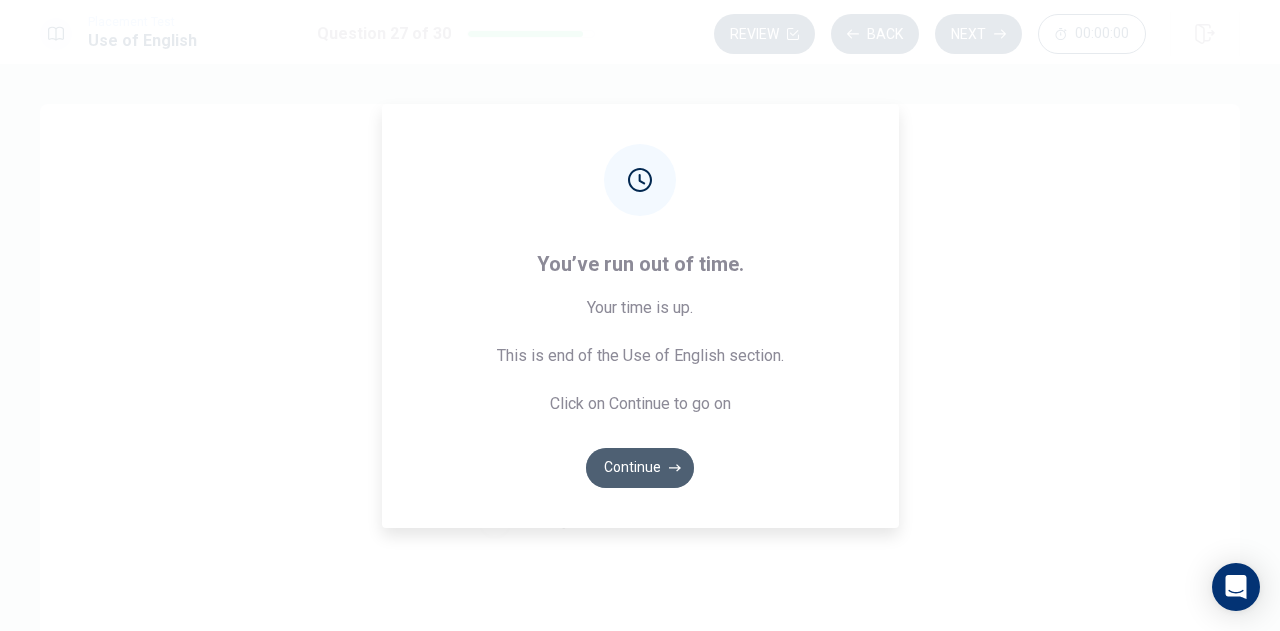 click on "Continue" at bounding box center [640, 468] 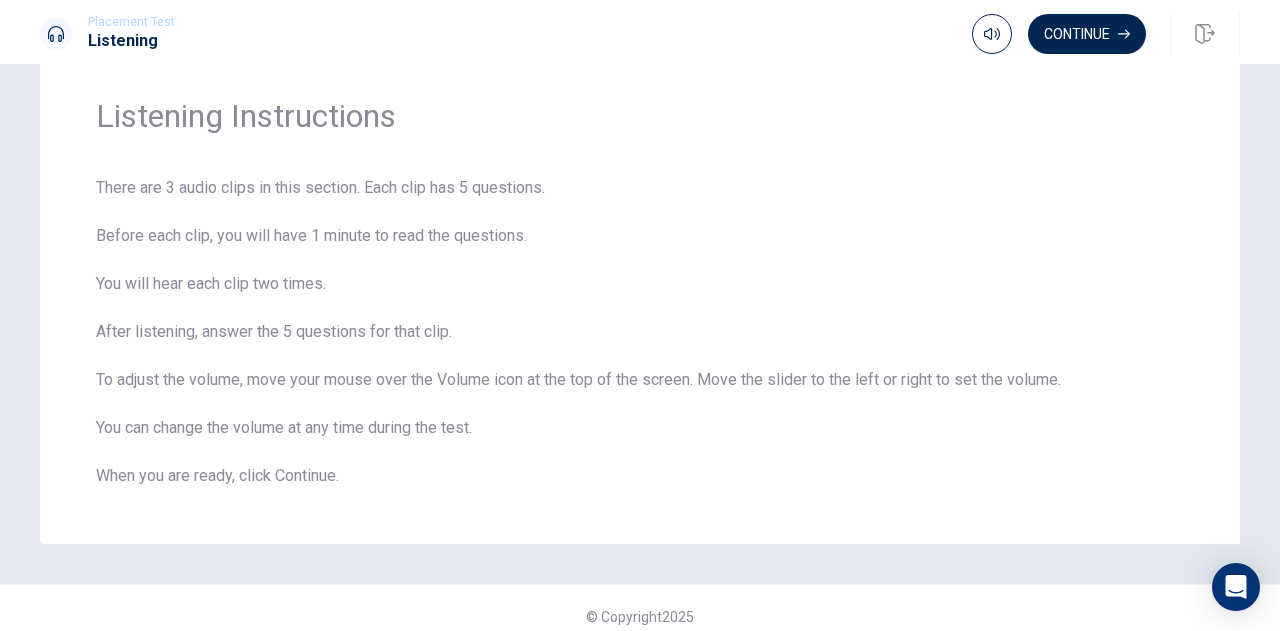 scroll, scrollTop: 63, scrollLeft: 0, axis: vertical 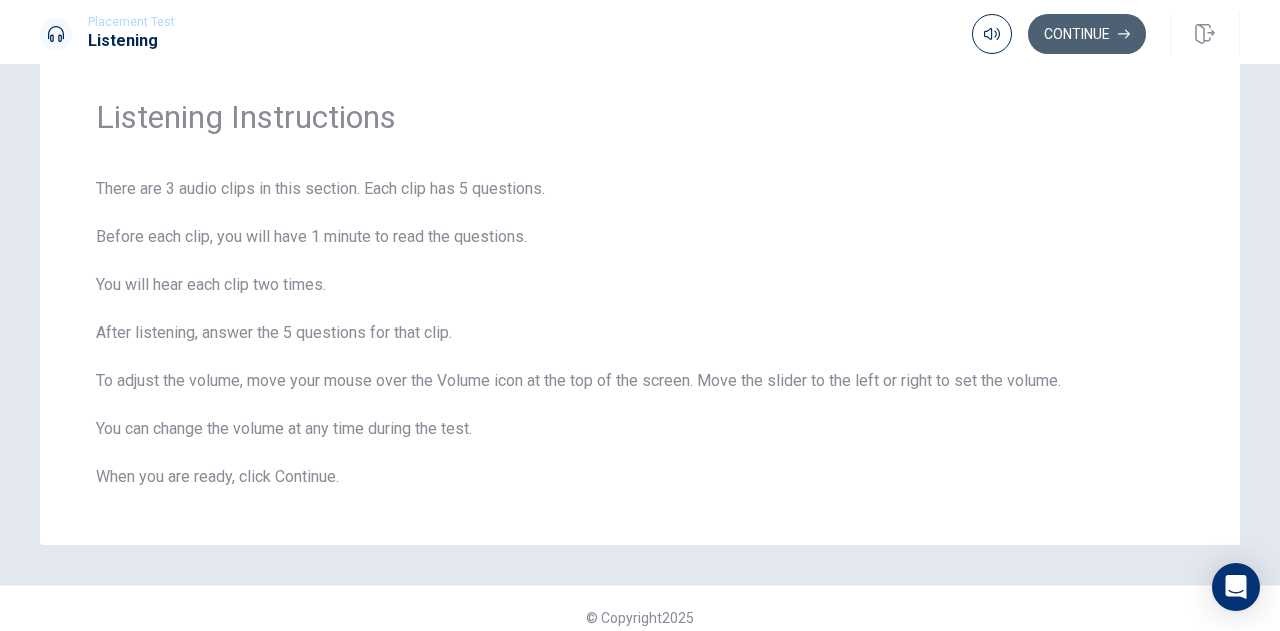 click on "Continue" at bounding box center (1087, 34) 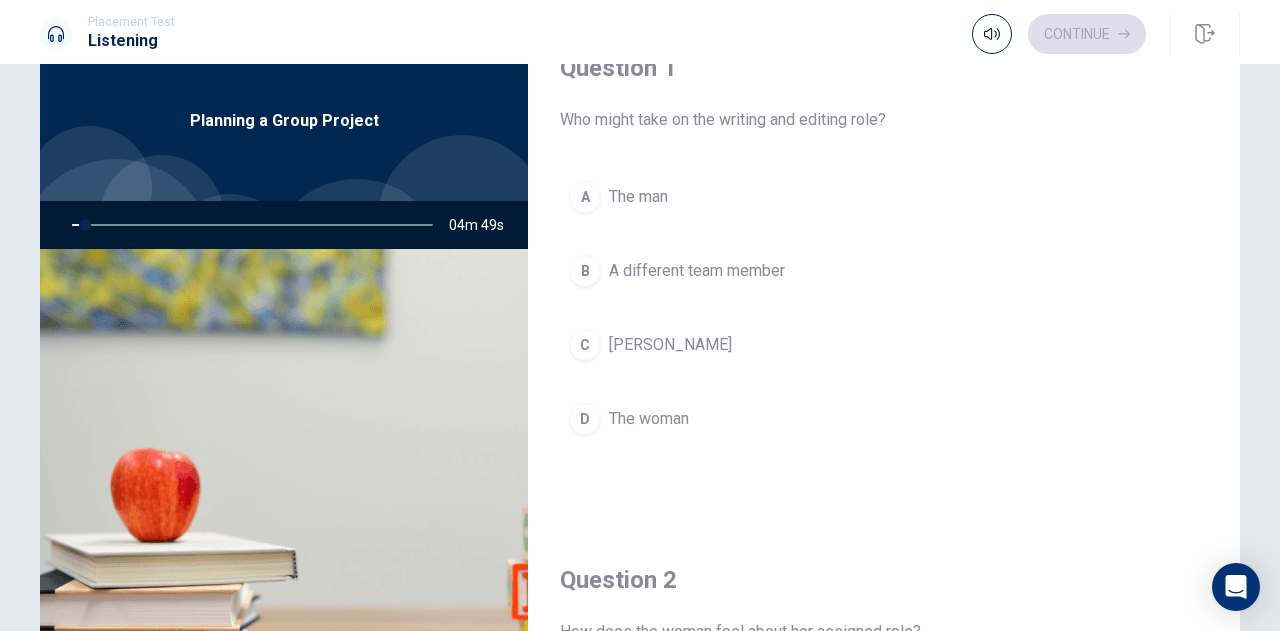 scroll, scrollTop: 32, scrollLeft: 0, axis: vertical 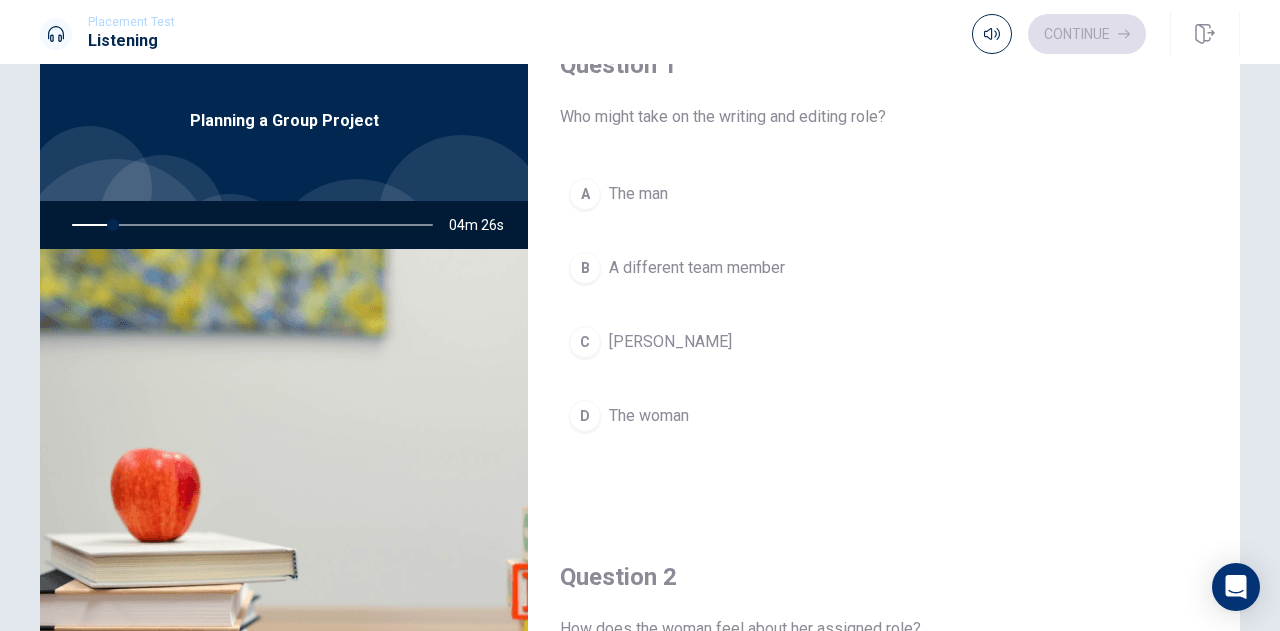 click on "Question 2 How does the woman feel about her assigned role? A She is indifferent B She is happy C She is confused D She is unhappy" at bounding box center [884, 777] 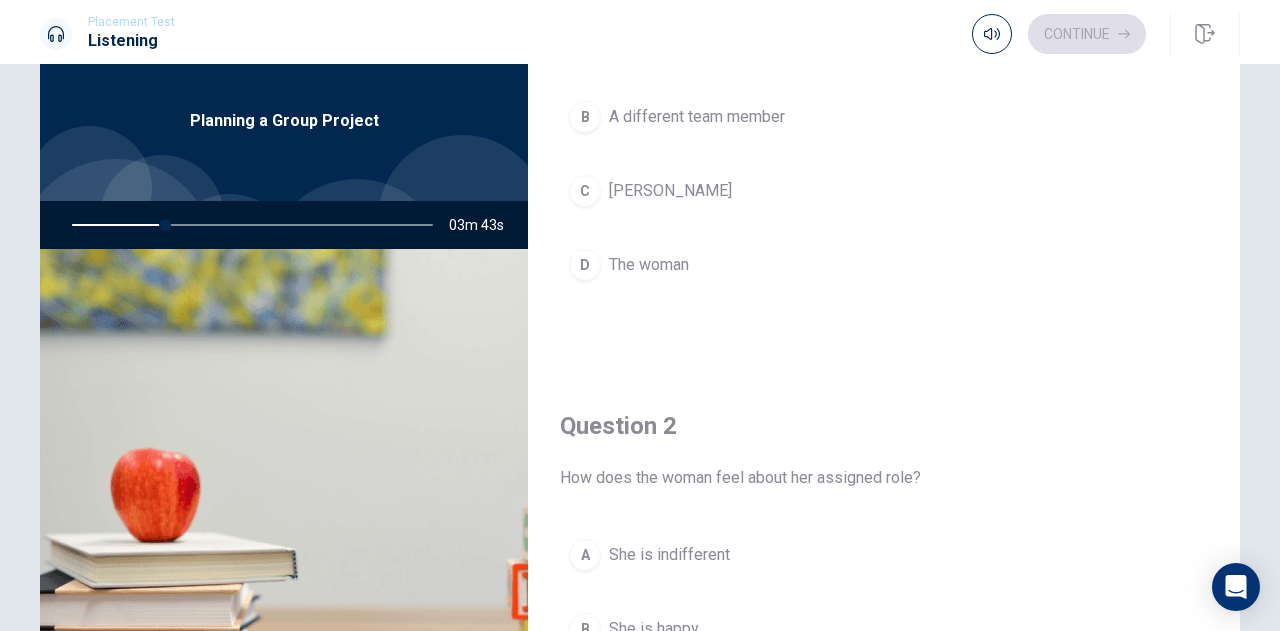 scroll, scrollTop: 0, scrollLeft: 0, axis: both 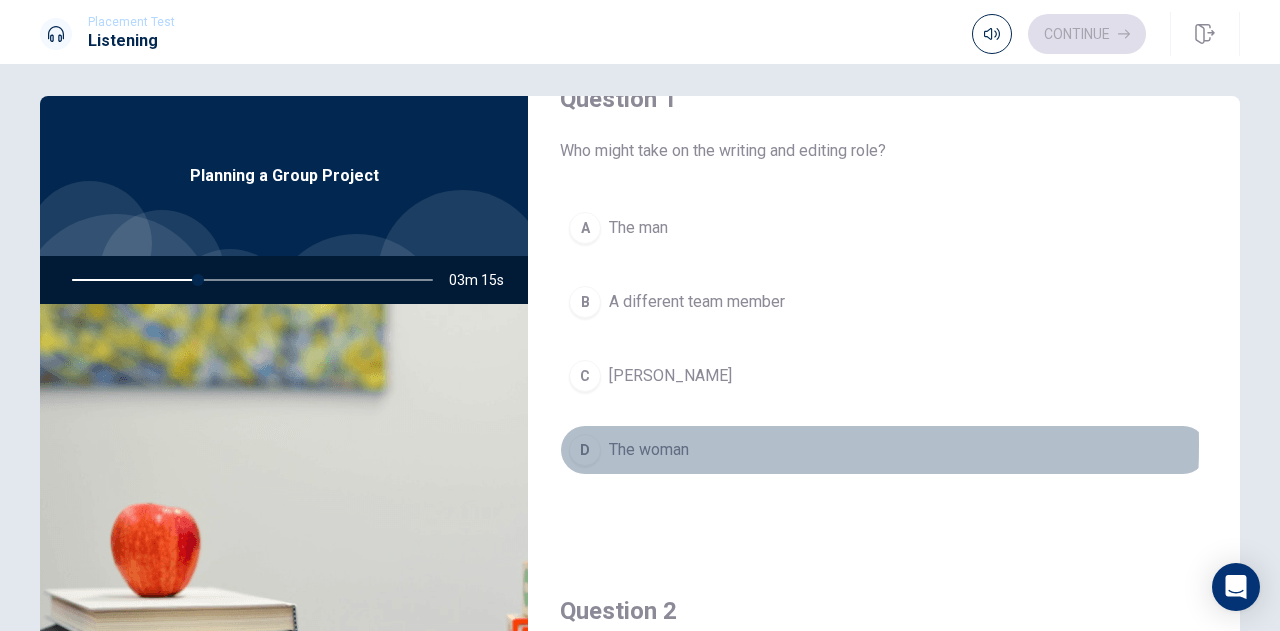 click on "D" at bounding box center [585, 450] 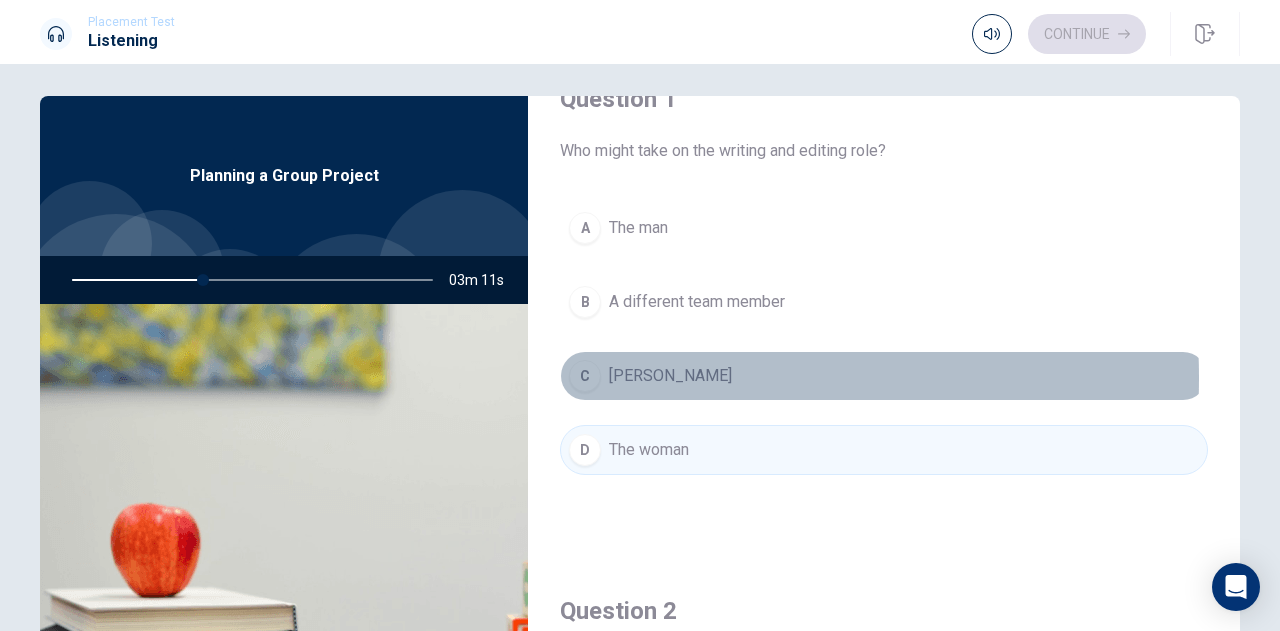 click on "C" at bounding box center [585, 376] 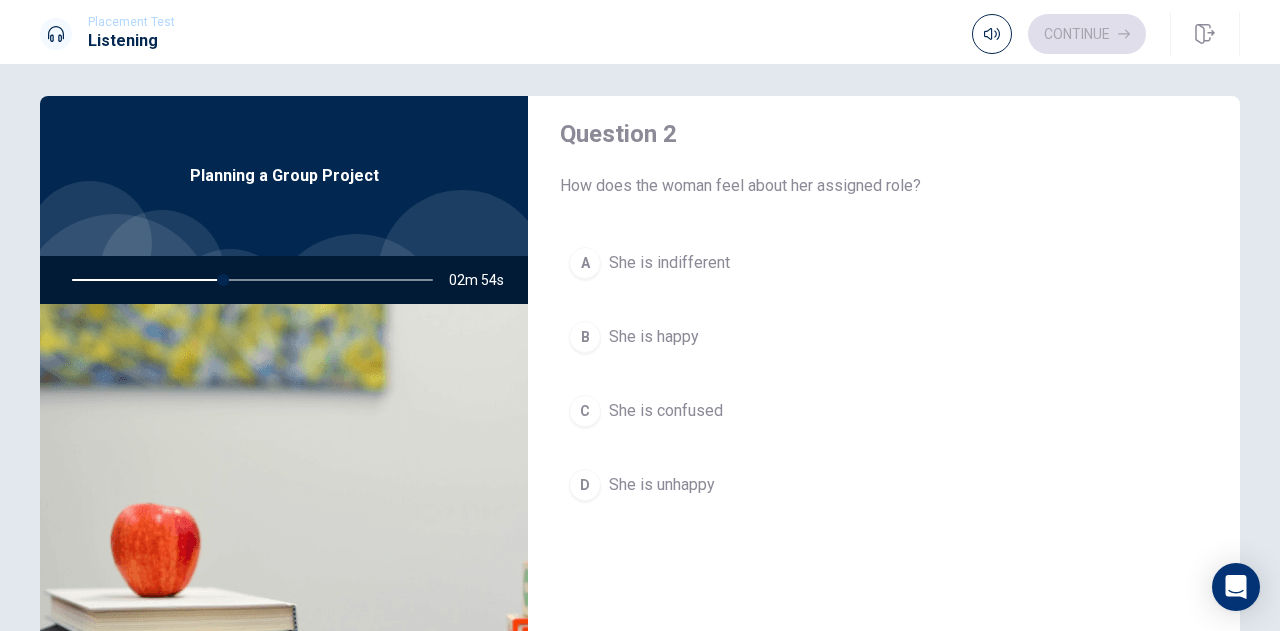 scroll, scrollTop: 529, scrollLeft: 0, axis: vertical 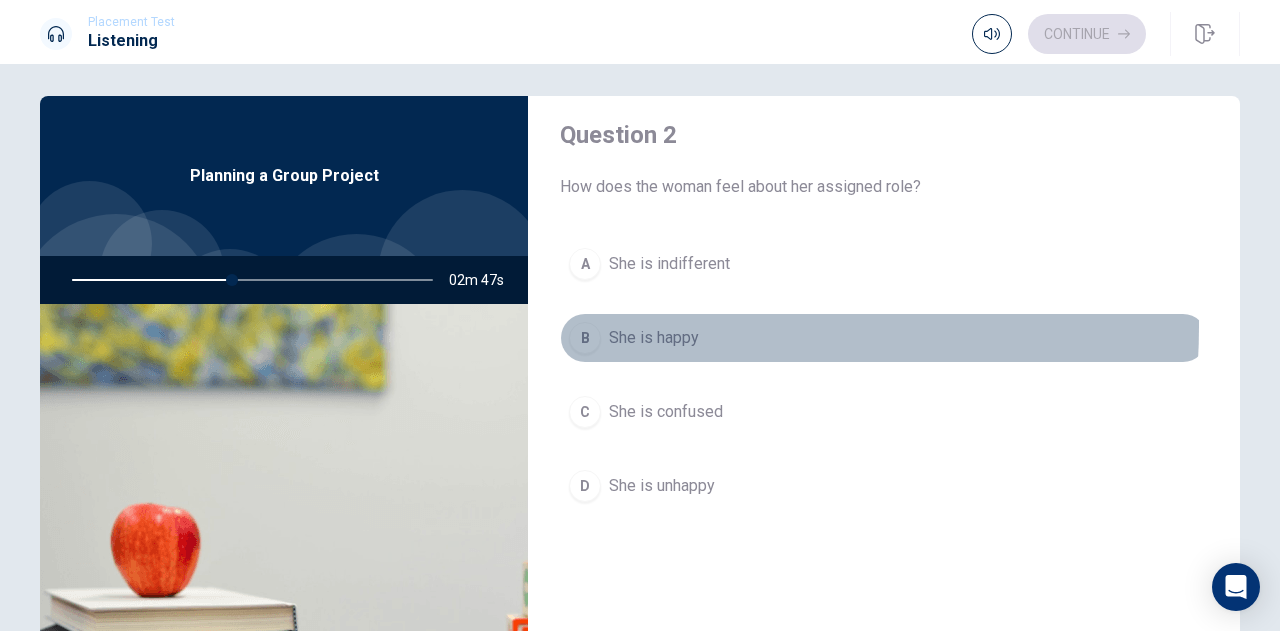 click on "B" at bounding box center (585, 338) 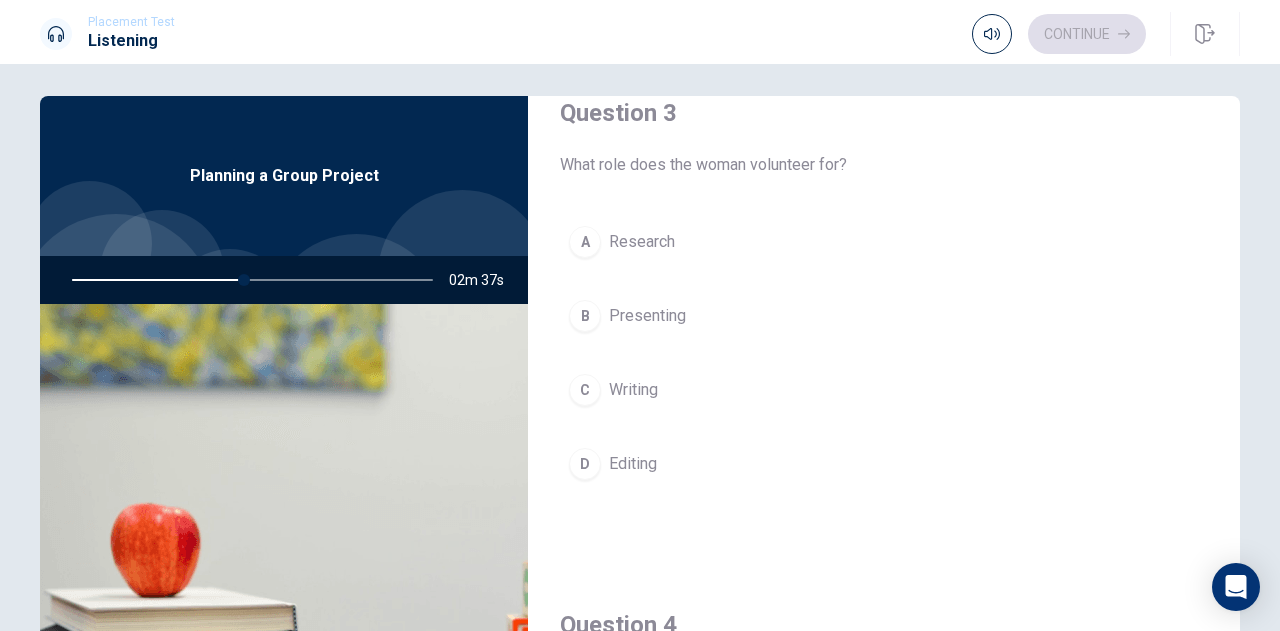 scroll, scrollTop: 1104, scrollLeft: 0, axis: vertical 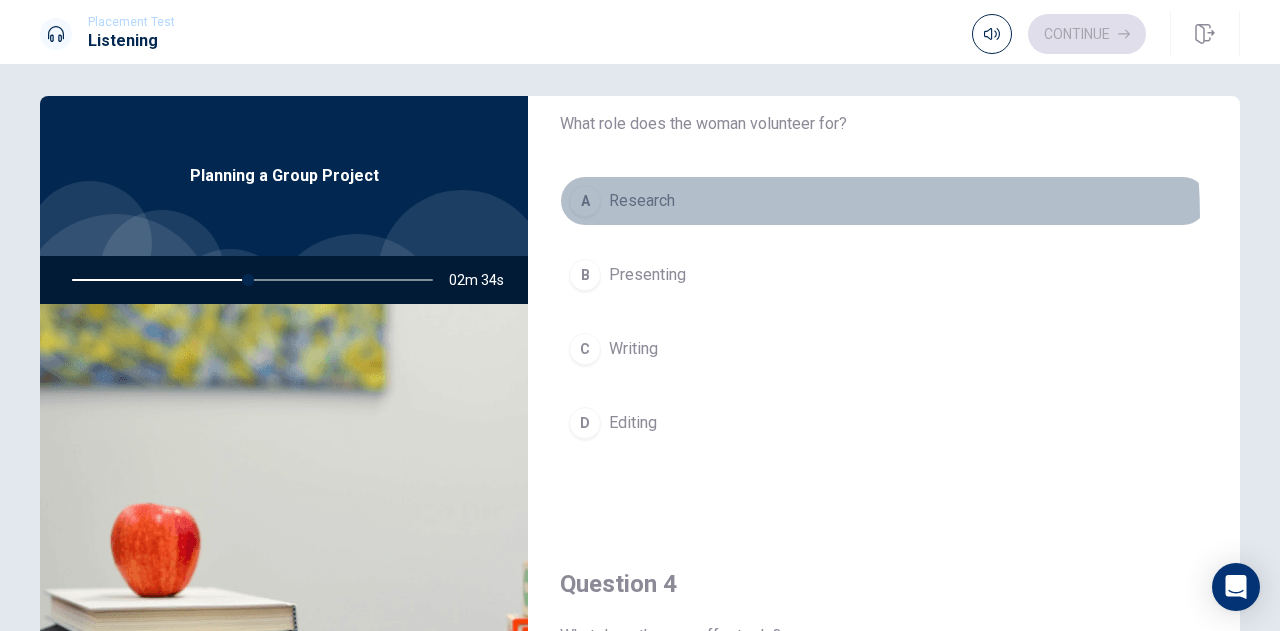 click on "A Research" at bounding box center [884, 201] 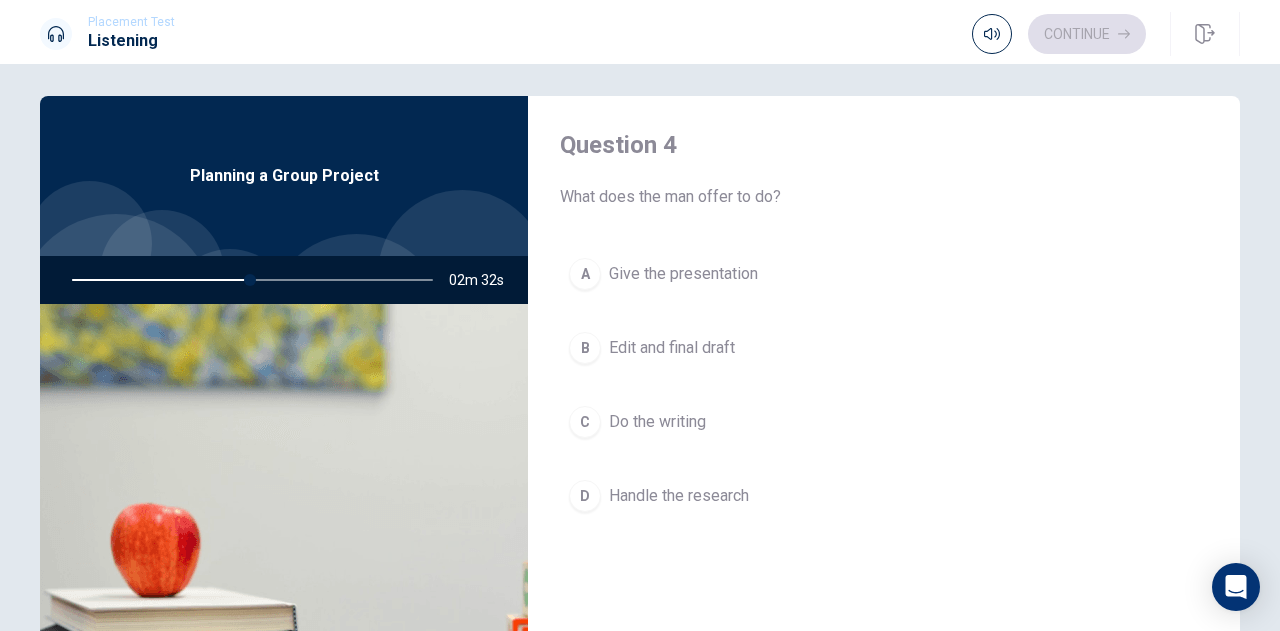scroll, scrollTop: 1544, scrollLeft: 0, axis: vertical 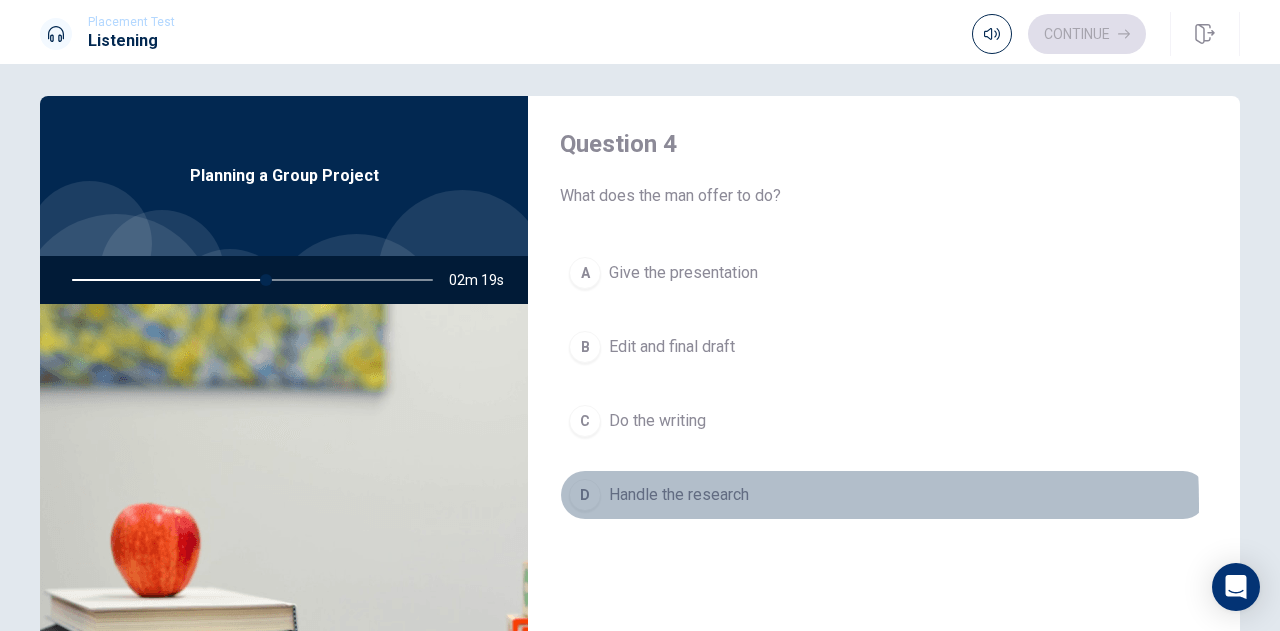 click on "D" at bounding box center [585, 495] 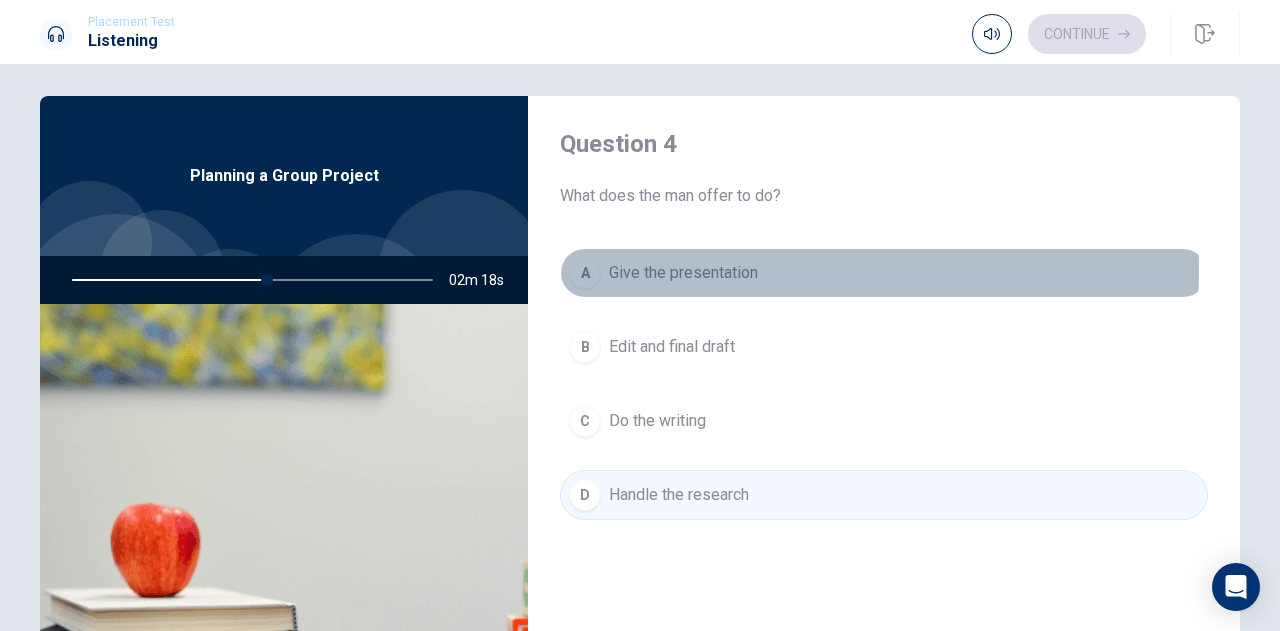 click on "A" at bounding box center [585, 273] 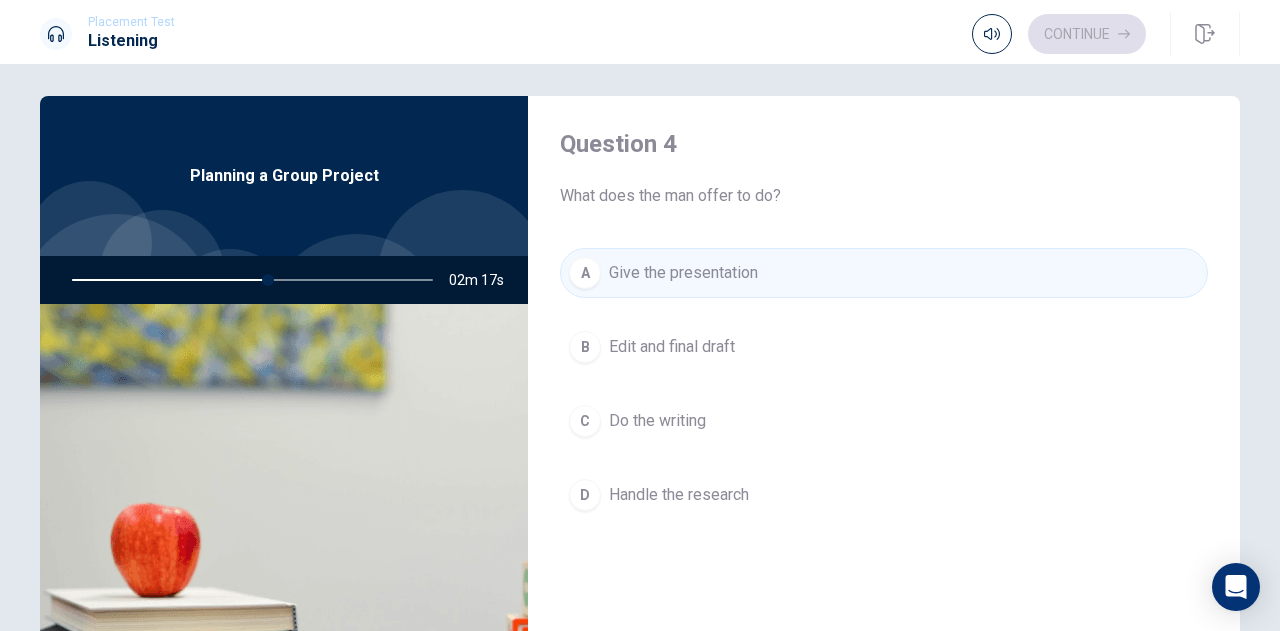 scroll, scrollTop: 1865, scrollLeft: 0, axis: vertical 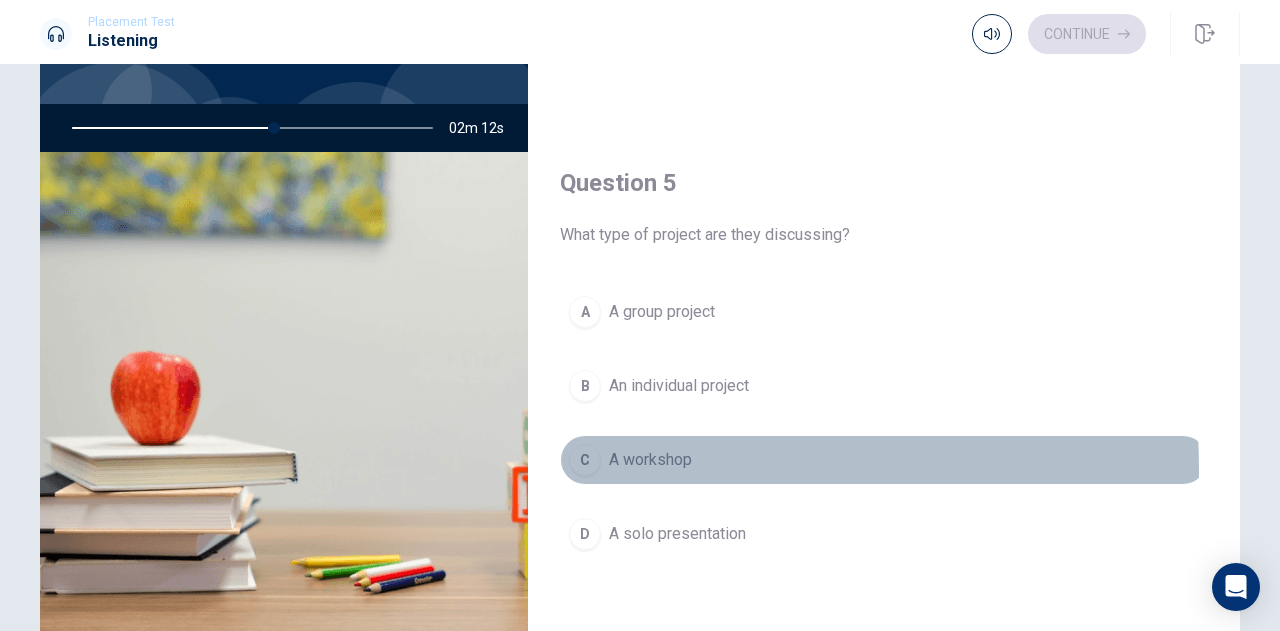 click on "C" at bounding box center [585, 460] 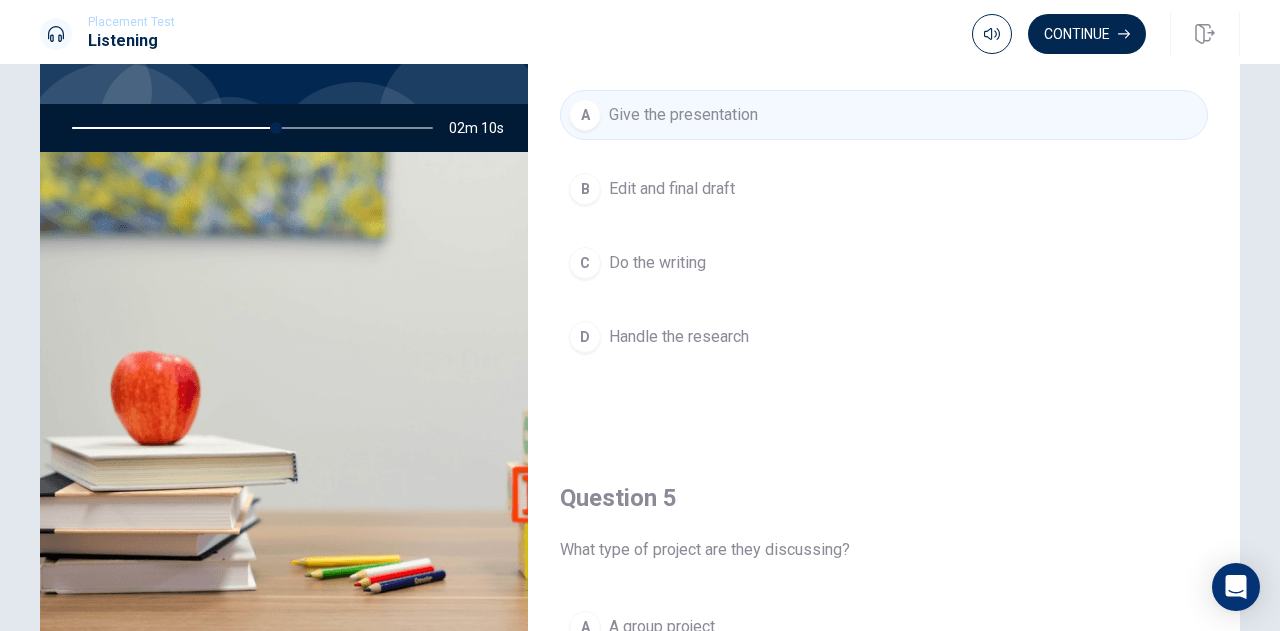 scroll, scrollTop: 1865, scrollLeft: 0, axis: vertical 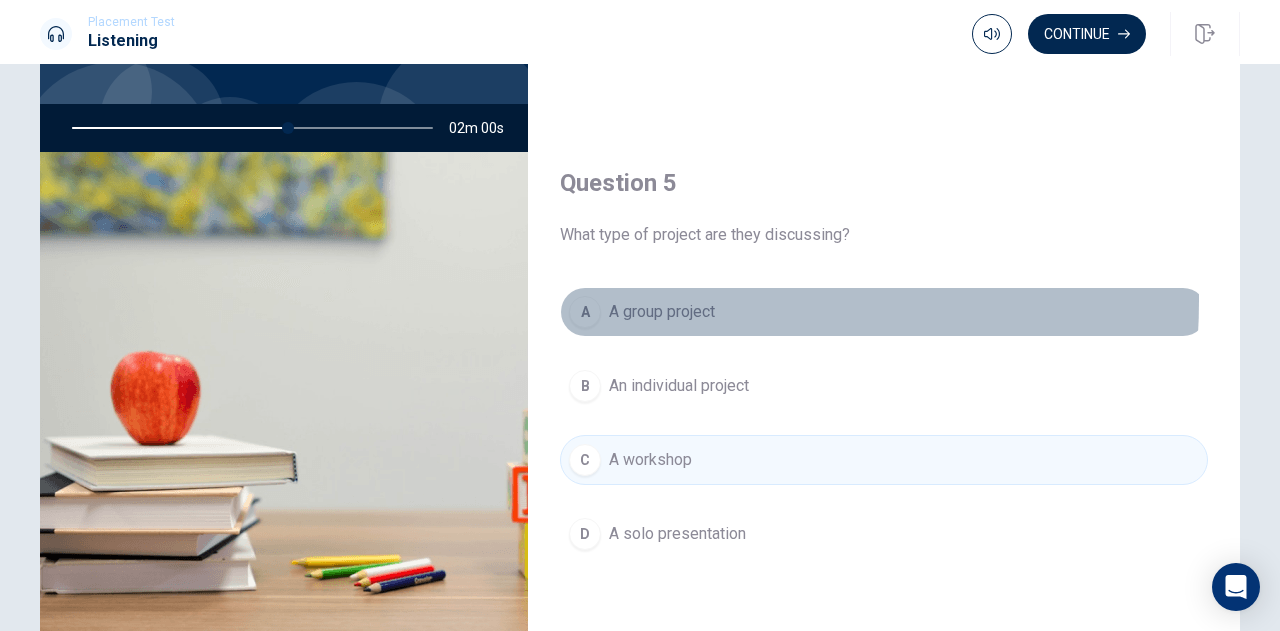 click on "A" at bounding box center [585, 312] 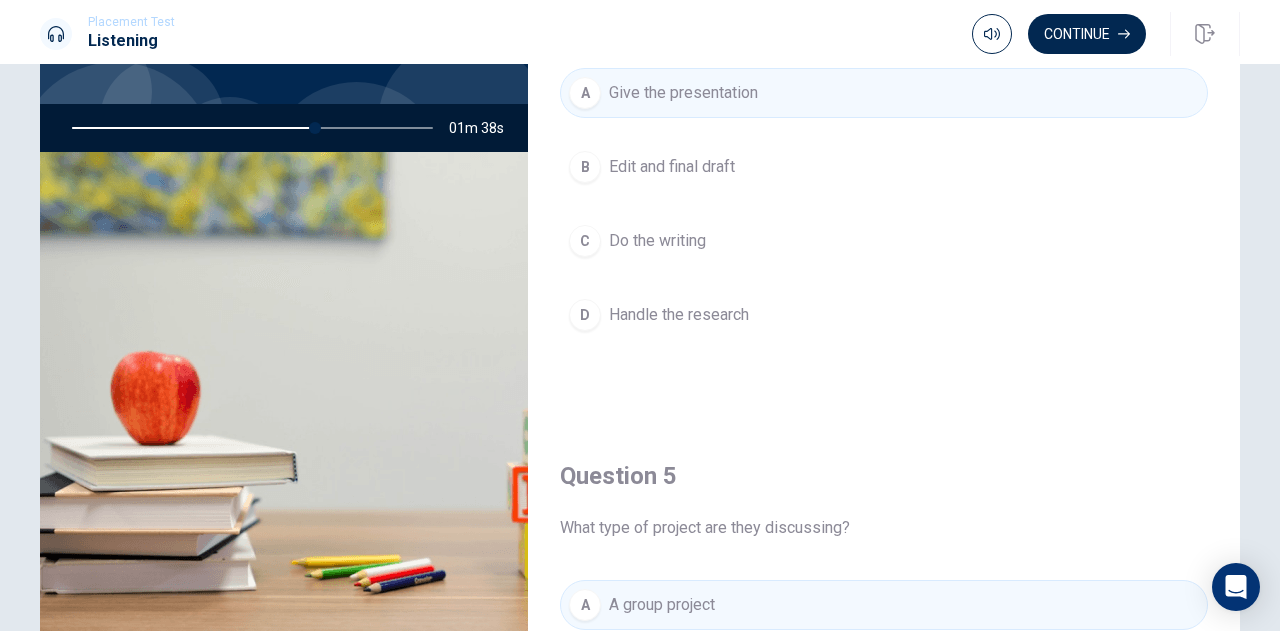 scroll, scrollTop: 1546, scrollLeft: 0, axis: vertical 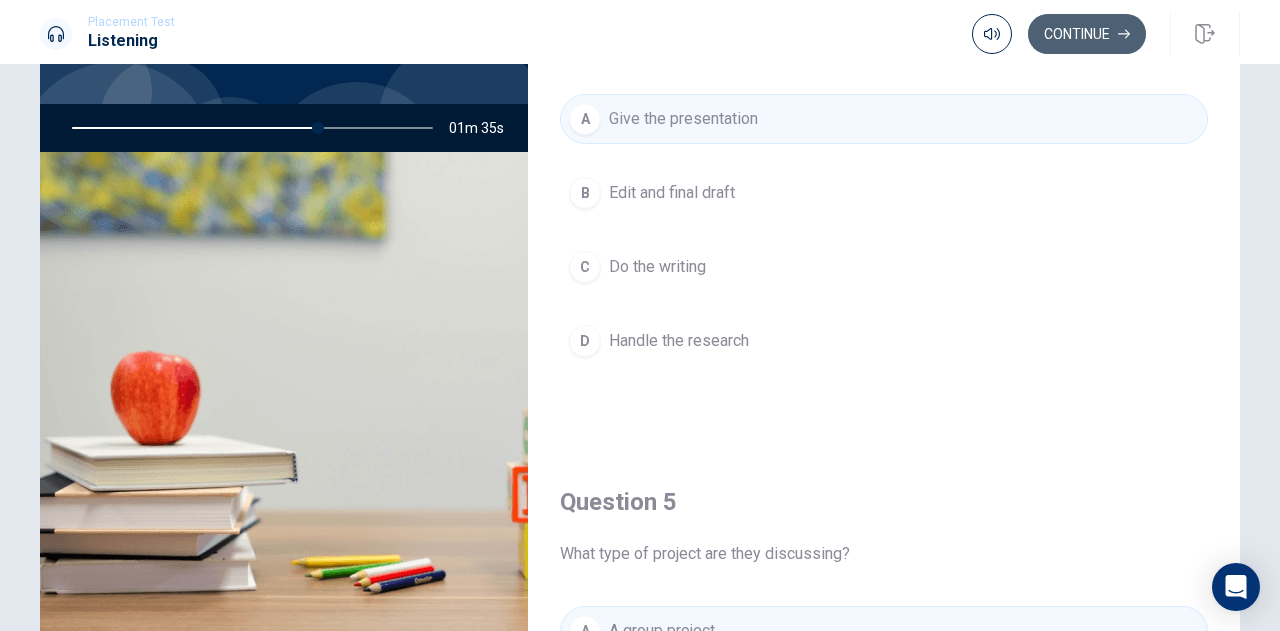 click on "Continue" at bounding box center (1087, 34) 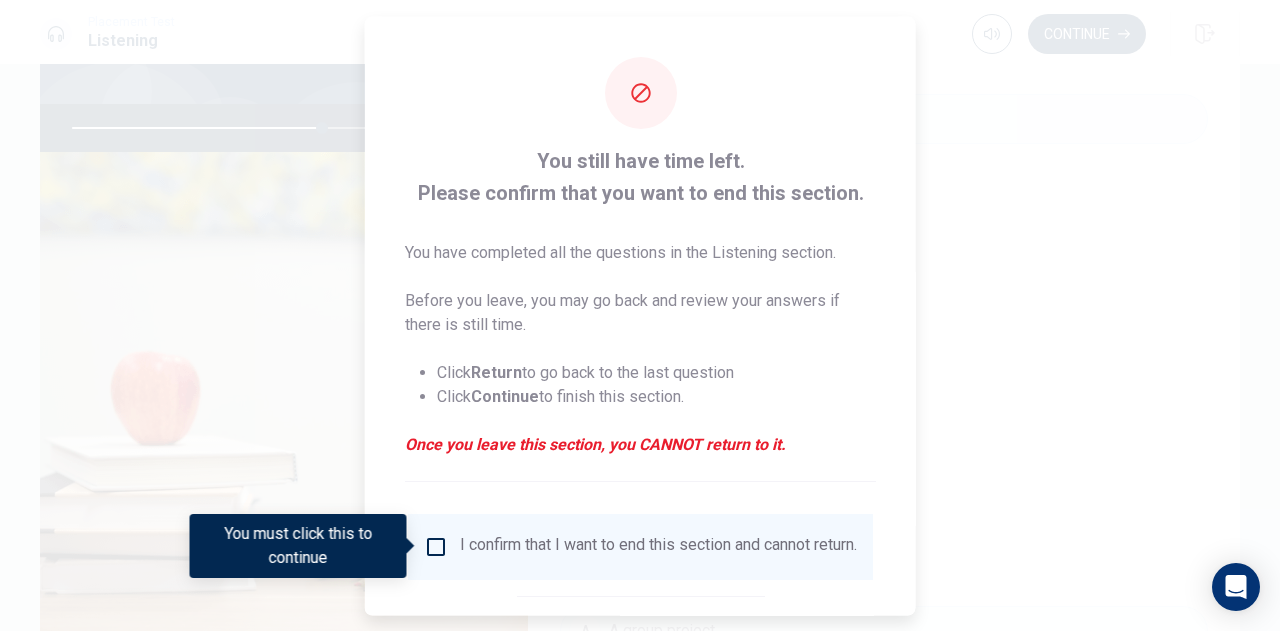 click at bounding box center (640, 315) 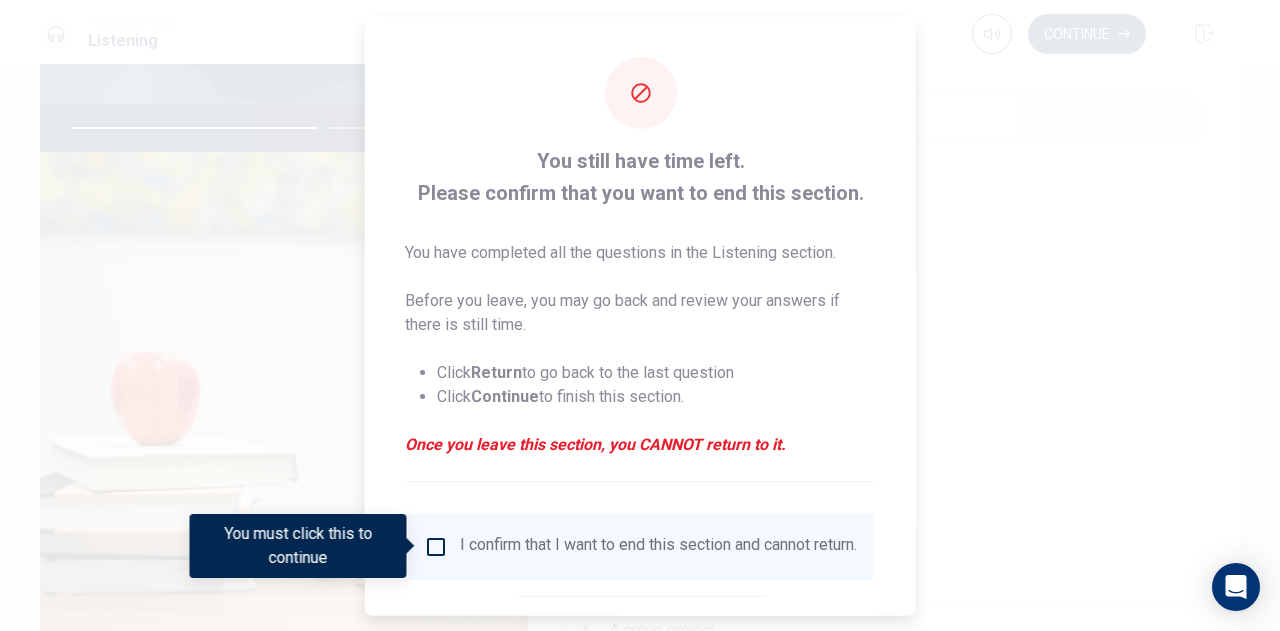 scroll, scrollTop: 115, scrollLeft: 0, axis: vertical 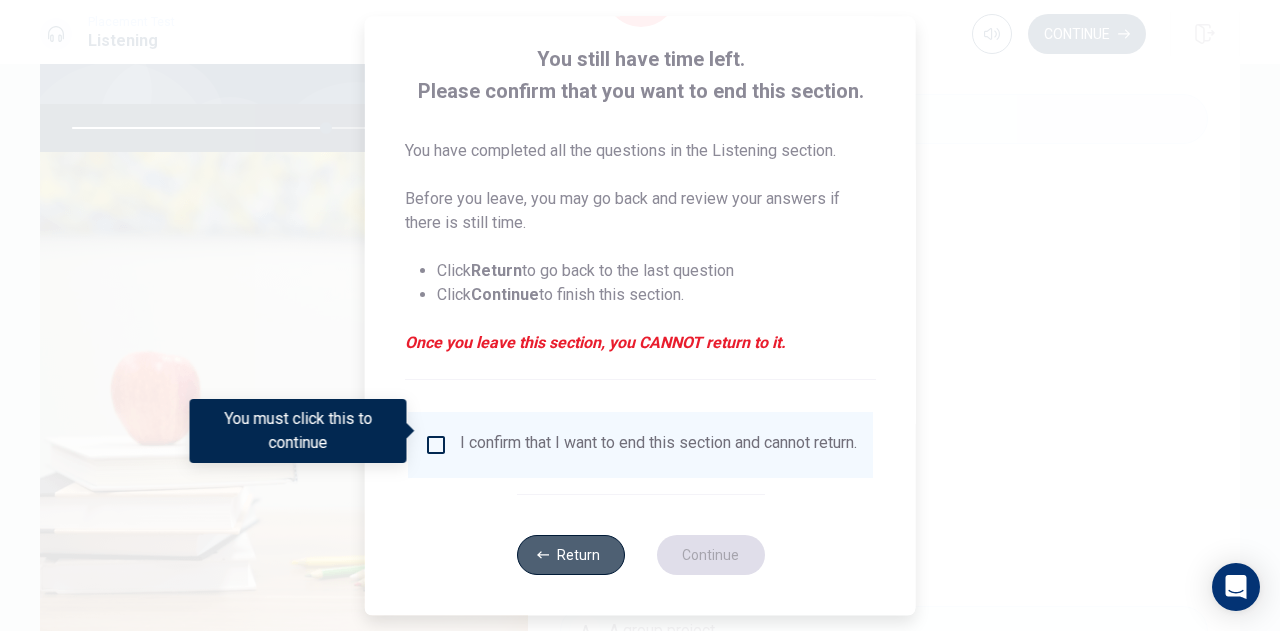 click on "Return" at bounding box center [570, 555] 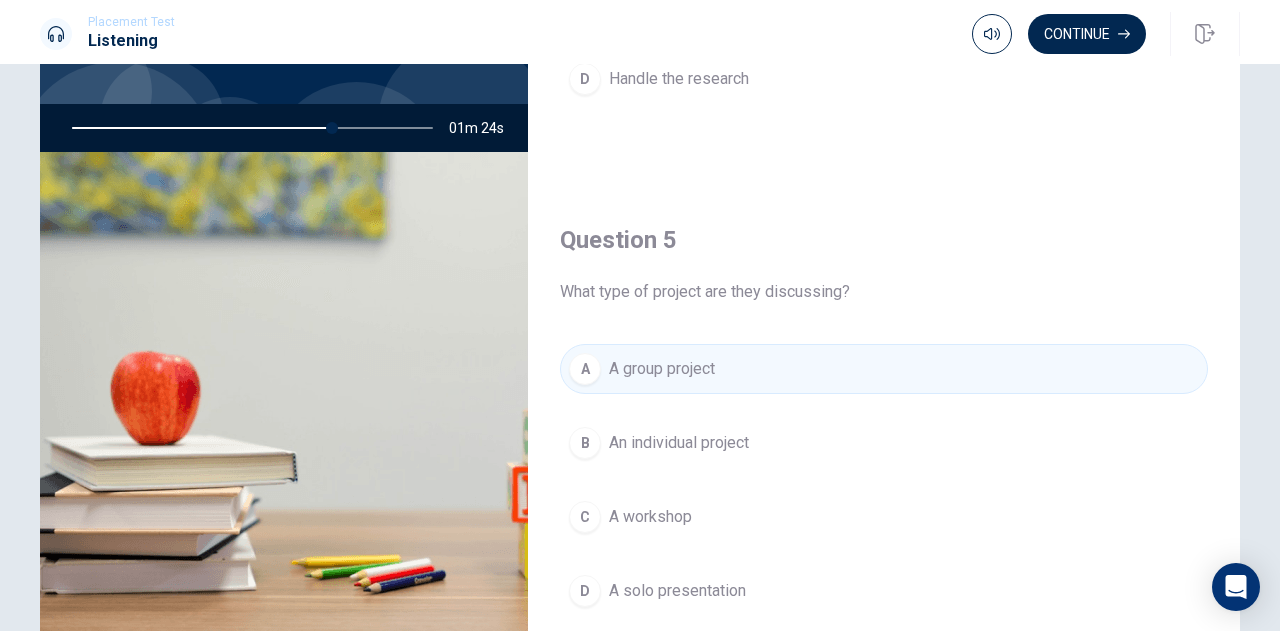 scroll, scrollTop: 1865, scrollLeft: 0, axis: vertical 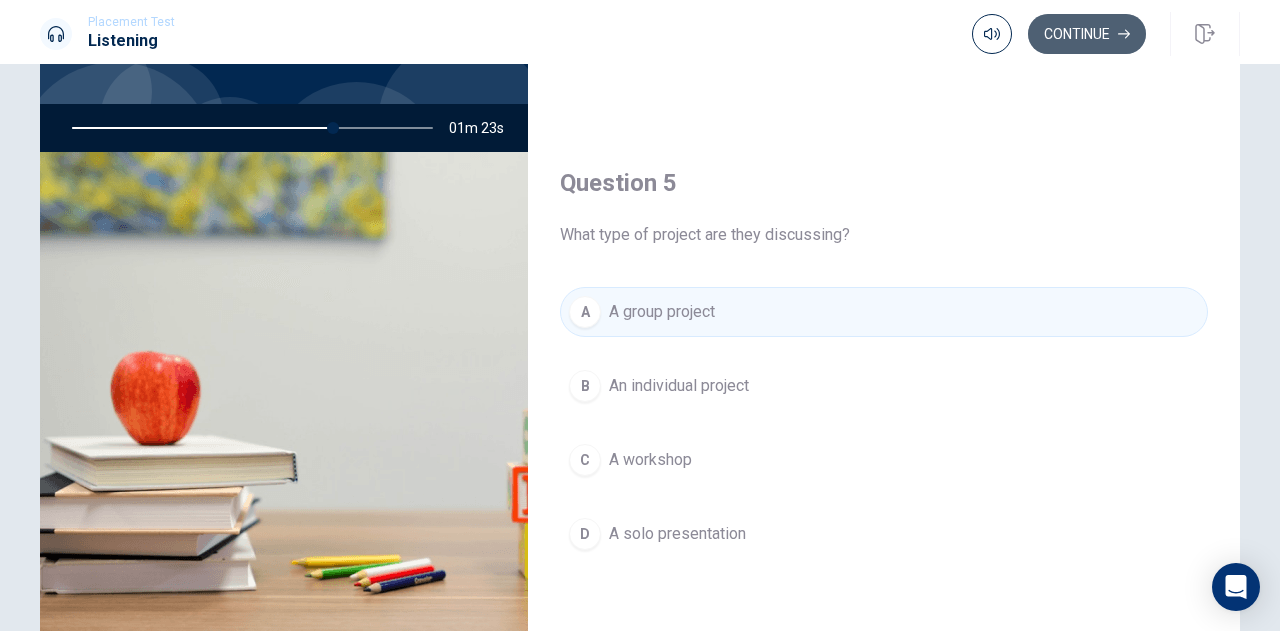click on "Continue" at bounding box center (1087, 34) 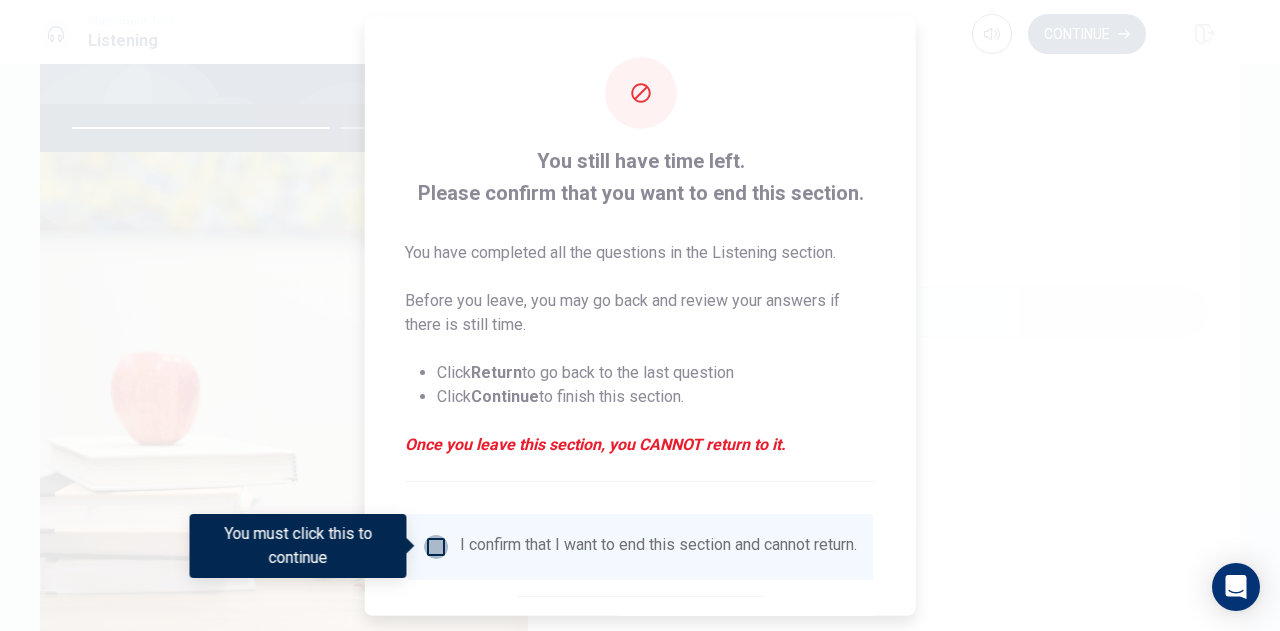 click at bounding box center [436, 546] 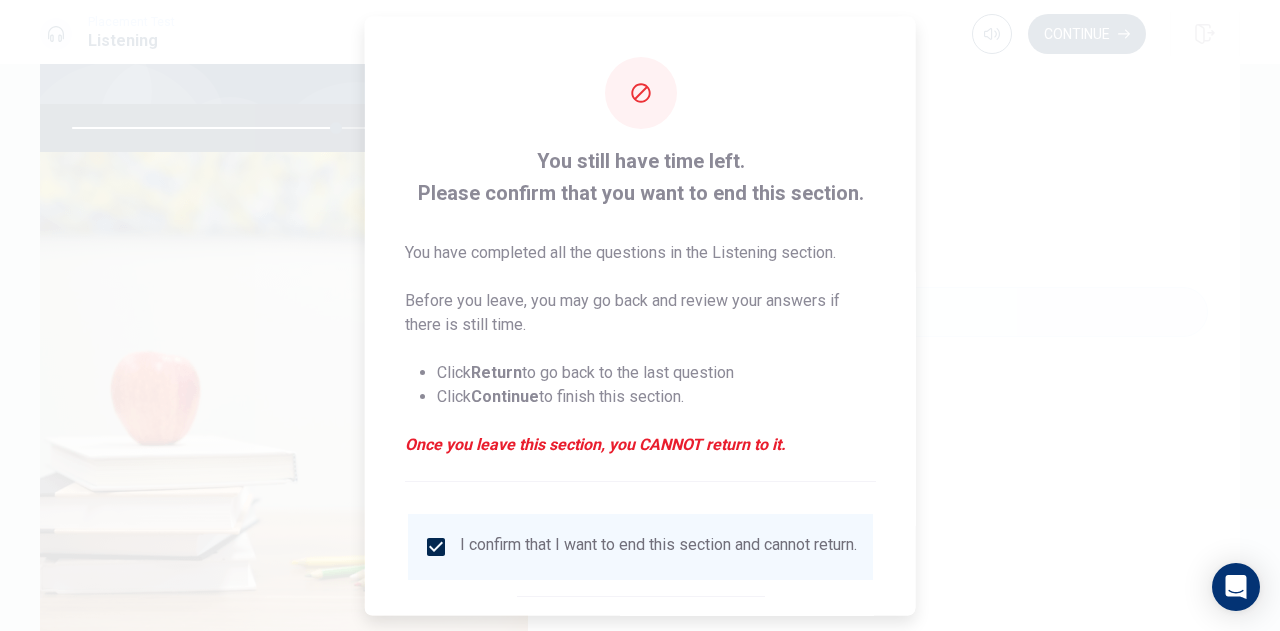 scroll, scrollTop: 115, scrollLeft: 0, axis: vertical 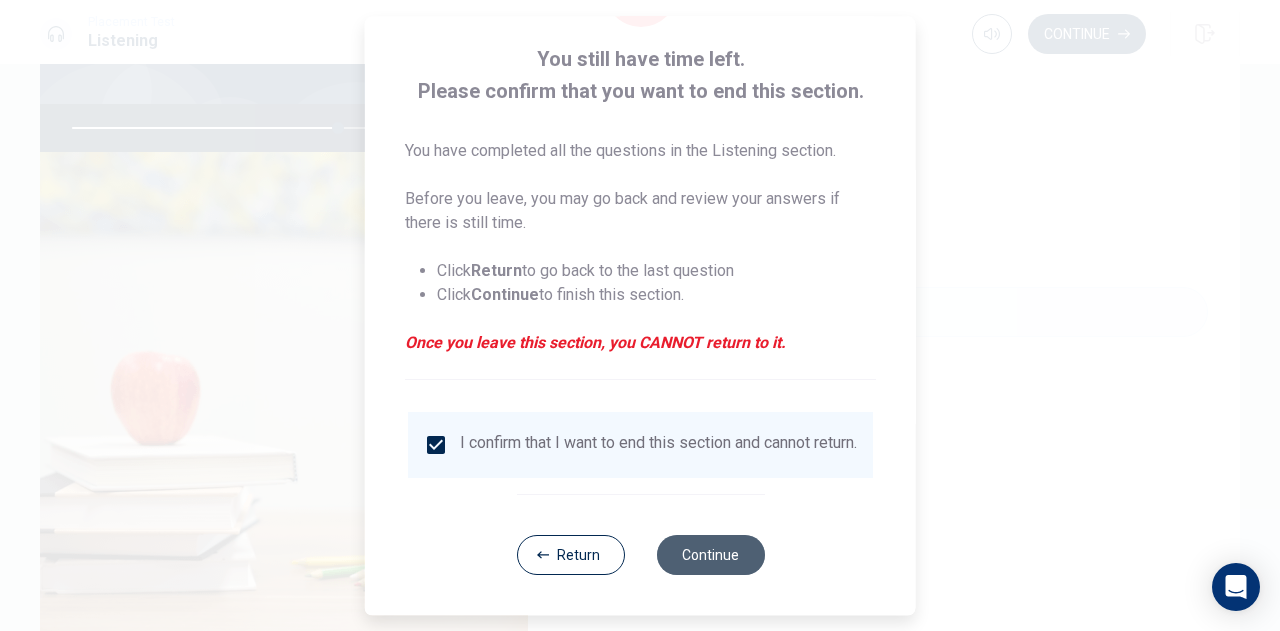 click on "Continue" at bounding box center (710, 555) 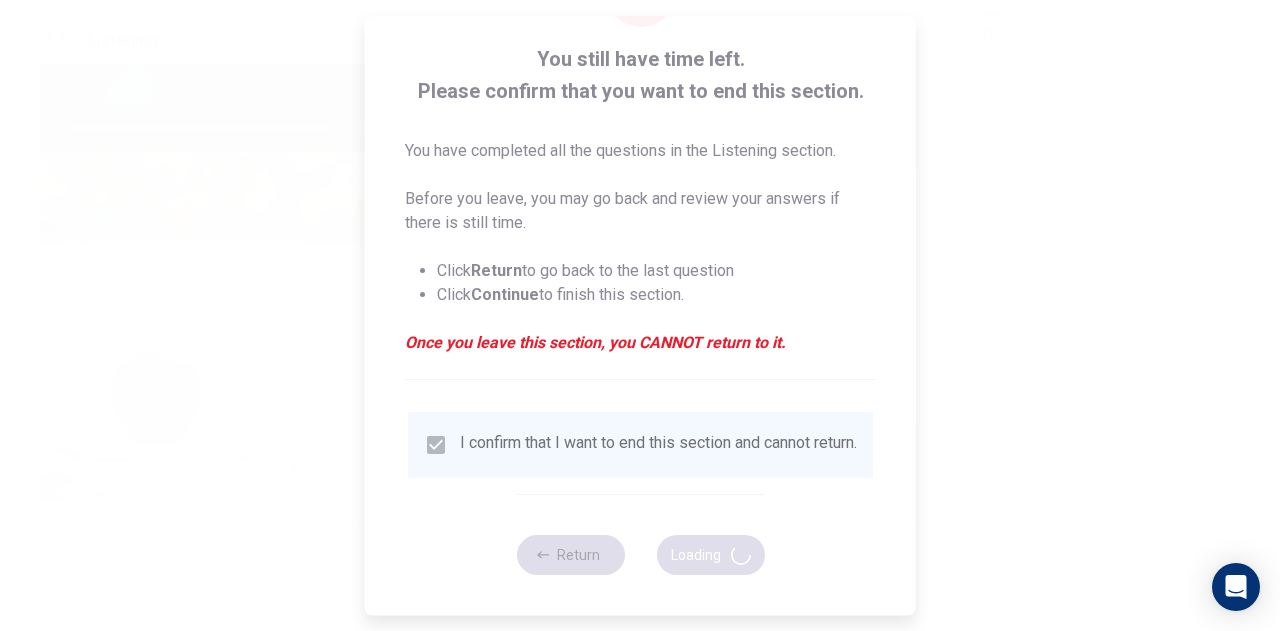 type on "74" 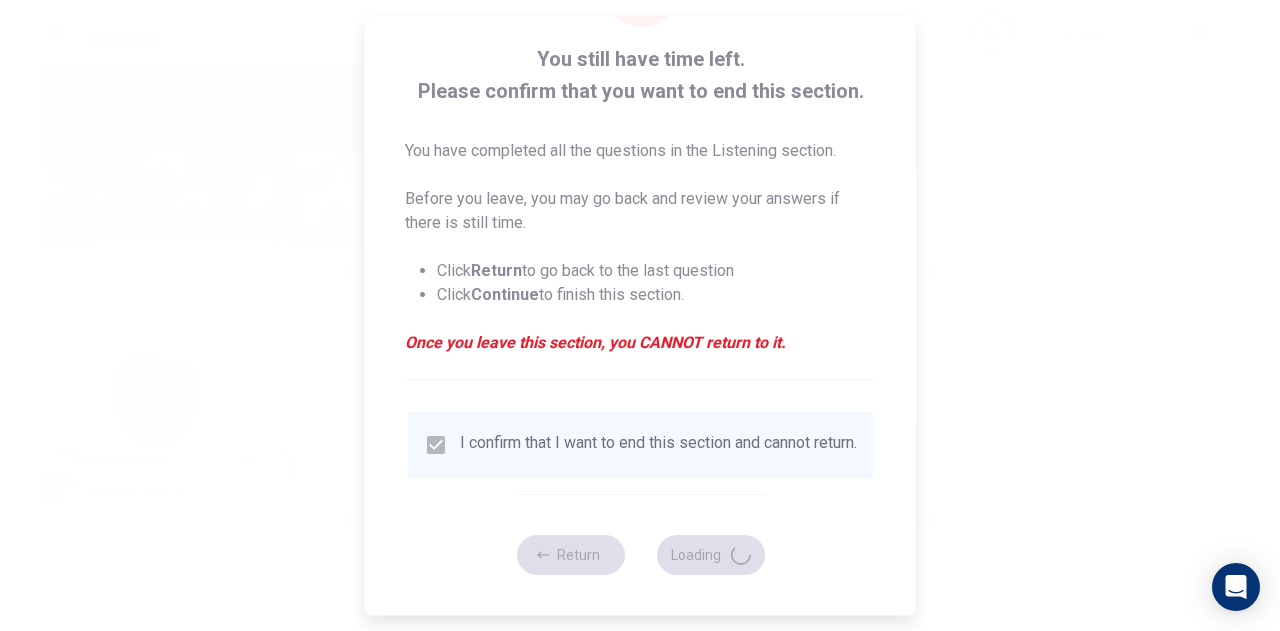 scroll, scrollTop: 0, scrollLeft: 0, axis: both 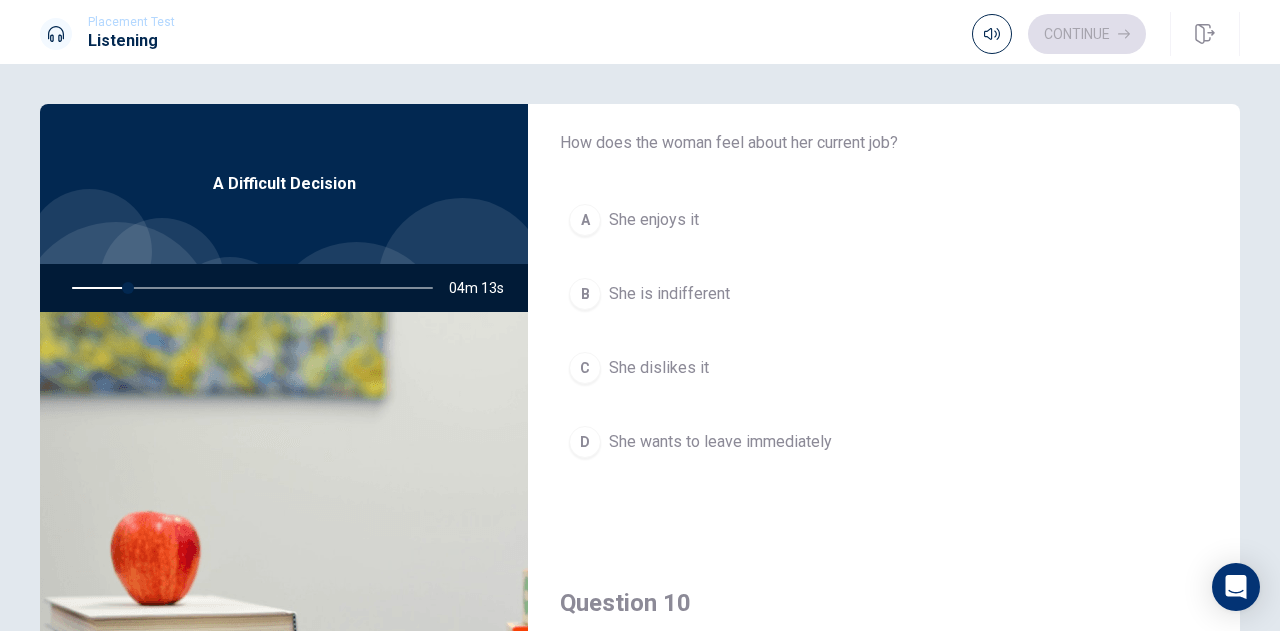 click on "A She enjoys it" at bounding box center [884, 220] 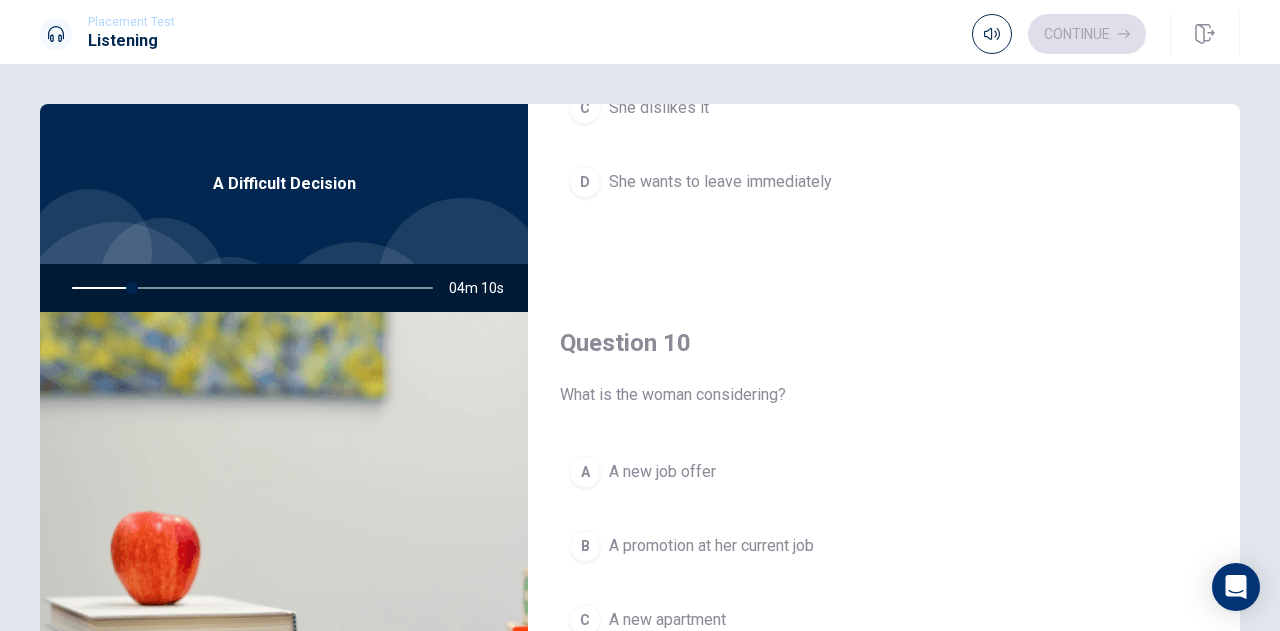 scroll, scrollTop: 1865, scrollLeft: 0, axis: vertical 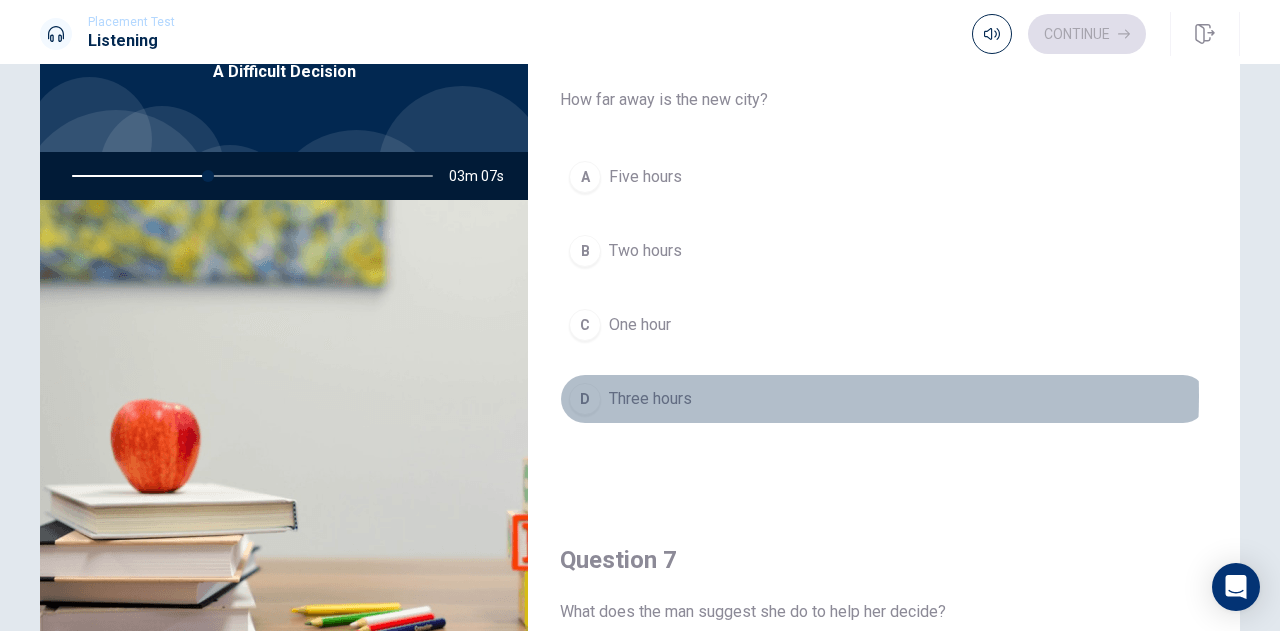 click on "D Three hours" at bounding box center (884, 399) 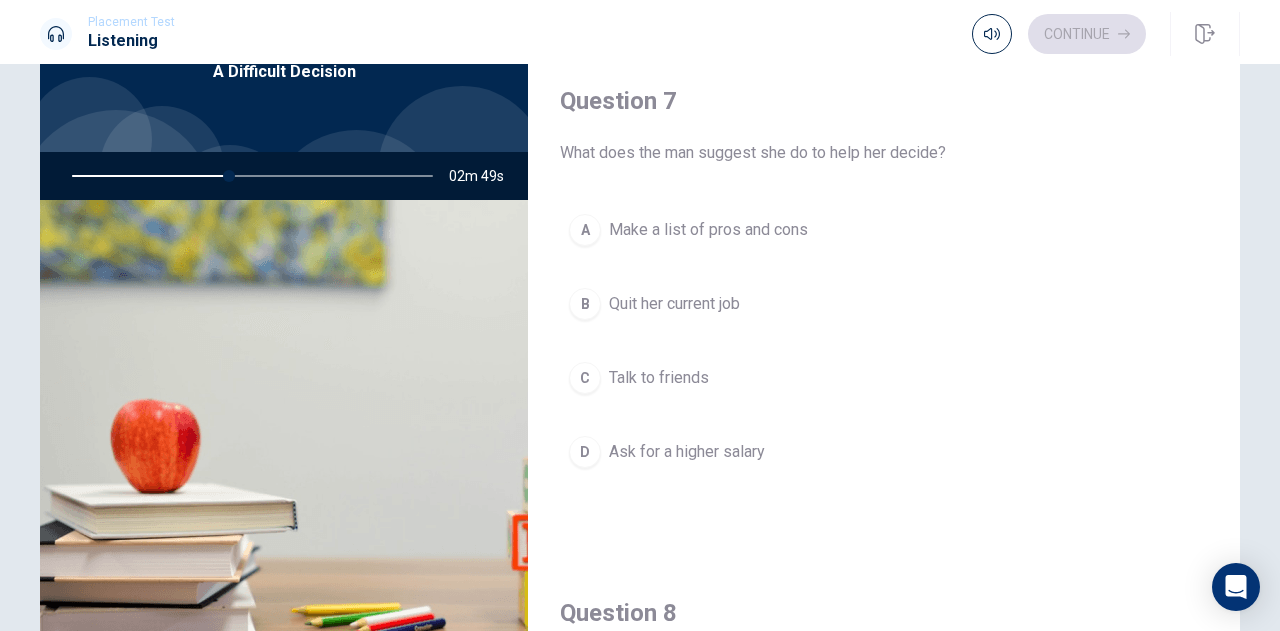 scroll, scrollTop: 445, scrollLeft: 0, axis: vertical 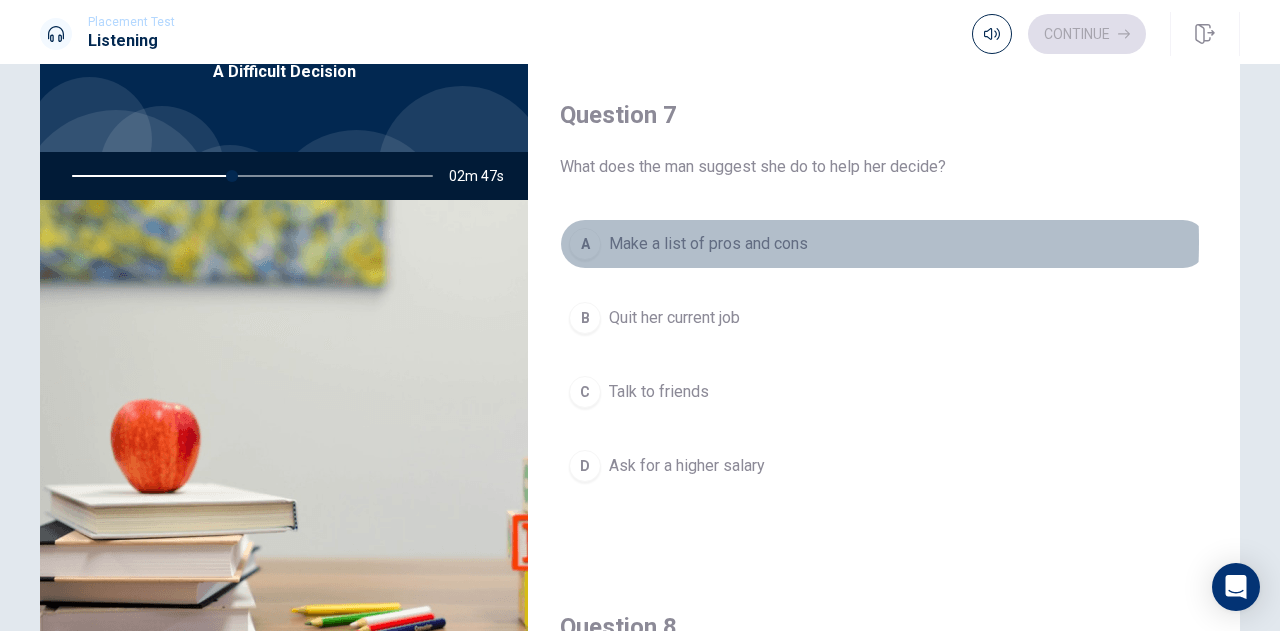 click on "Make a list of pros and cons" at bounding box center [708, 244] 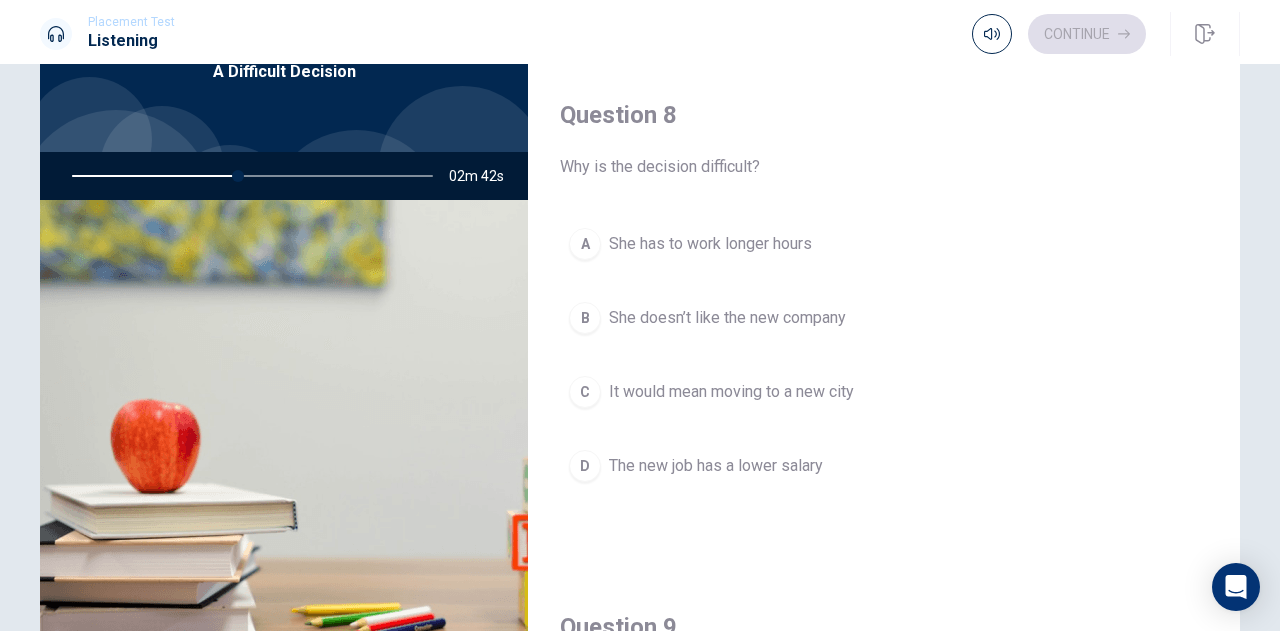 scroll, scrollTop: 958, scrollLeft: 0, axis: vertical 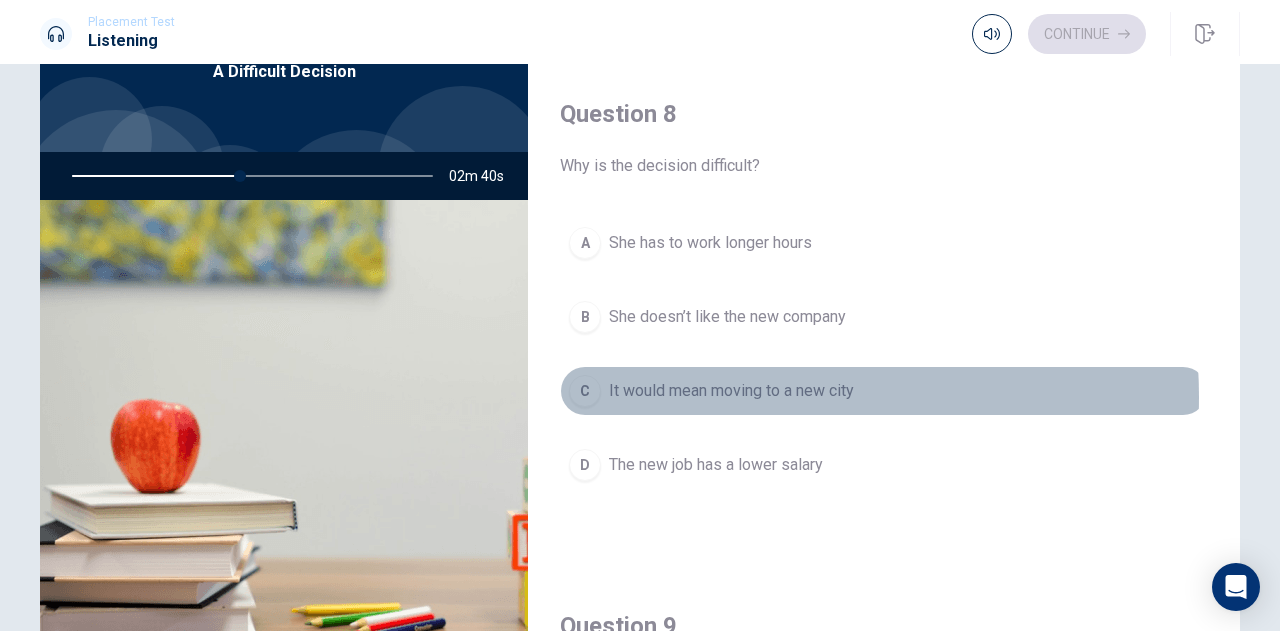 click on "It would mean moving to a new city" at bounding box center (731, 391) 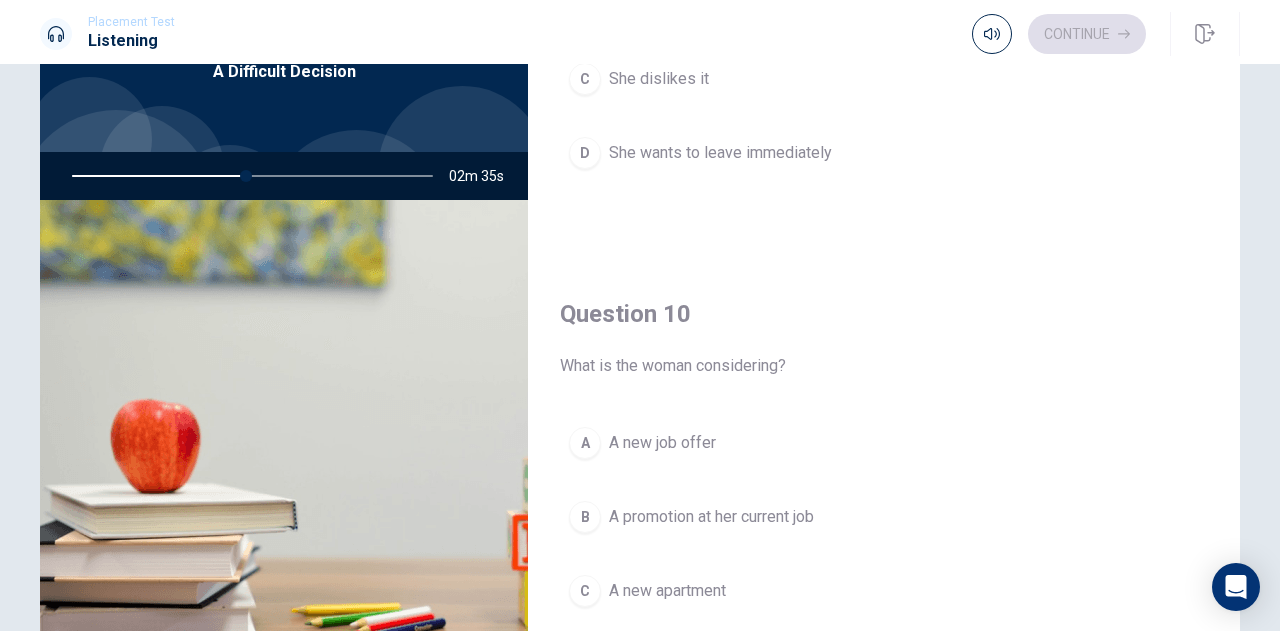 scroll, scrollTop: 1865, scrollLeft: 0, axis: vertical 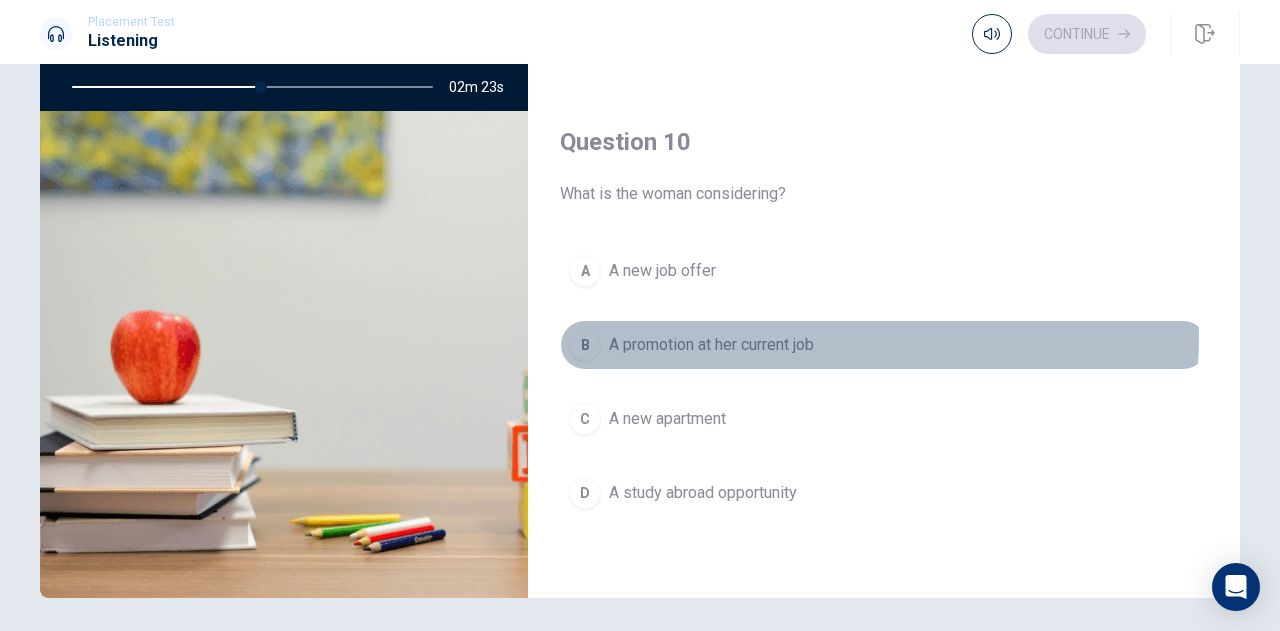 click on "A promotion at her current job" at bounding box center (711, 345) 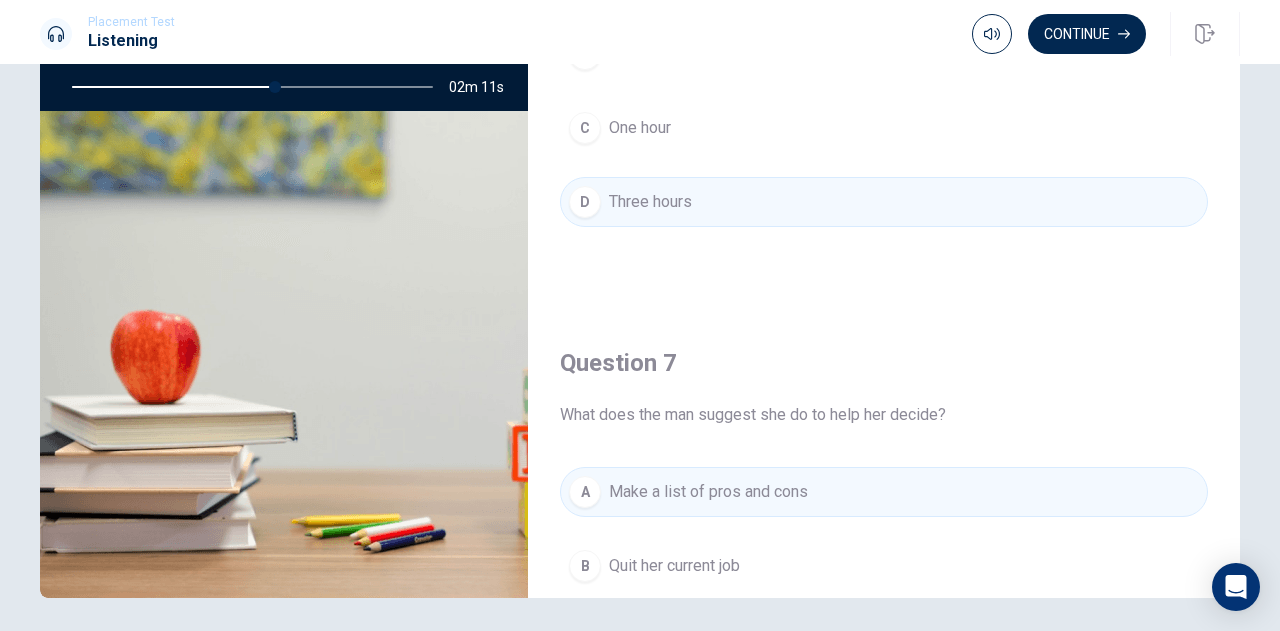 scroll, scrollTop: 0, scrollLeft: 0, axis: both 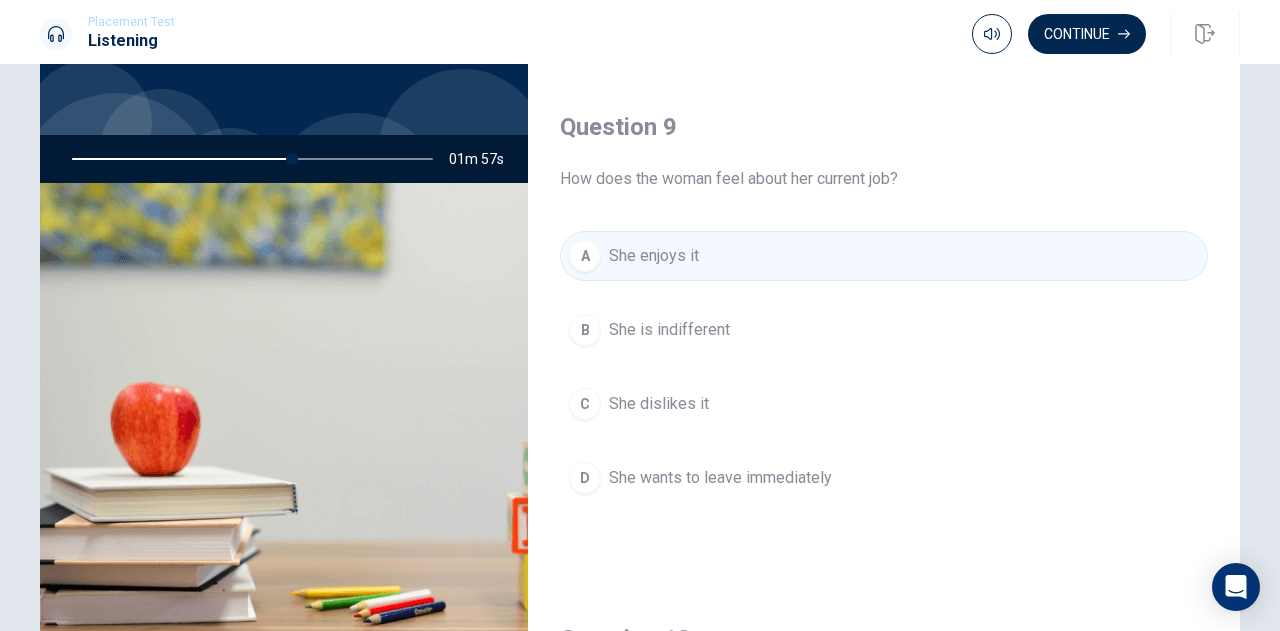 drag, startPoint x: 287, startPoint y: 161, endPoint x: 251, endPoint y: 162, distance: 36.013885 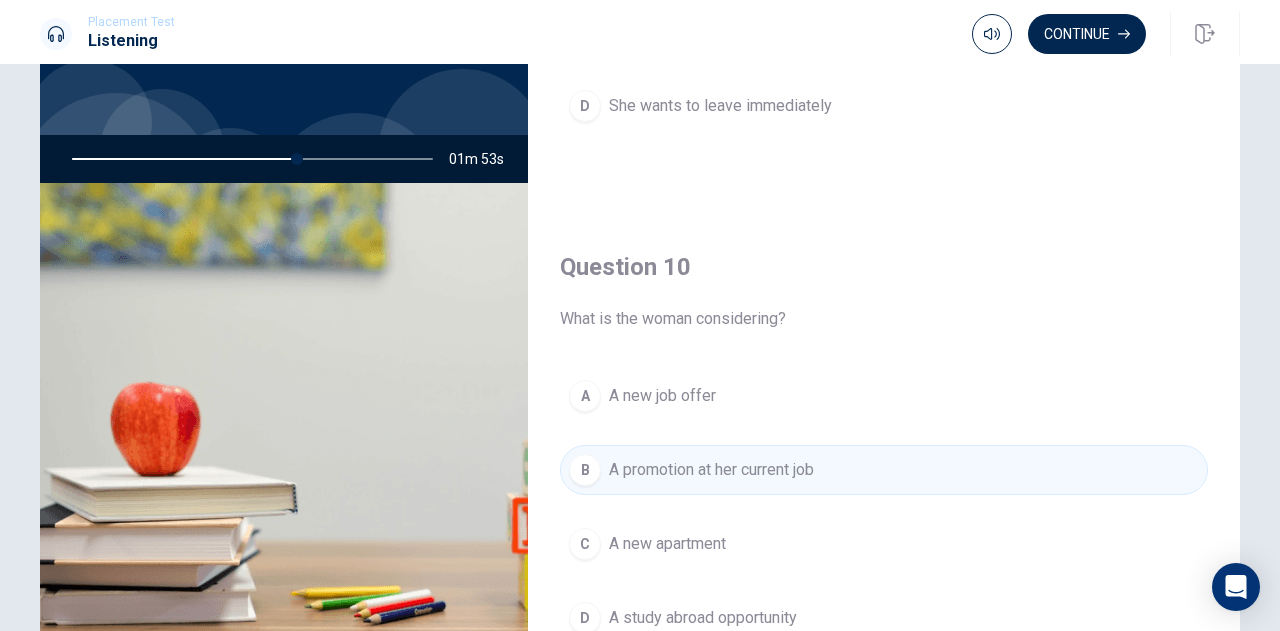 scroll, scrollTop: 1865, scrollLeft: 0, axis: vertical 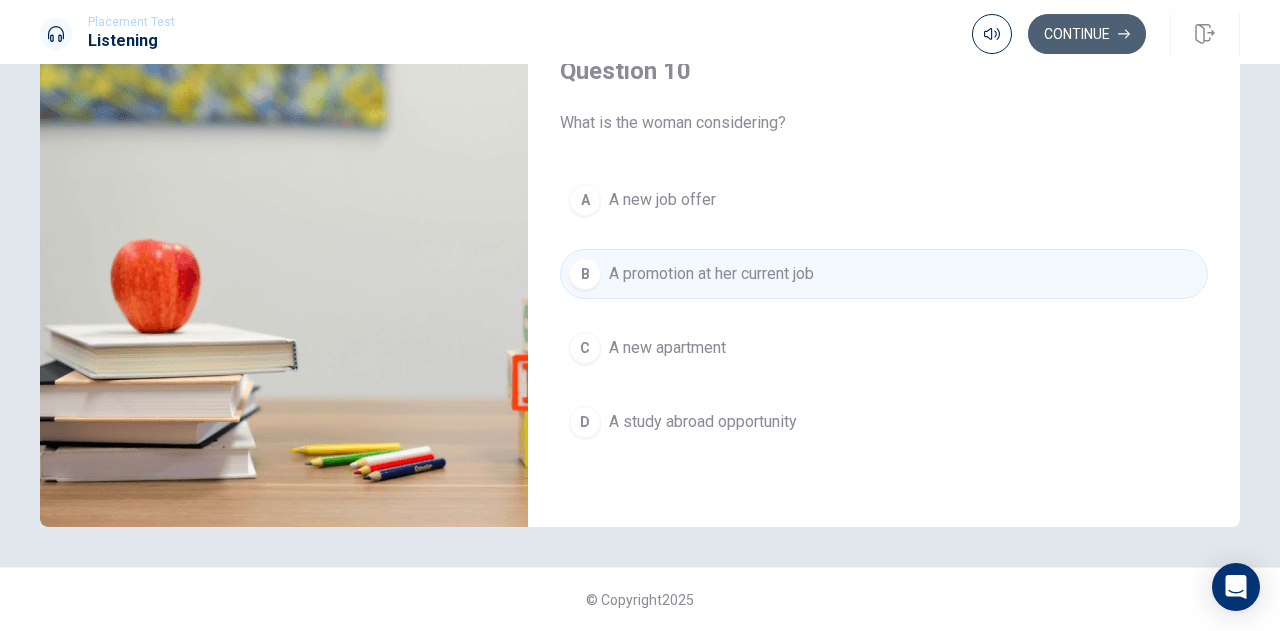 click on "Continue" at bounding box center (1087, 34) 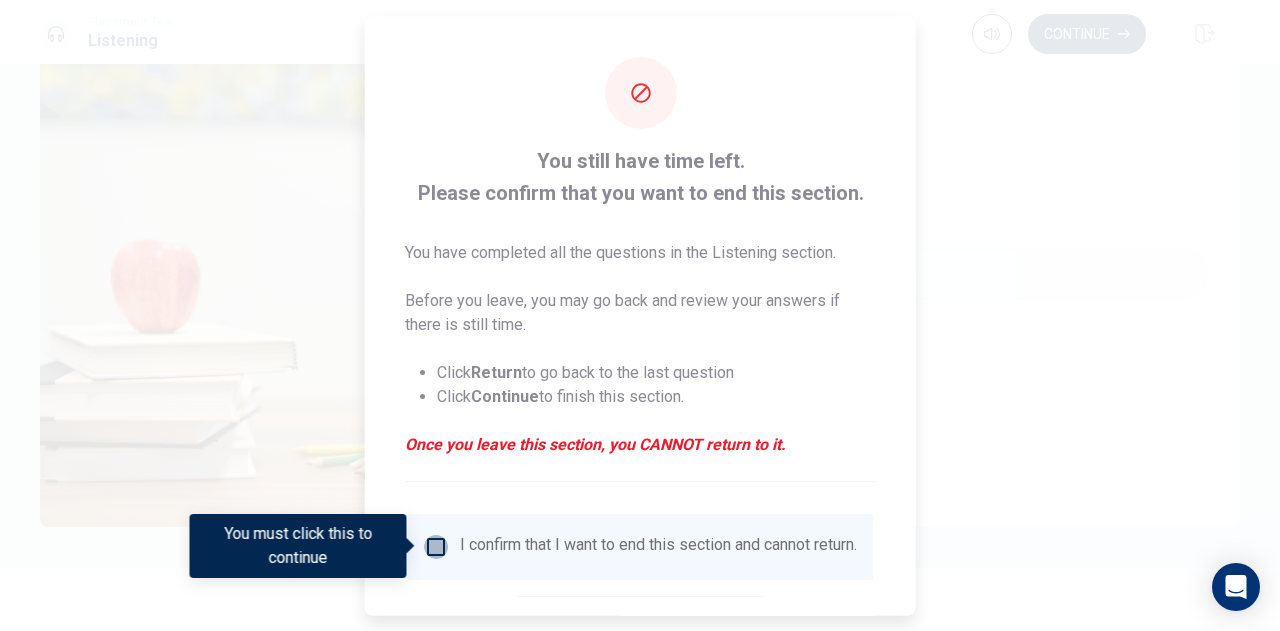 click at bounding box center [436, 546] 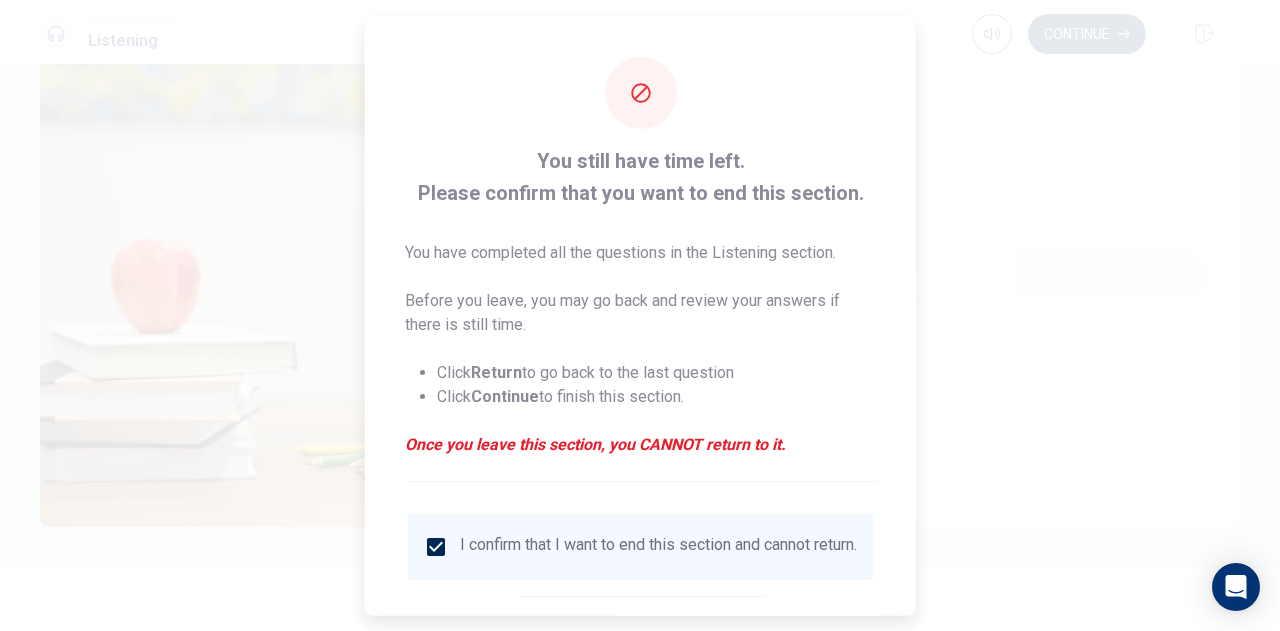 scroll, scrollTop: 115, scrollLeft: 0, axis: vertical 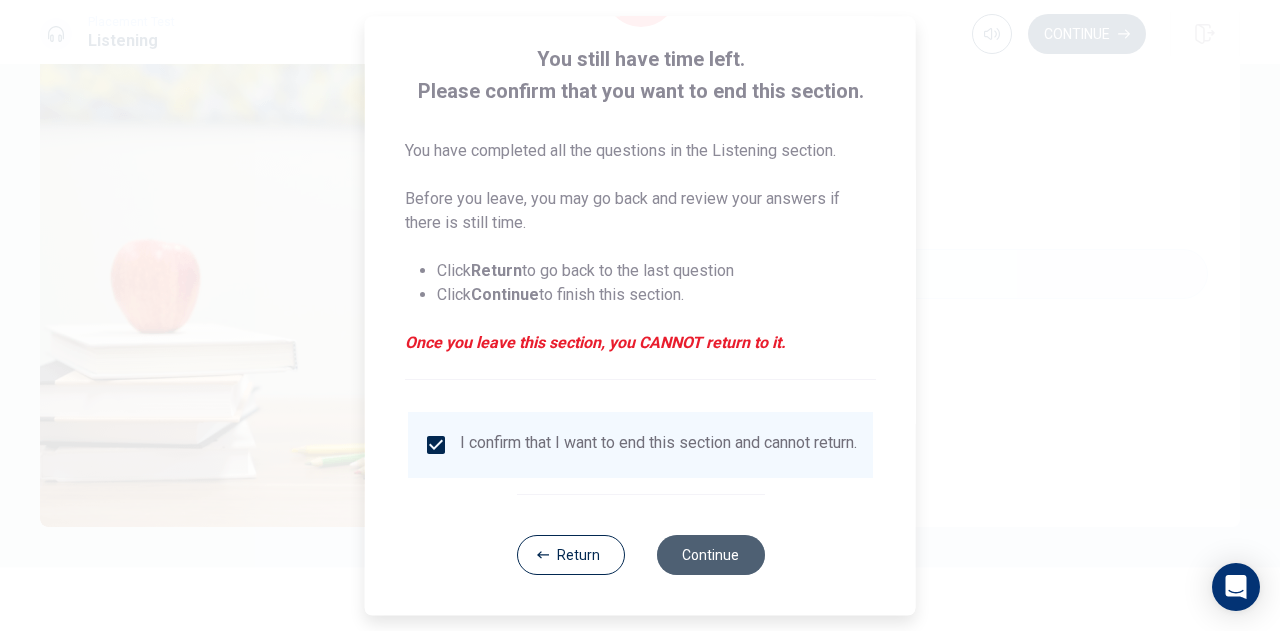 click on "Continue" at bounding box center [710, 555] 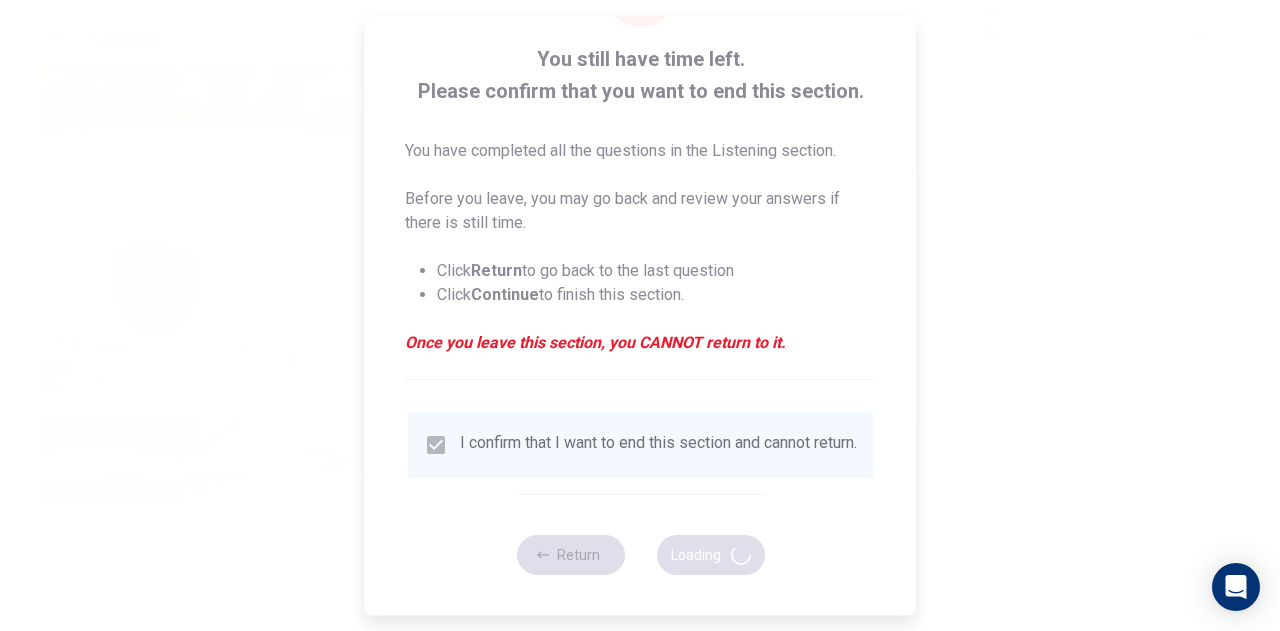 type on "73" 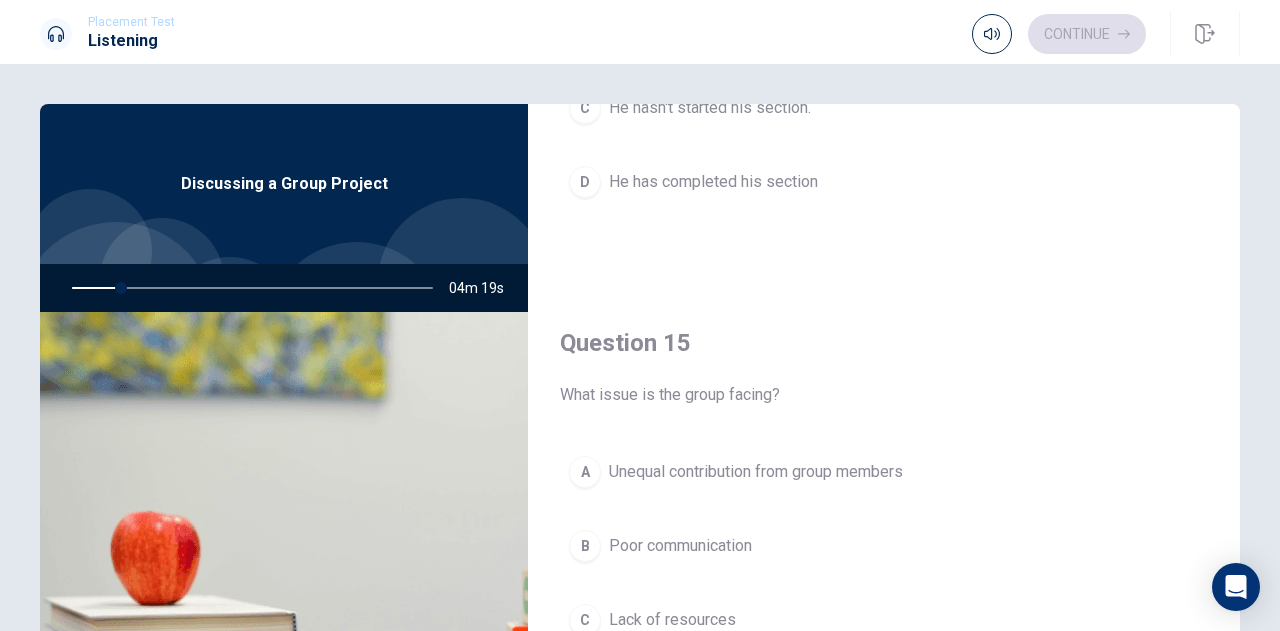 scroll, scrollTop: 1865, scrollLeft: 0, axis: vertical 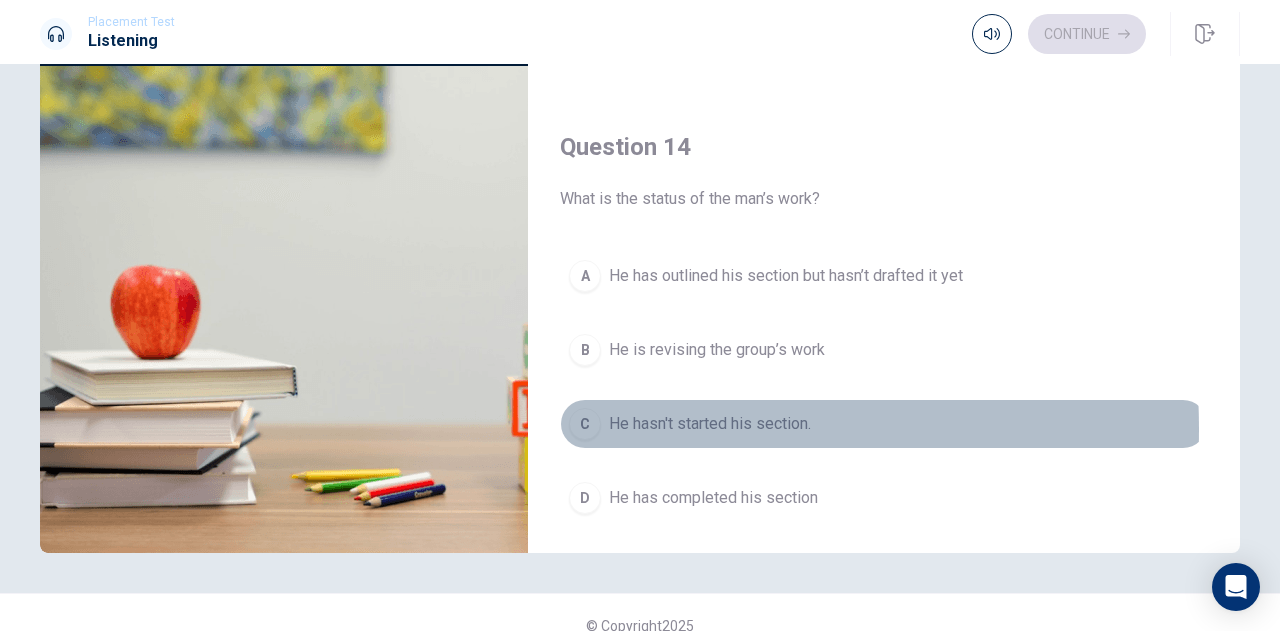 click on "C" at bounding box center (585, 424) 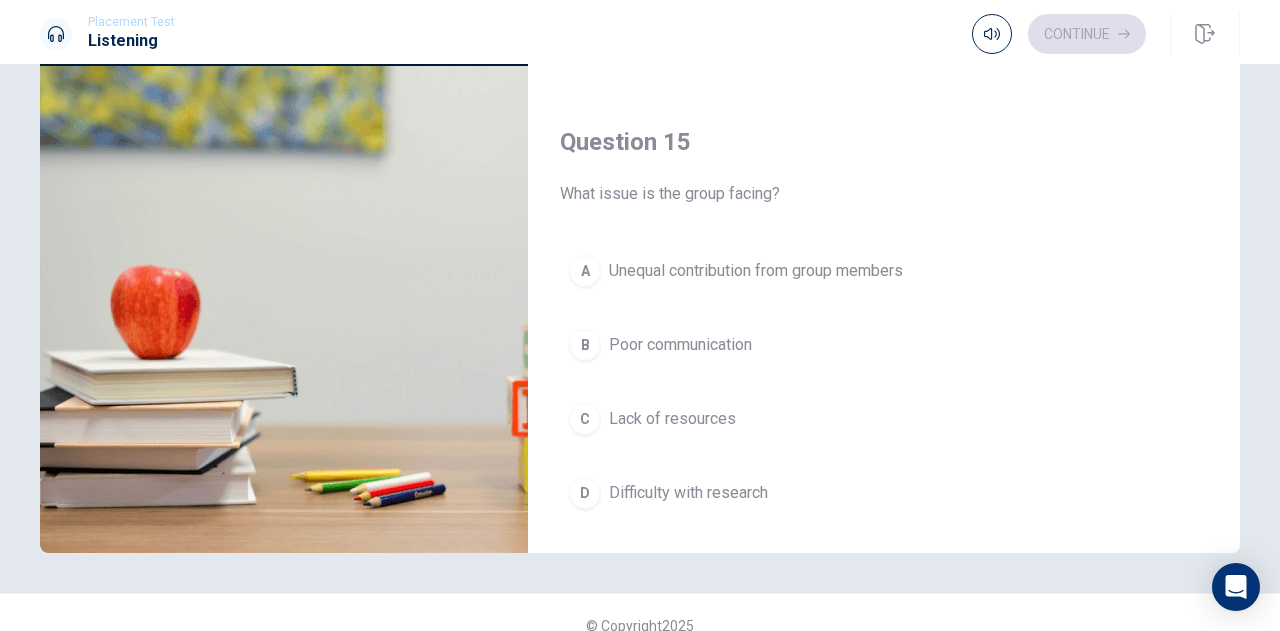 scroll, scrollTop: 1865, scrollLeft: 0, axis: vertical 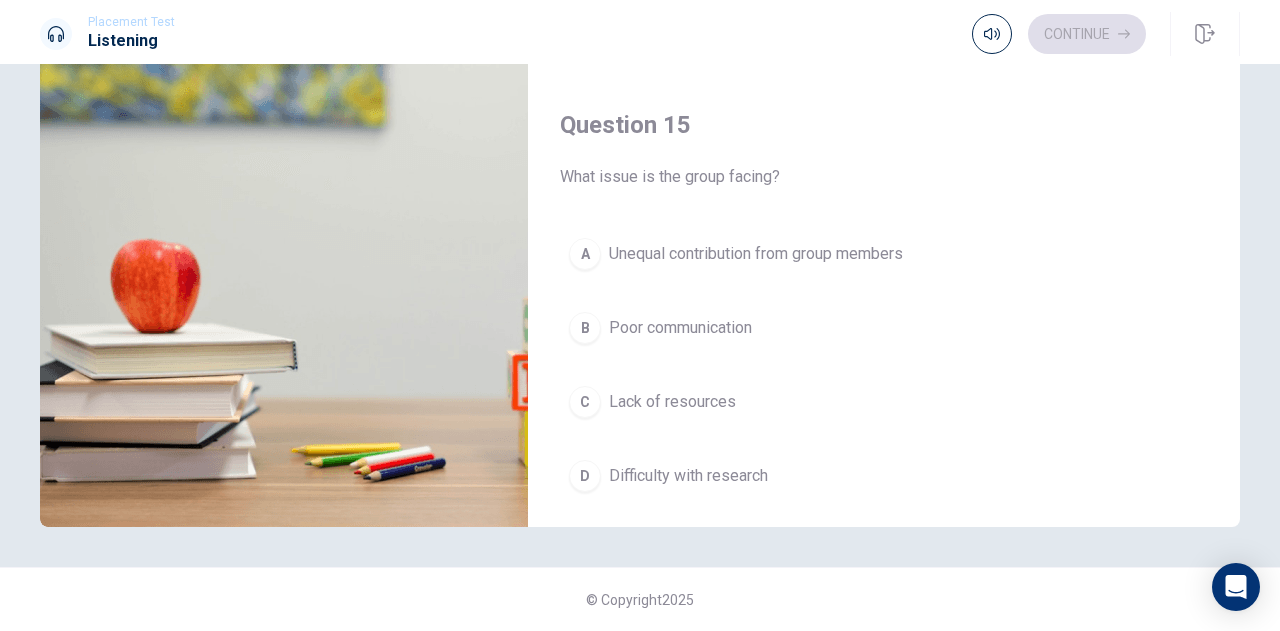 click on "A" at bounding box center (585, 254) 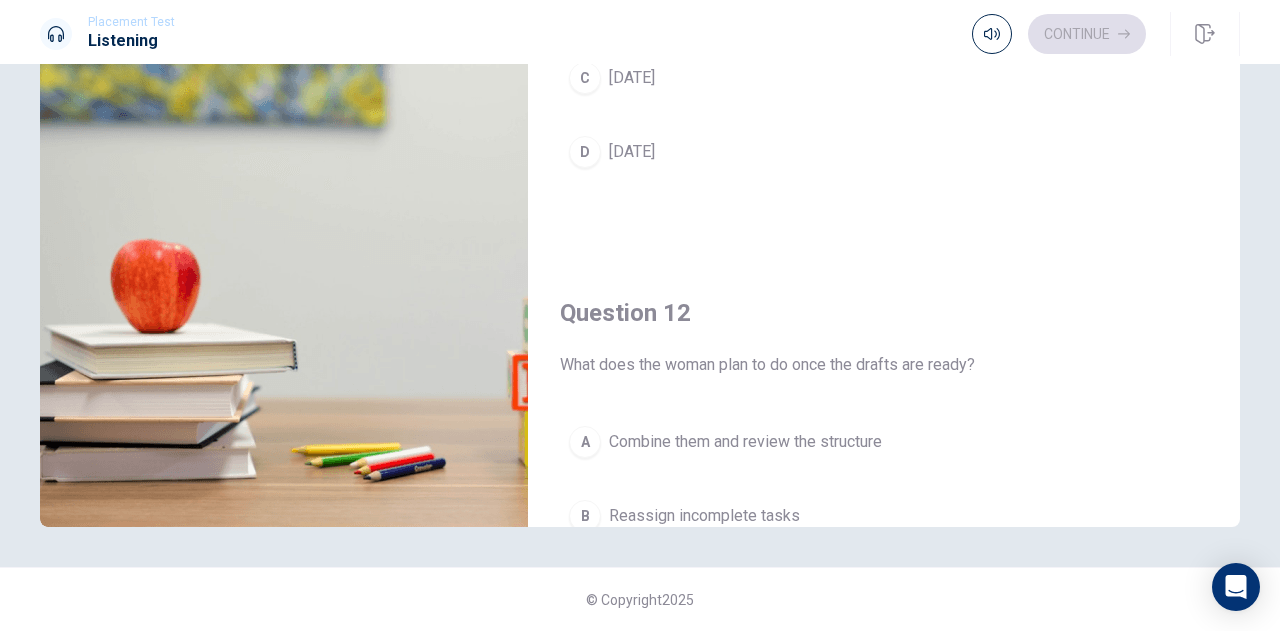 scroll, scrollTop: 0, scrollLeft: 0, axis: both 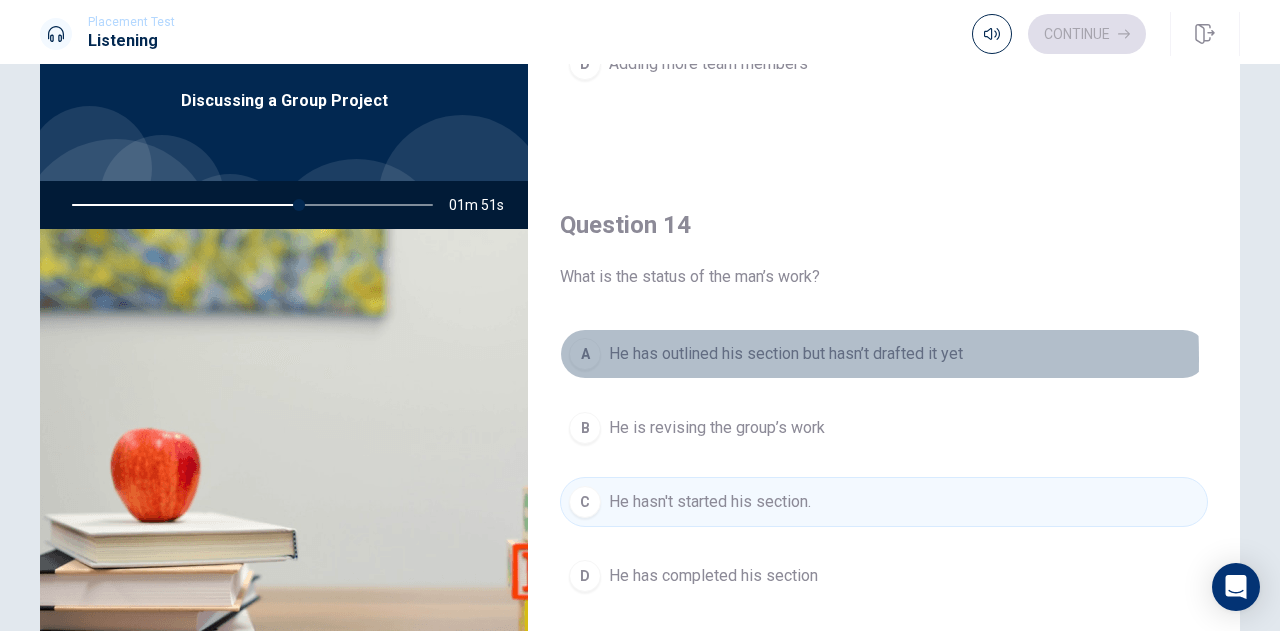 click on "A" at bounding box center (585, 354) 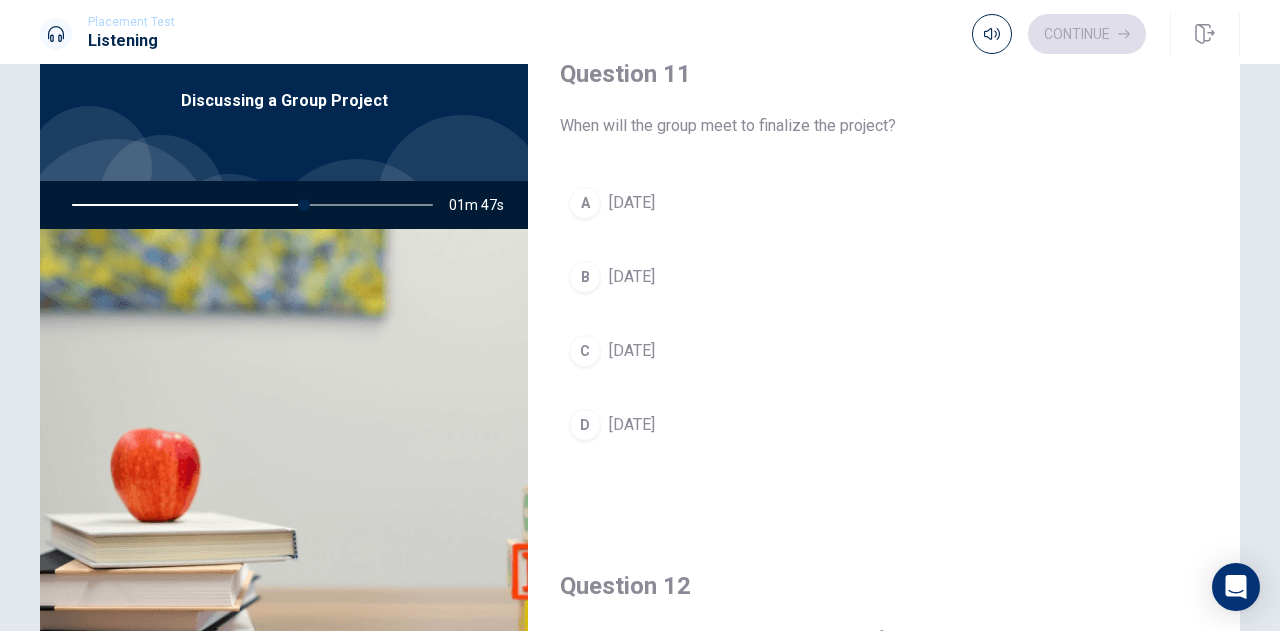 scroll, scrollTop: 0, scrollLeft: 0, axis: both 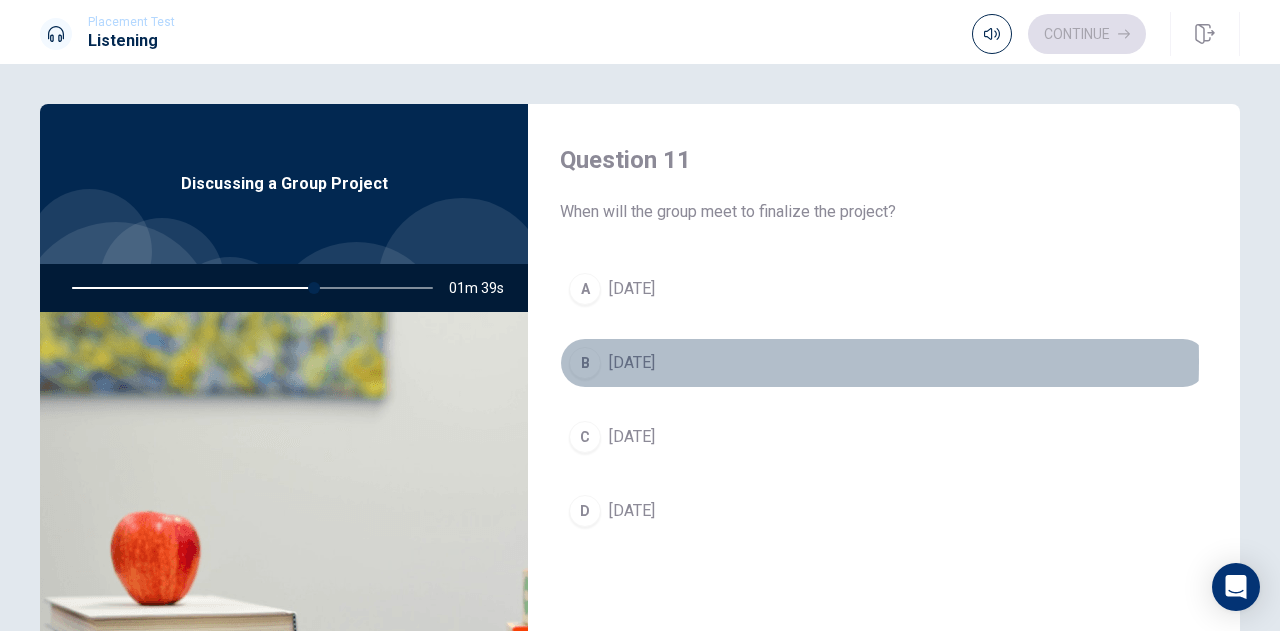 click on "B" at bounding box center (585, 363) 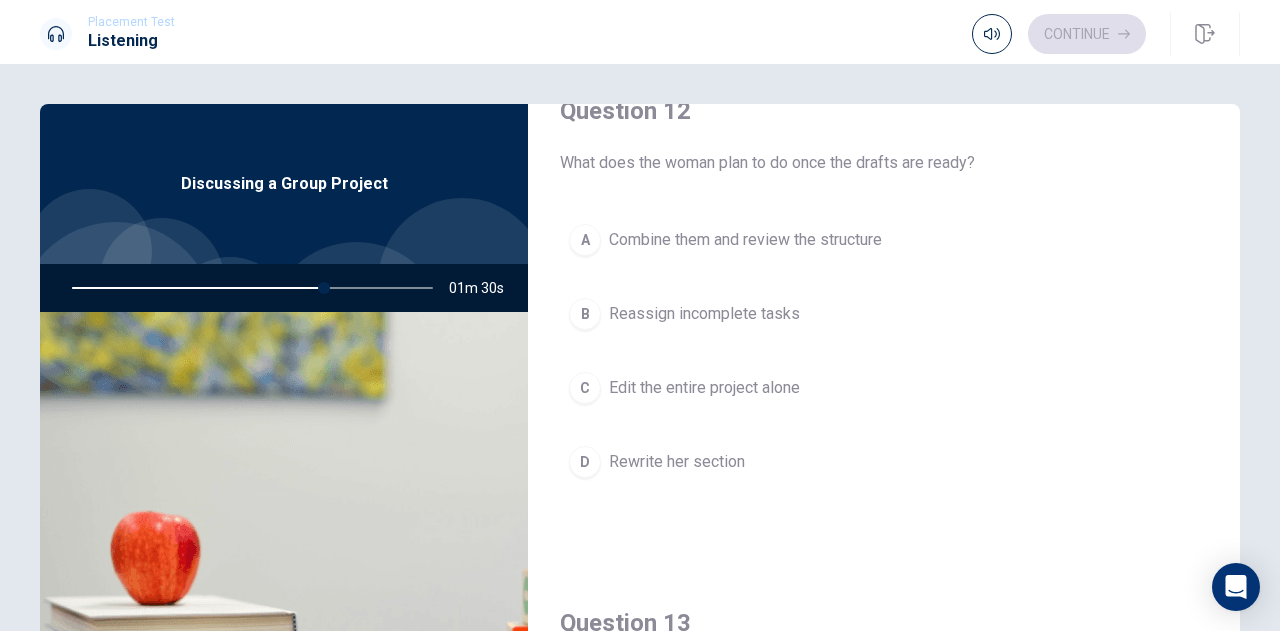 scroll, scrollTop: 560, scrollLeft: 0, axis: vertical 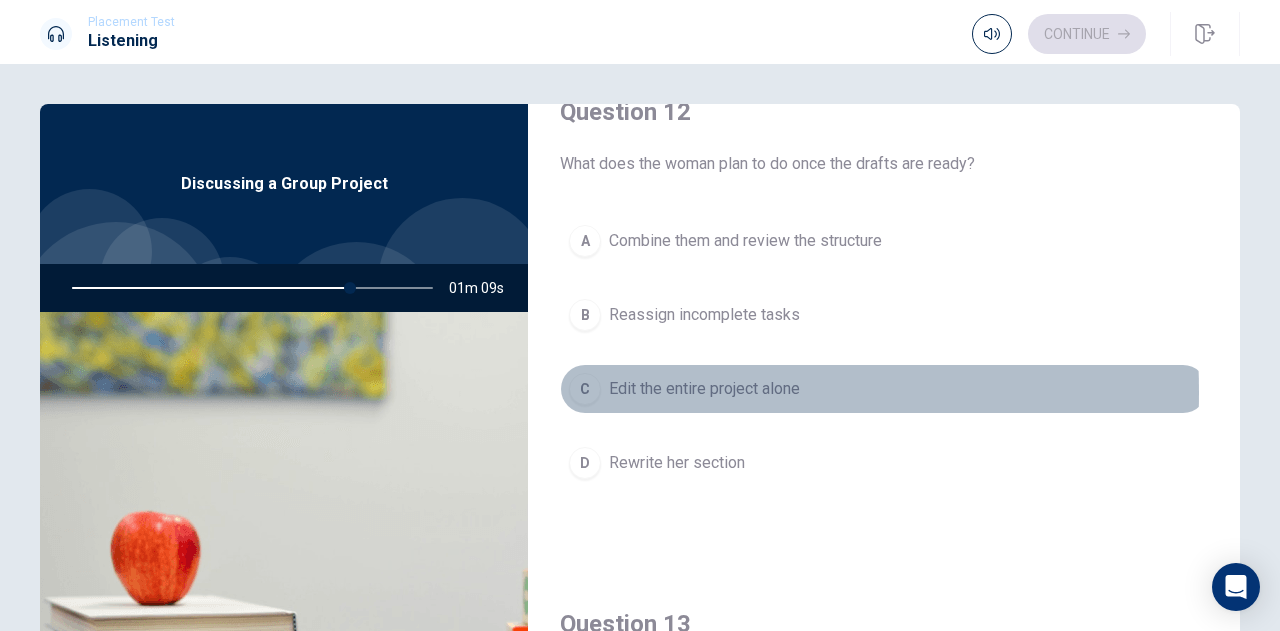 click on "C" at bounding box center [585, 389] 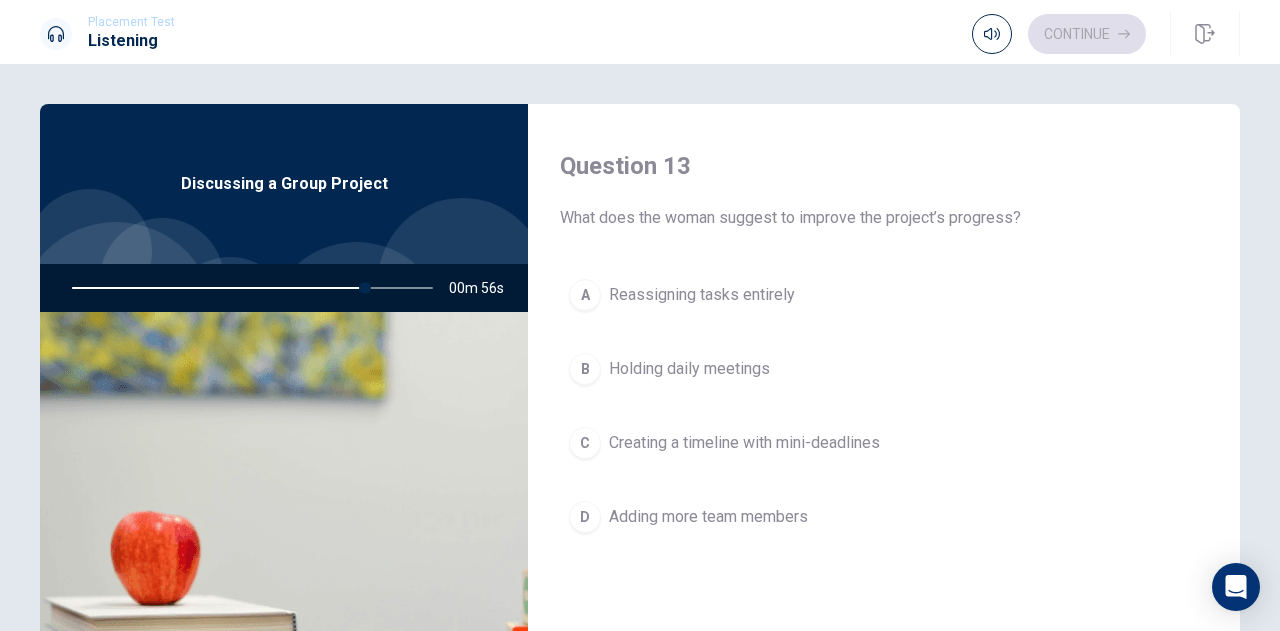 scroll, scrollTop: 1030, scrollLeft: 0, axis: vertical 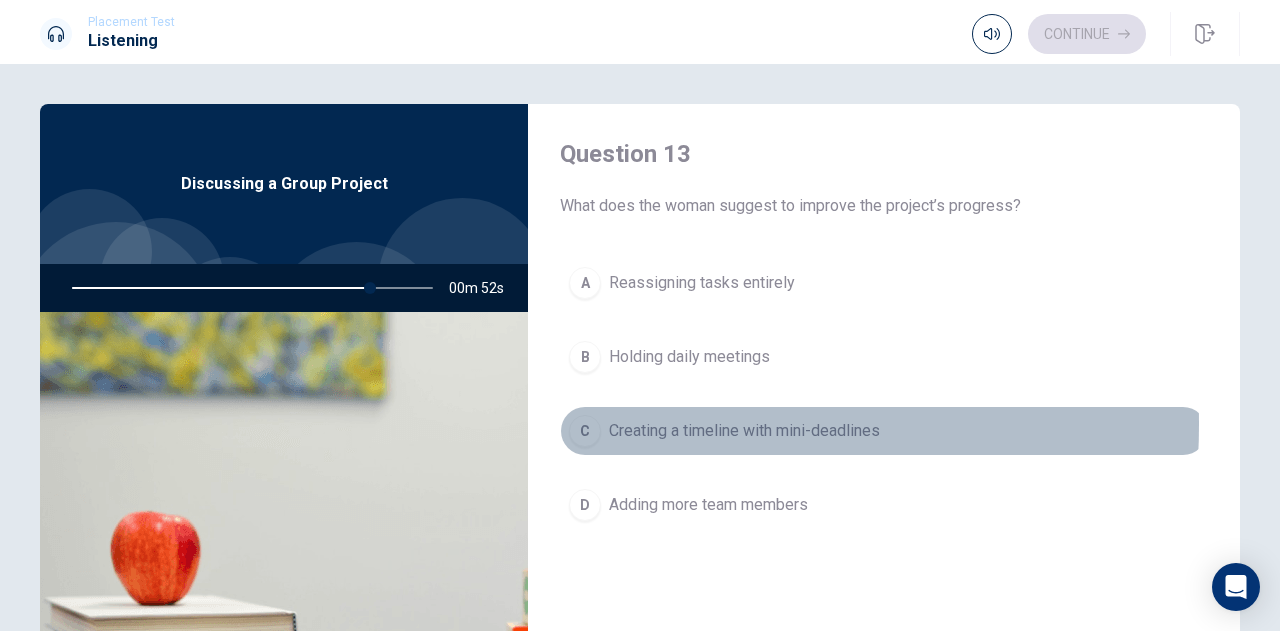 click on "C" at bounding box center [585, 431] 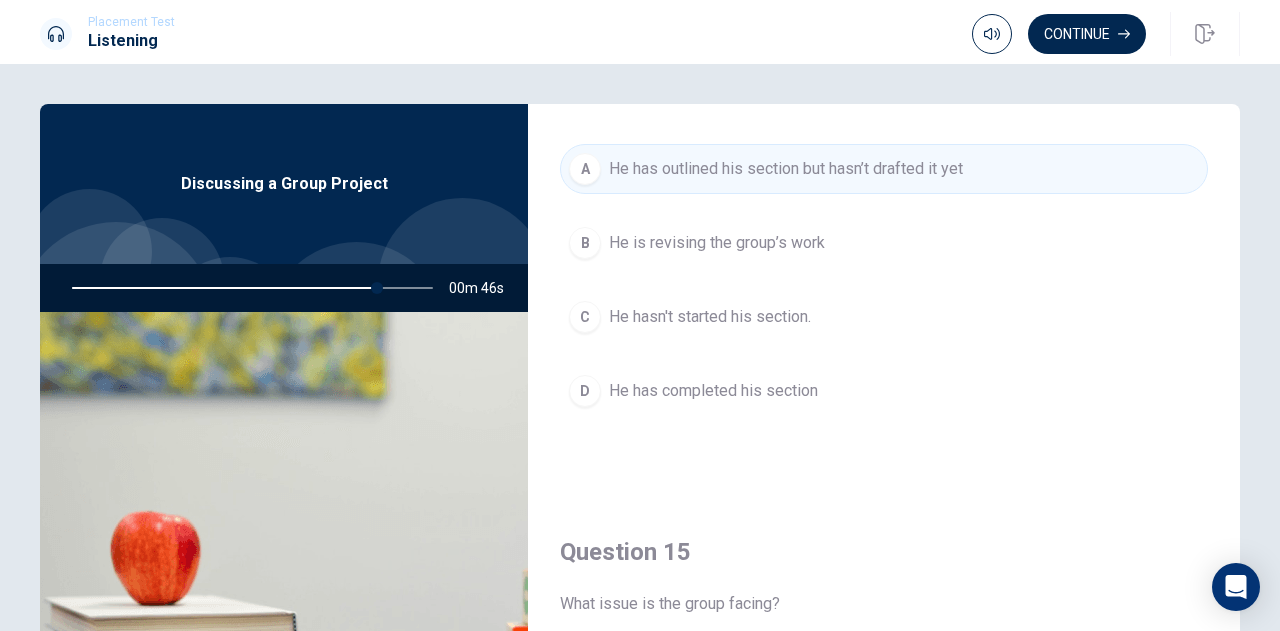 scroll, scrollTop: 1865, scrollLeft: 0, axis: vertical 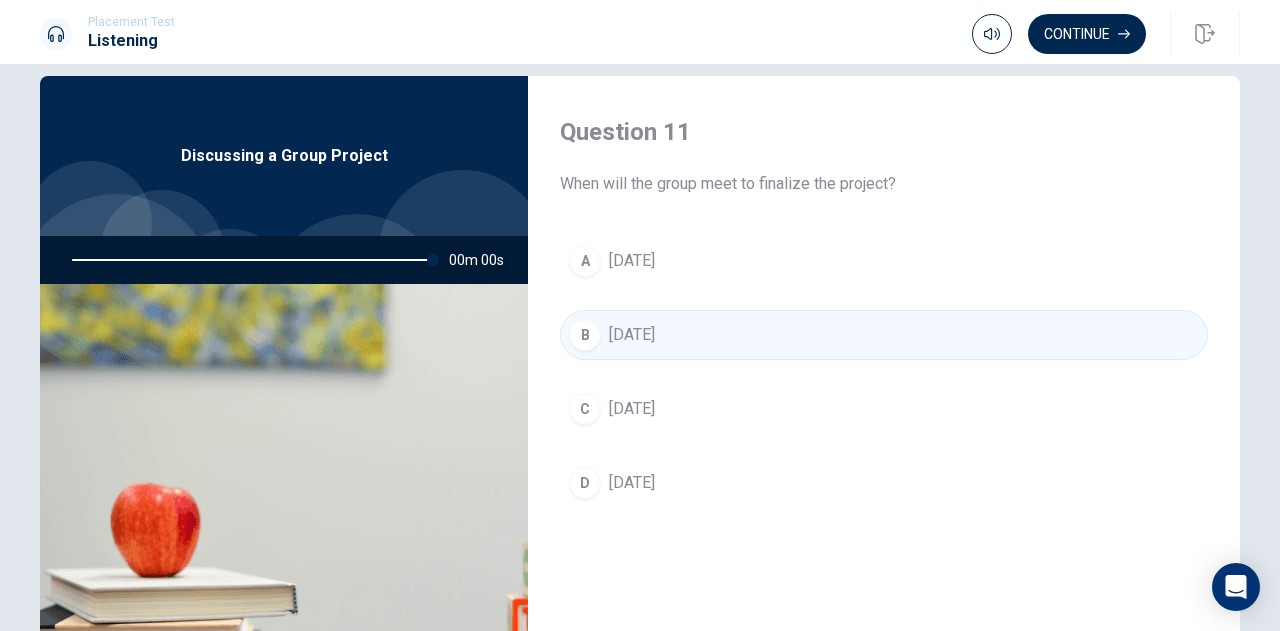 type on "0" 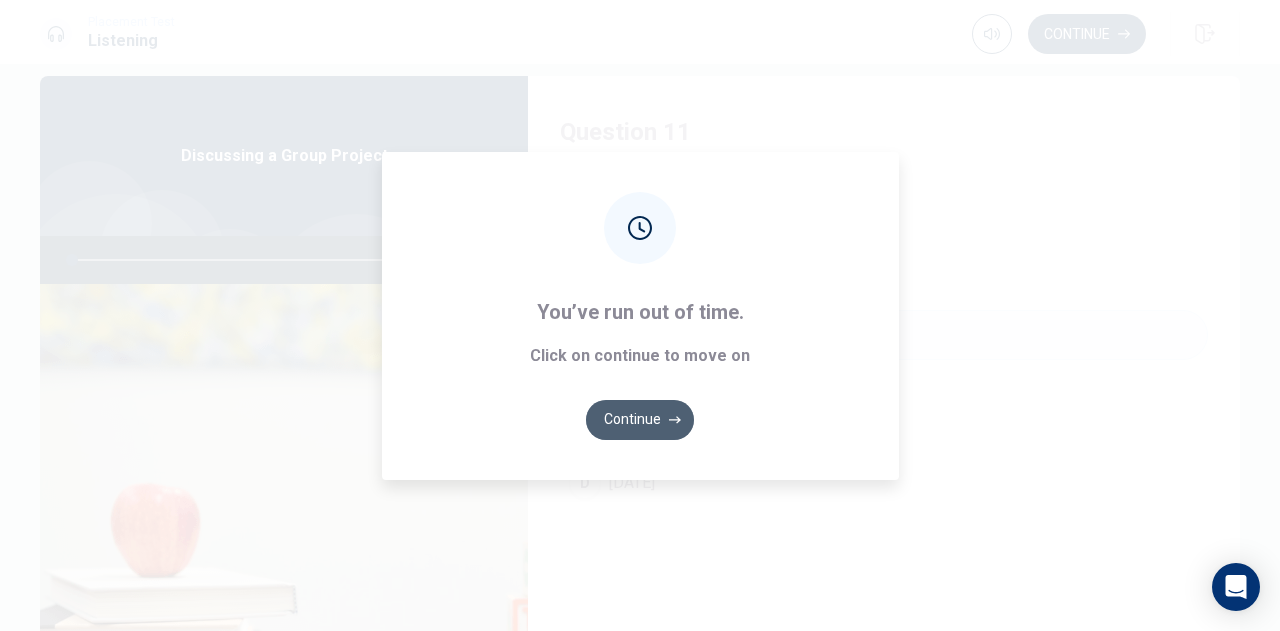 click on "Continue" at bounding box center [640, 420] 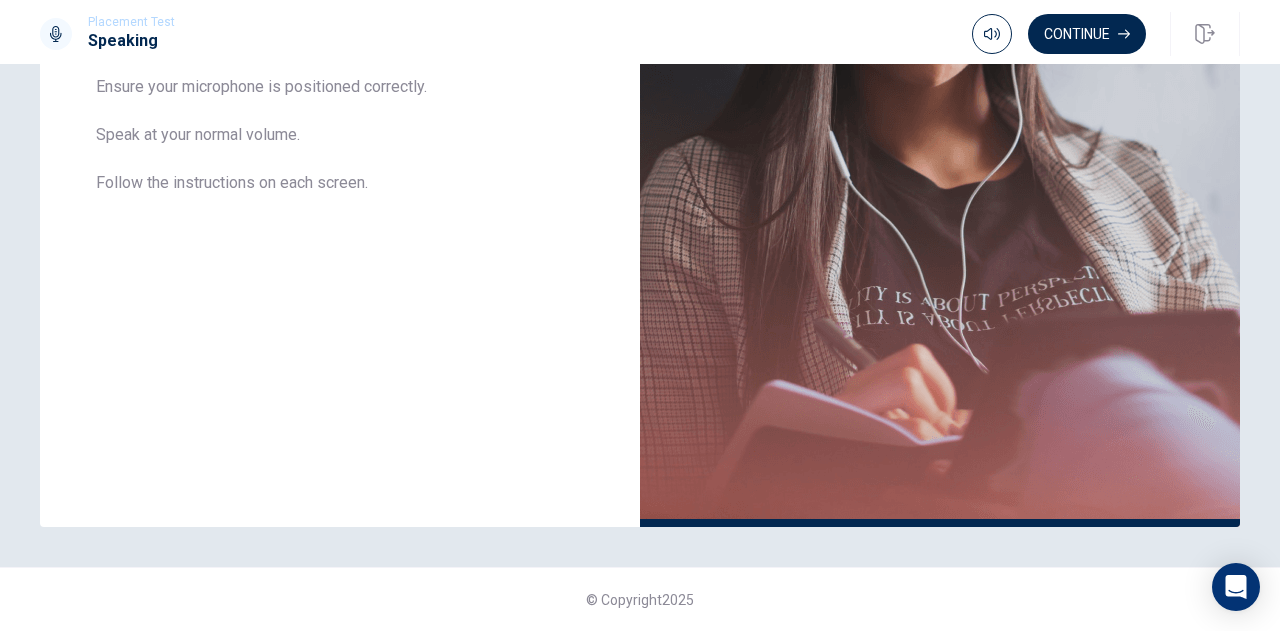 scroll, scrollTop: 0, scrollLeft: 0, axis: both 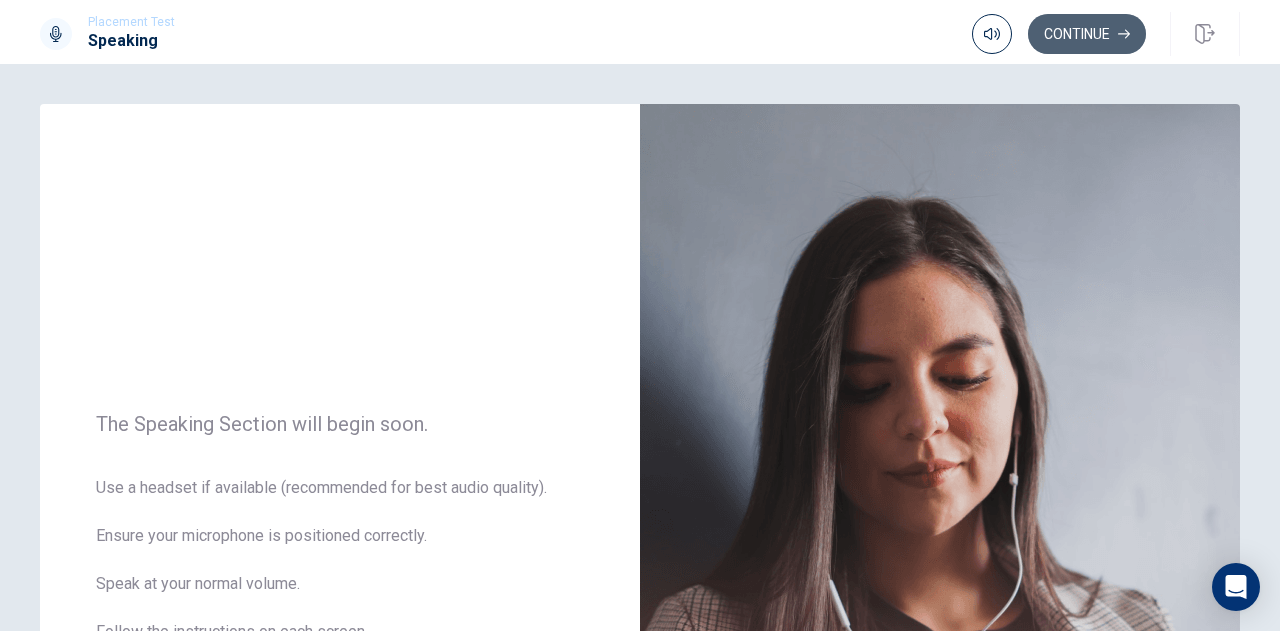 click on "Continue" at bounding box center [1087, 34] 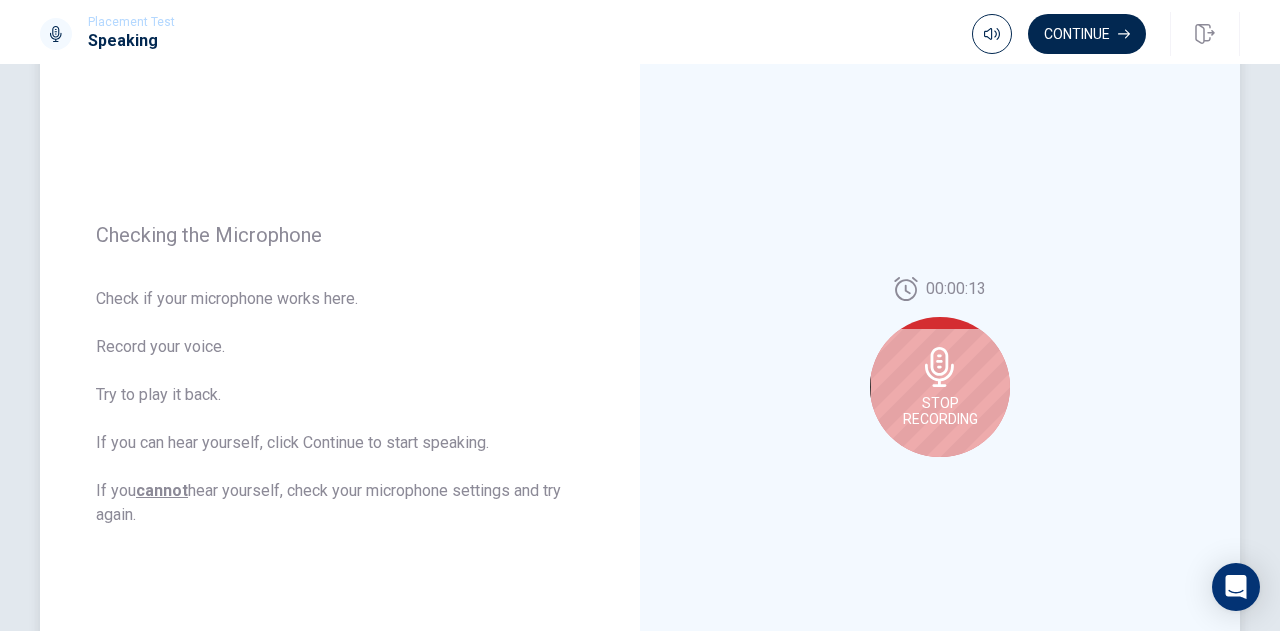 scroll, scrollTop: 207, scrollLeft: 0, axis: vertical 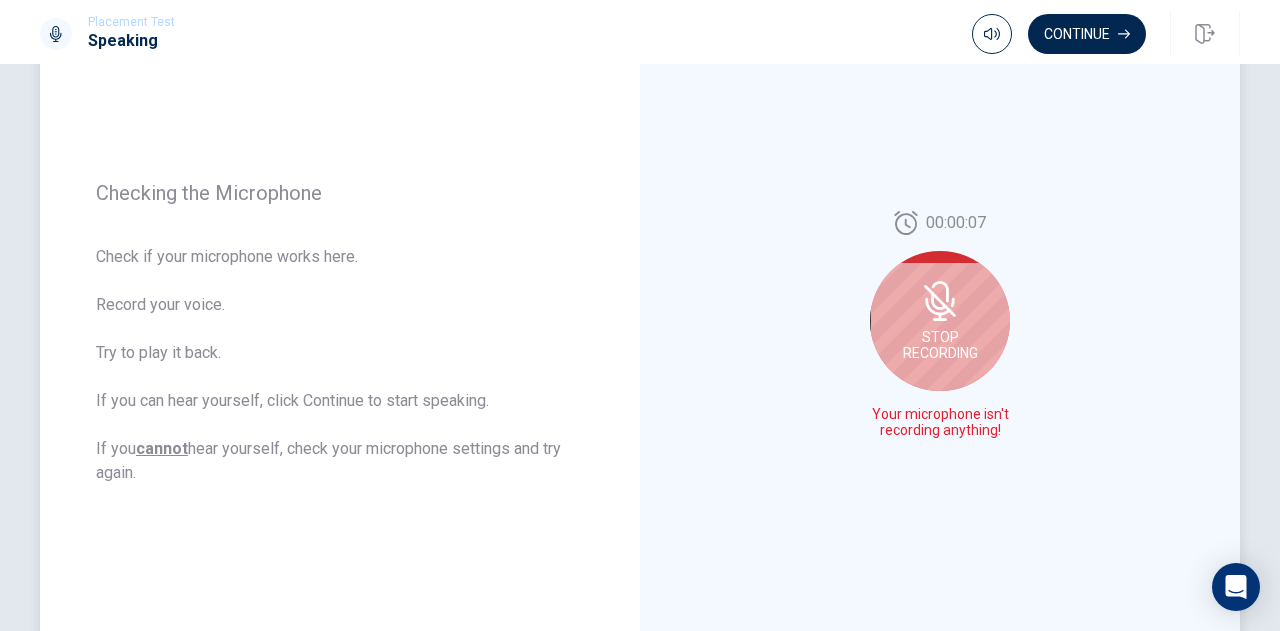 click on "00:00:07 Stop   Recording Your microphone isn't recording anything!" at bounding box center (940, 333) 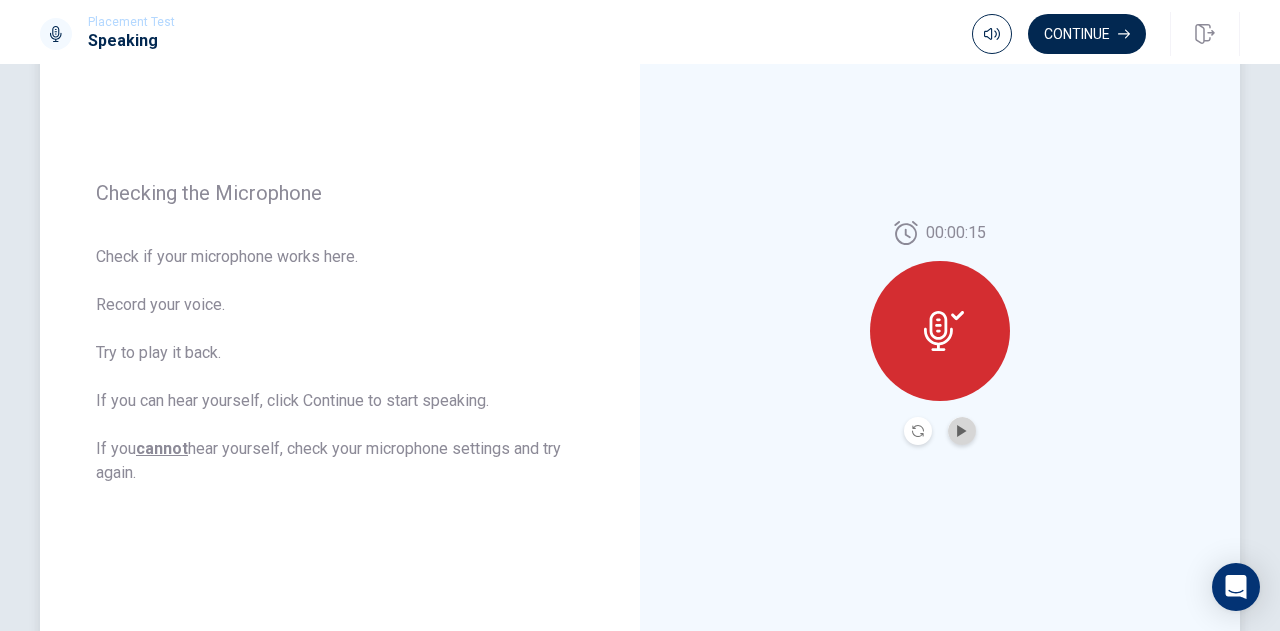 click at bounding box center (962, 431) 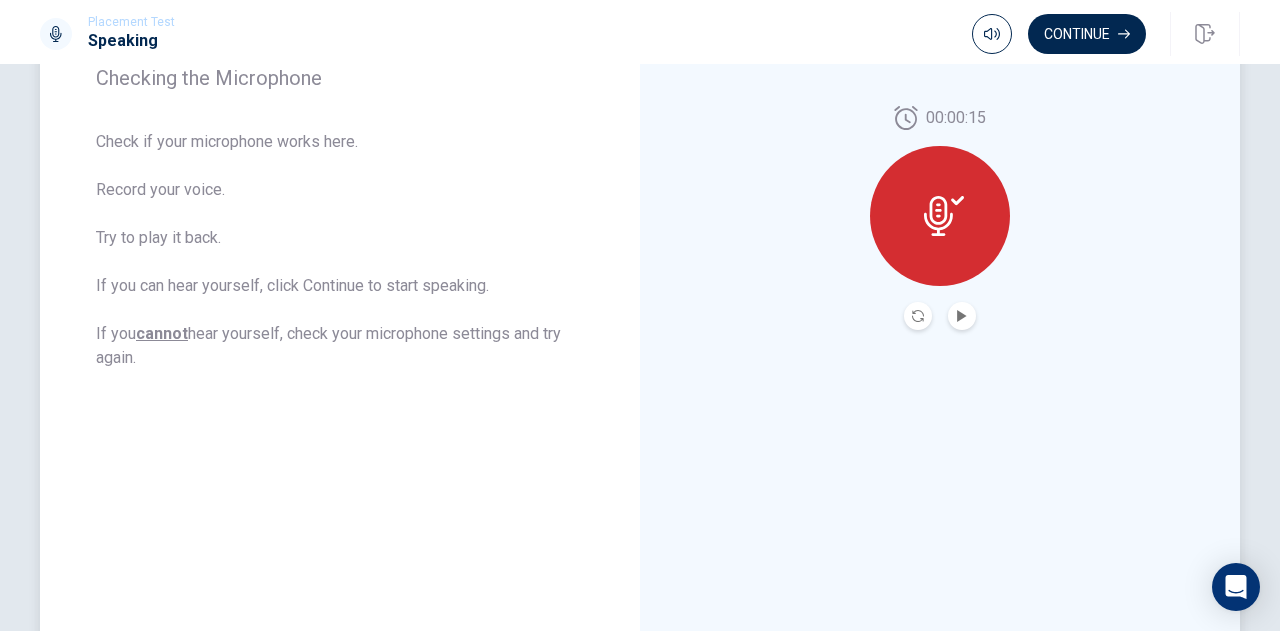 scroll, scrollTop: 449, scrollLeft: 0, axis: vertical 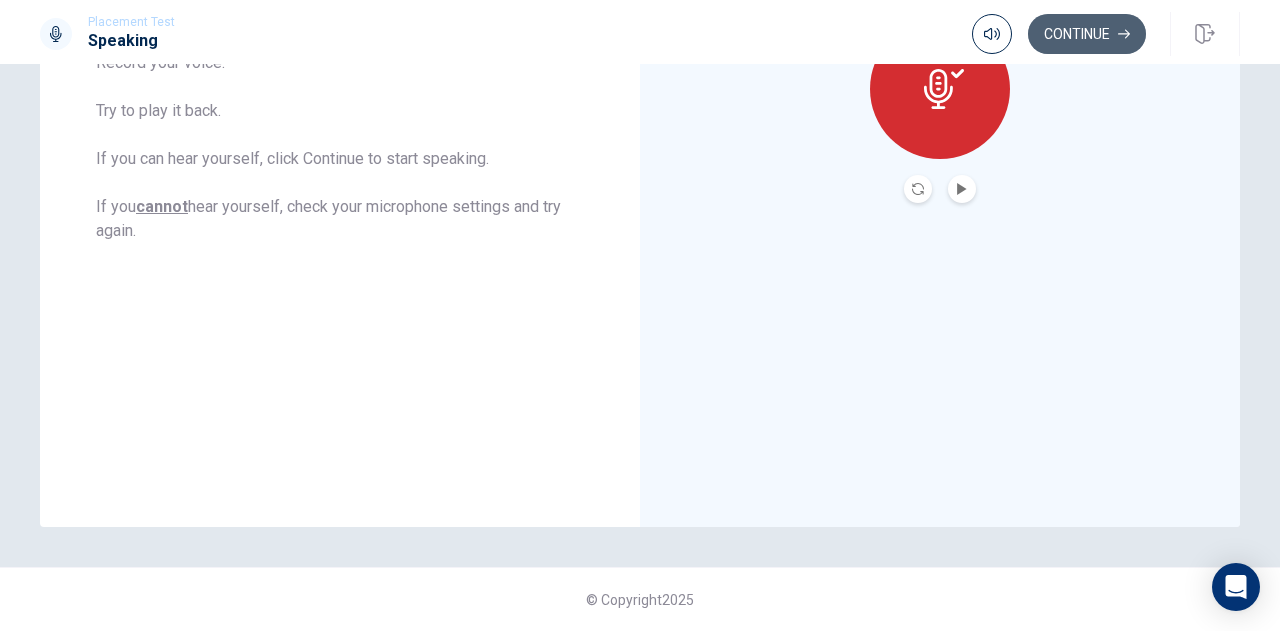 click on "Continue" at bounding box center [1087, 34] 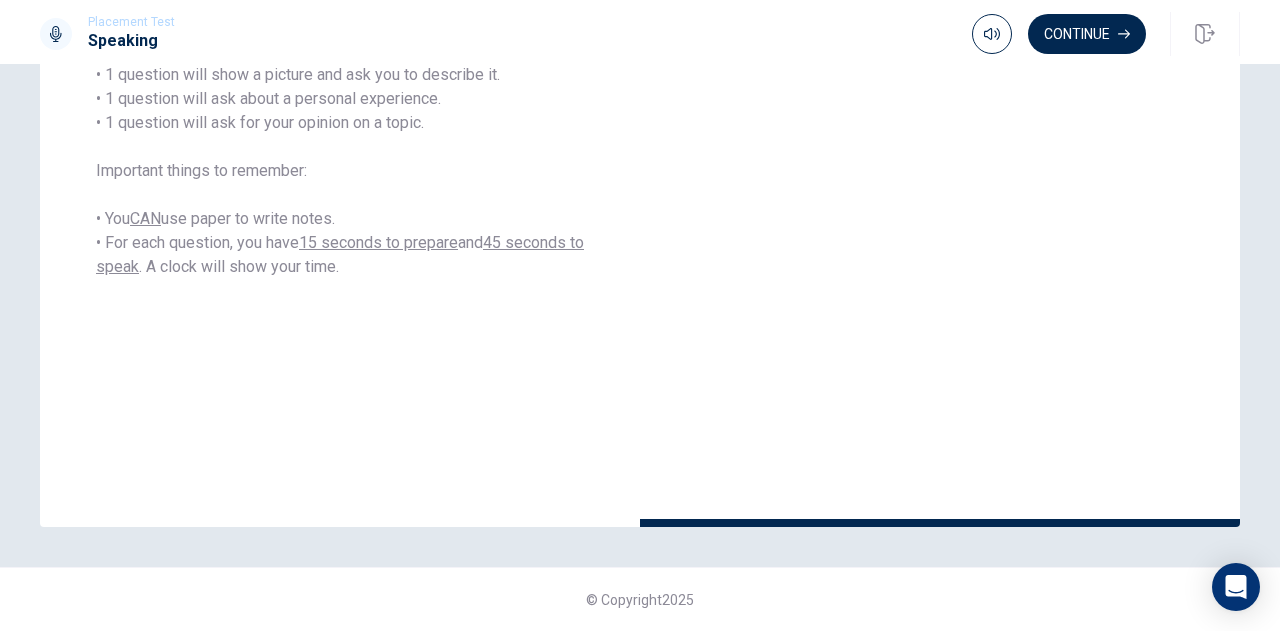 scroll, scrollTop: 0, scrollLeft: 0, axis: both 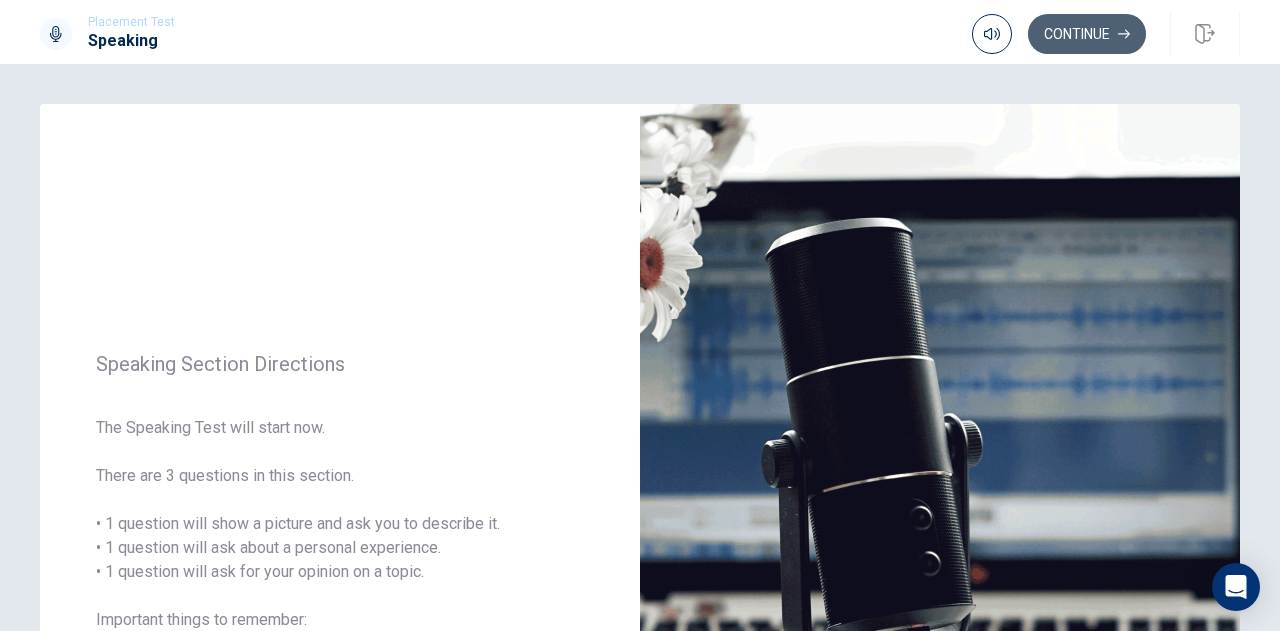 click on "Continue" at bounding box center [1087, 34] 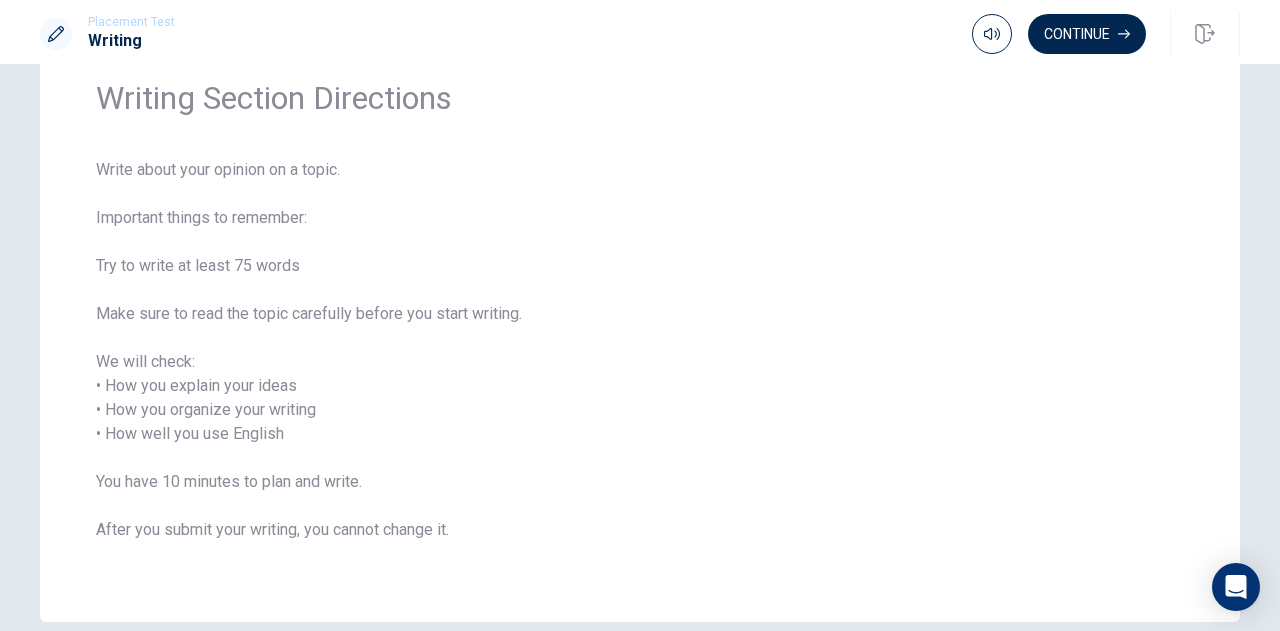 scroll, scrollTop: 83, scrollLeft: 0, axis: vertical 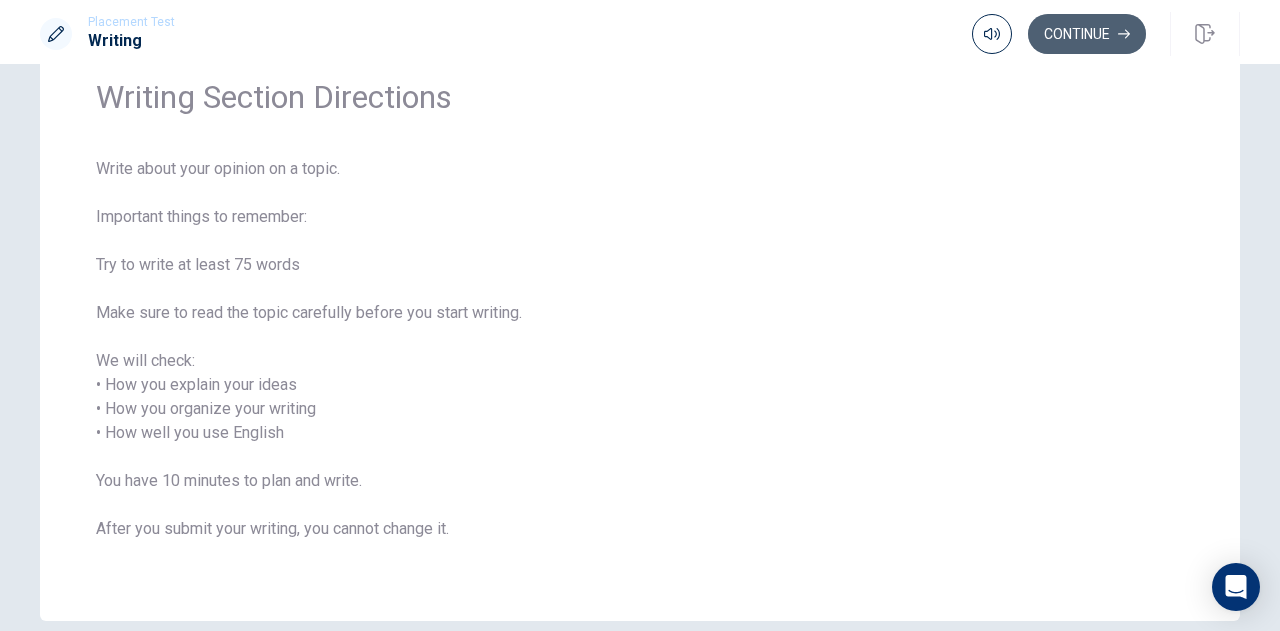 click on "Continue" at bounding box center [1087, 34] 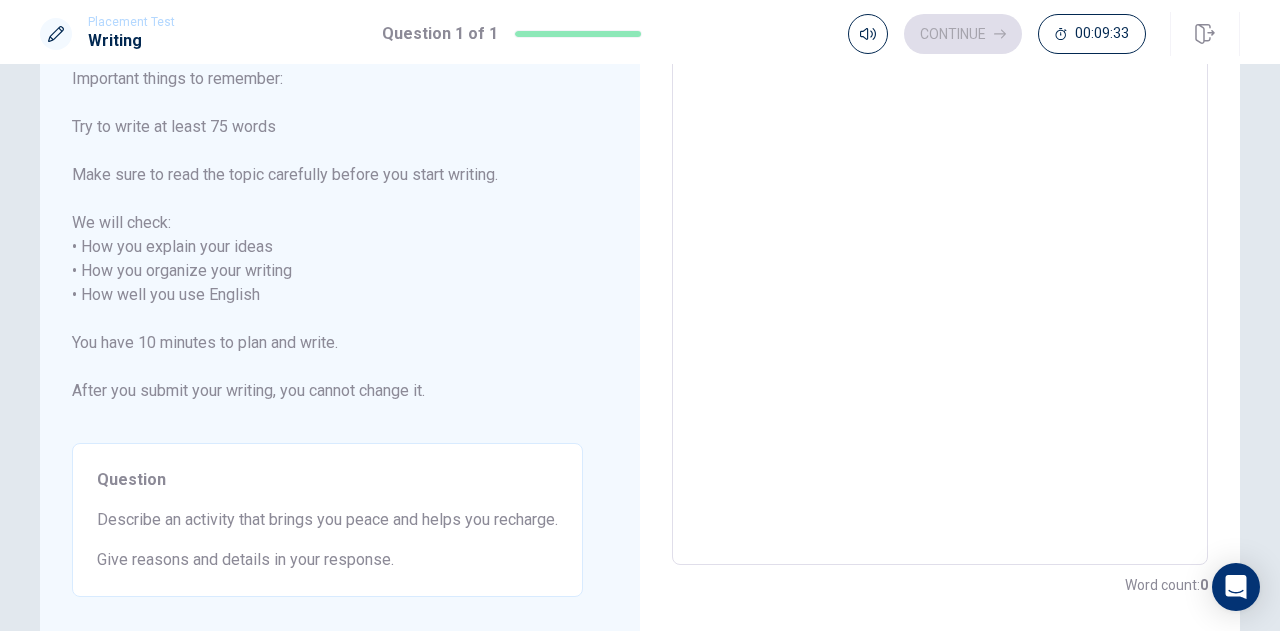 scroll, scrollTop: 0, scrollLeft: 0, axis: both 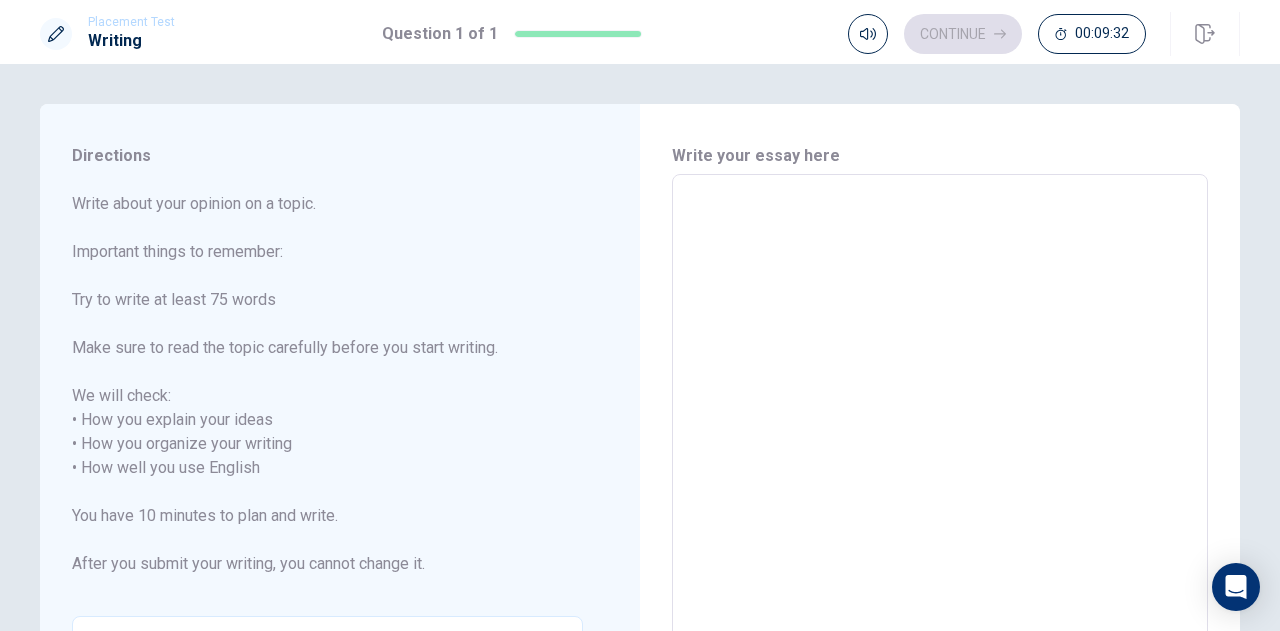 click at bounding box center [940, 456] 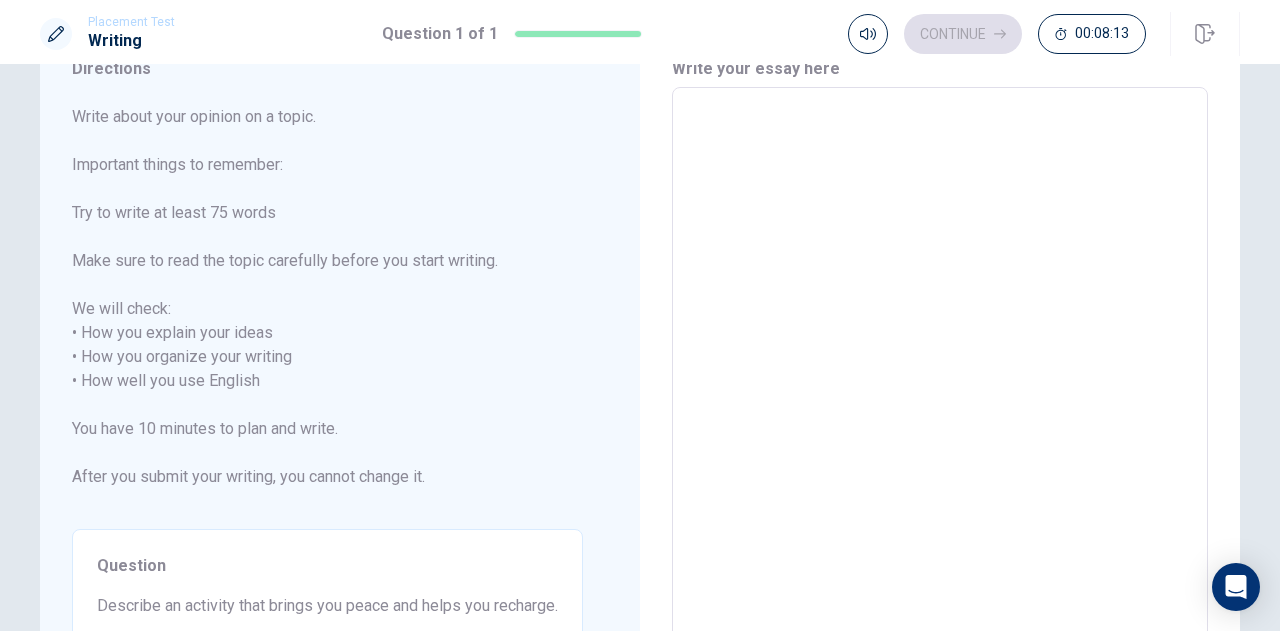 scroll, scrollTop: 85, scrollLeft: 0, axis: vertical 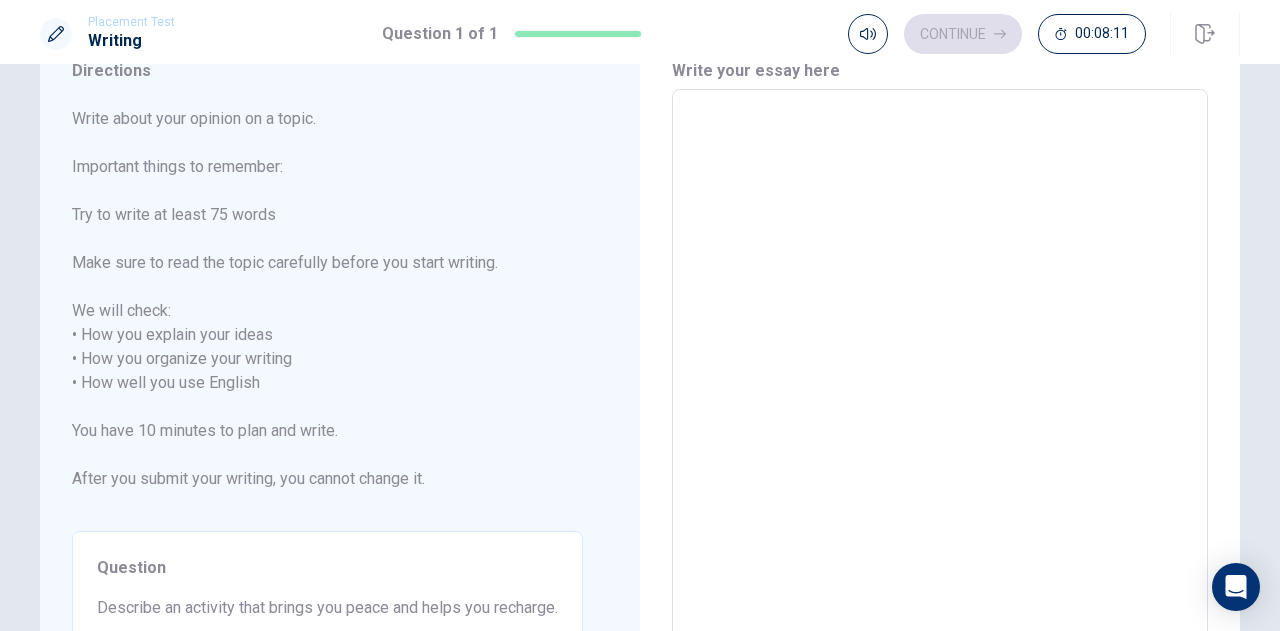 type on "G" 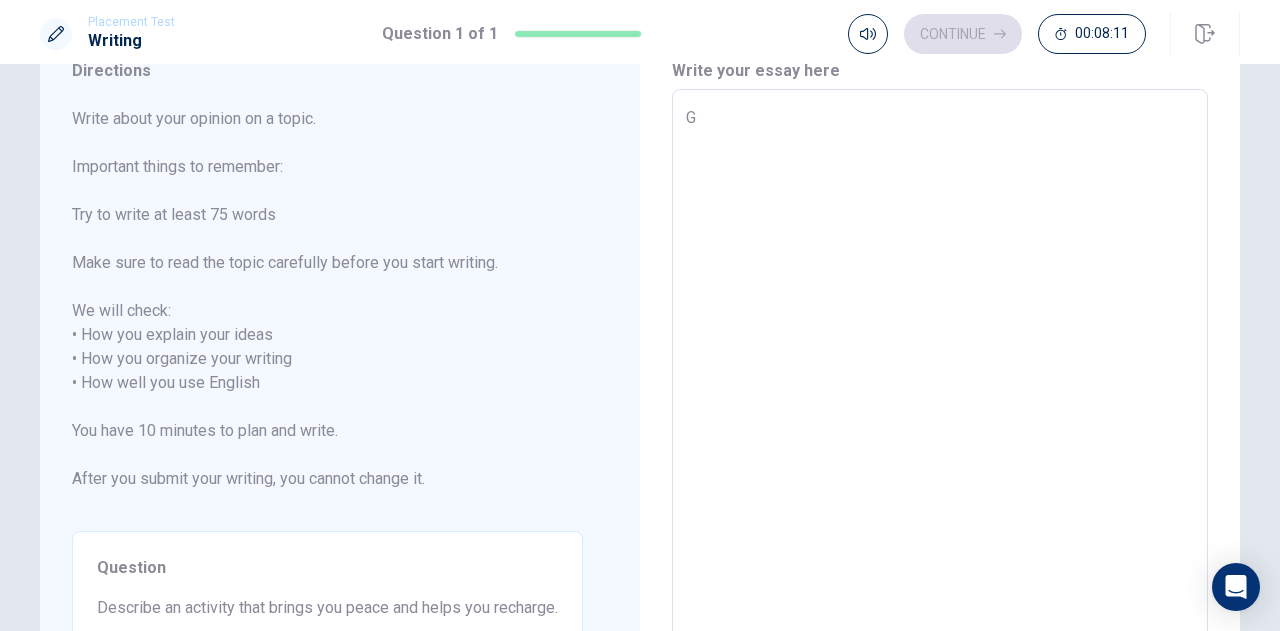 type on "x" 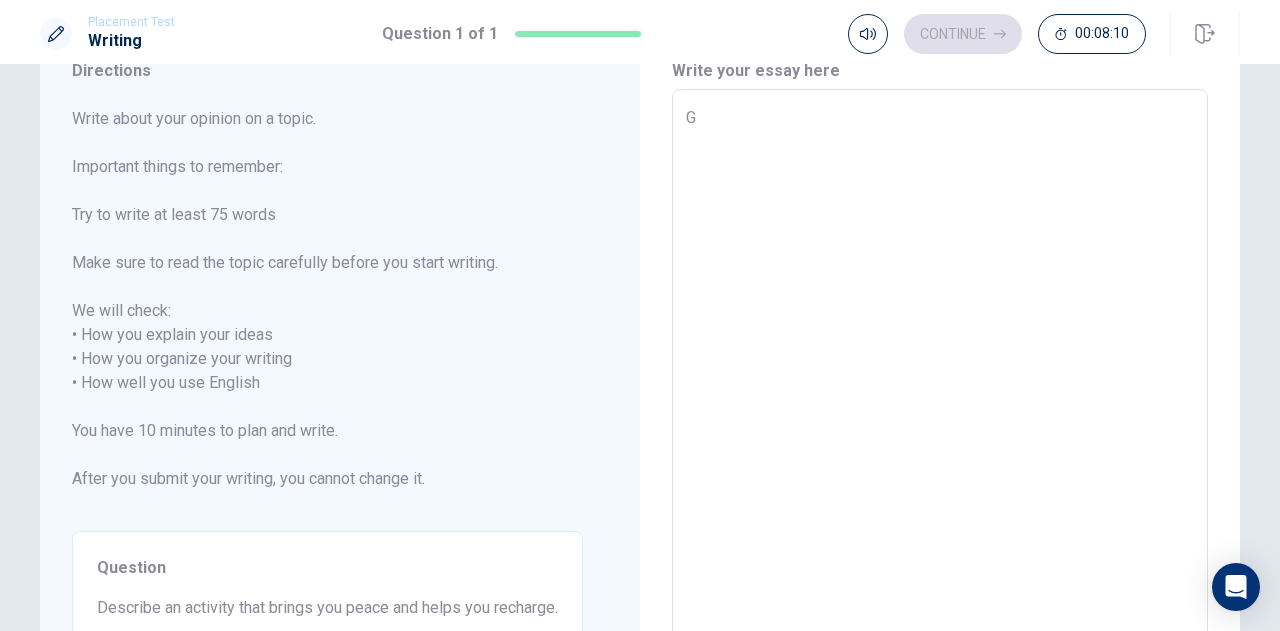 type on "Ga" 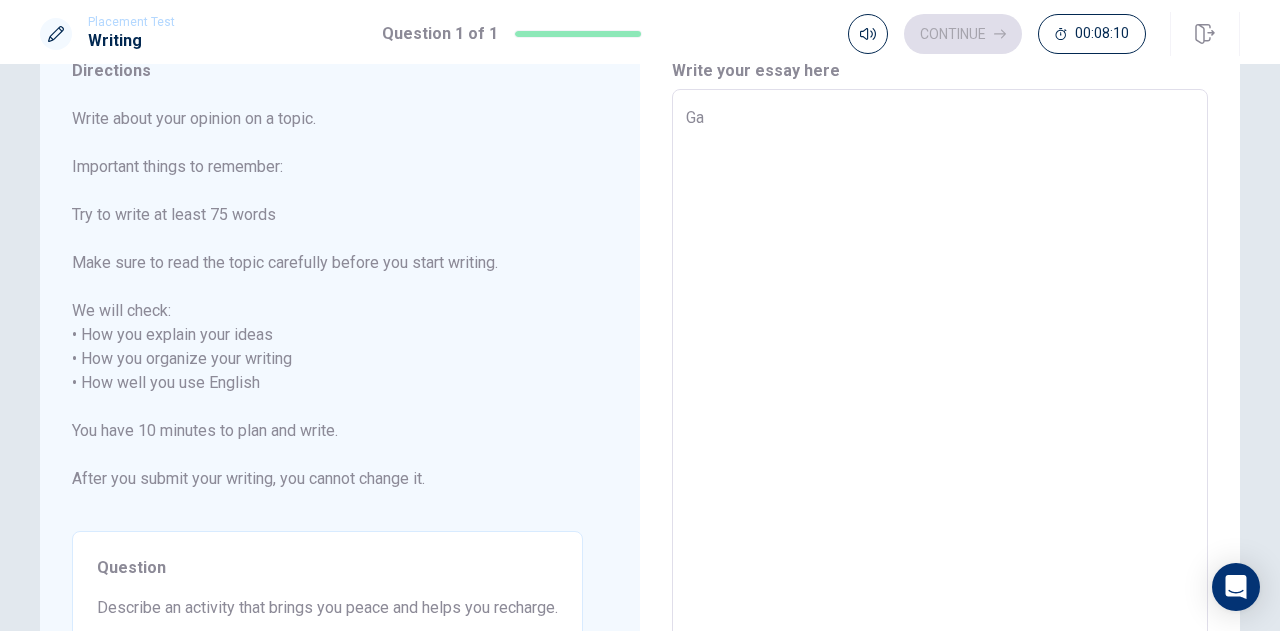 type on "x" 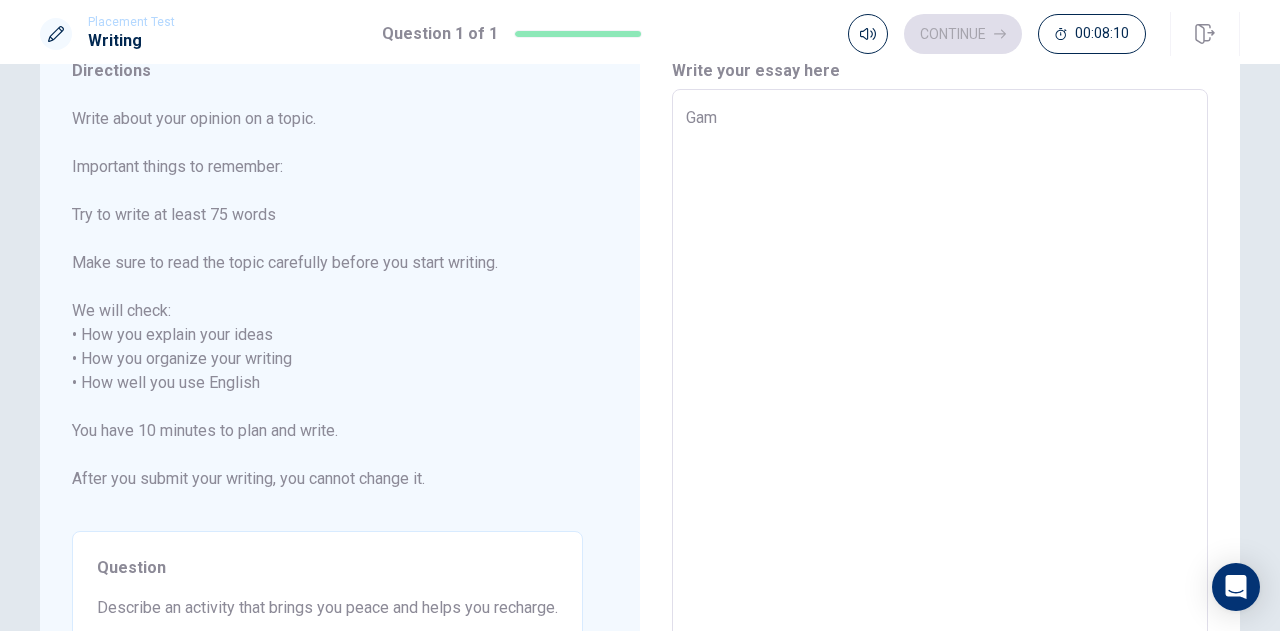 type on "x" 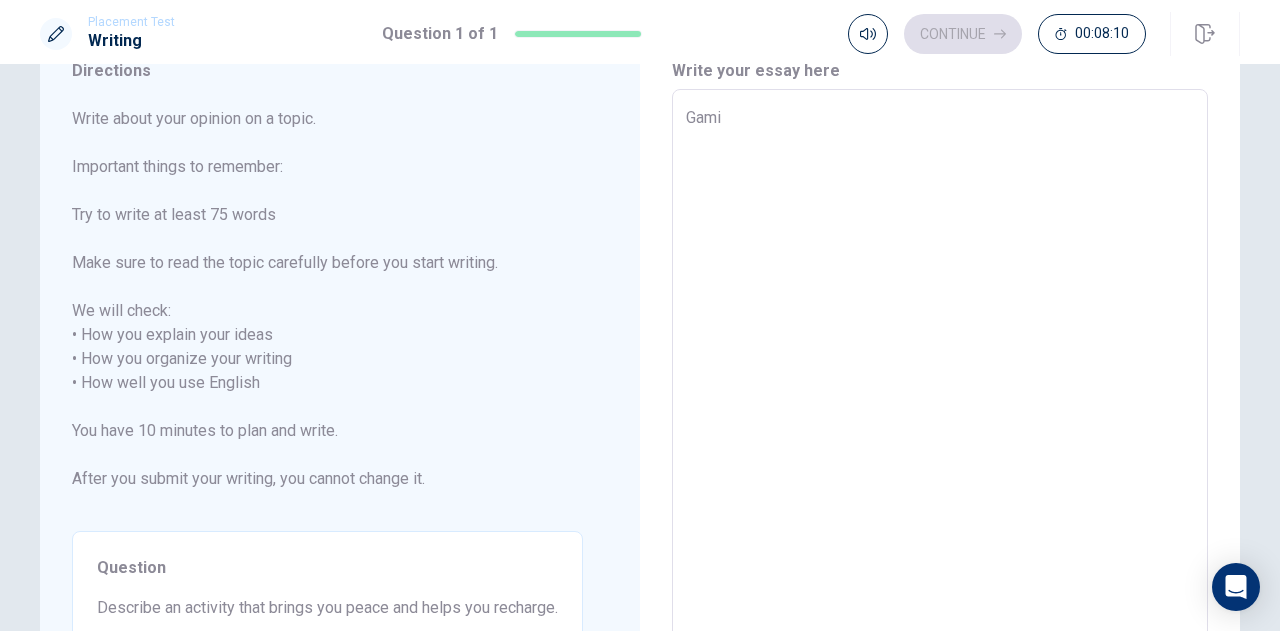 type on "x" 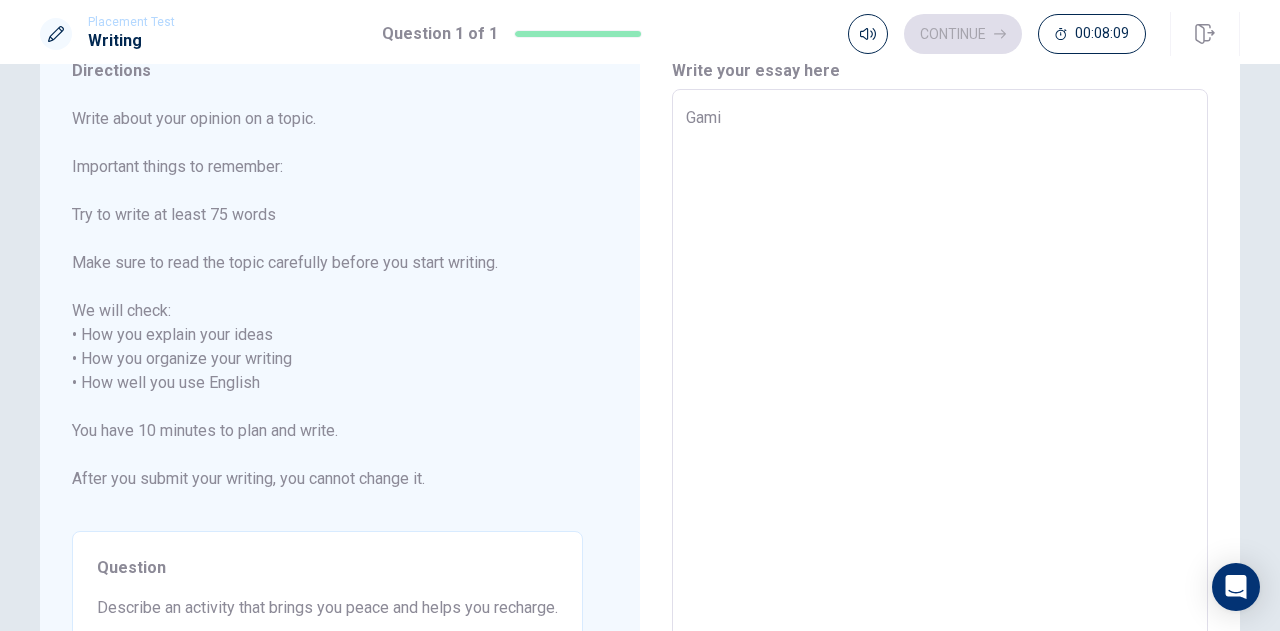 type on "Gamin" 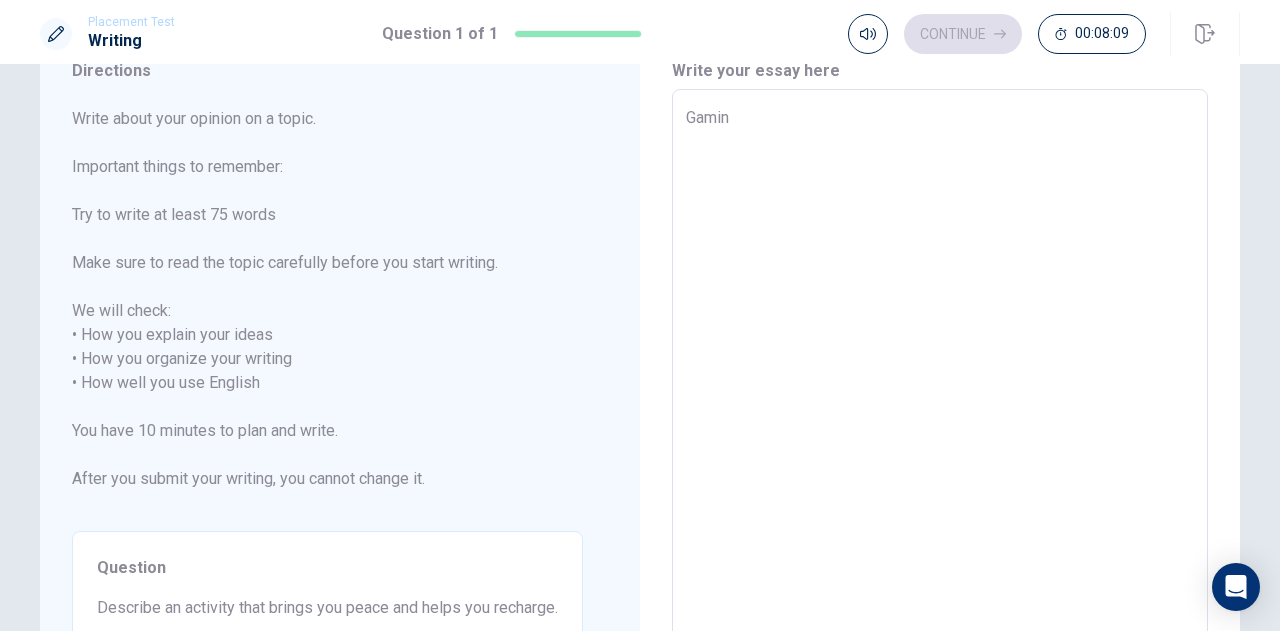 type on "x" 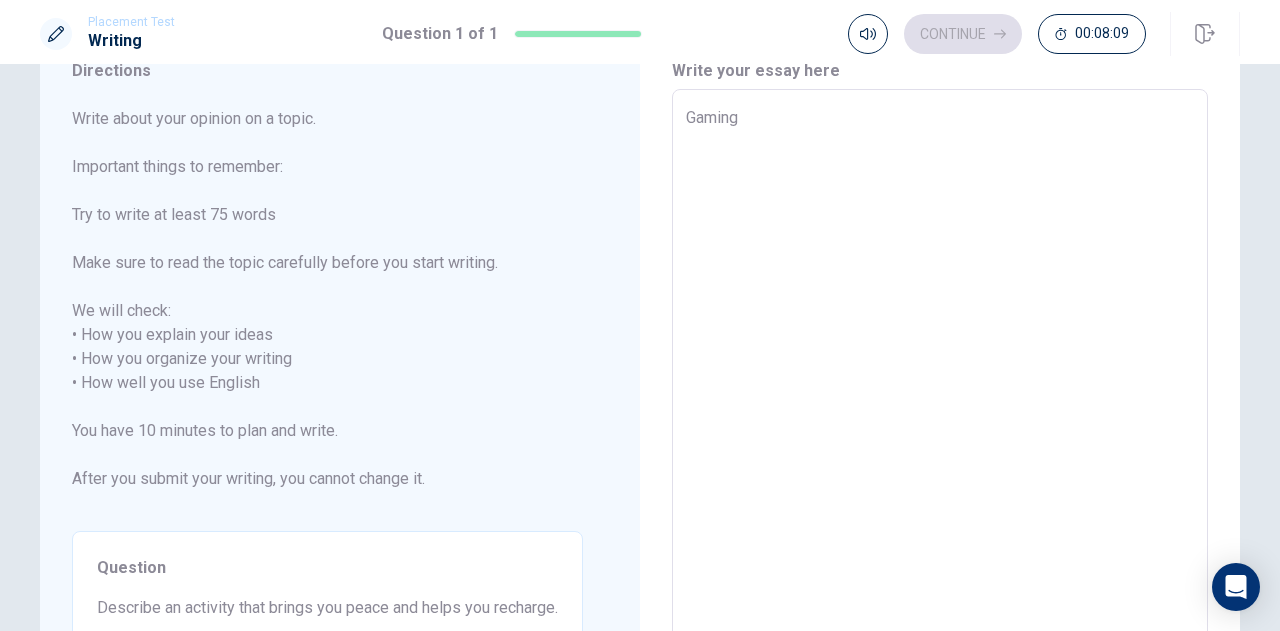 type on "x" 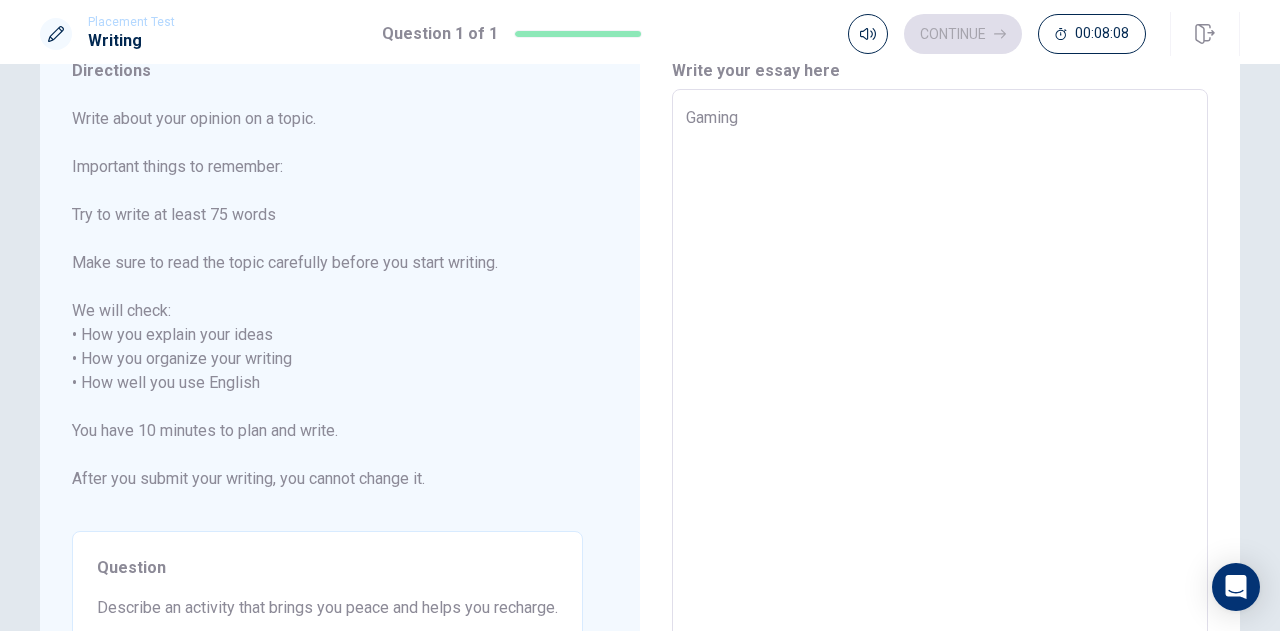 type on "Gaming" 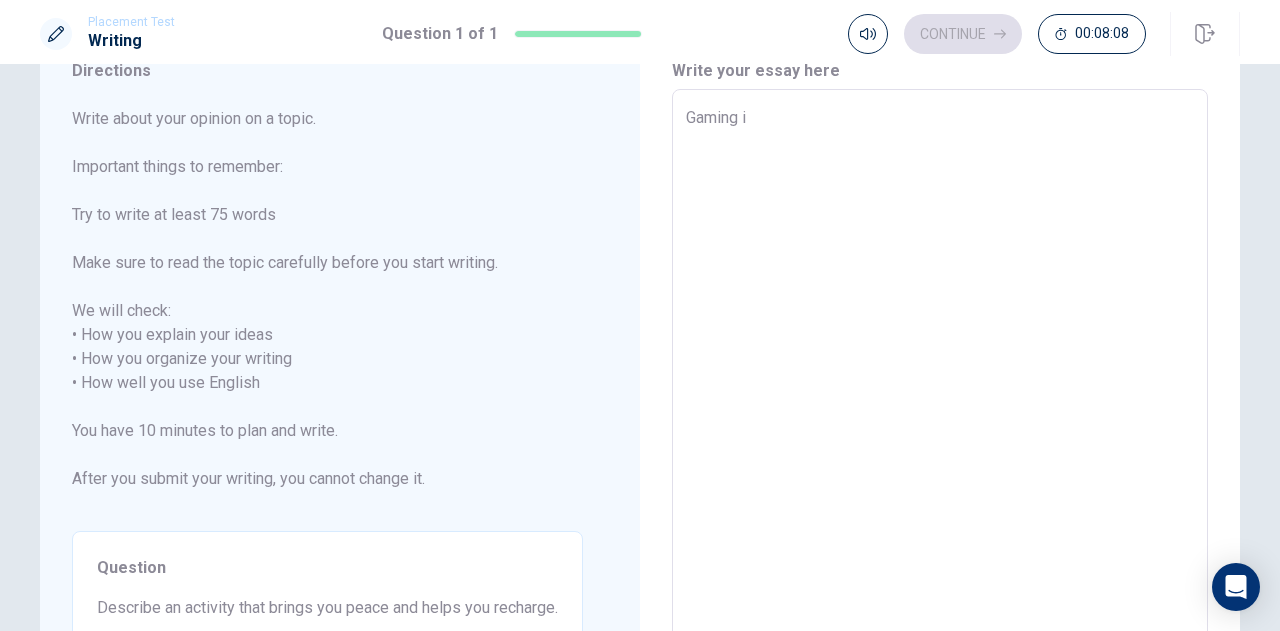 type on "x" 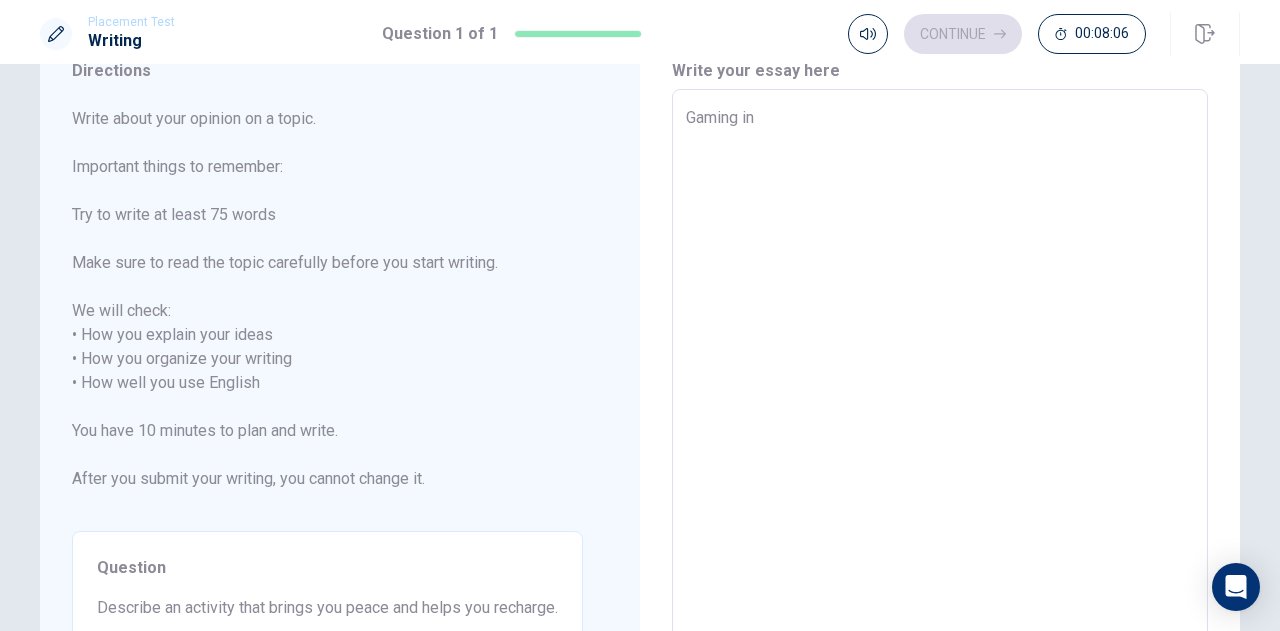 type on "x" 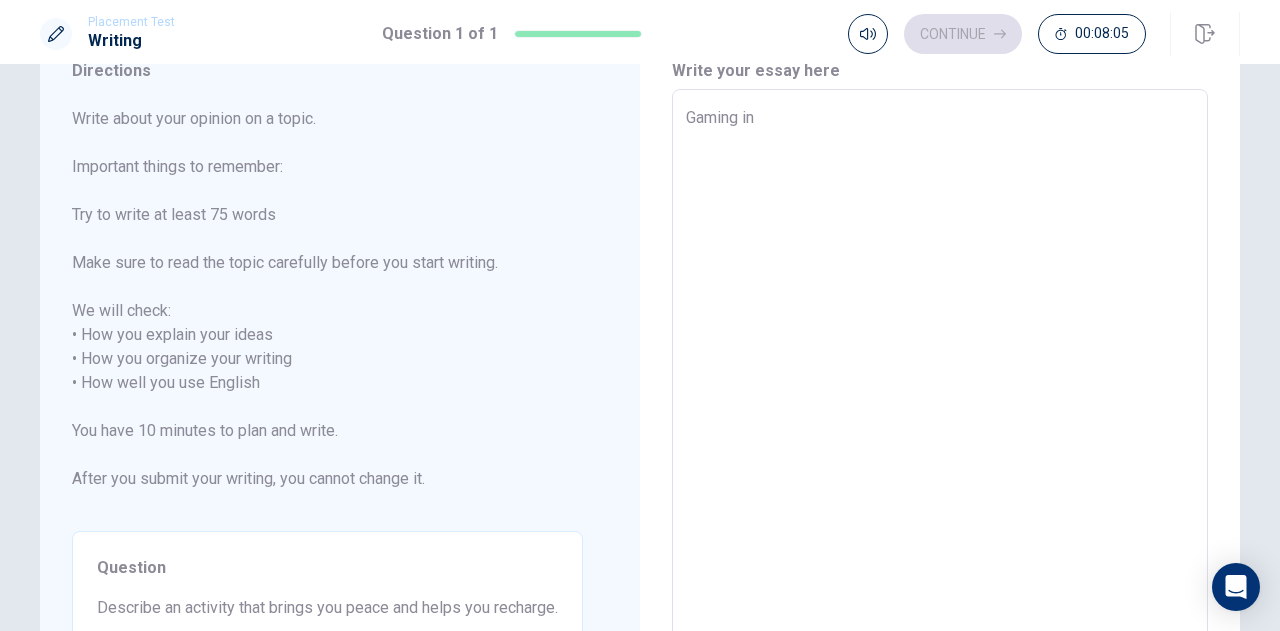 type on "Gamin in" 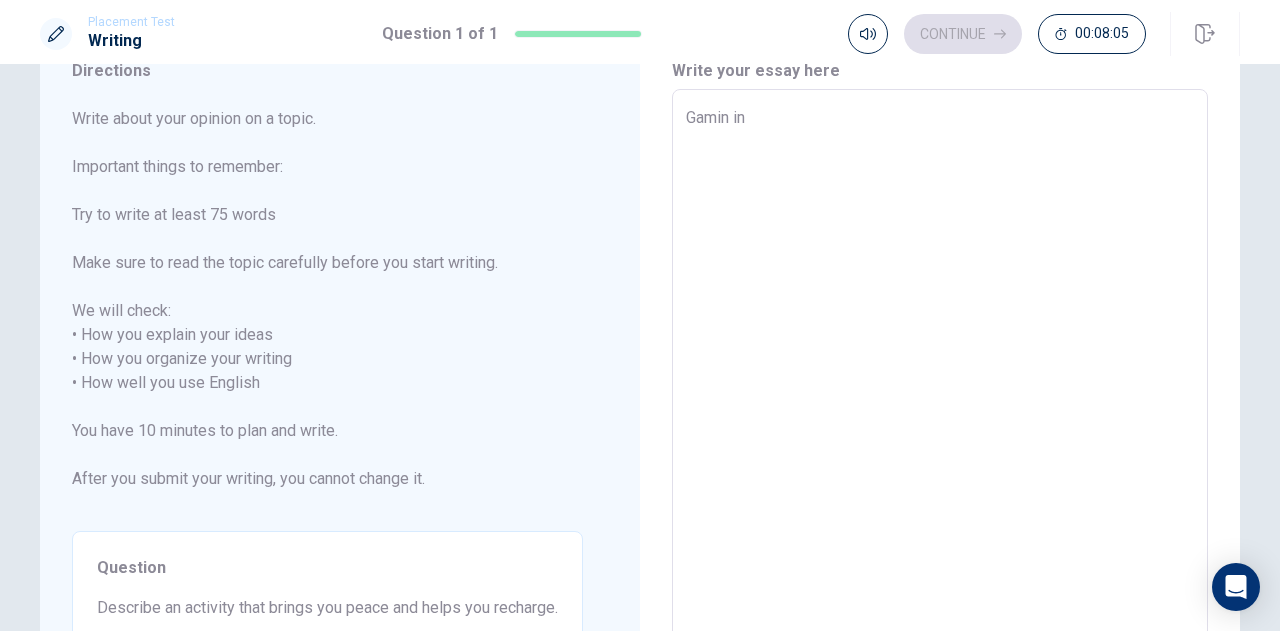 type on "x" 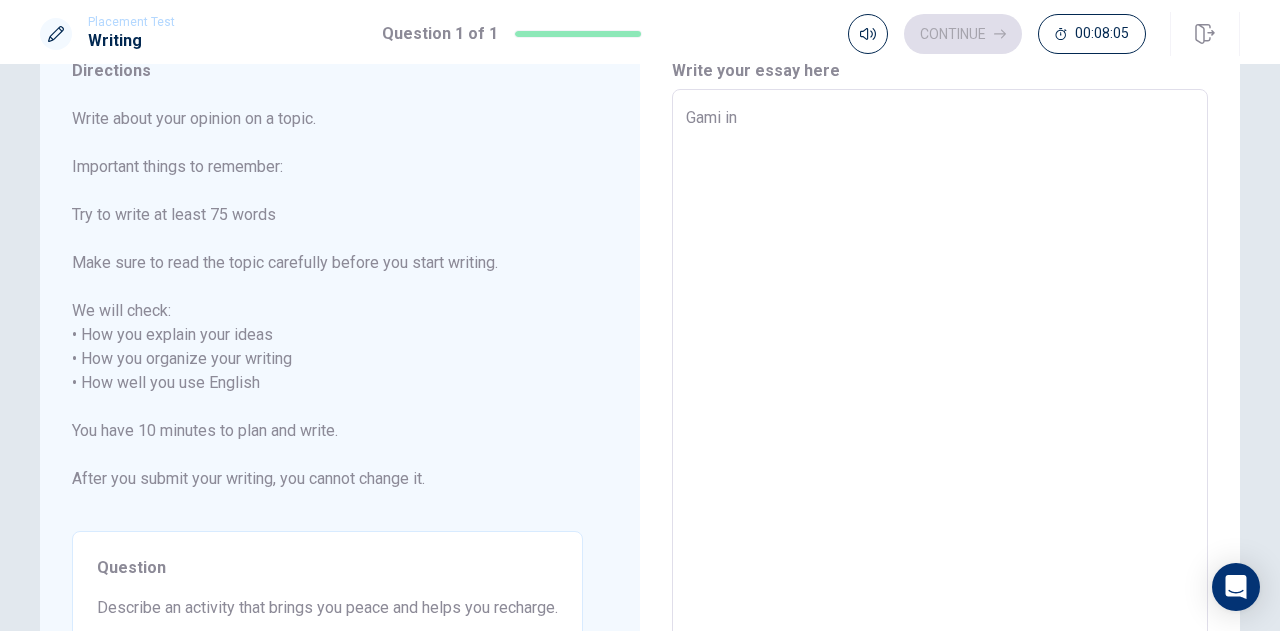 type on "x" 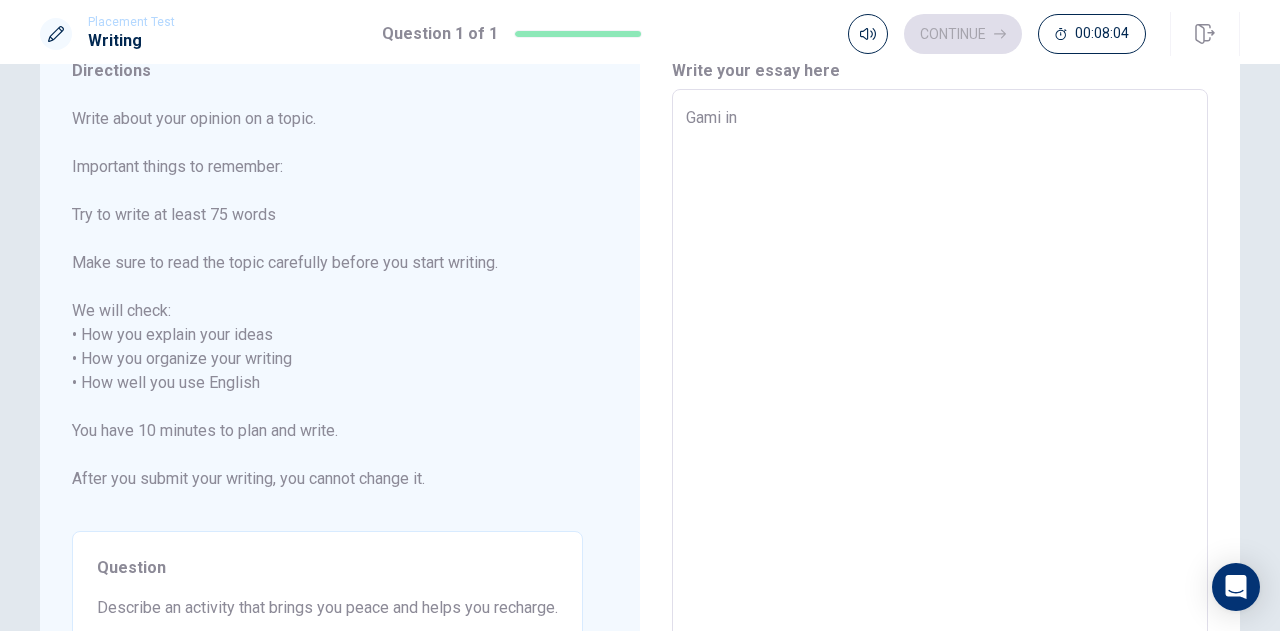 type on "Gam in" 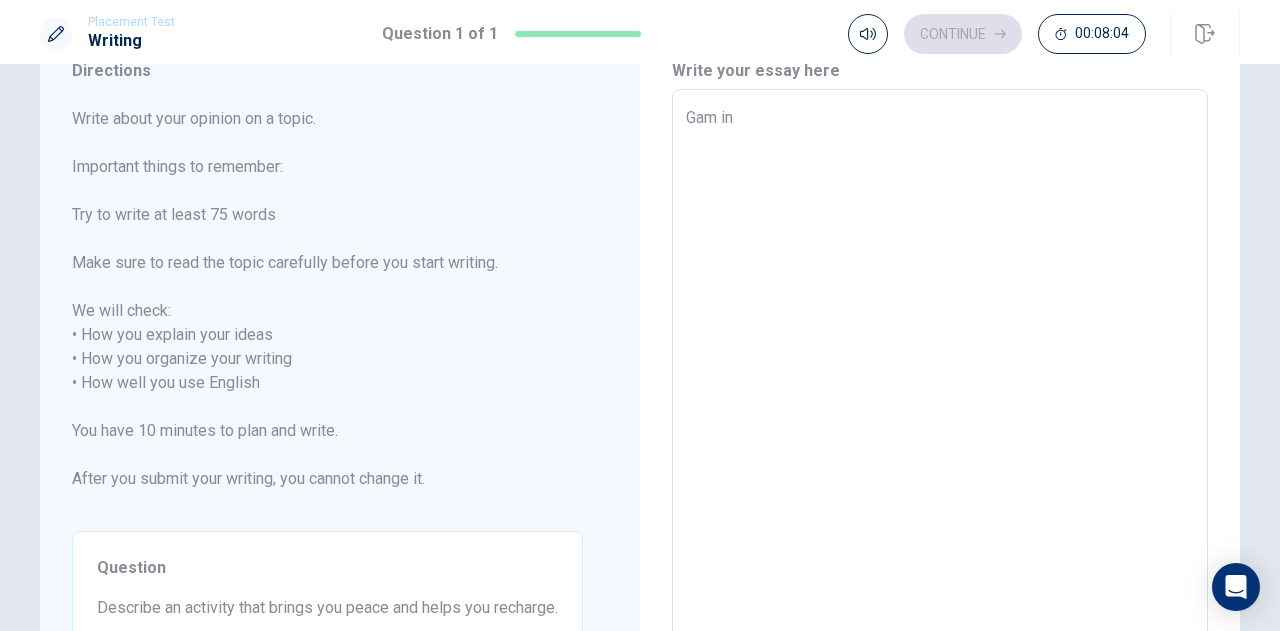 type on "x" 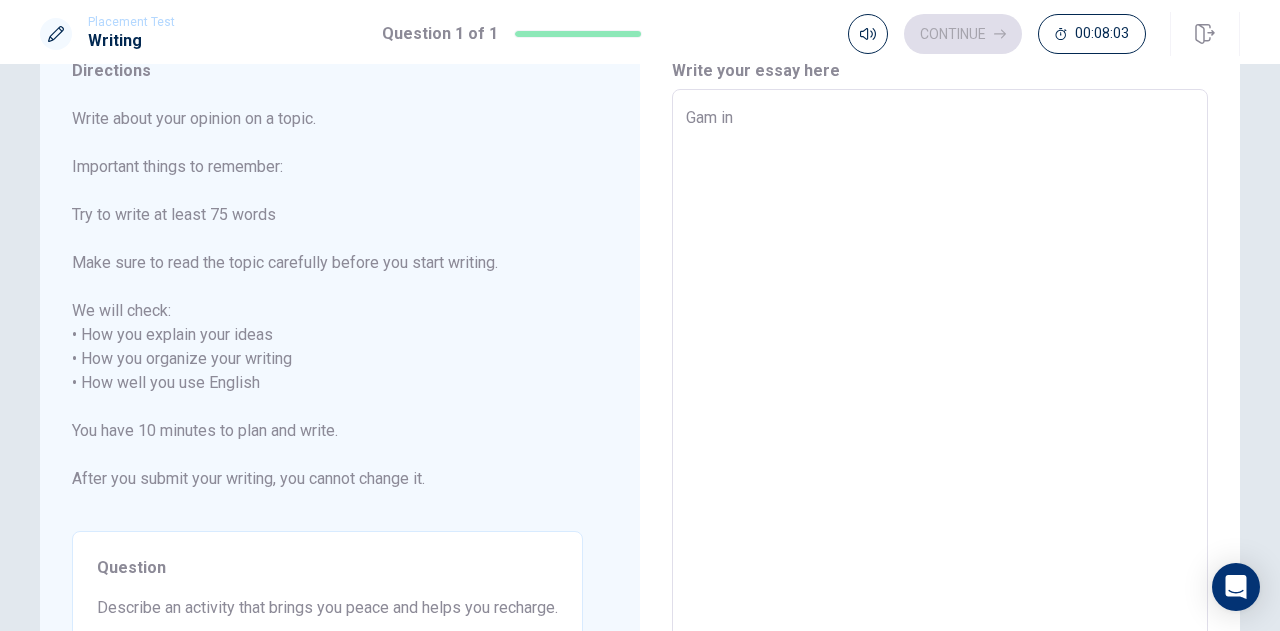 type on "Game in" 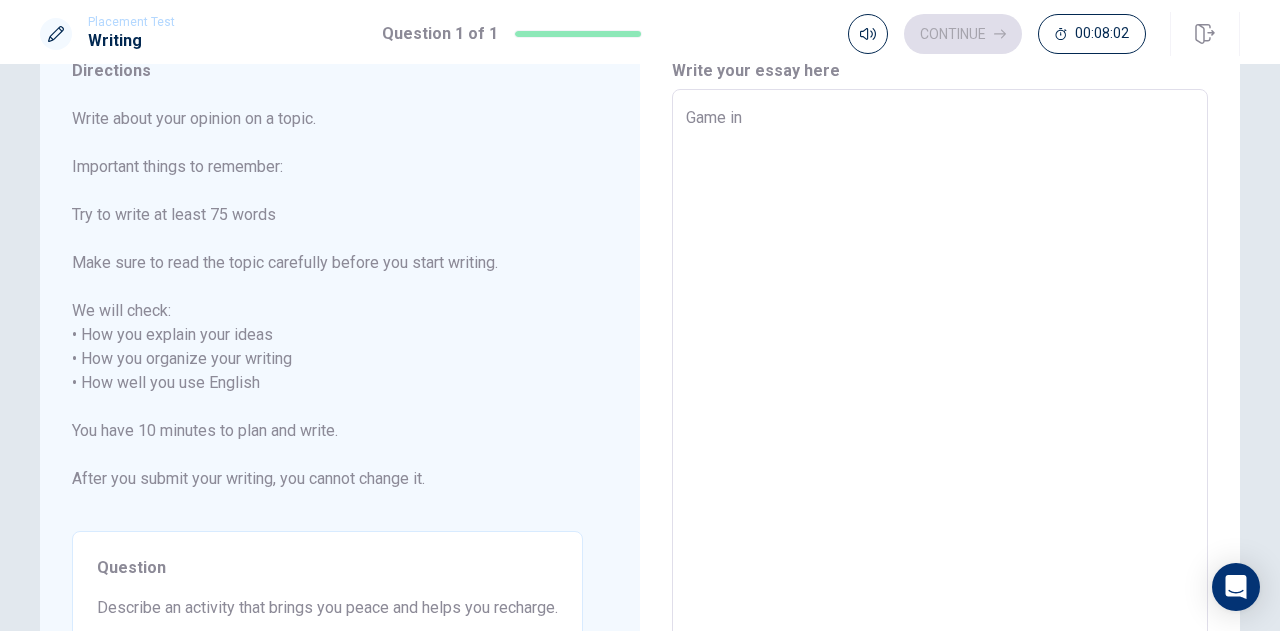 type on "x" 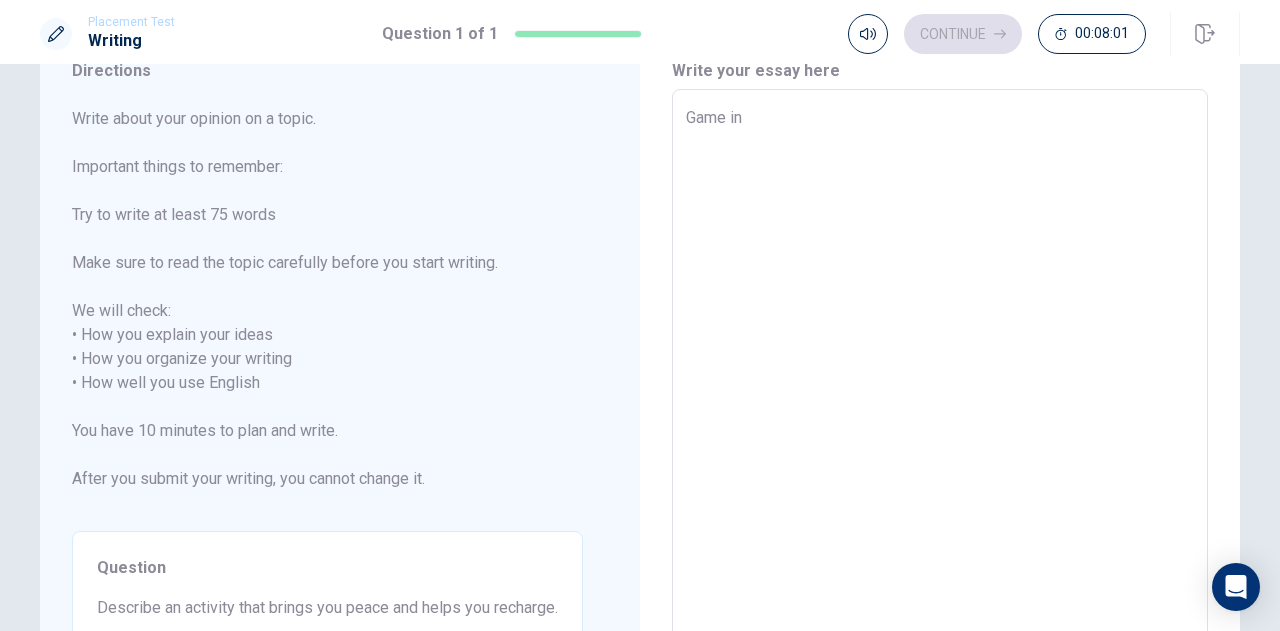 type on "Game in" 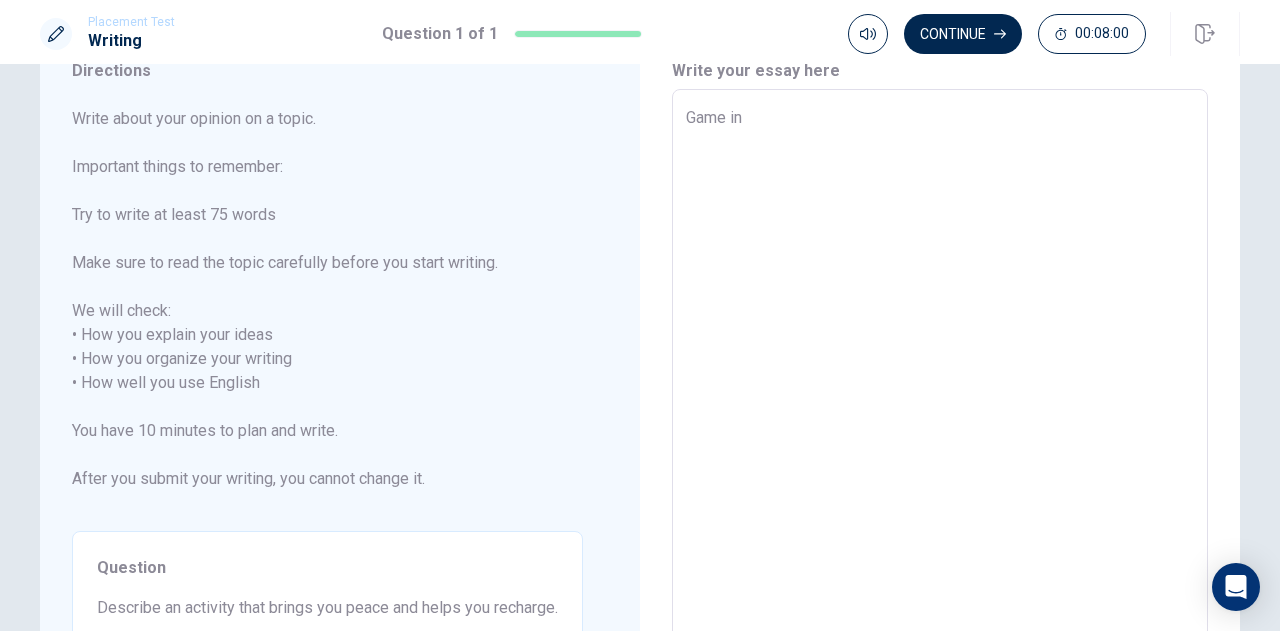 type on "x" 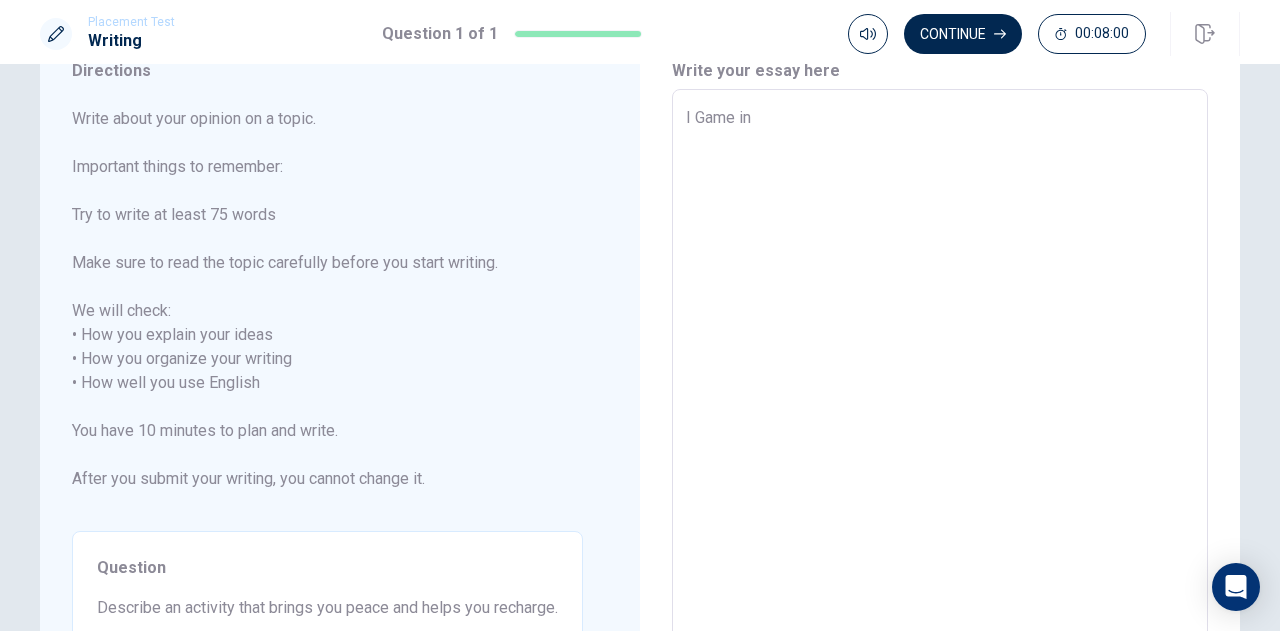type on "x" 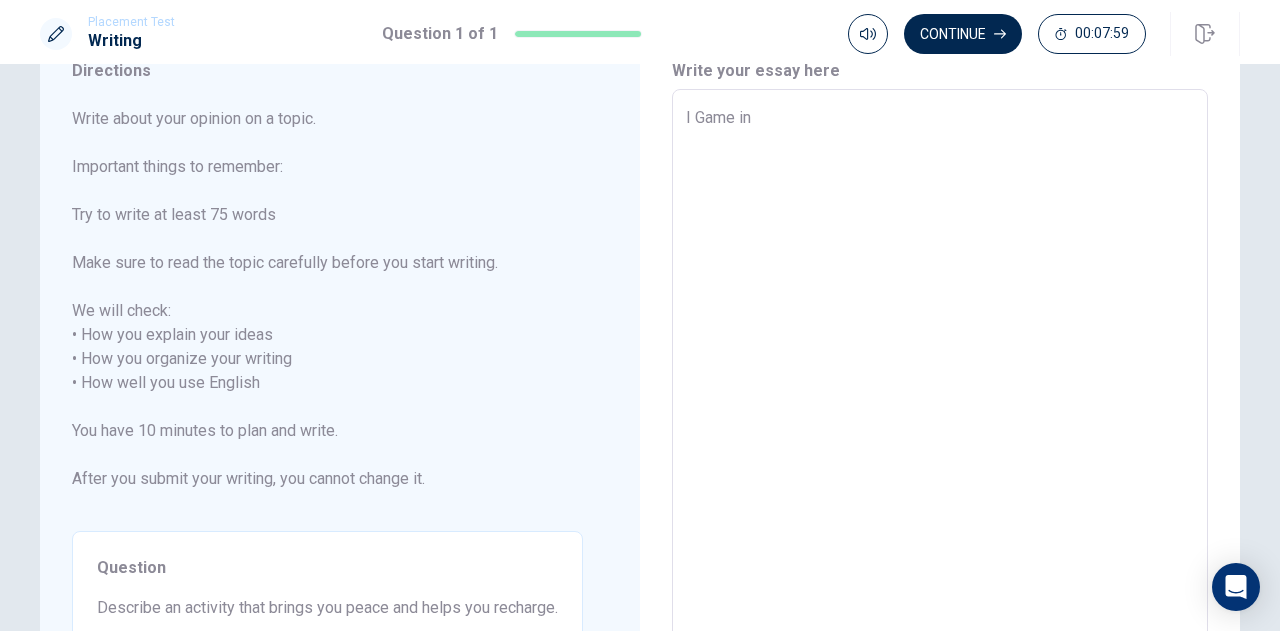 type on "I  Game in" 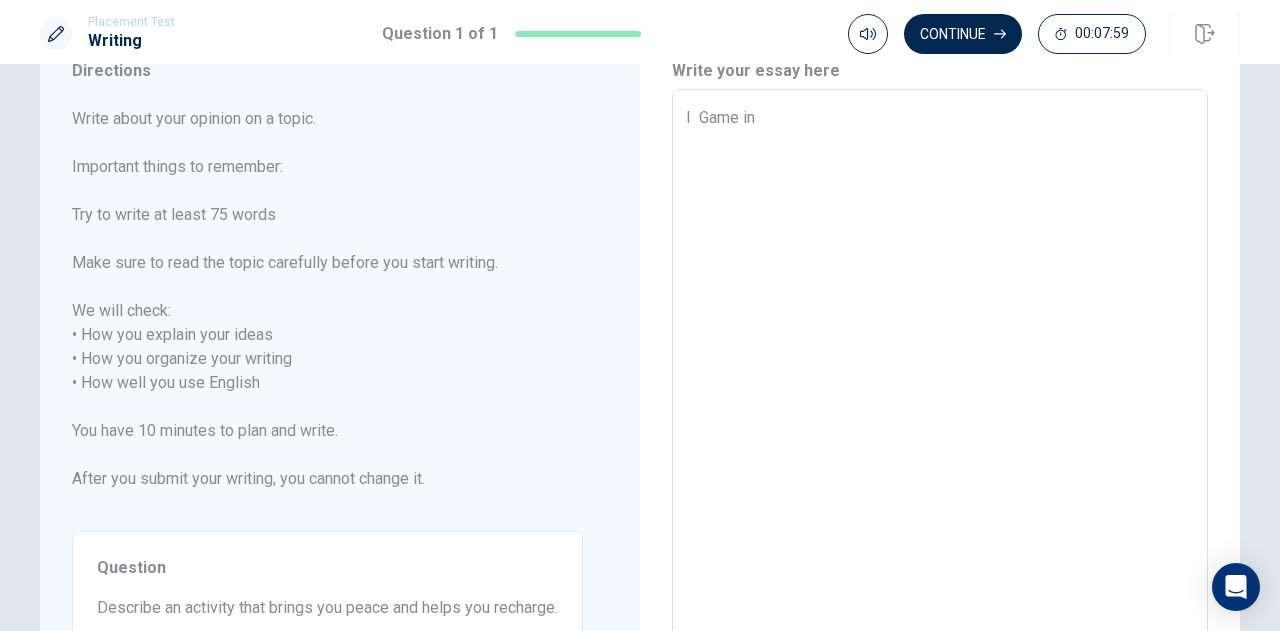type on "x" 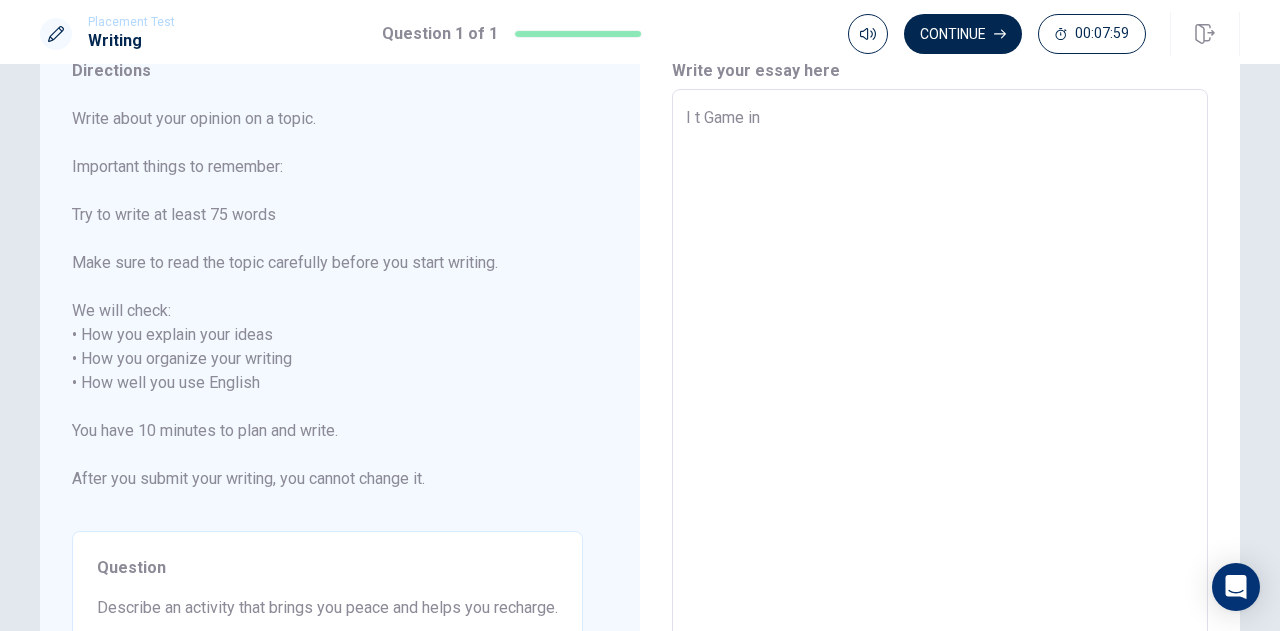 type on "x" 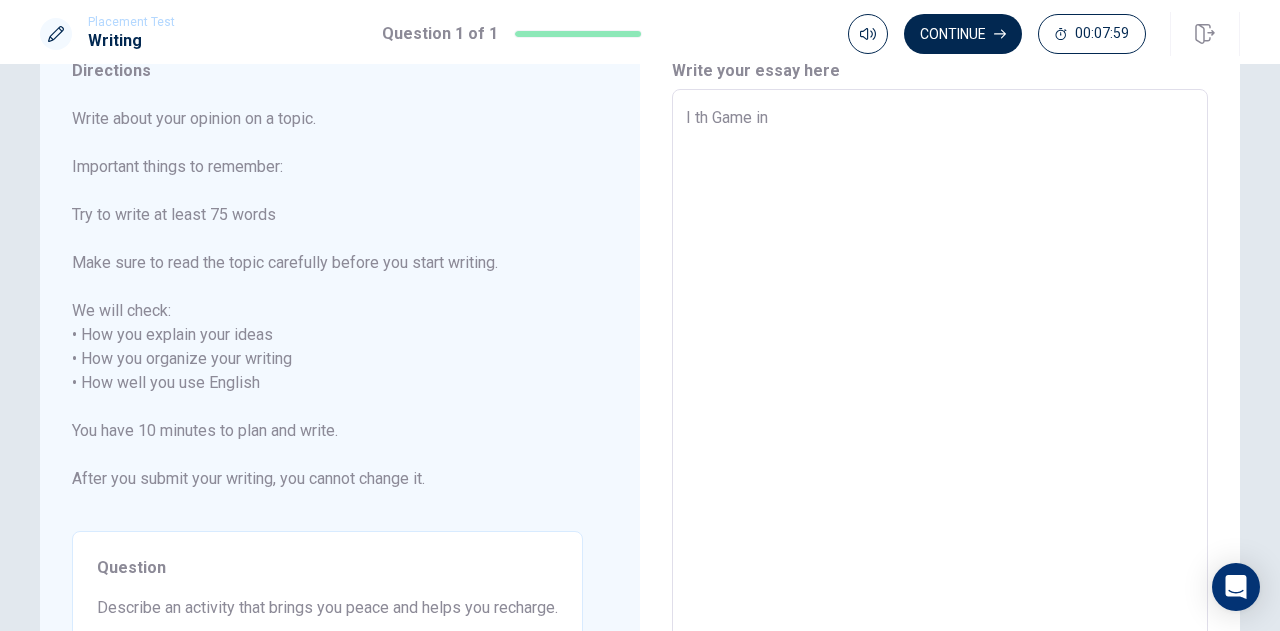 type on "x" 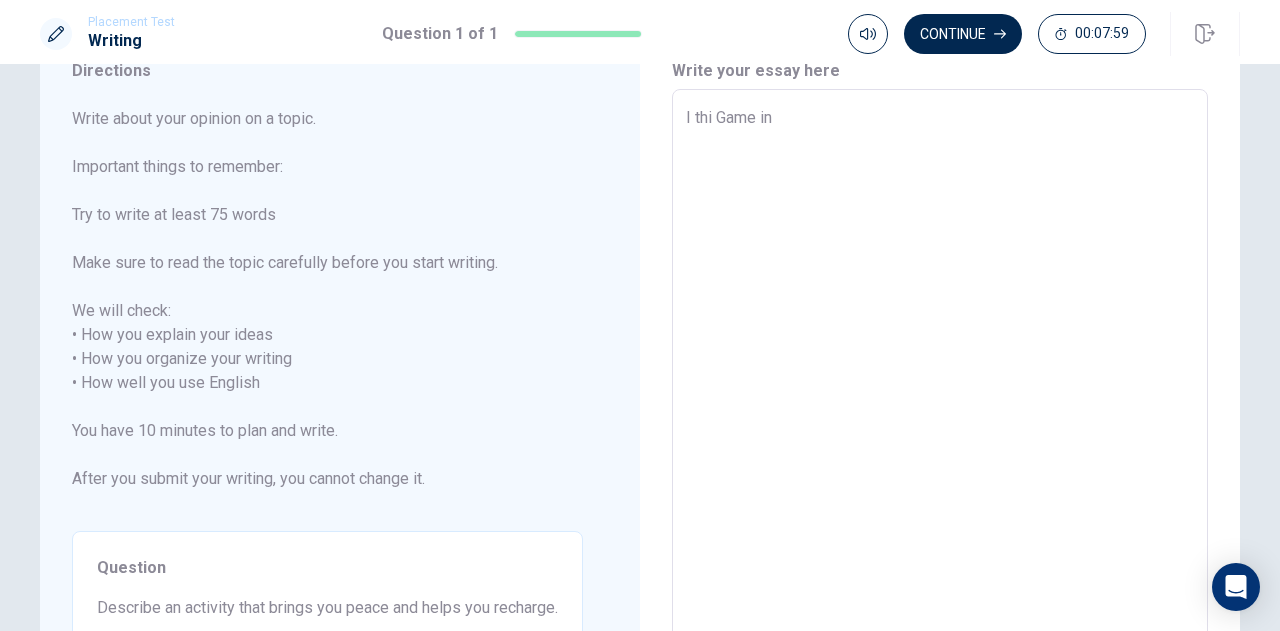 type on "x" 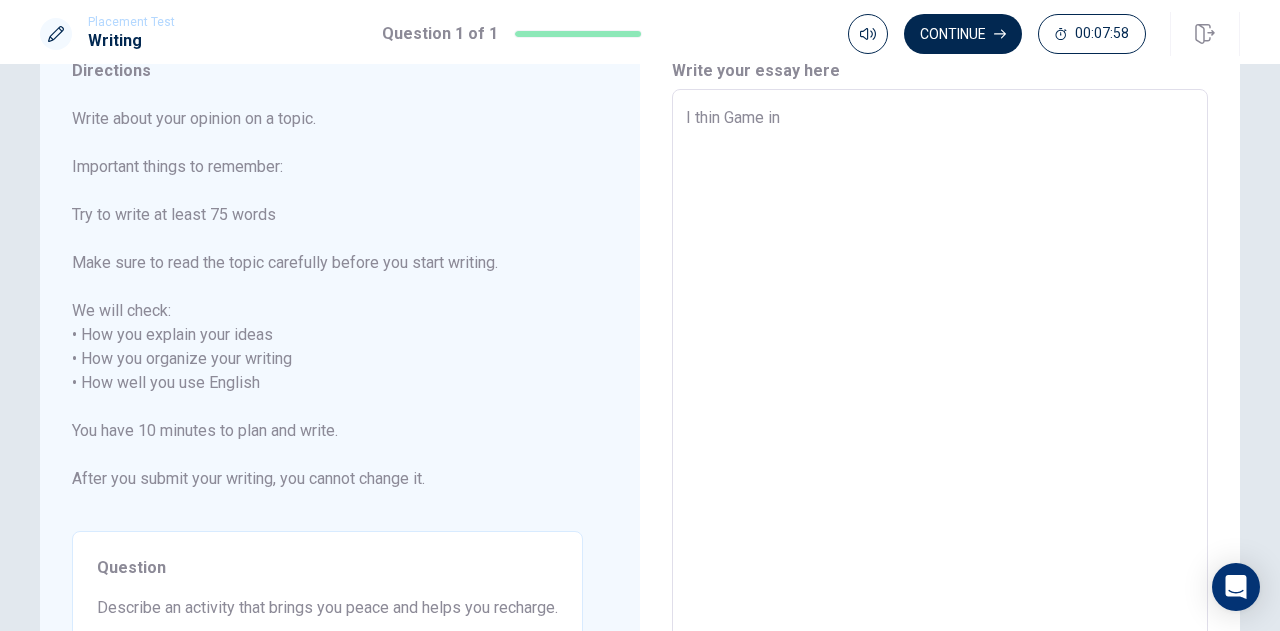 type on "x" 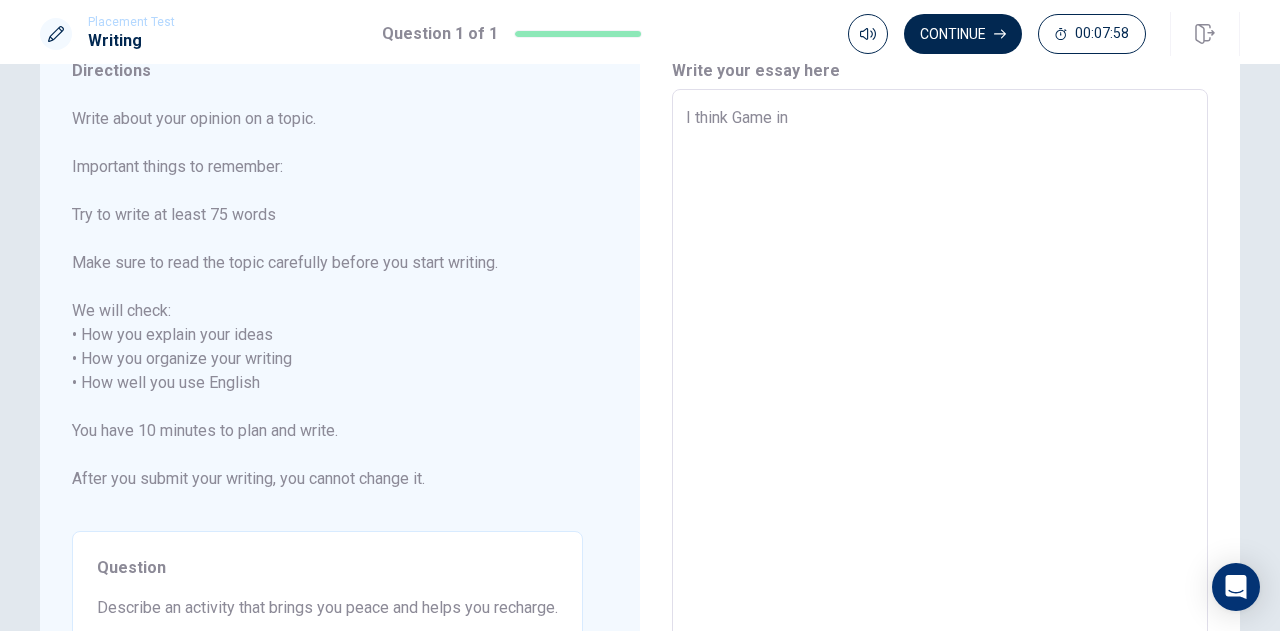 type on "x" 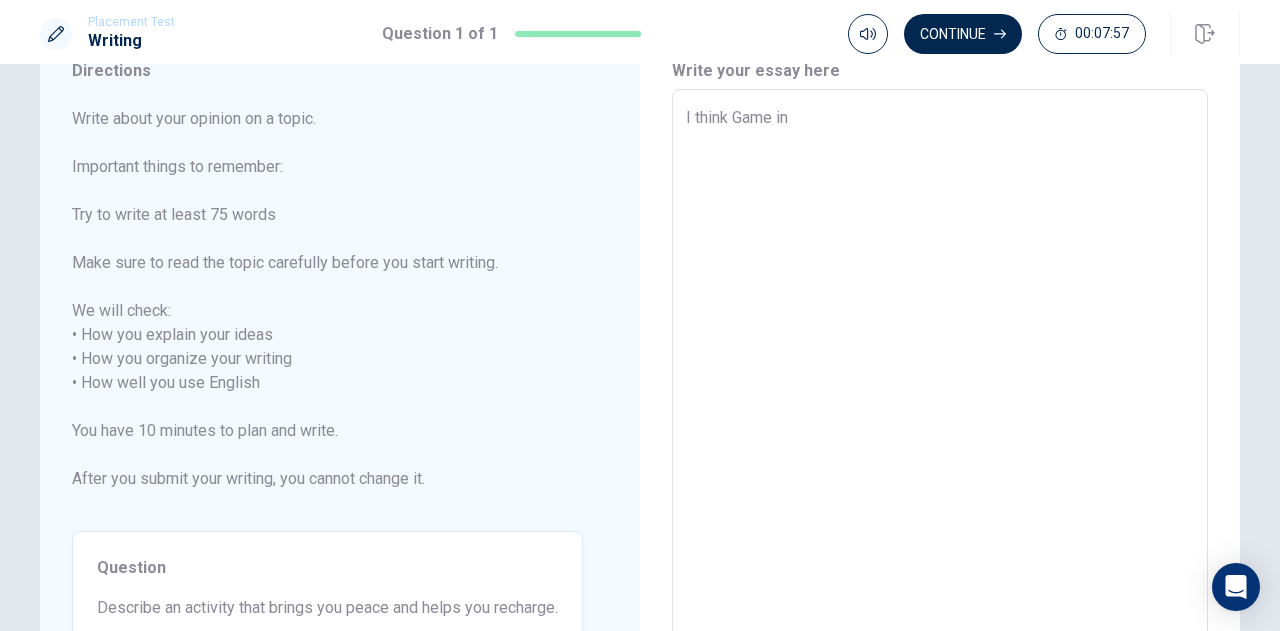 type on "I think  Game in" 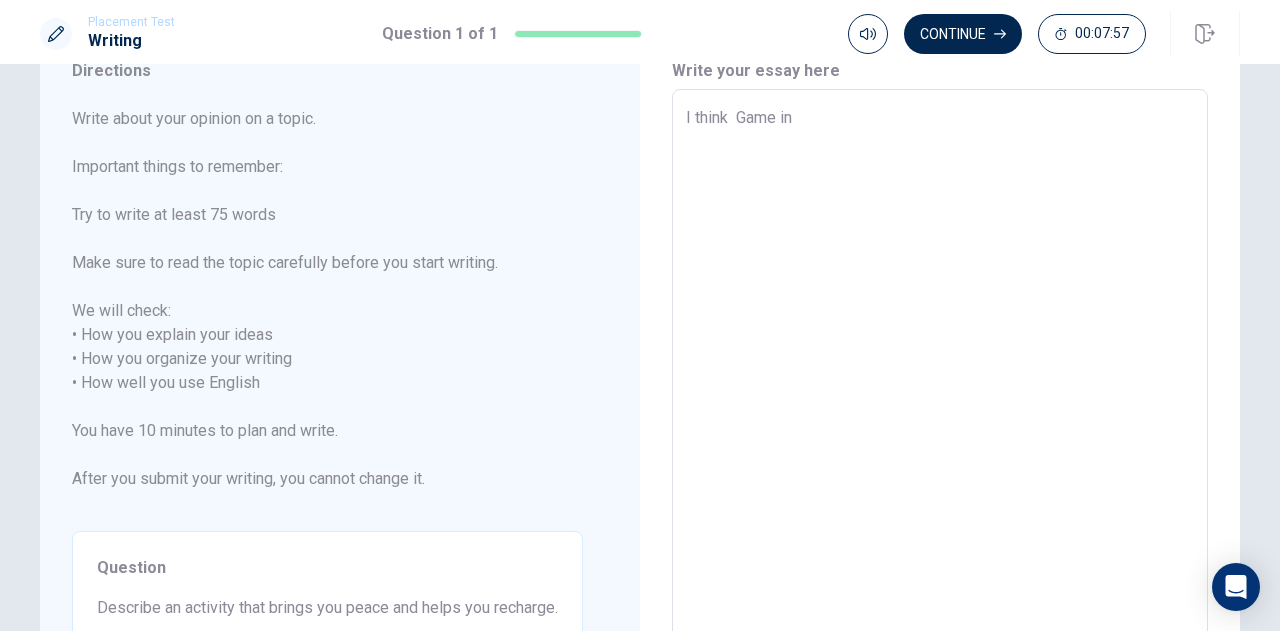type on "x" 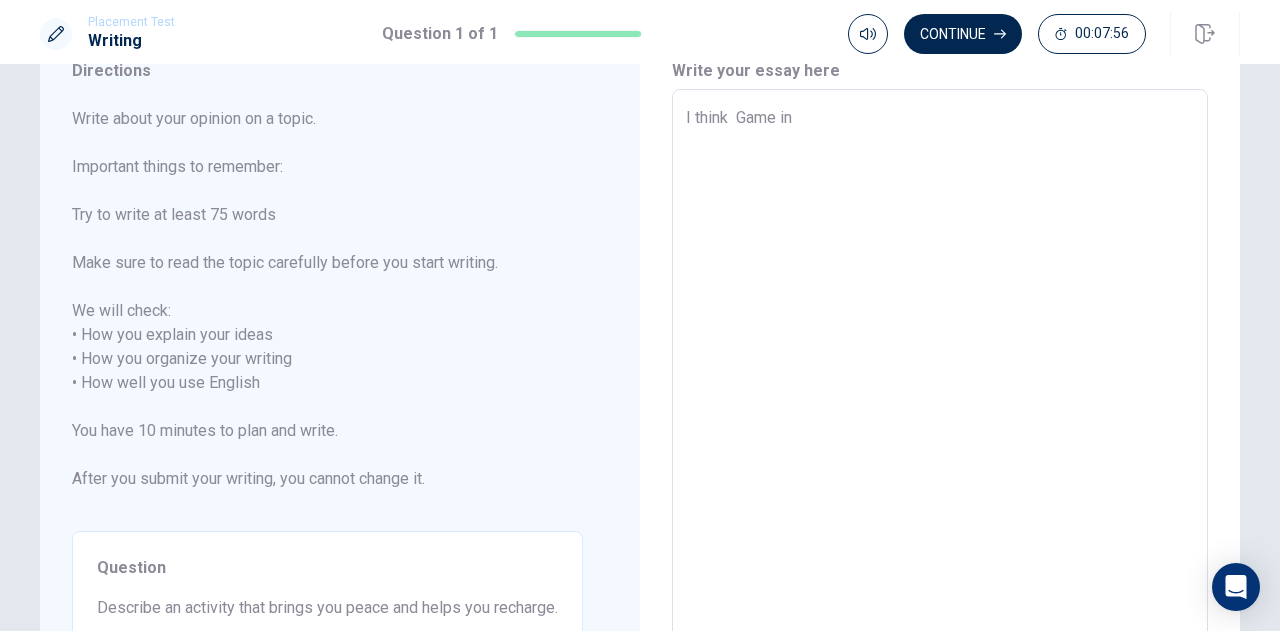 type on "I think p Game in" 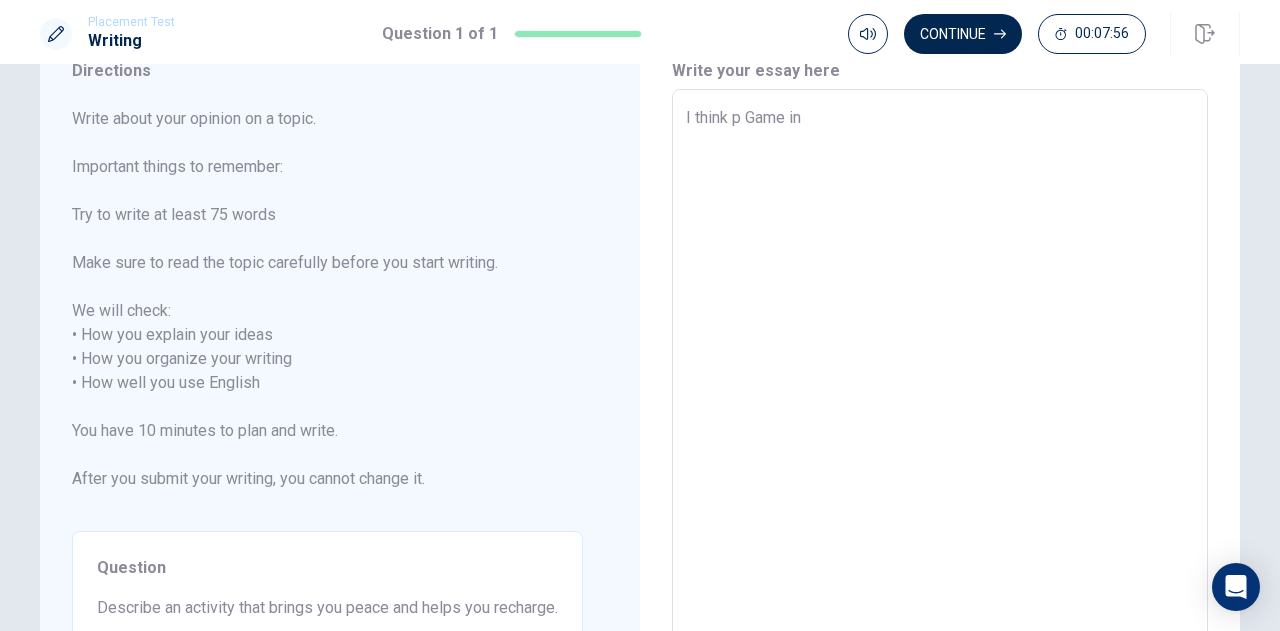 type on "x" 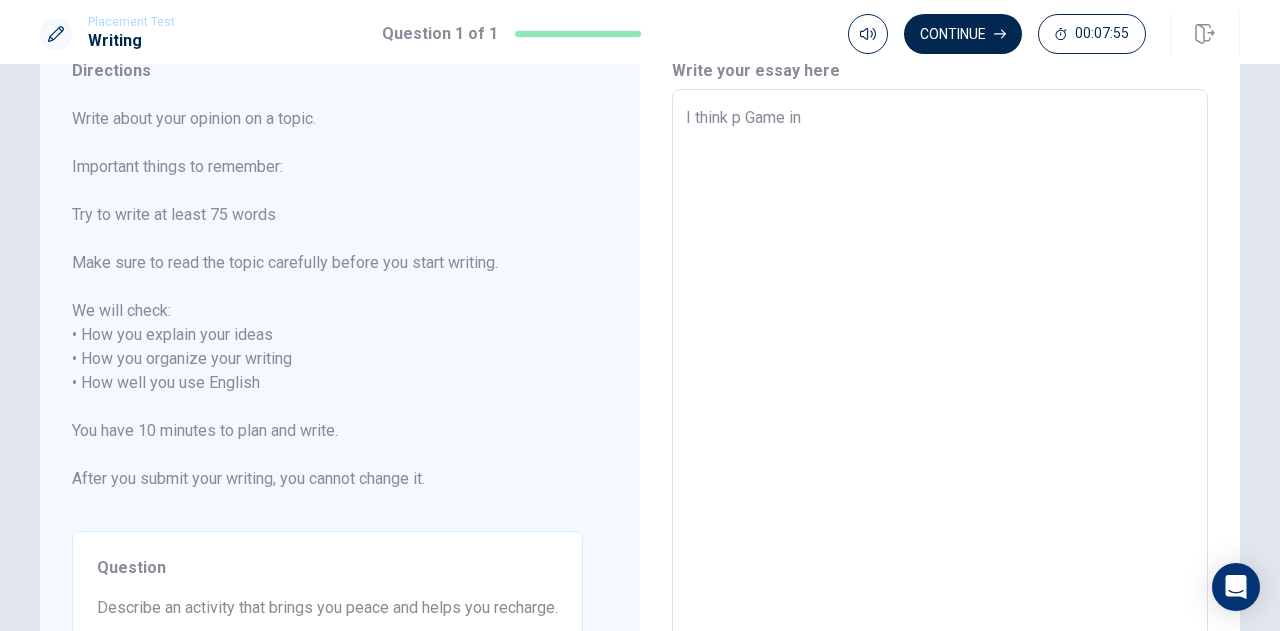 type on "I think pl Game in" 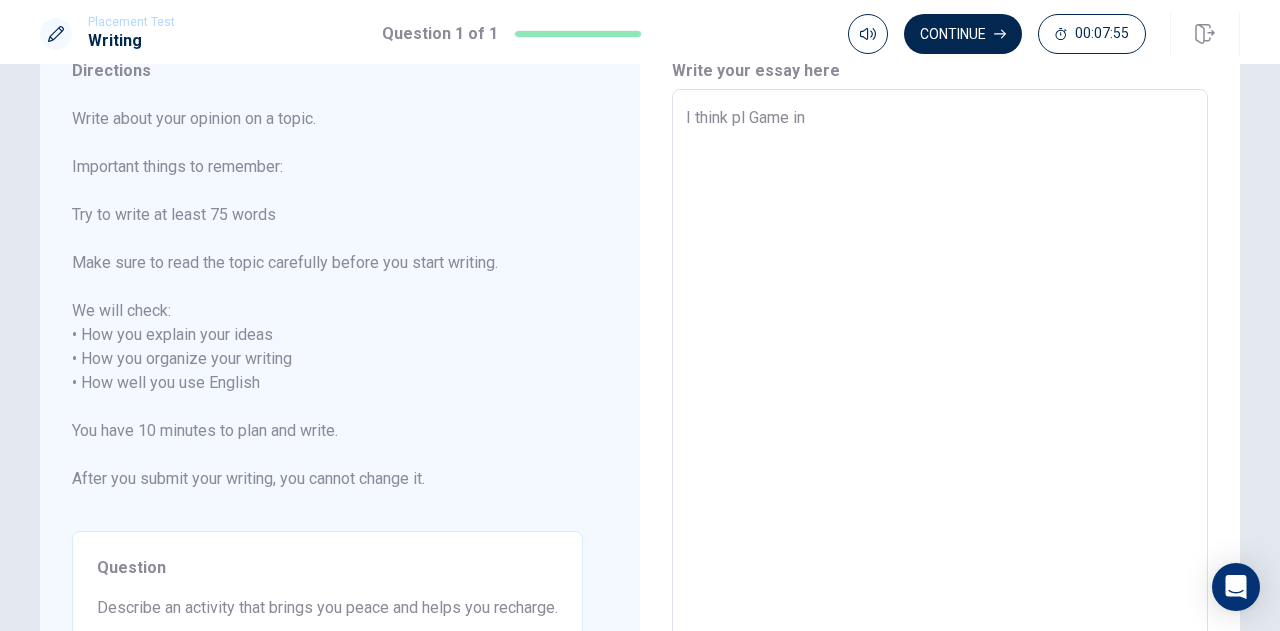 type on "x" 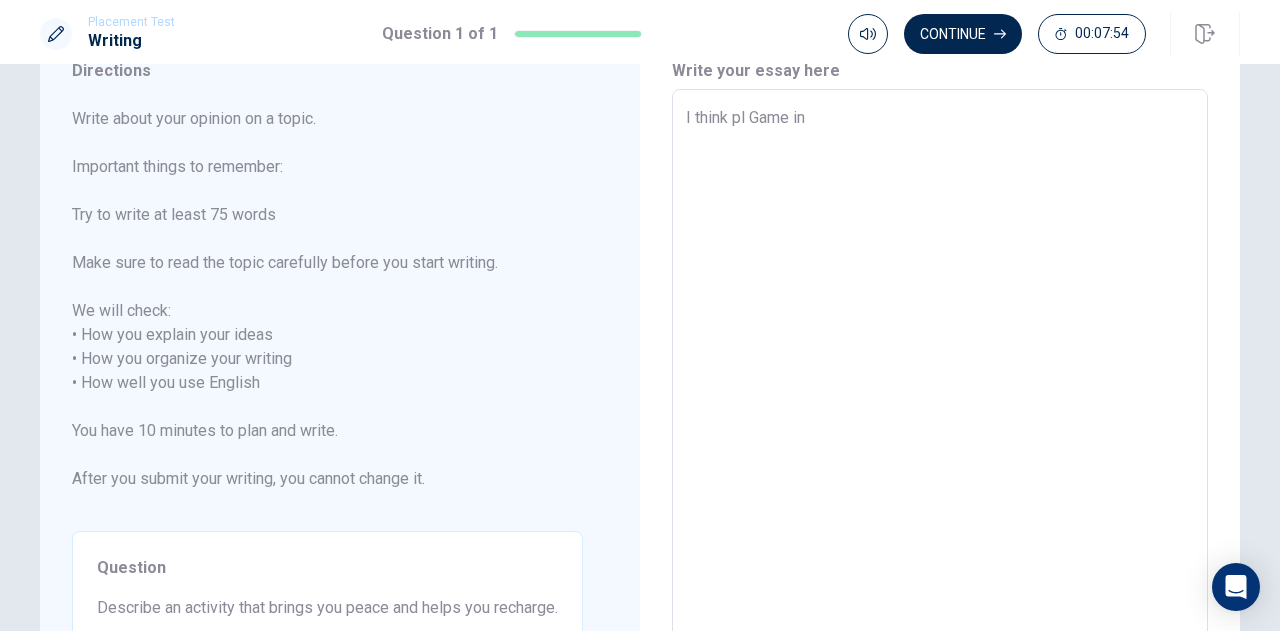 type on "I think pla Game in" 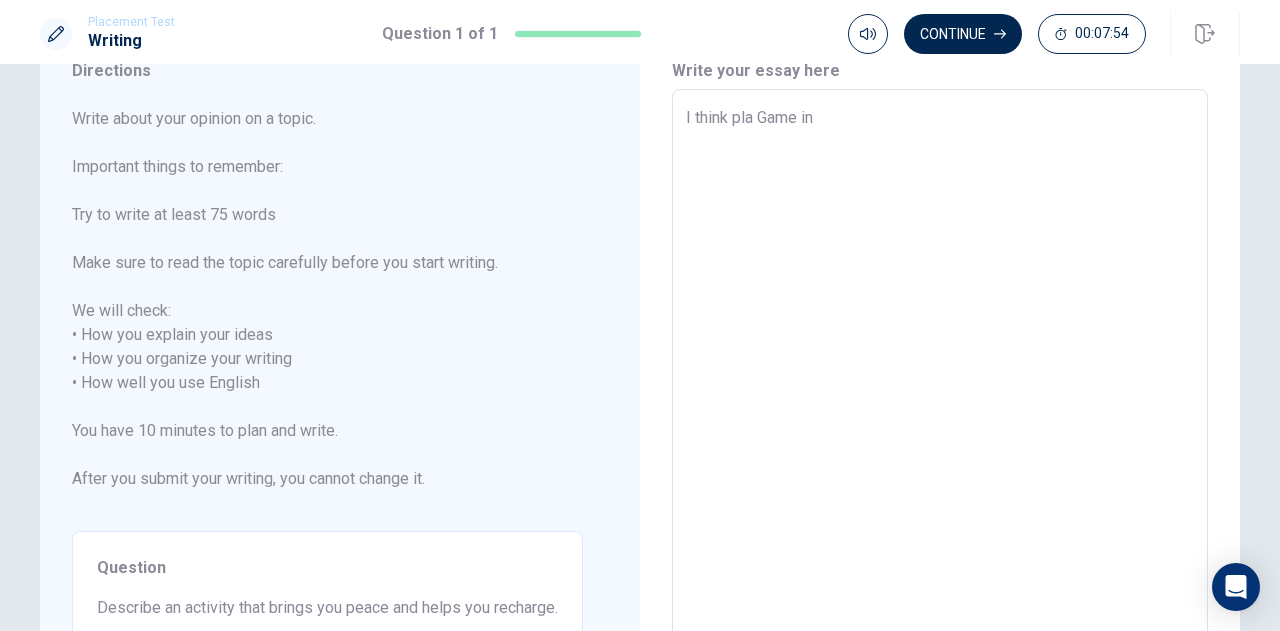 type on "x" 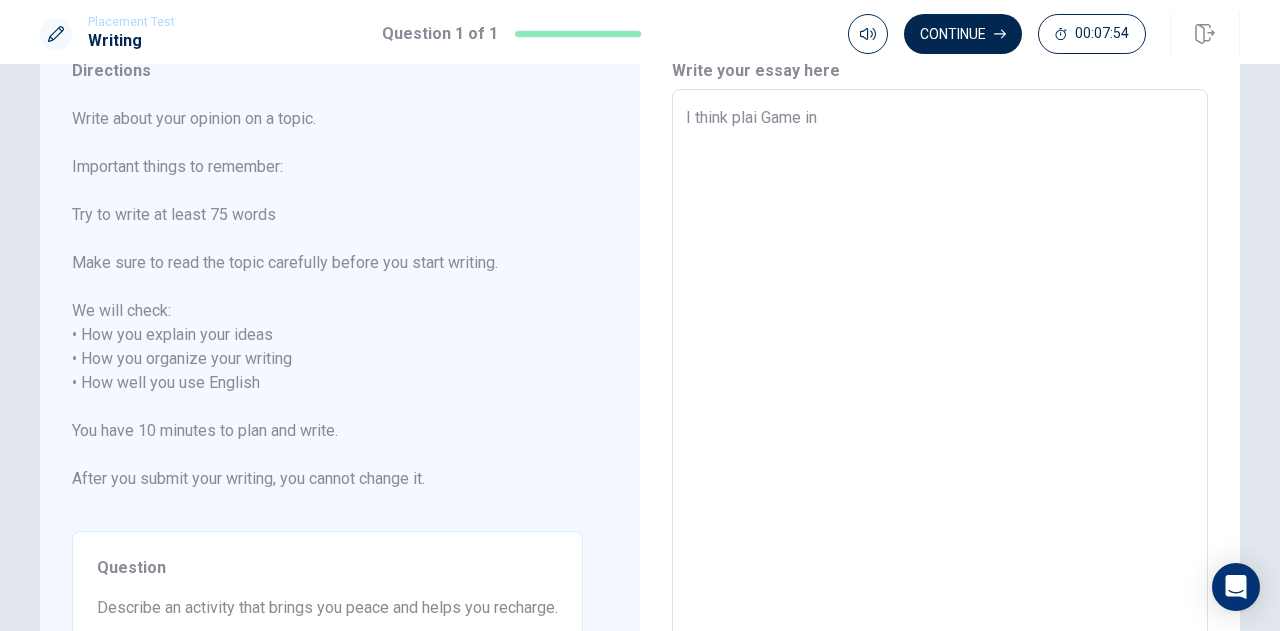 type on "x" 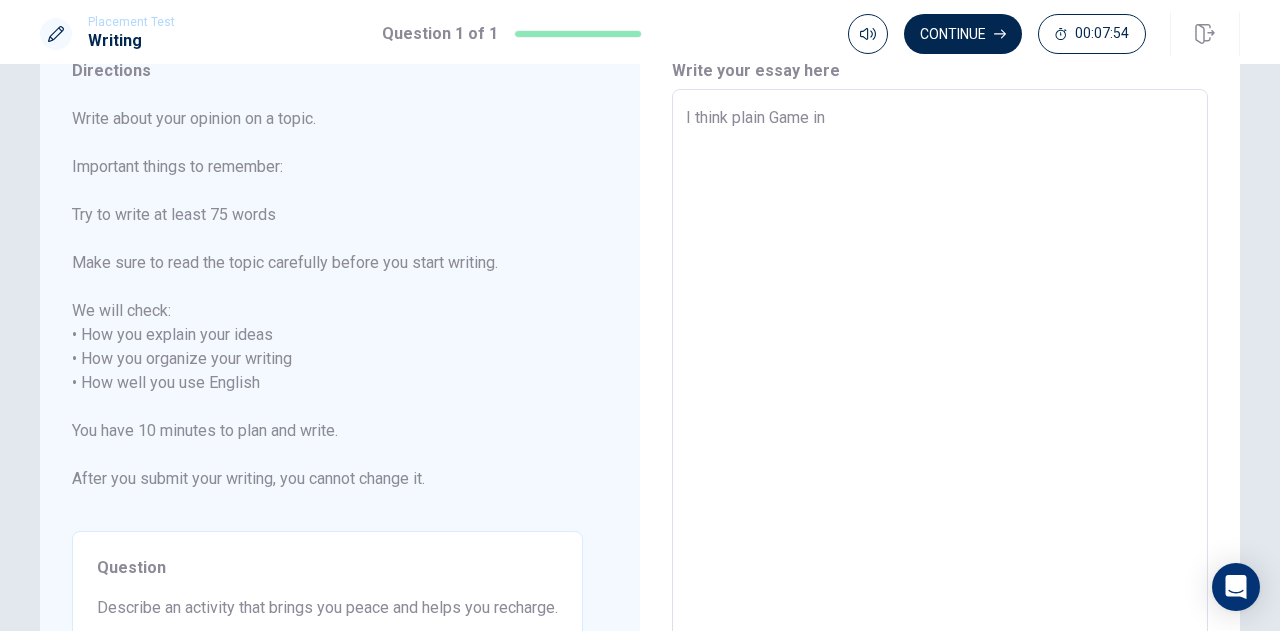 type on "x" 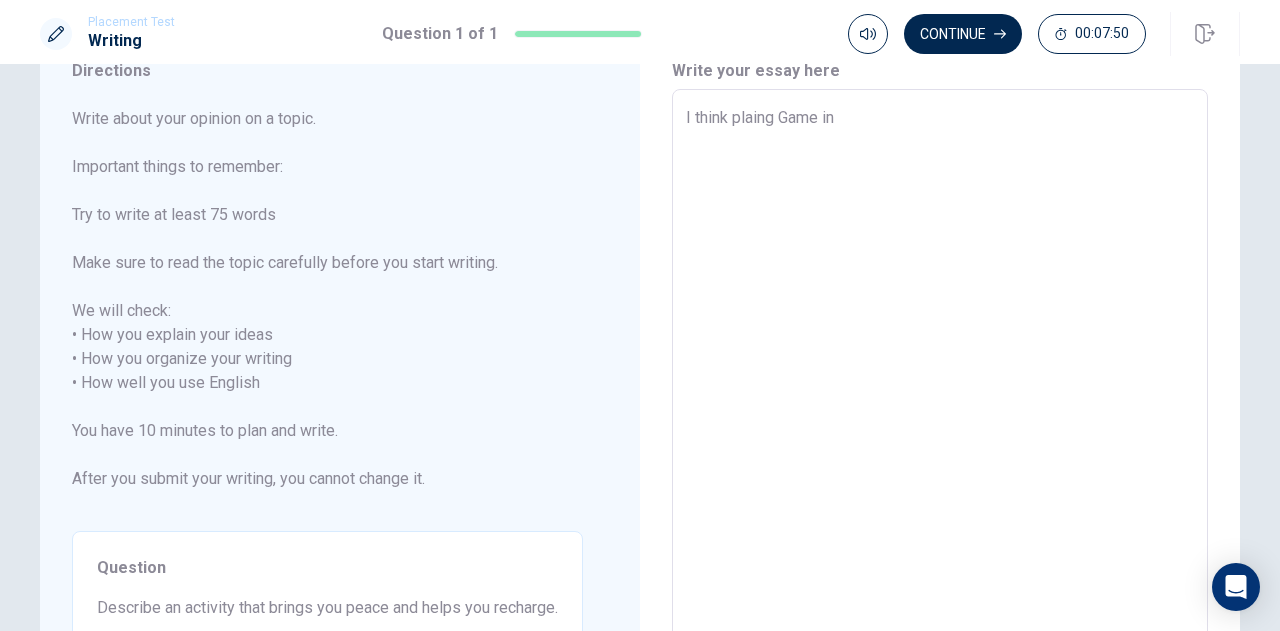 type on "x" 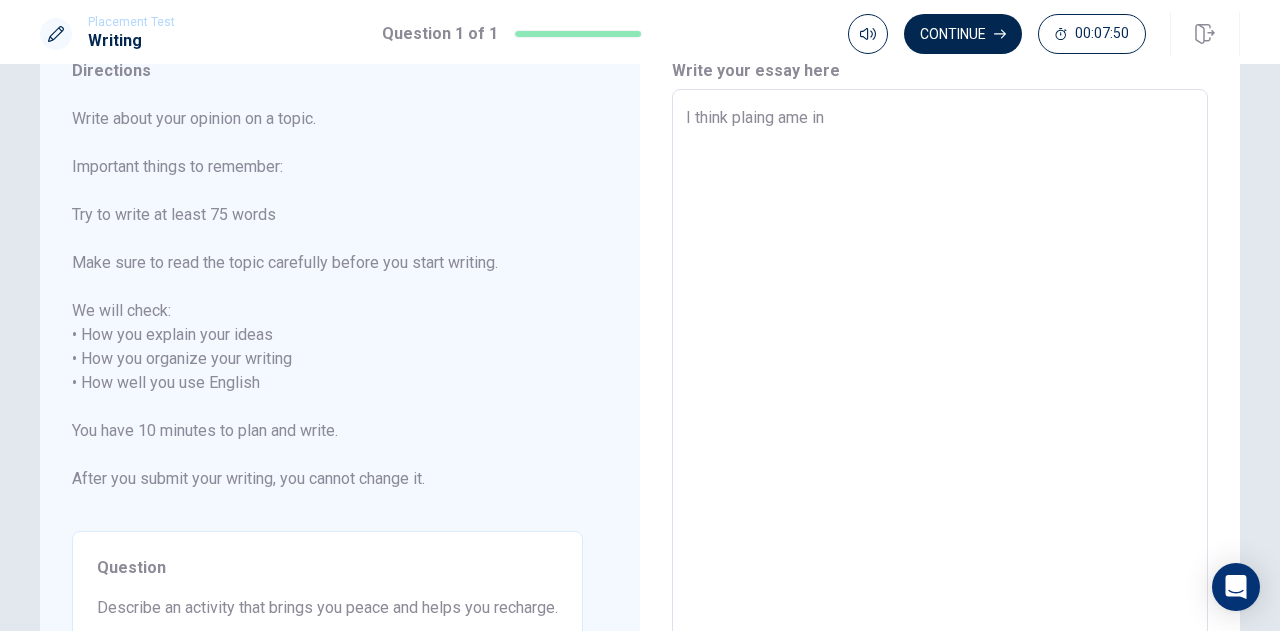 type on "x" 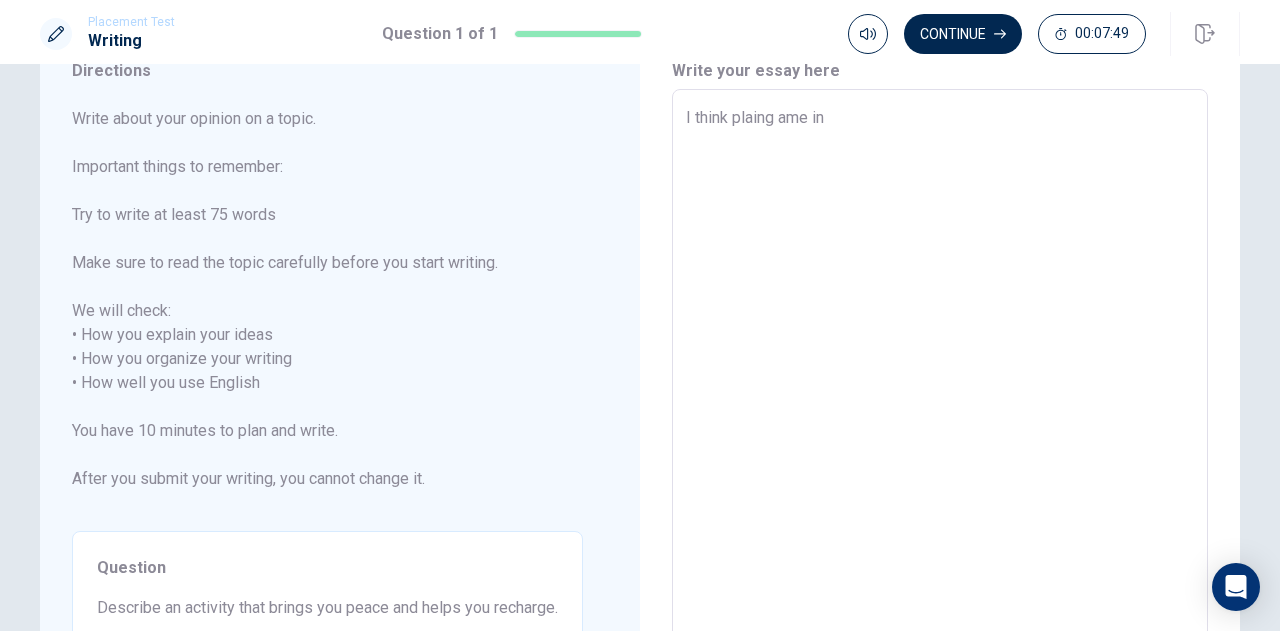 type on "I think plaing dame in" 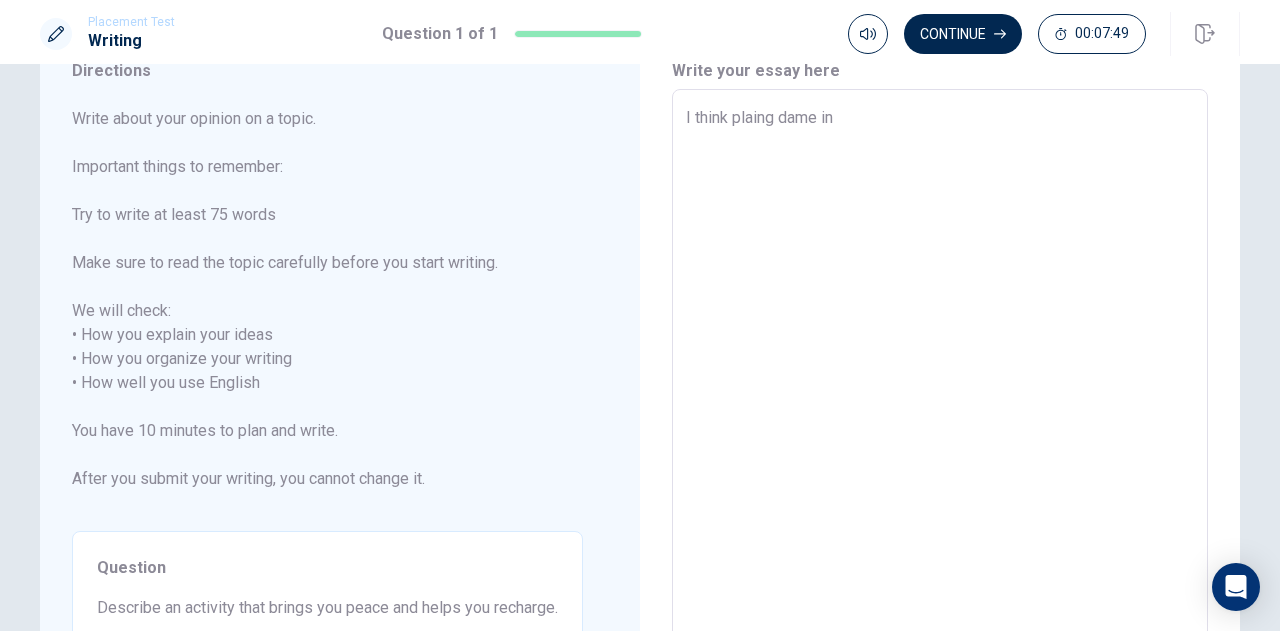 type on "x" 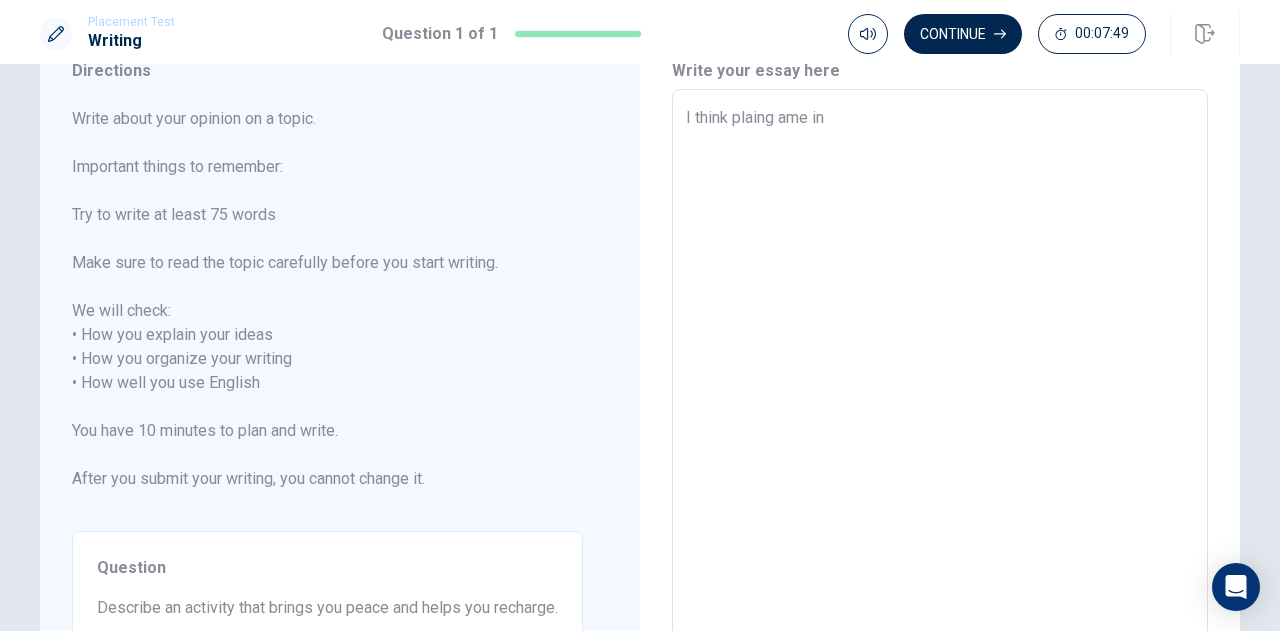 type on "x" 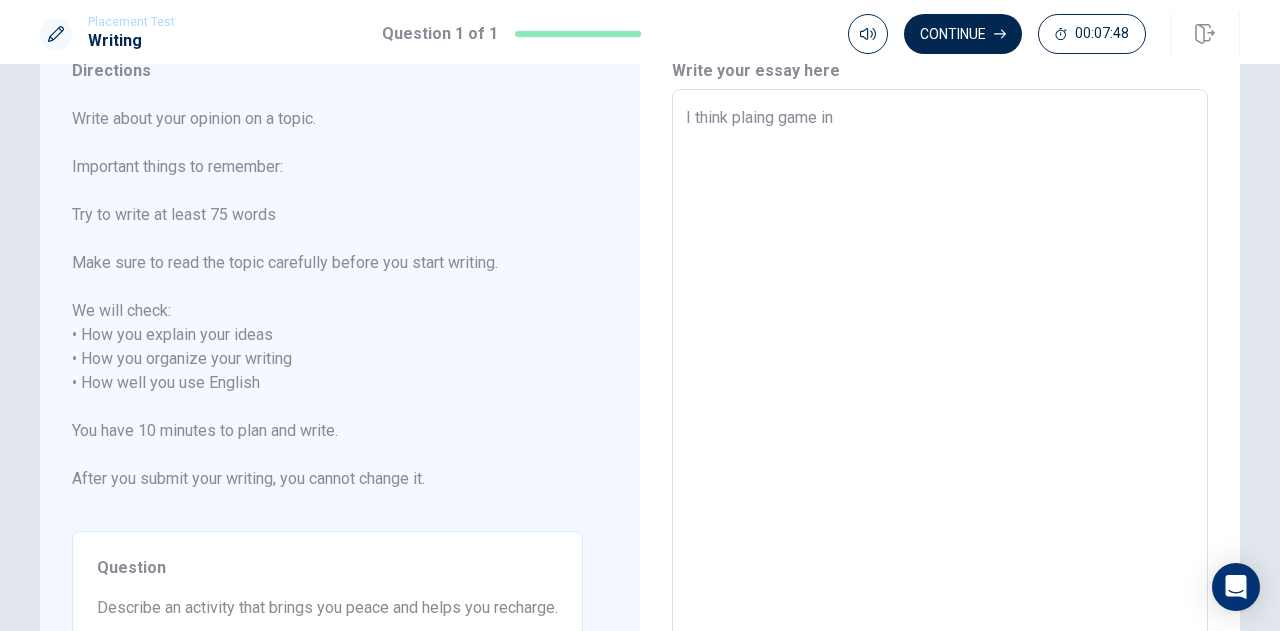 type on "x" 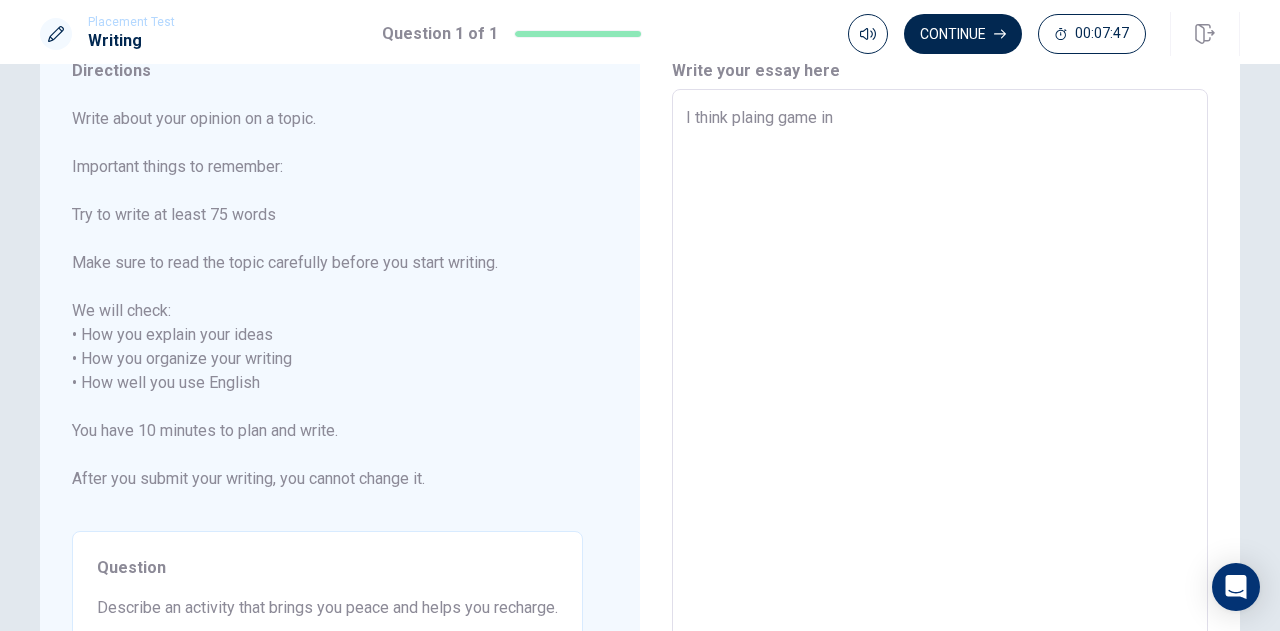 type on "I think plaing game i" 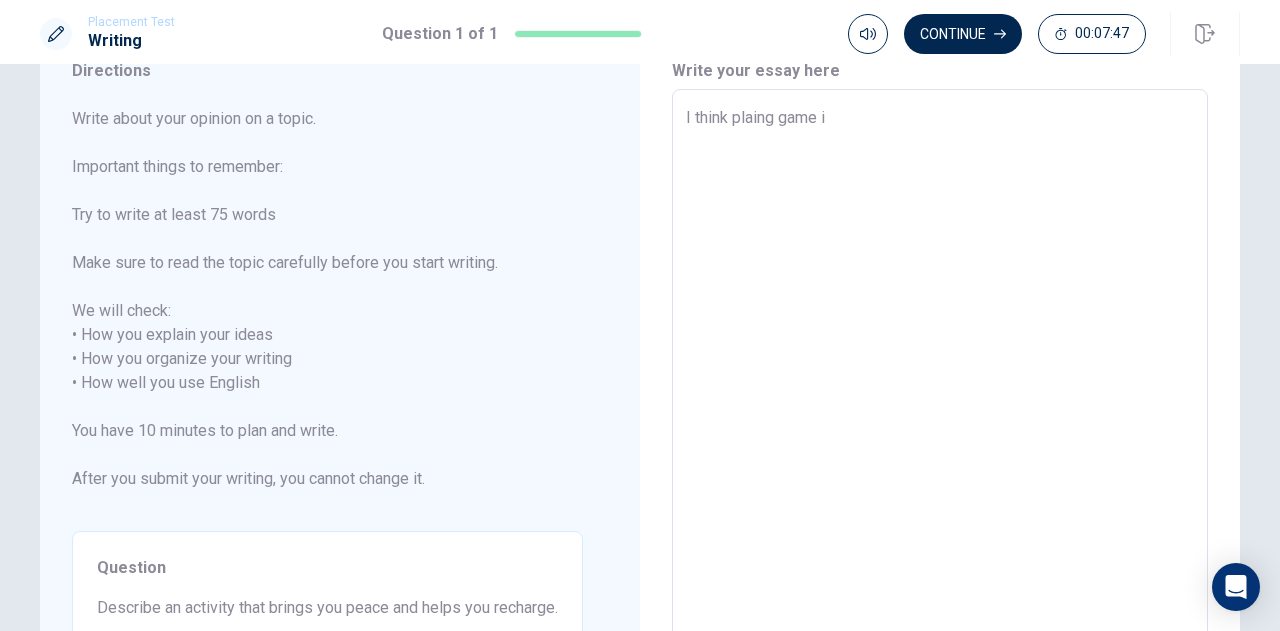 type on "x" 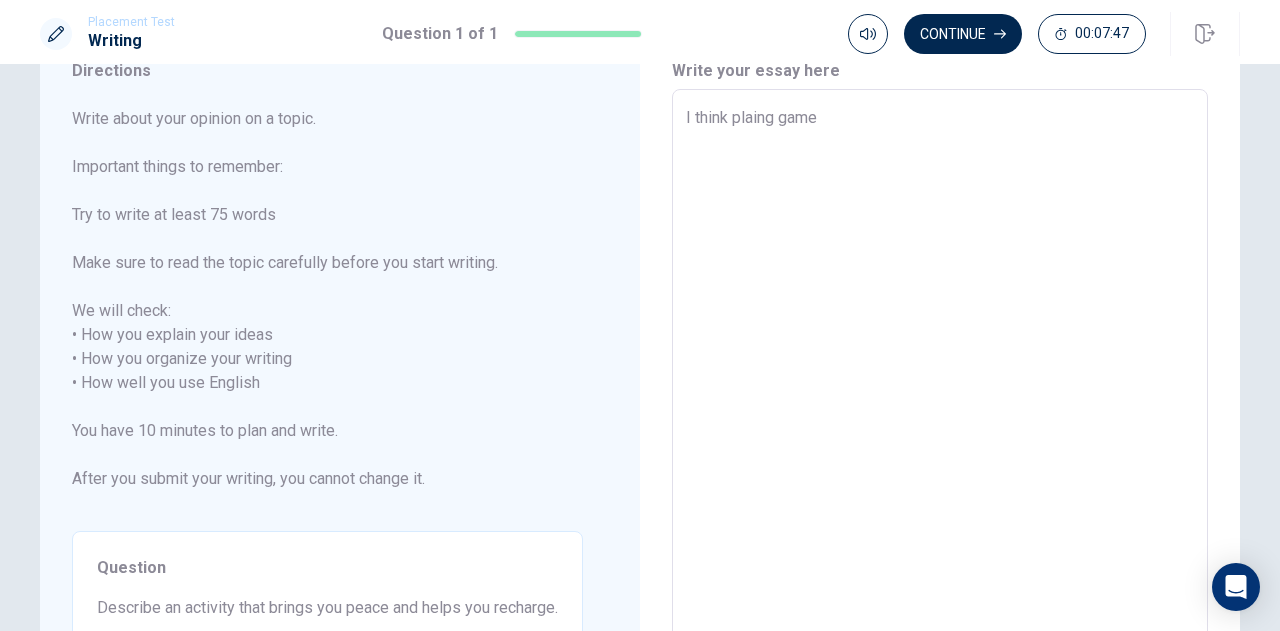 type on "x" 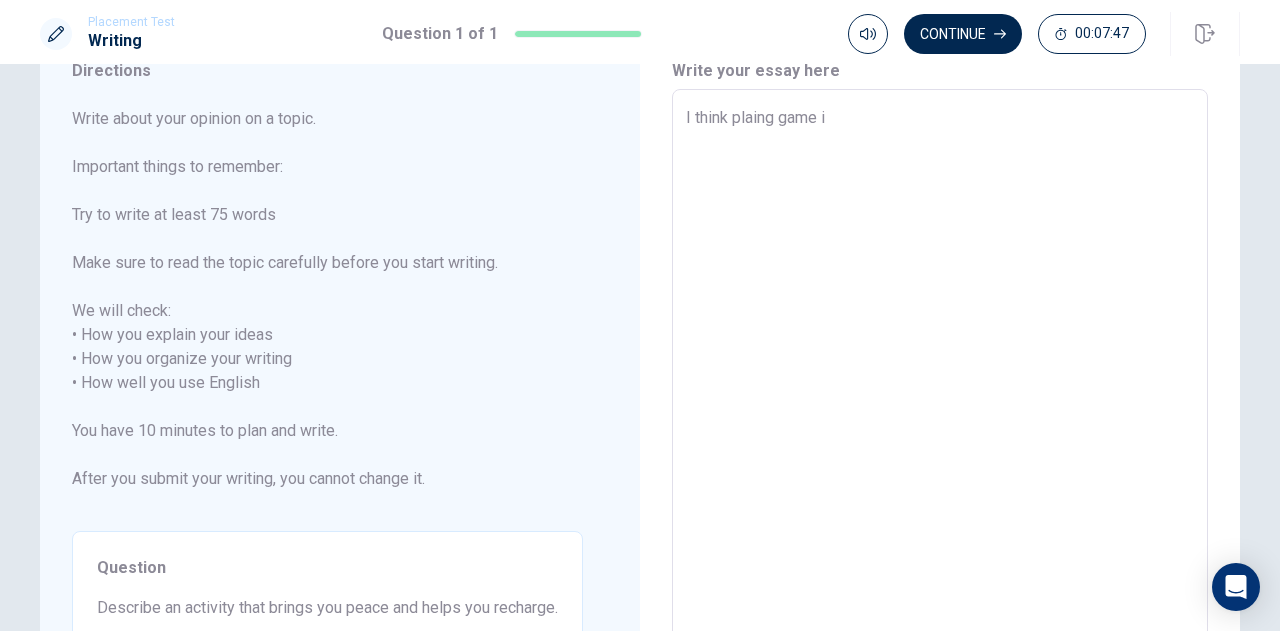 type on "x" 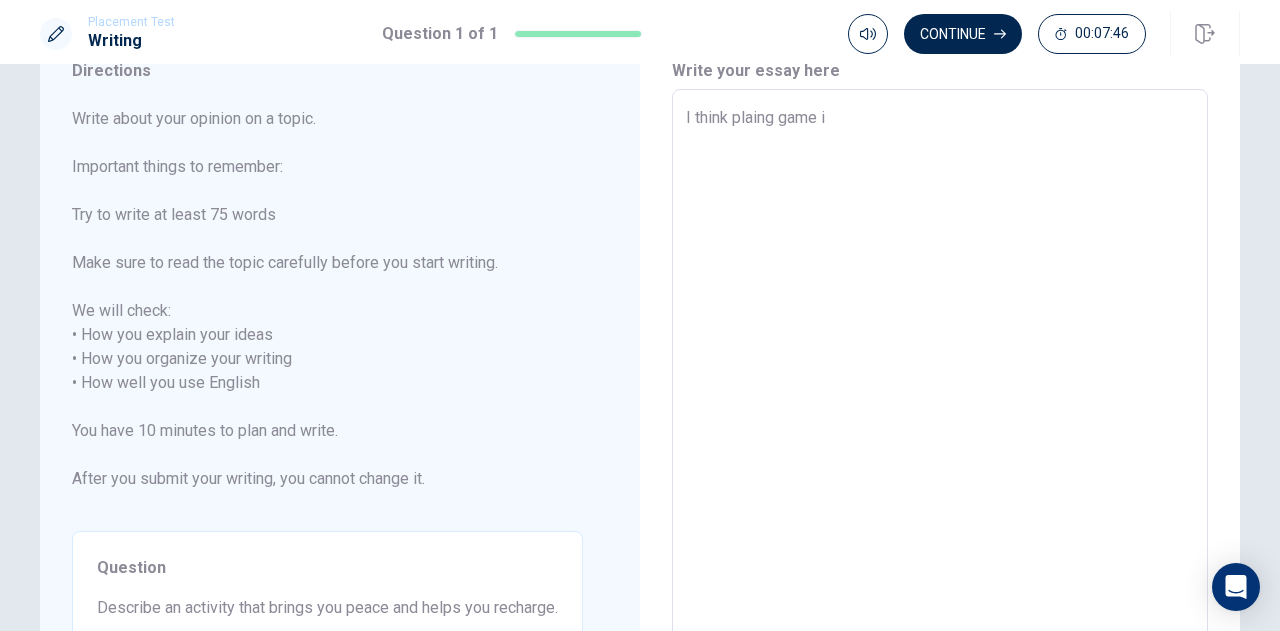 type on "I think plaing game is" 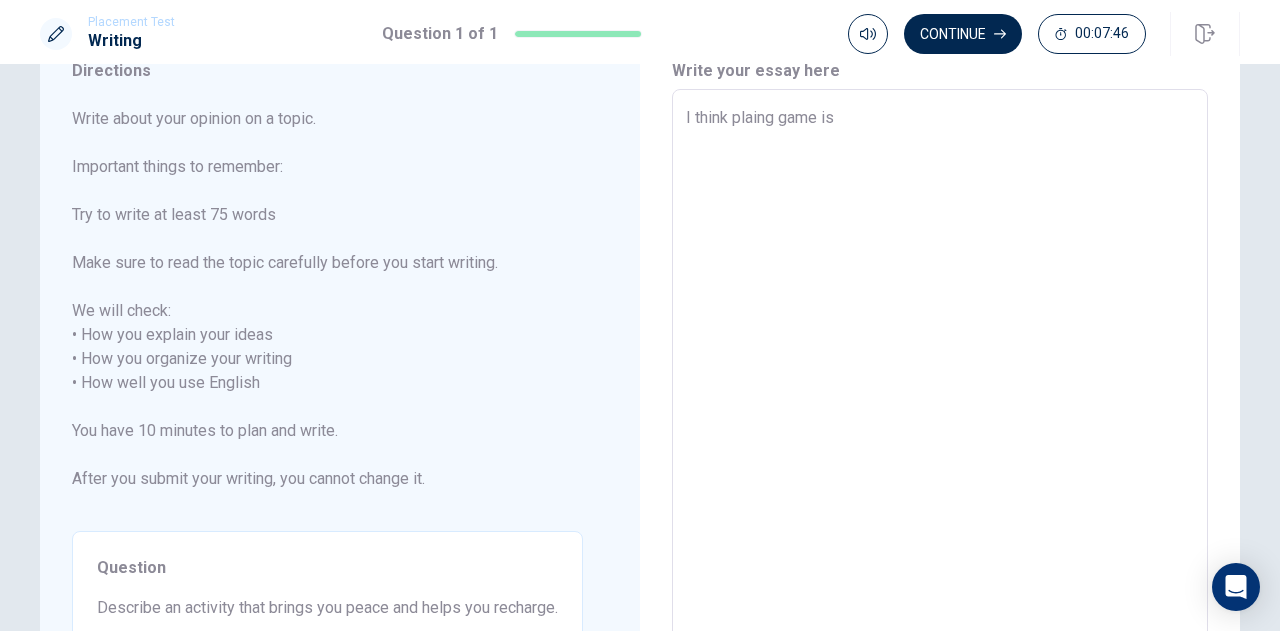 type on "x" 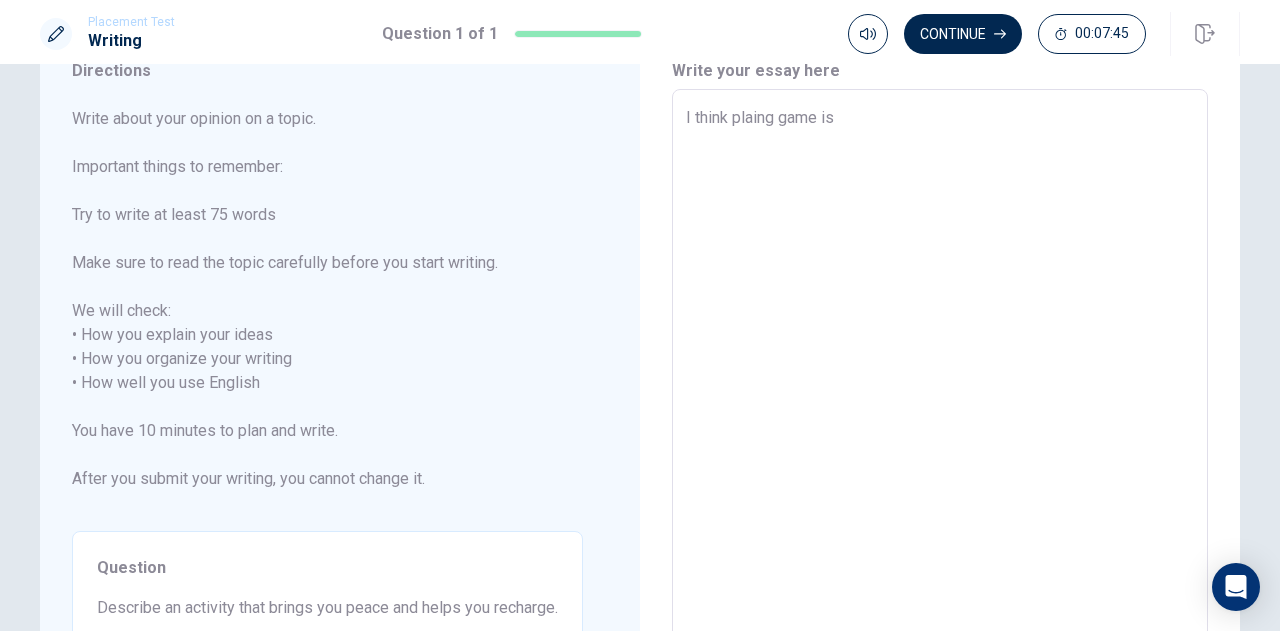 type on "I think plaing game is" 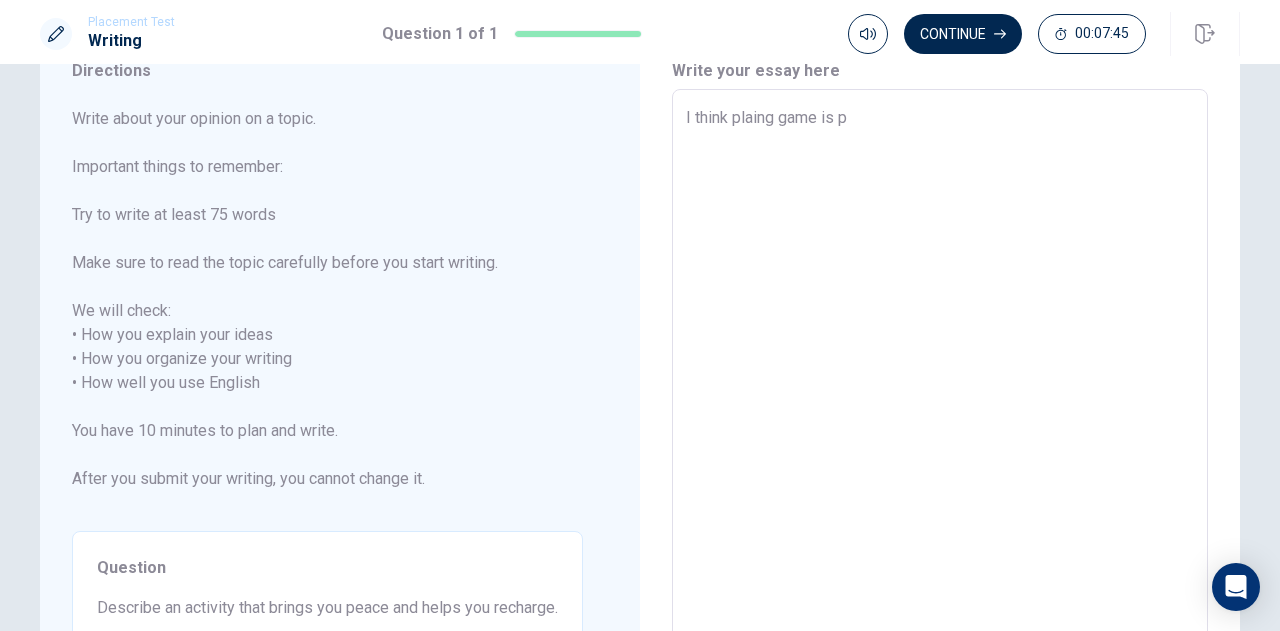 type on "x" 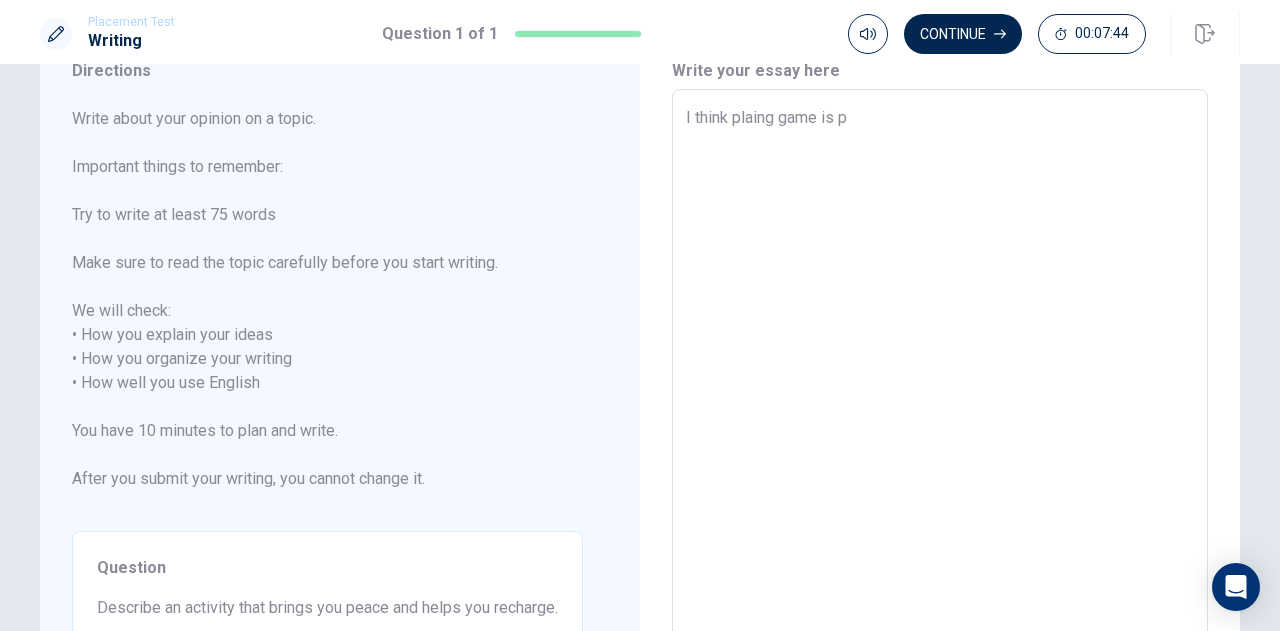 type on "I think plaing game is pr" 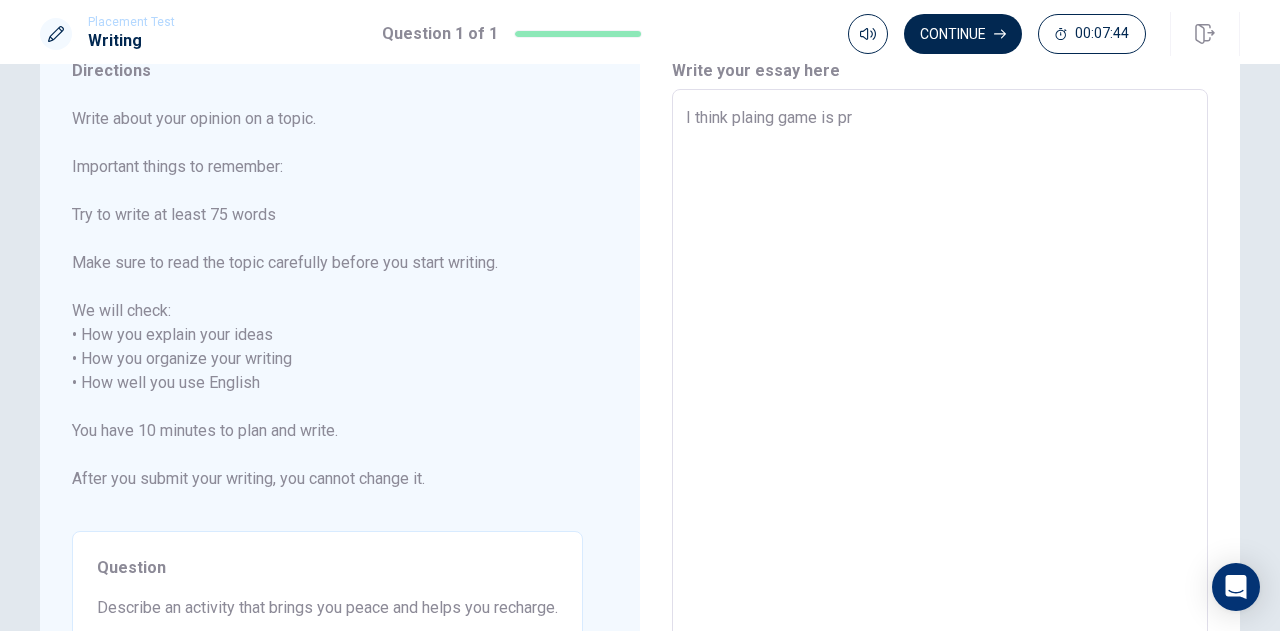 type on "x" 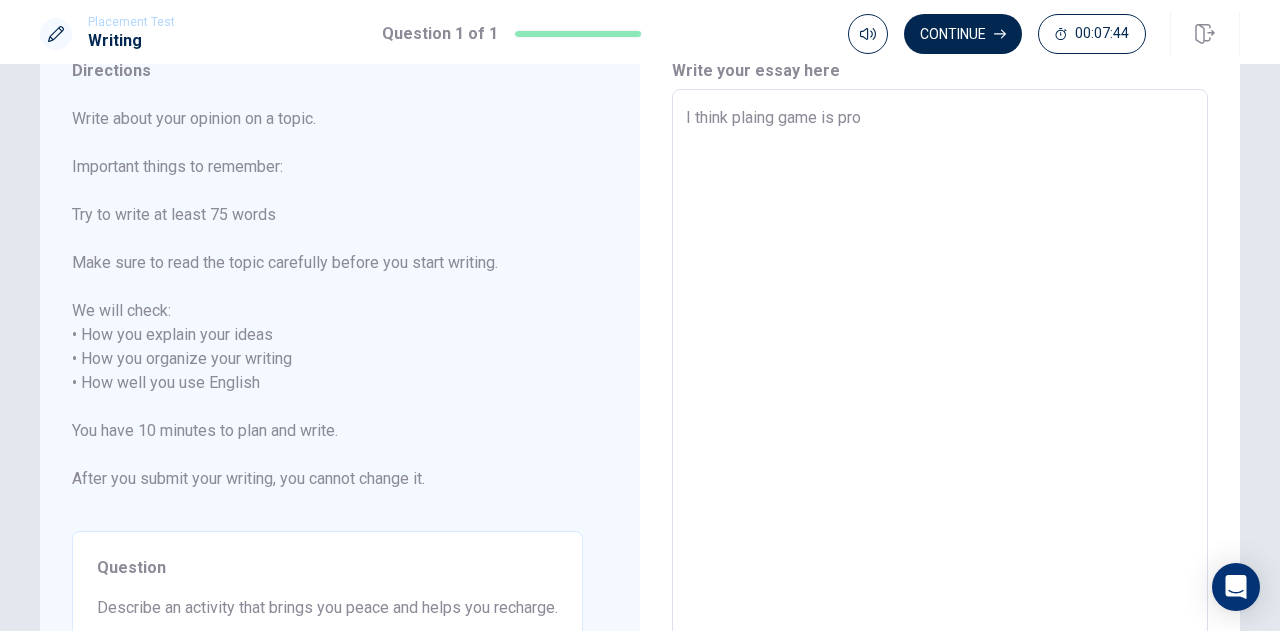 type on "x" 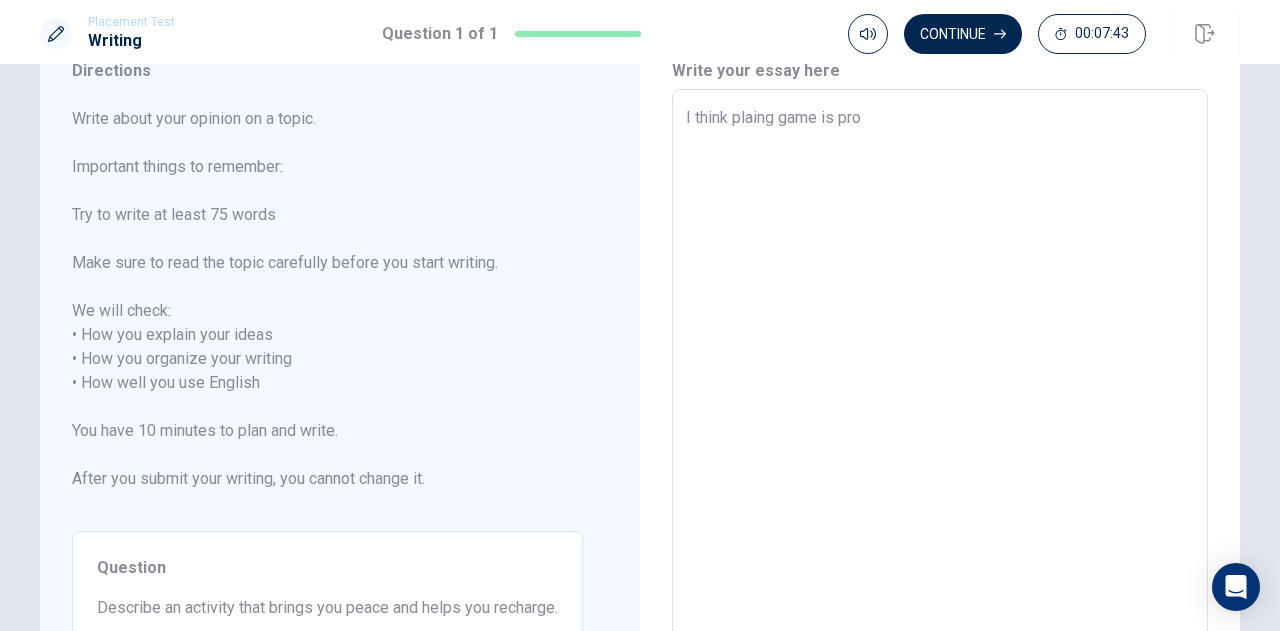 type on "I think plaing game is prov" 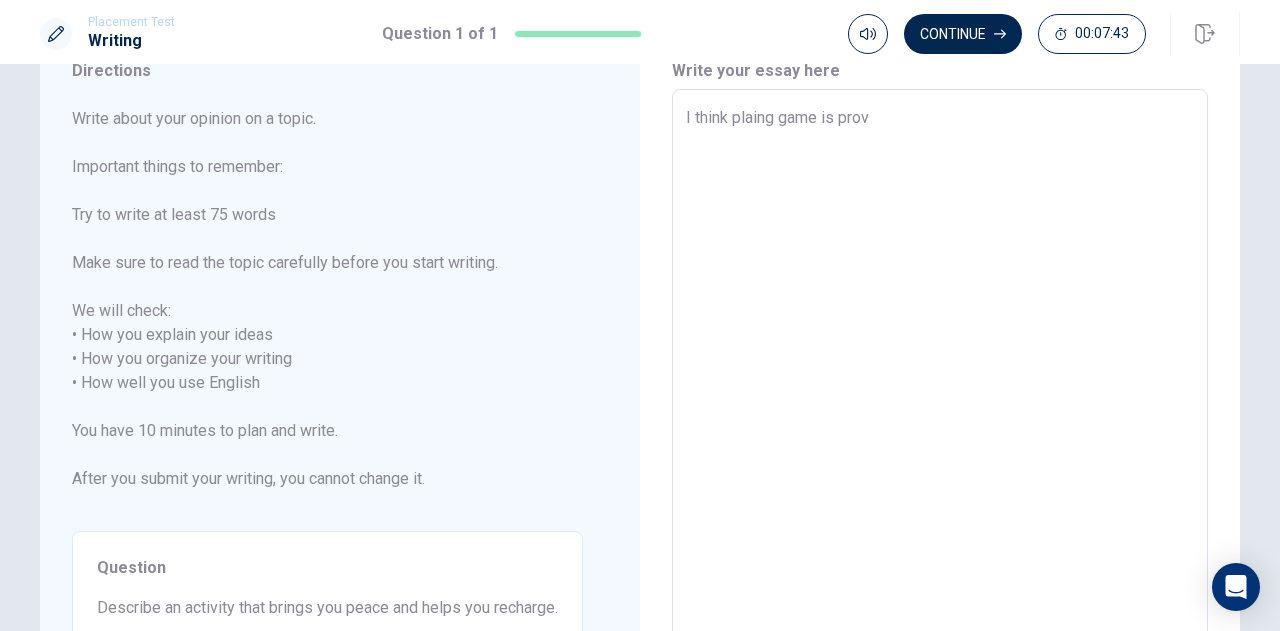 type on "x" 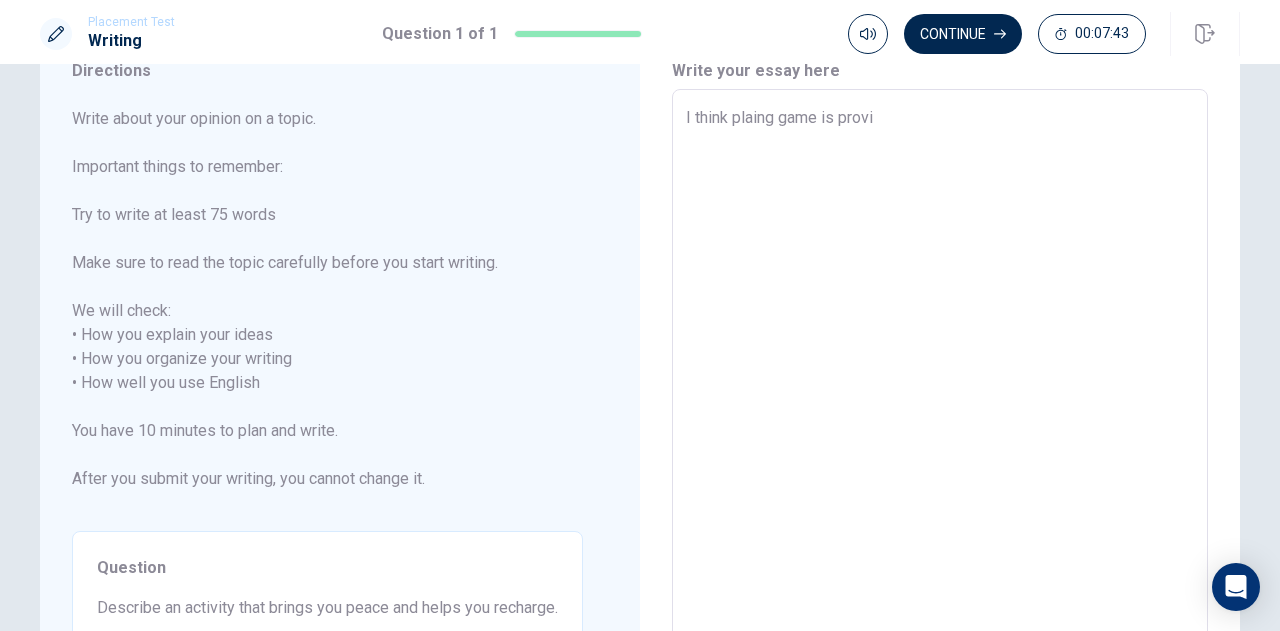 type on "x" 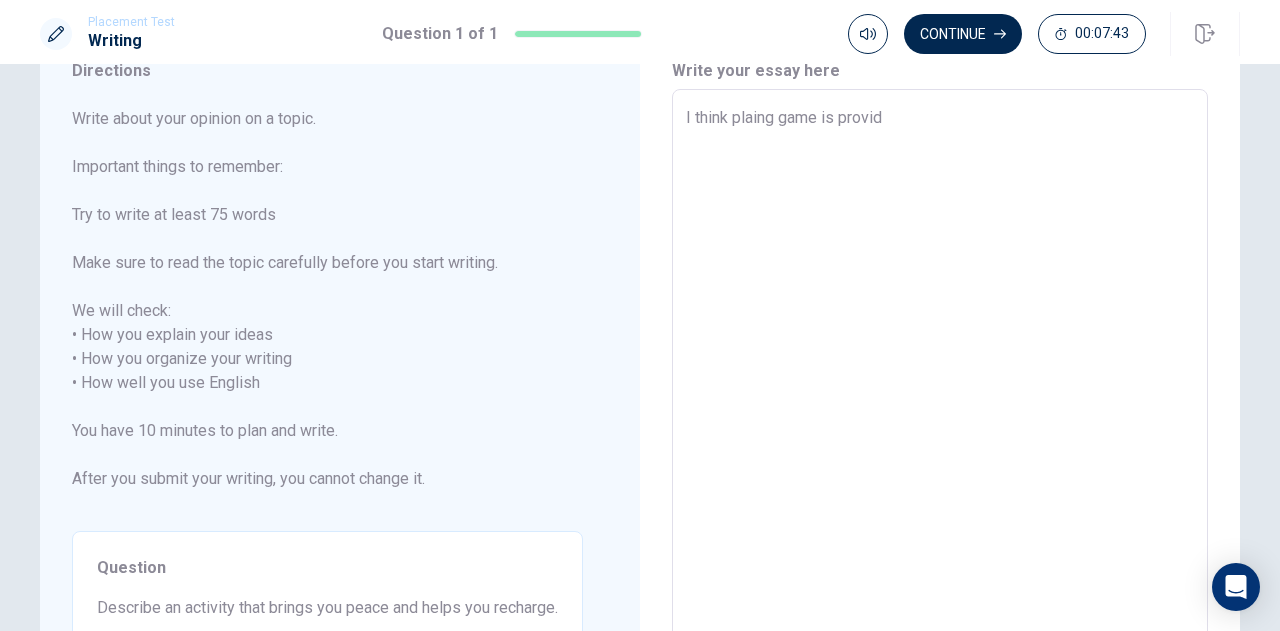 type on "x" 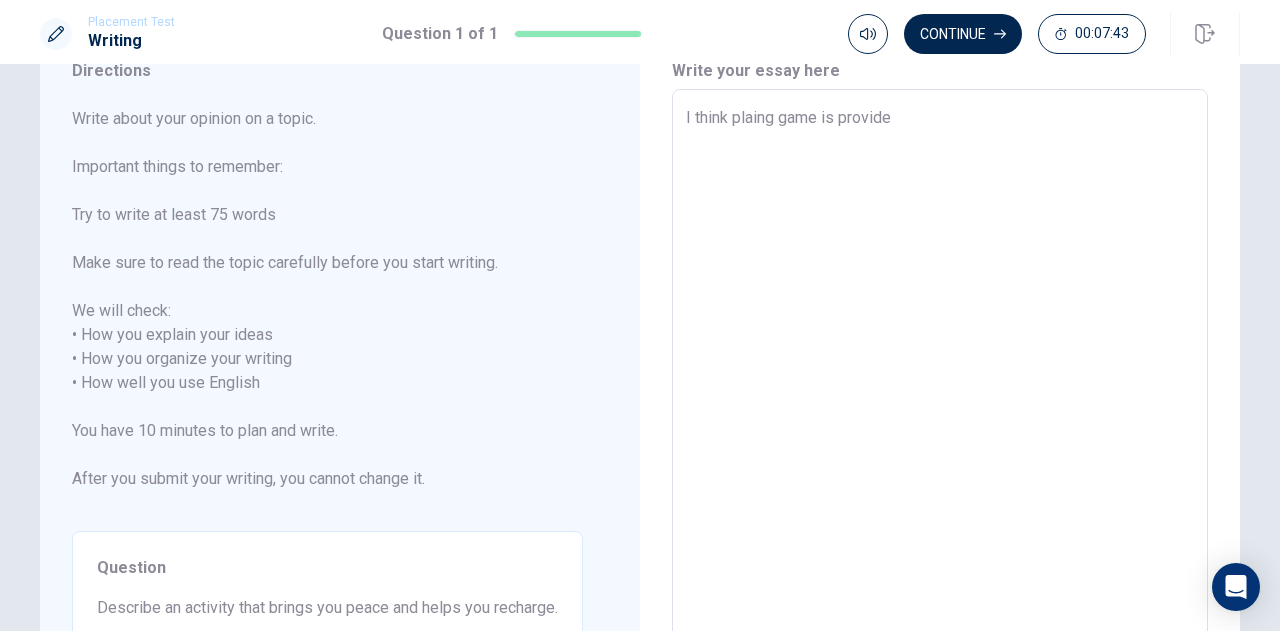 type on "x" 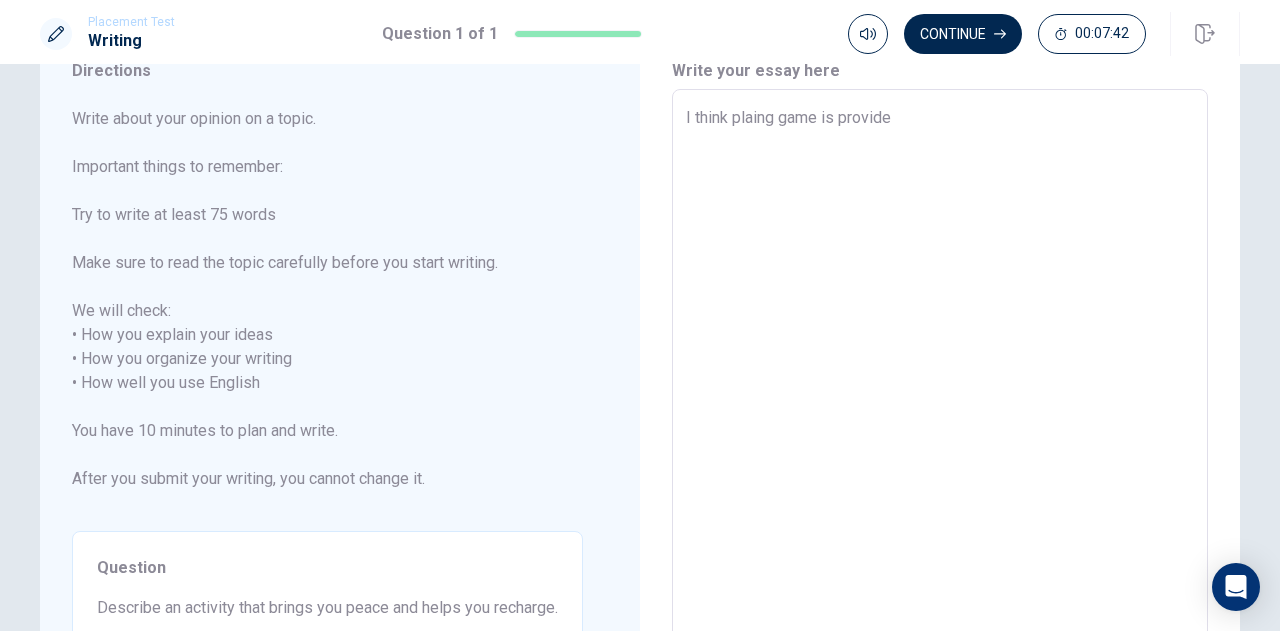 type on "I think plaing game is provide" 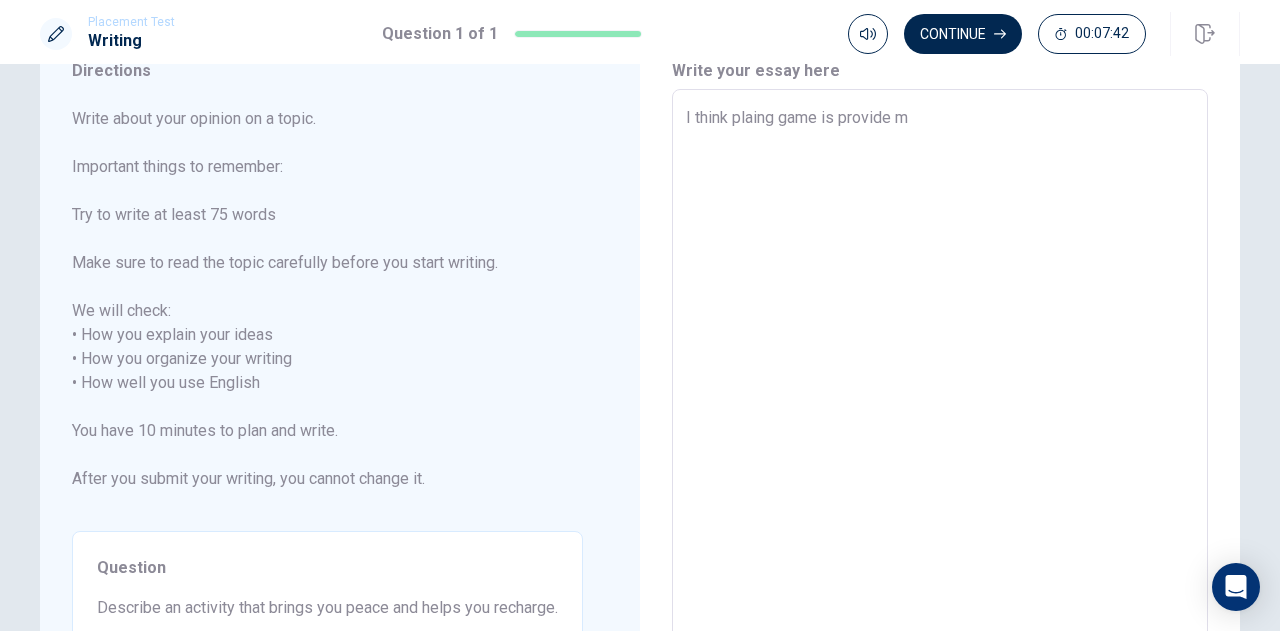 type on "x" 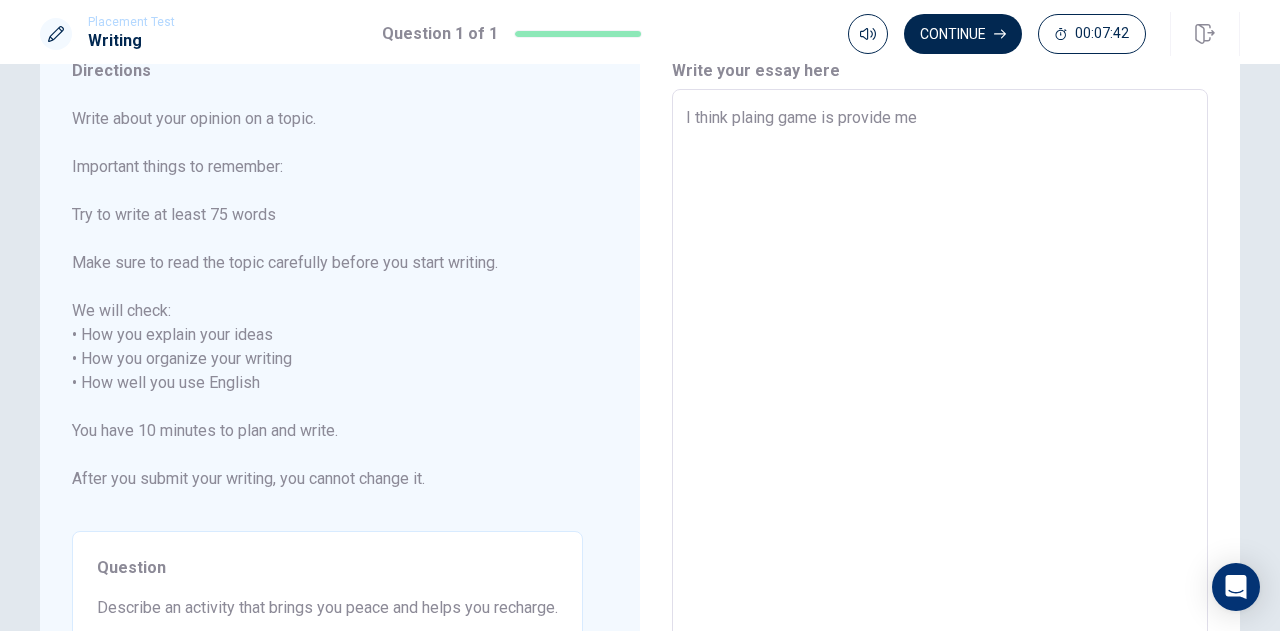 type on "x" 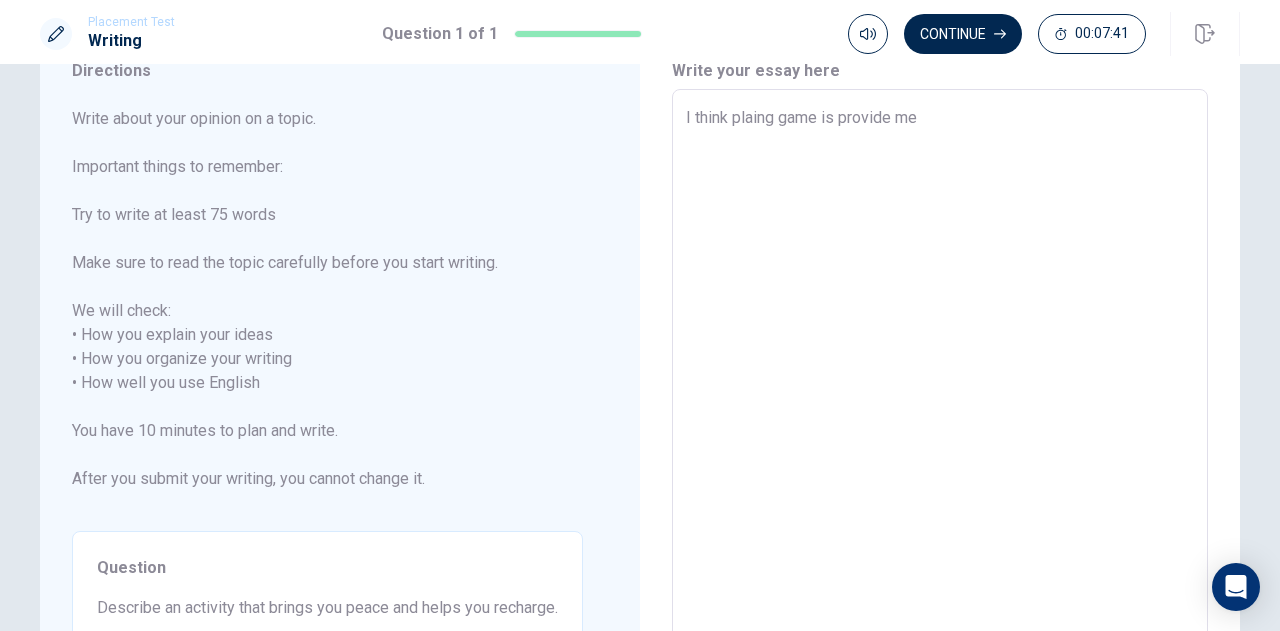 type on "I think plaing game is provide met" 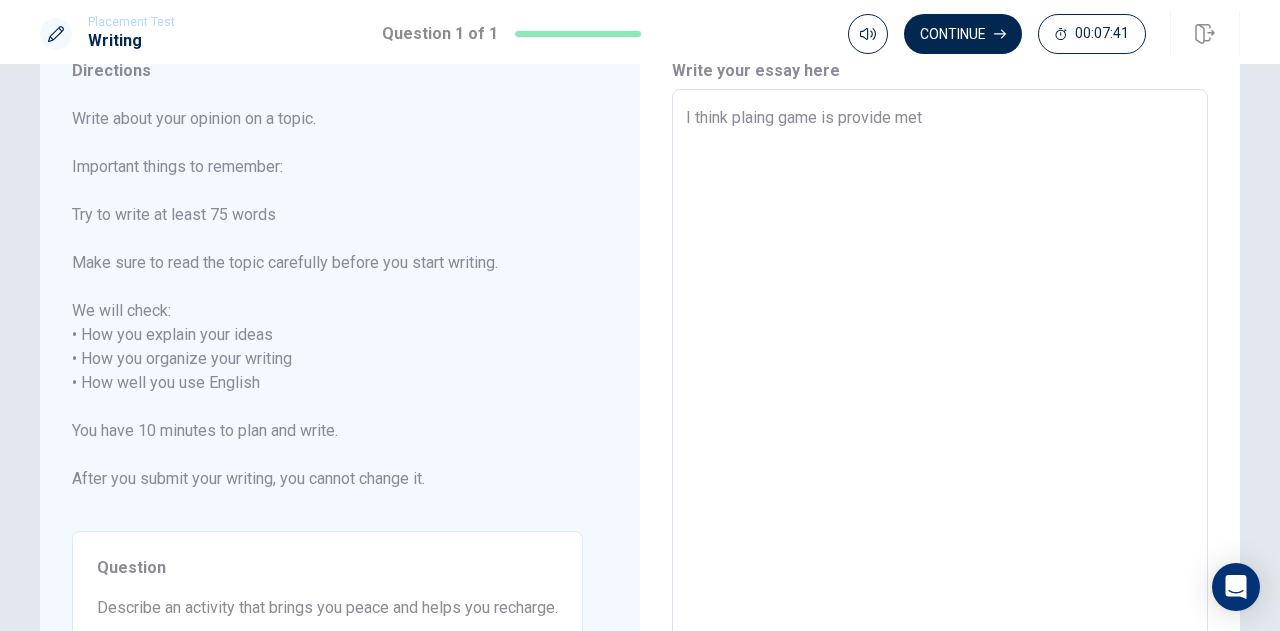 type on "x" 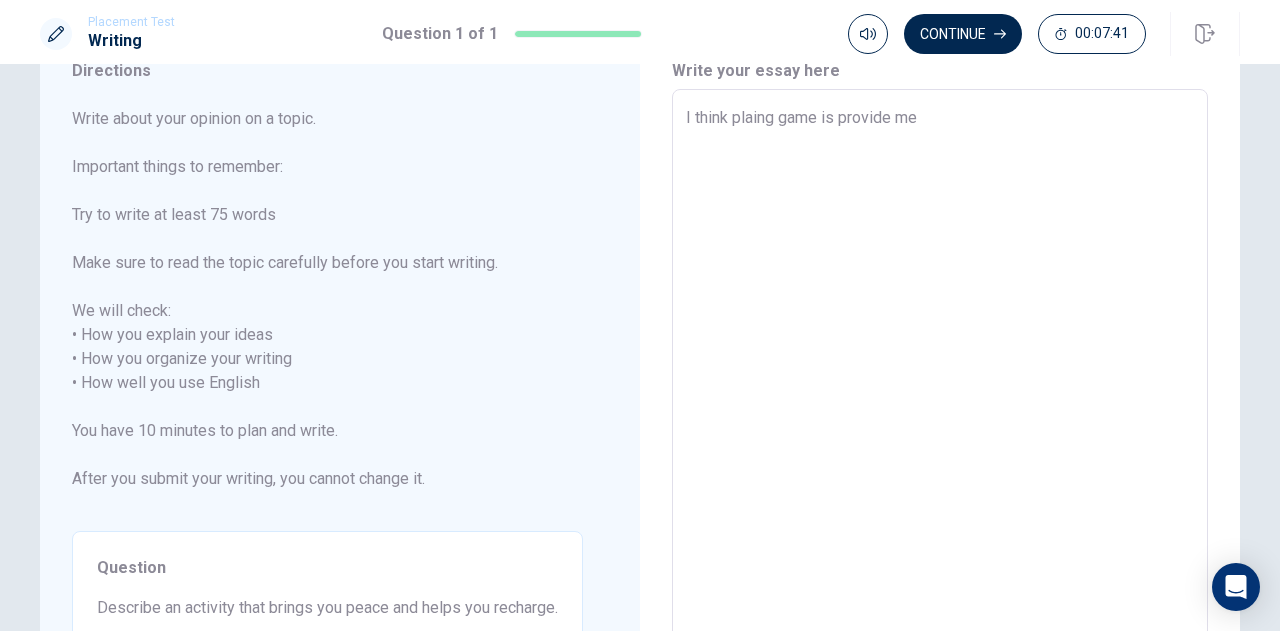 type on "x" 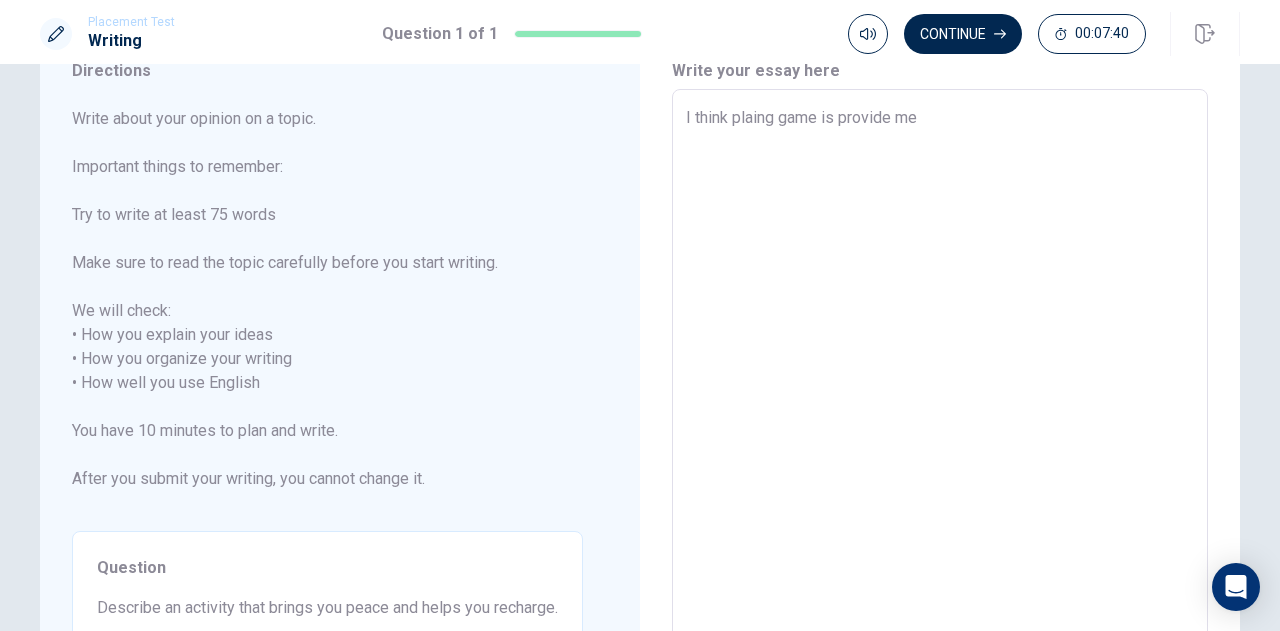 type on "I think plaing game is provide me t" 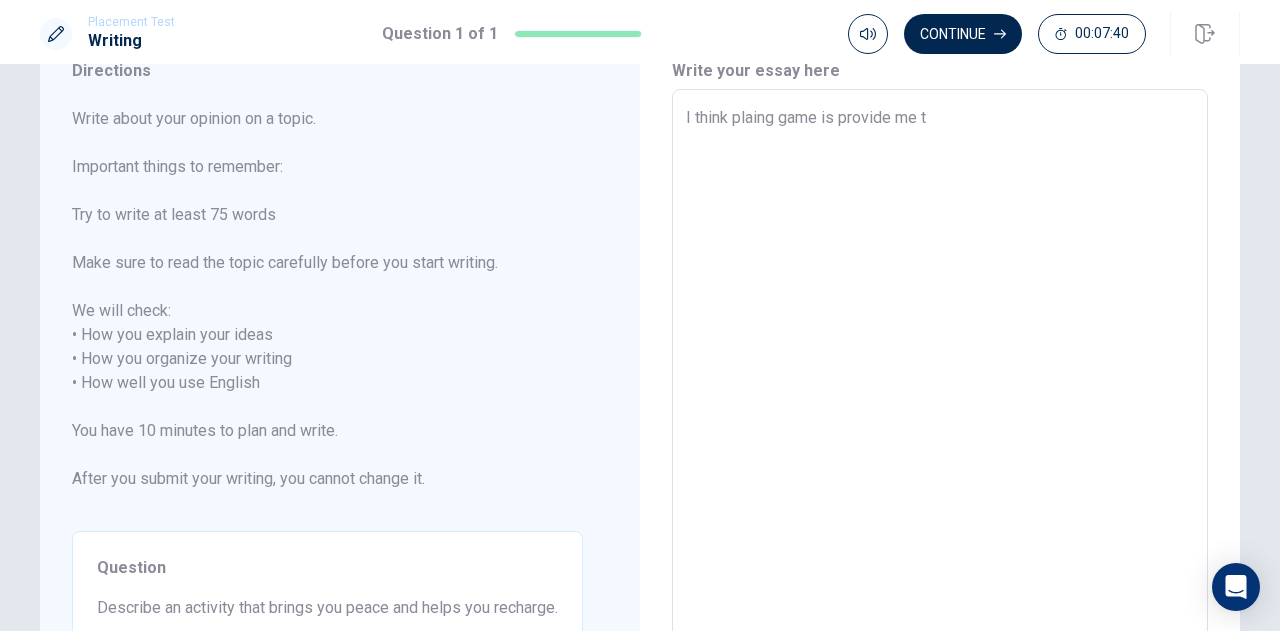 type on "x" 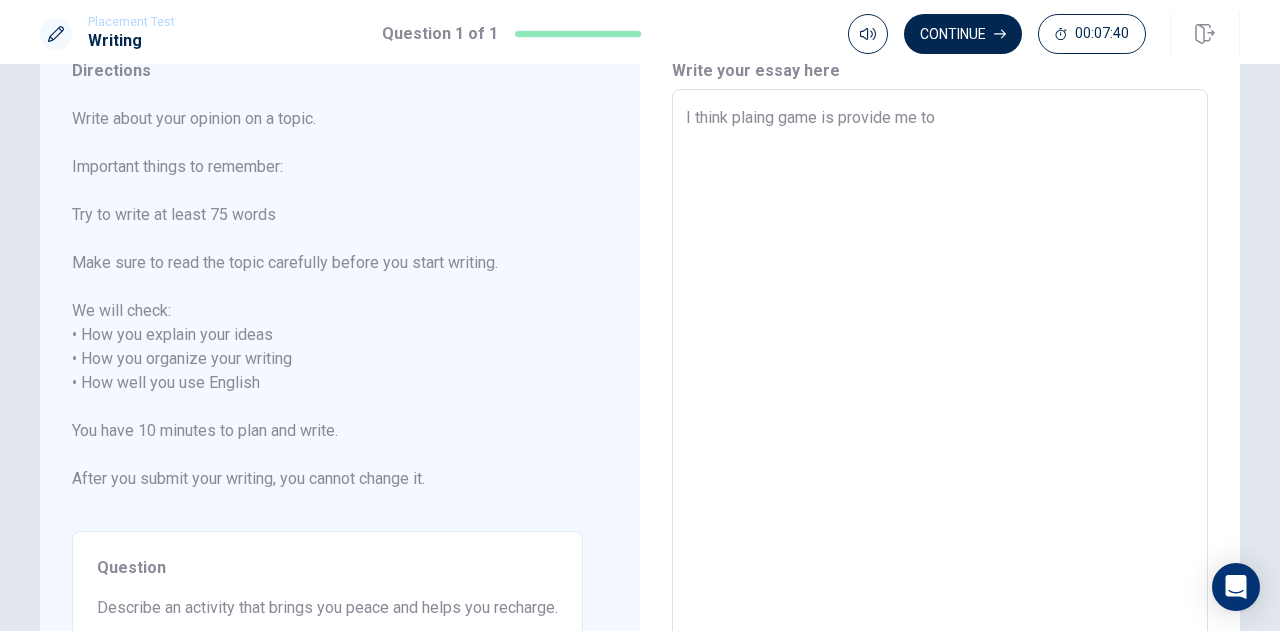 type on "x" 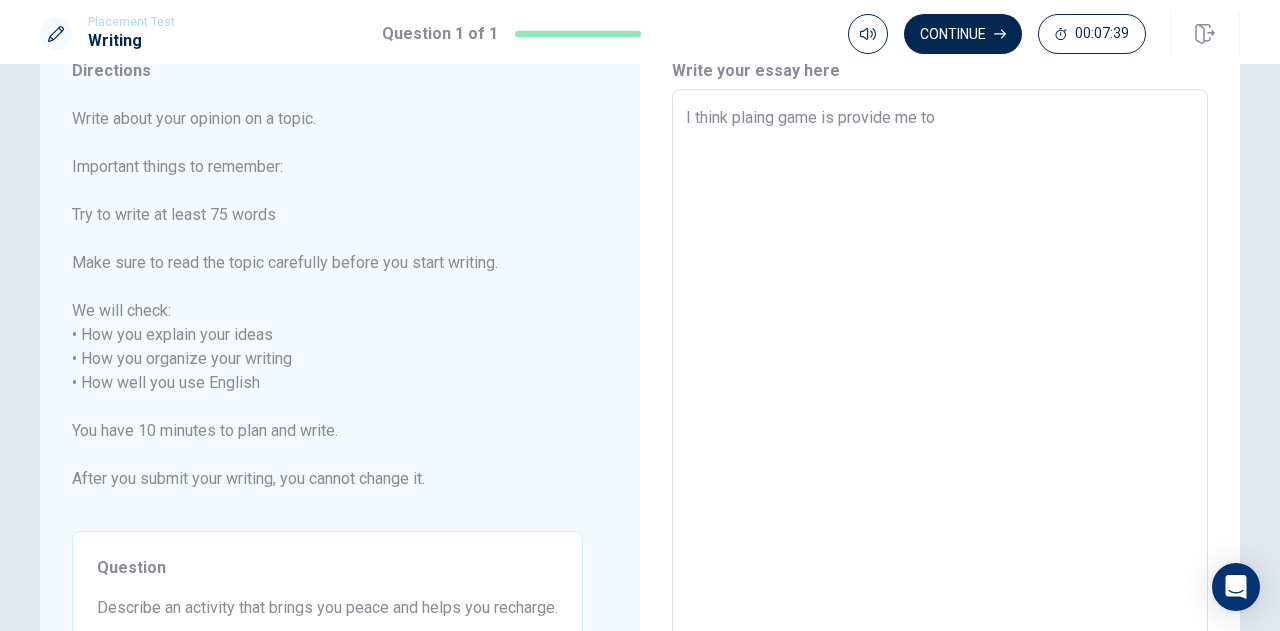 type on "x" 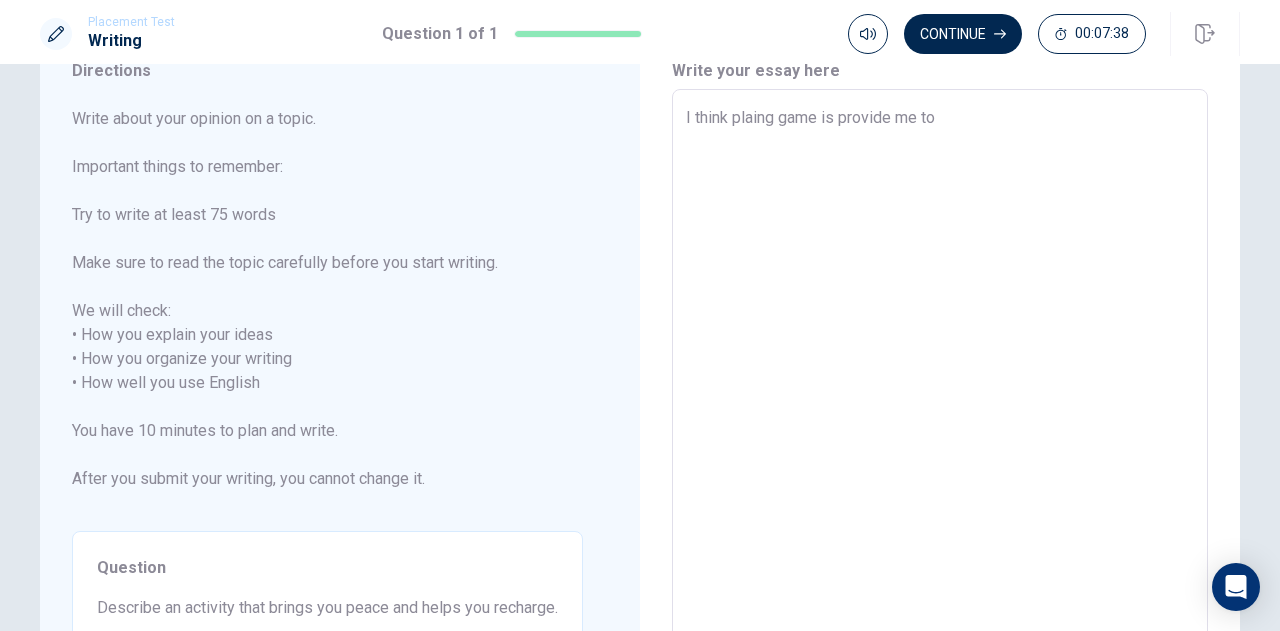 type on "I think plaing game is provide me to p" 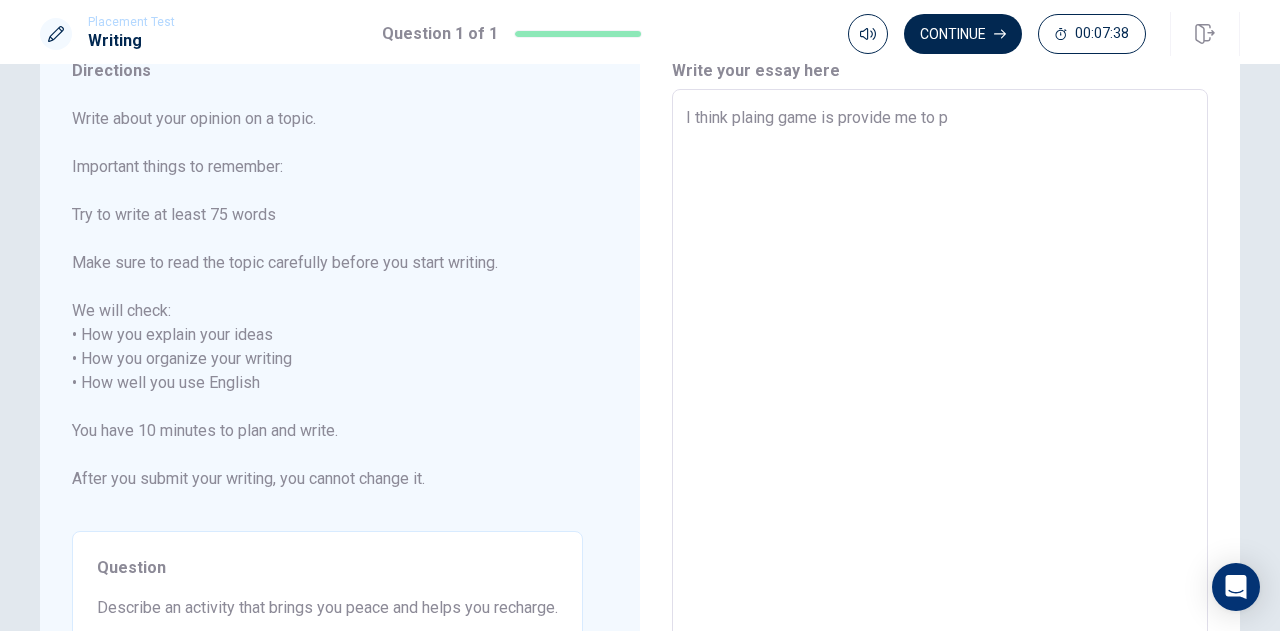 type on "x" 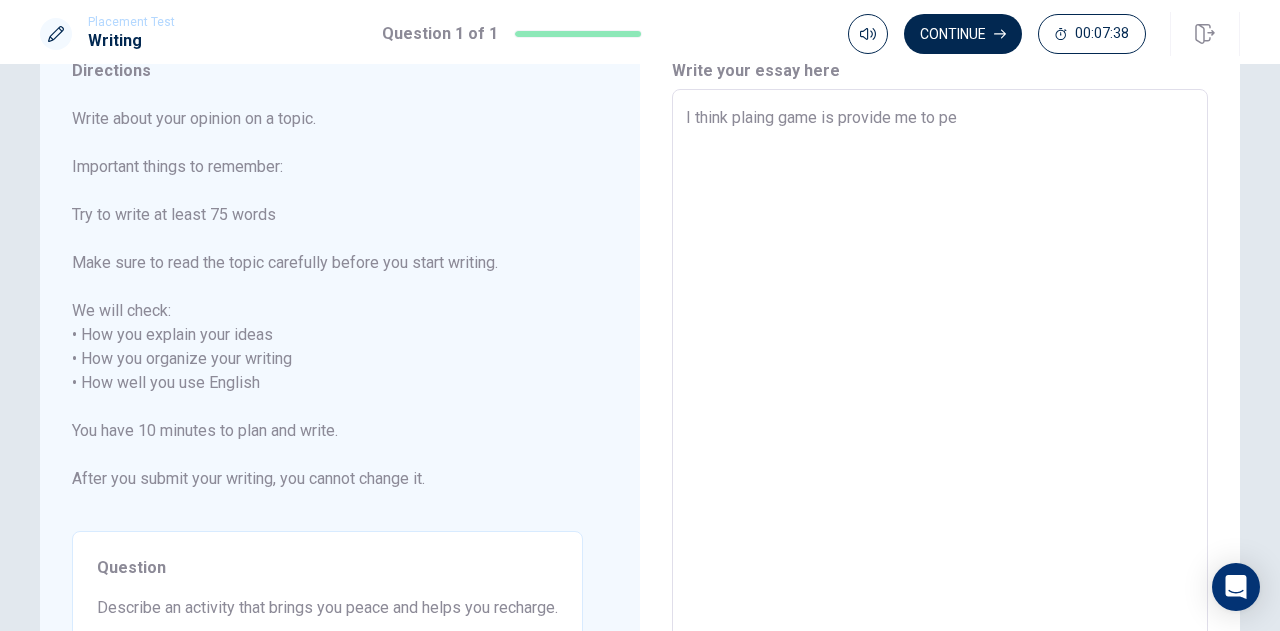 type on "x" 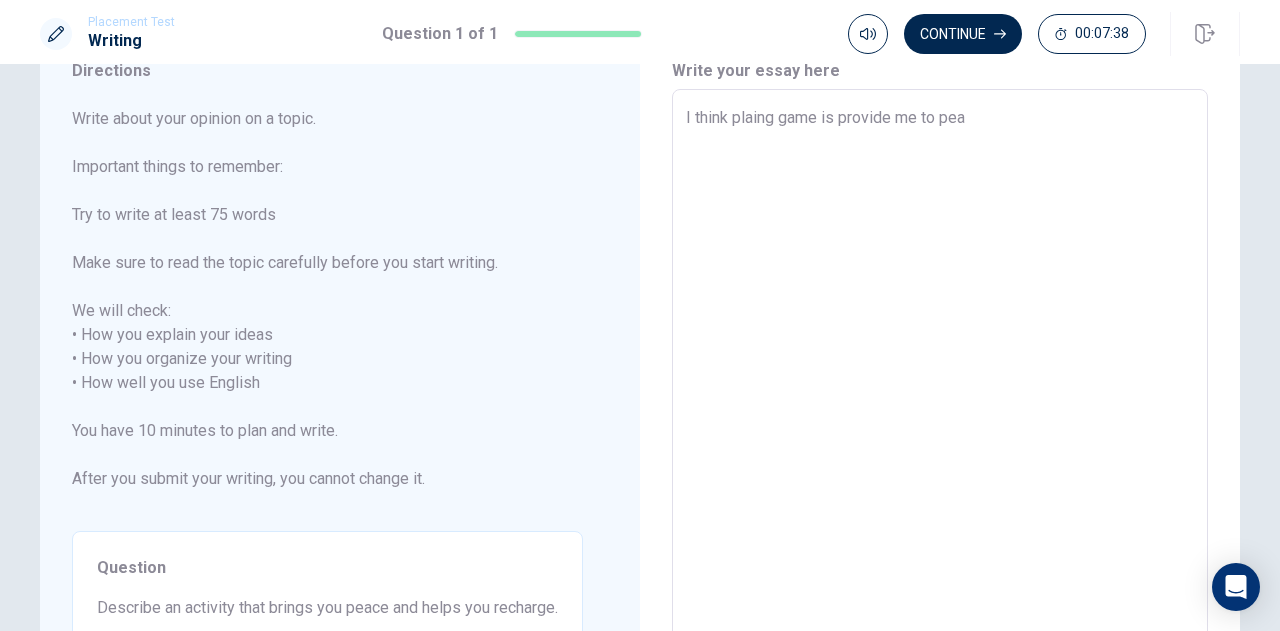 type on "x" 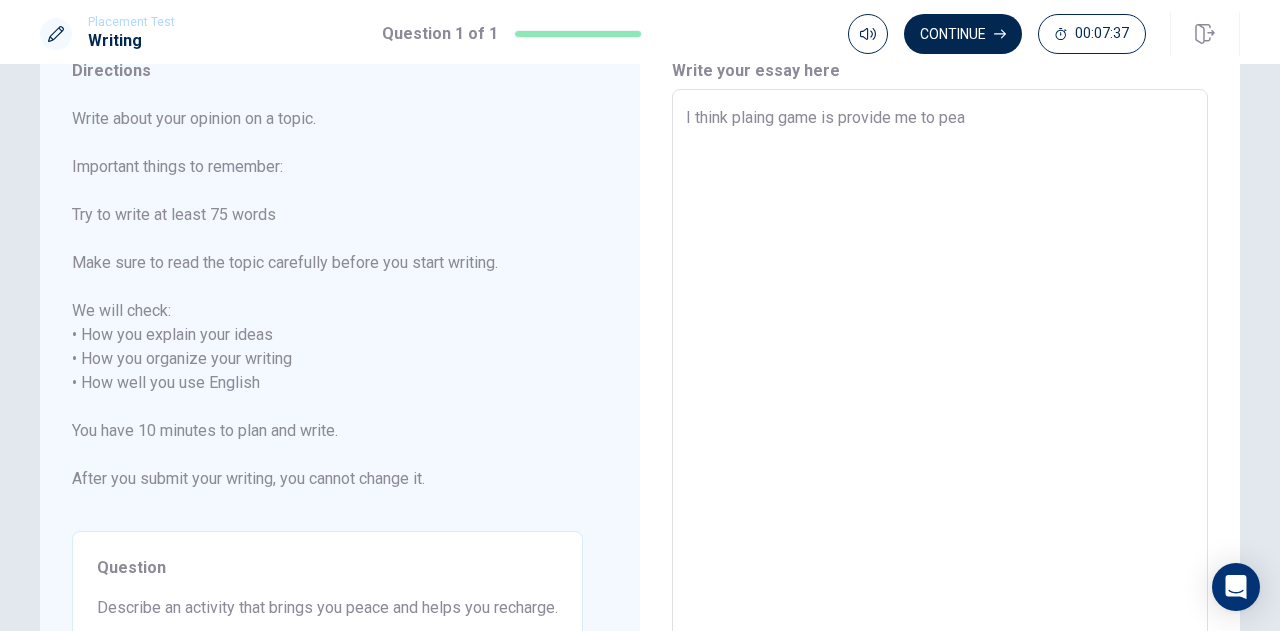 type on "I think plaing game is provide me to peas" 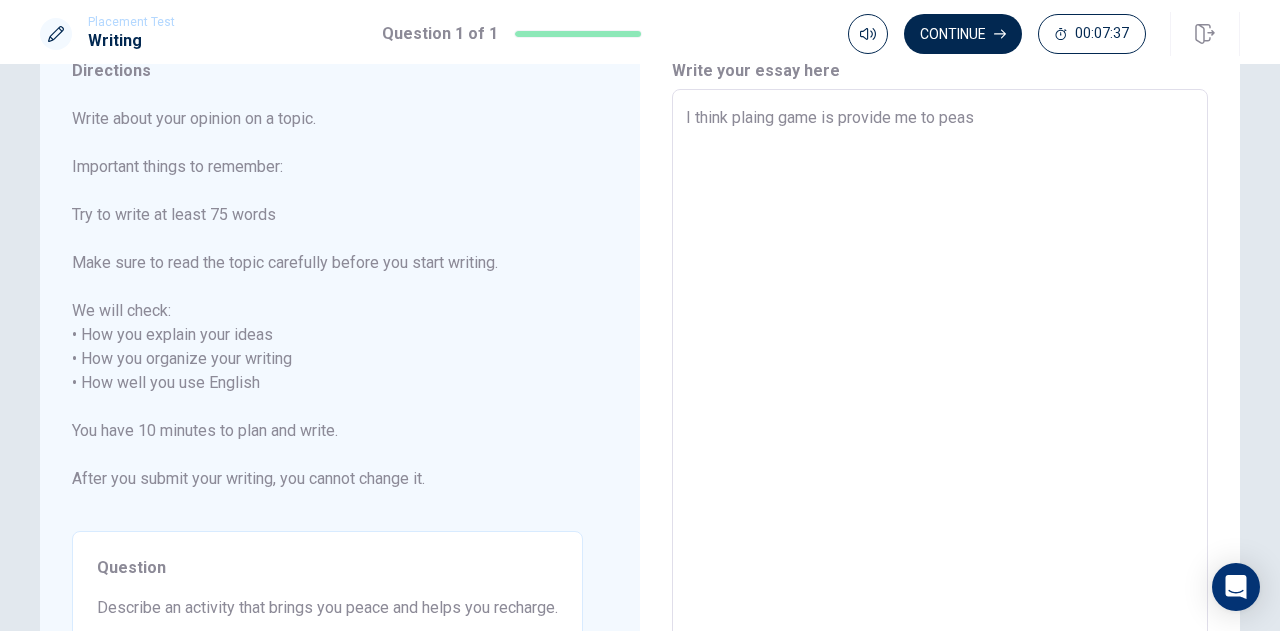 type on "x" 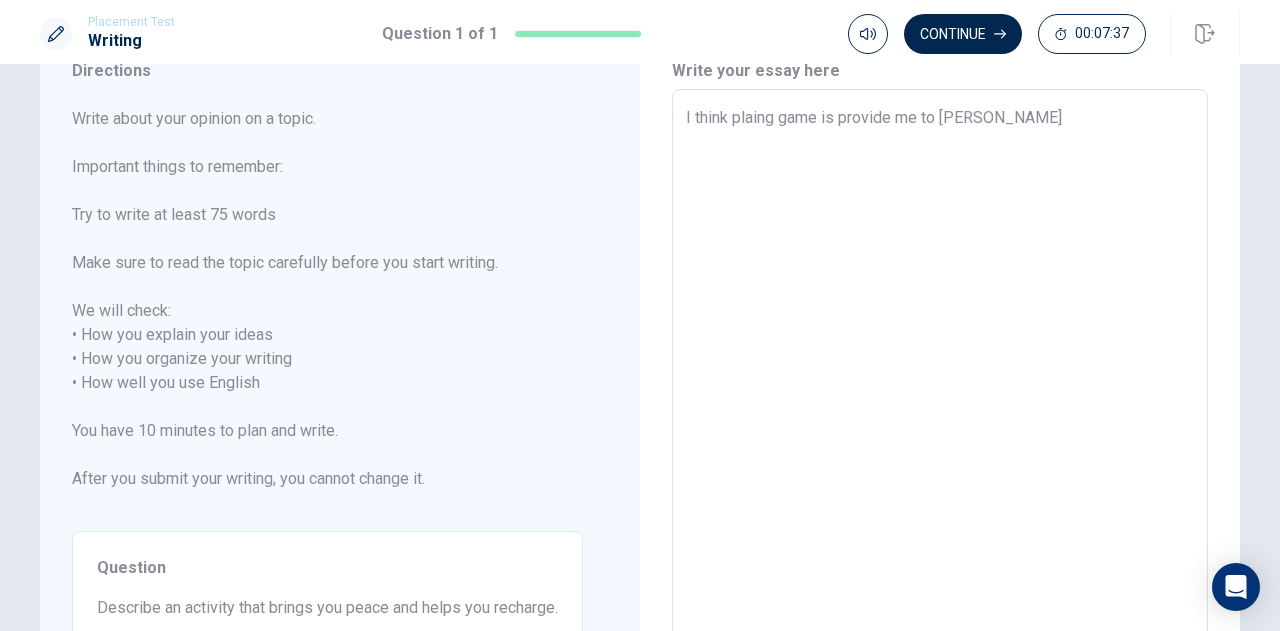 type on "I think plaing game is provide me to [PERSON_NAME]" 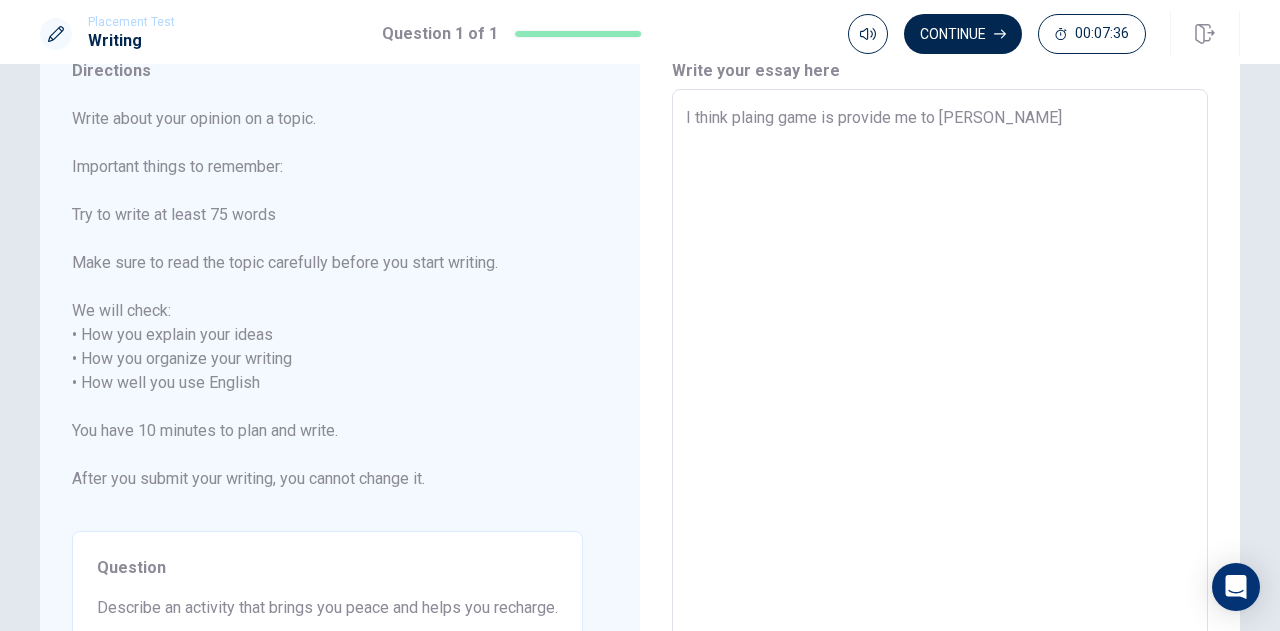 type on "I think plaing game is provide me to [PERSON_NAME]" 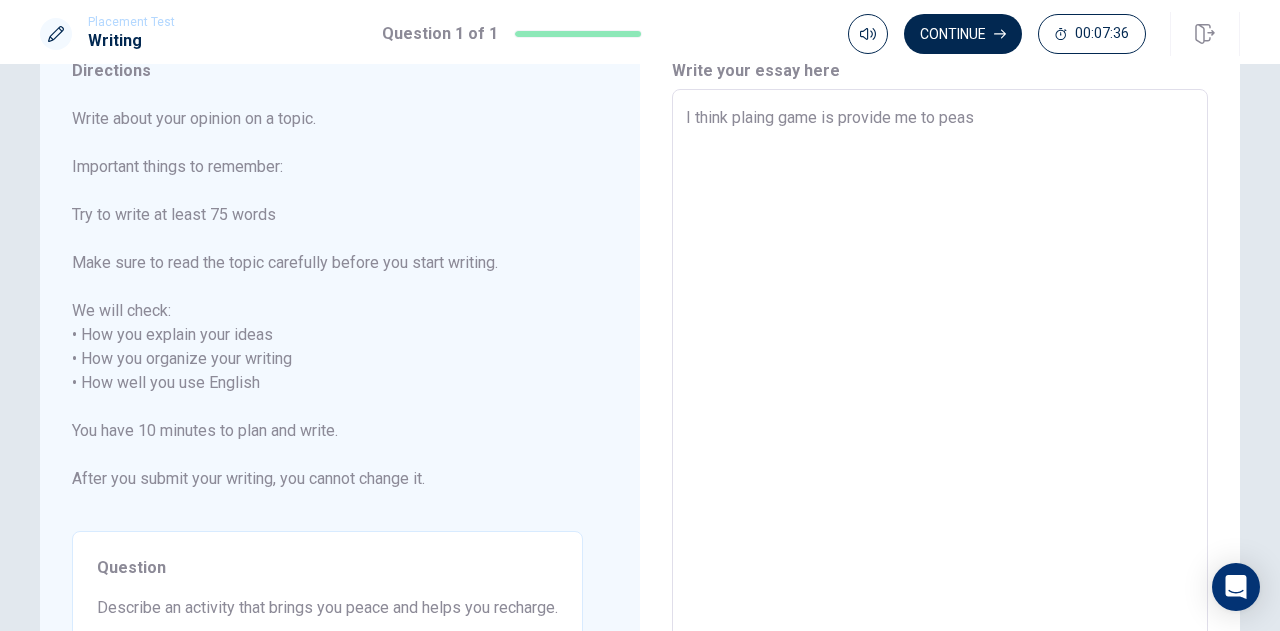type on "x" 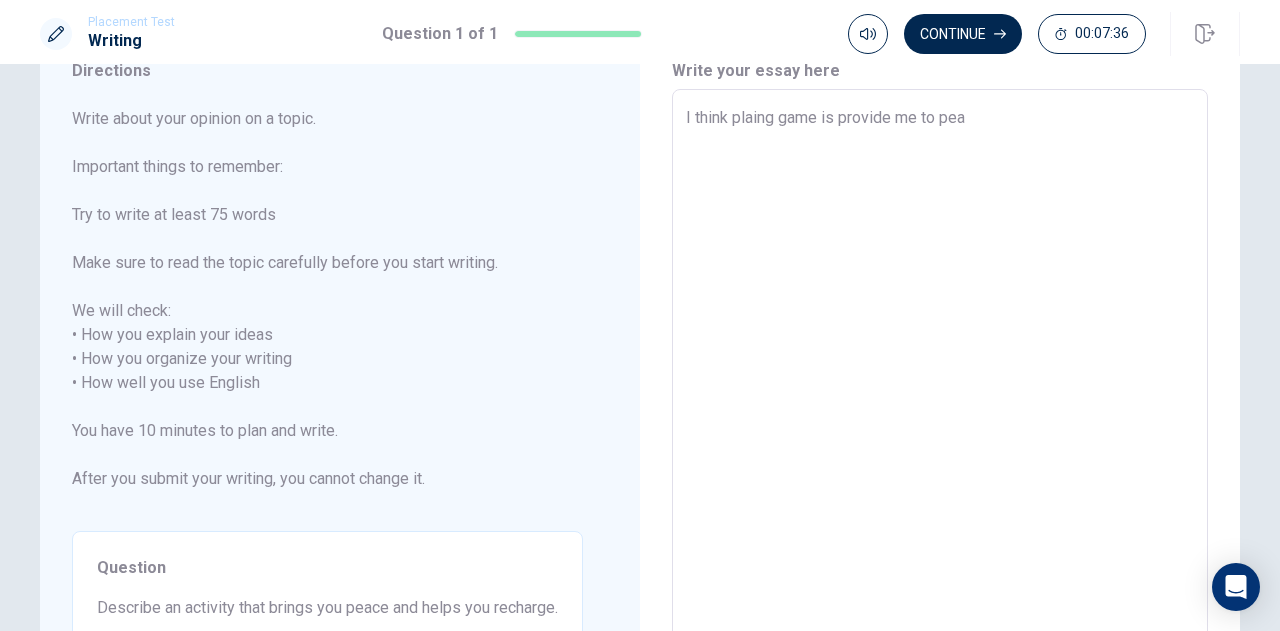type on "x" 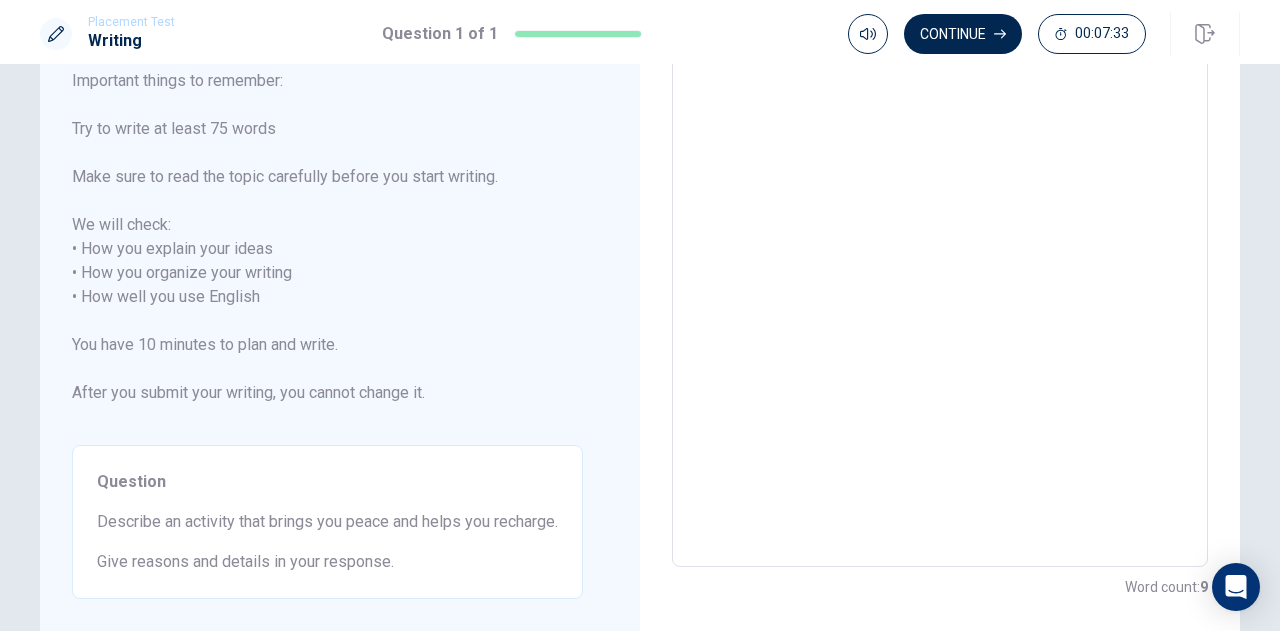 scroll, scrollTop: 170, scrollLeft: 0, axis: vertical 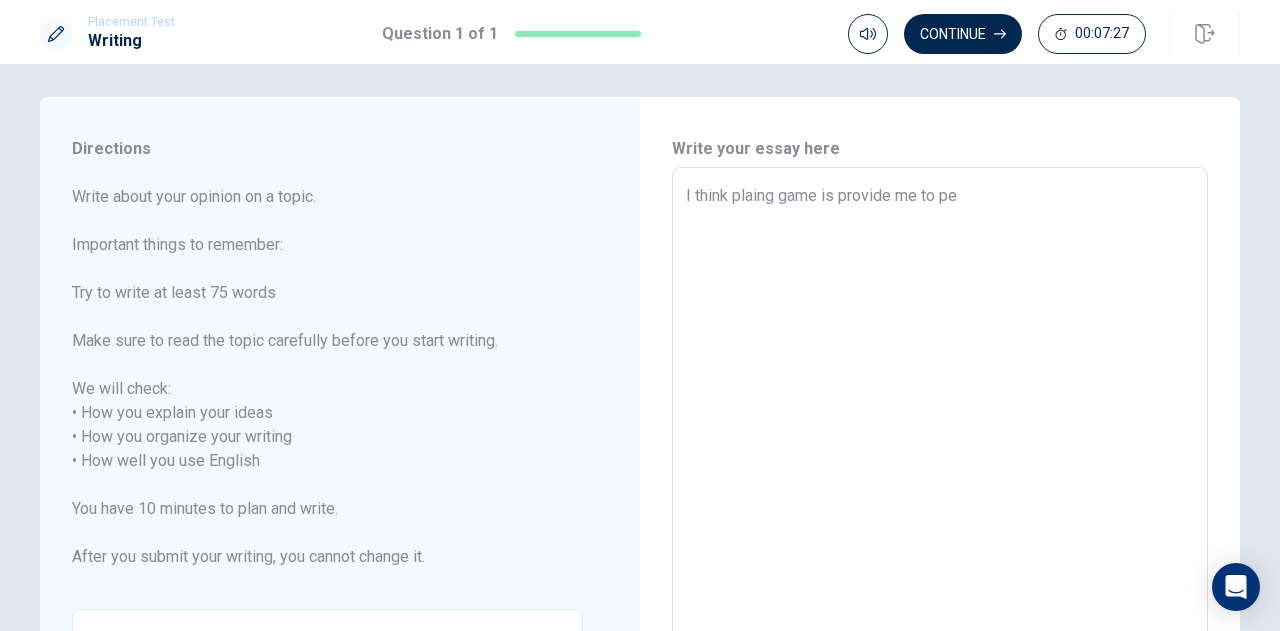 type on "x" 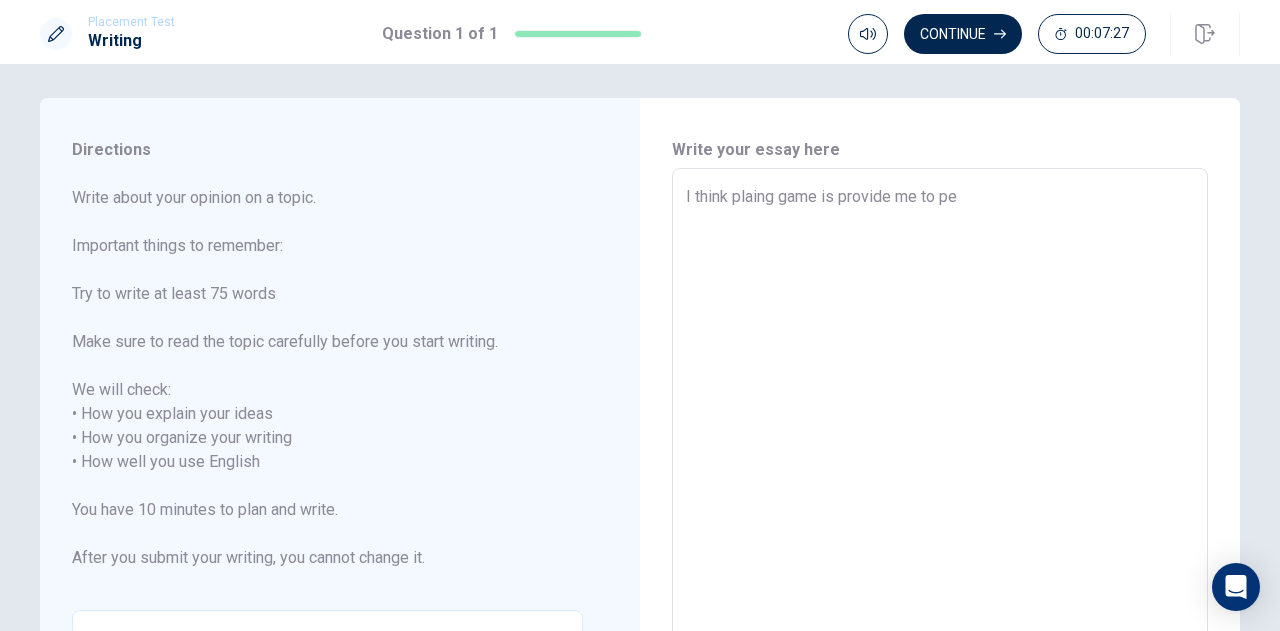 scroll, scrollTop: 5, scrollLeft: 0, axis: vertical 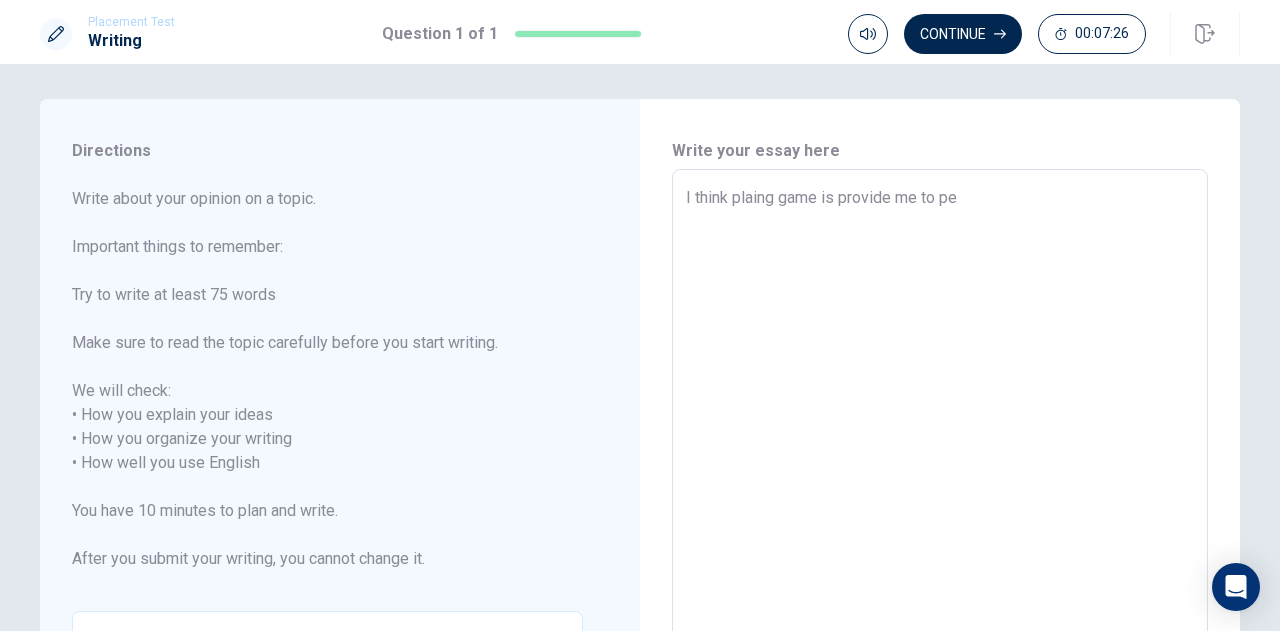 type on "I think plaing game is provide me to pea" 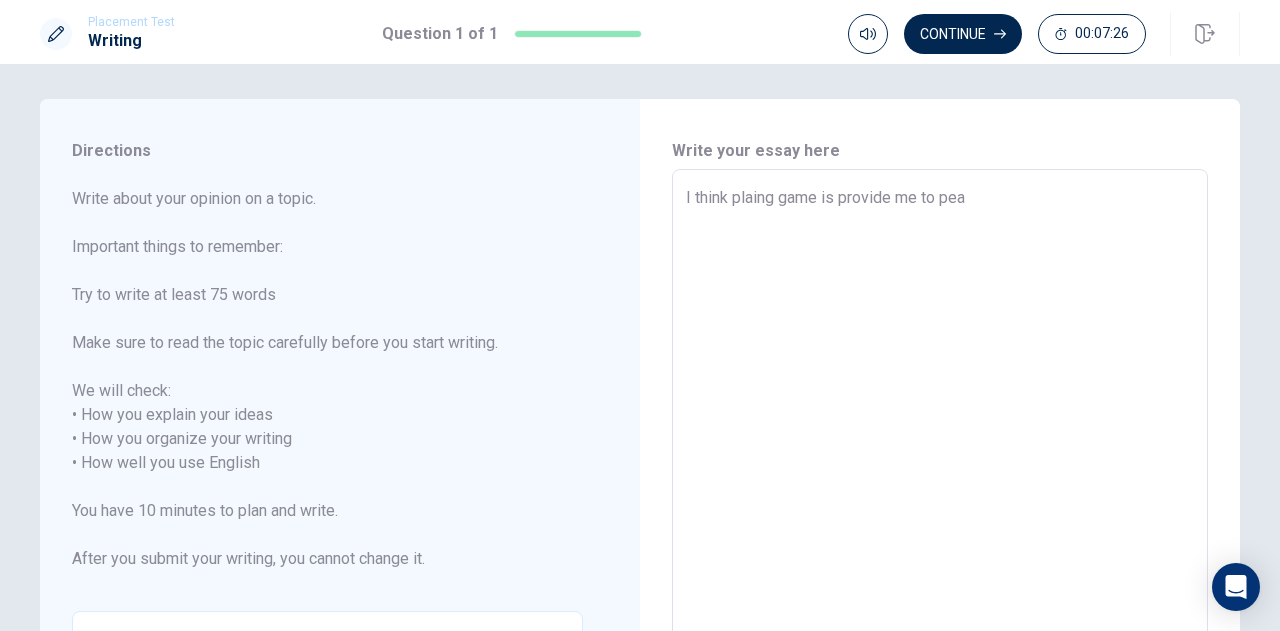 type on "x" 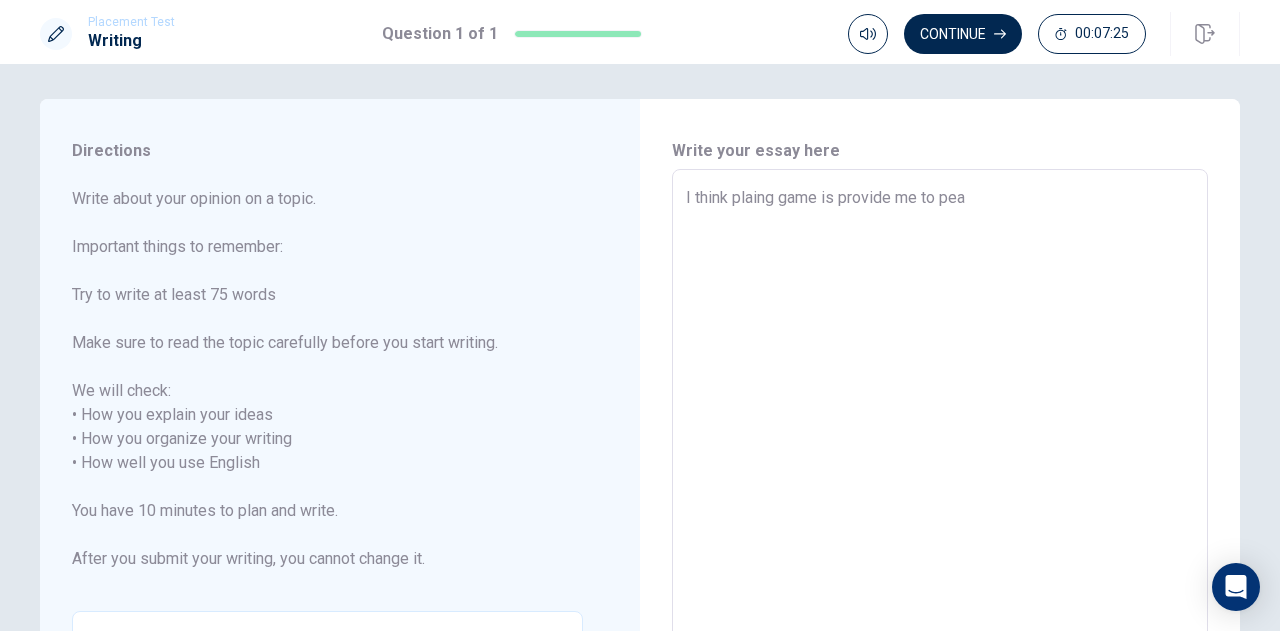type on "I think plaing game is provide me to peac" 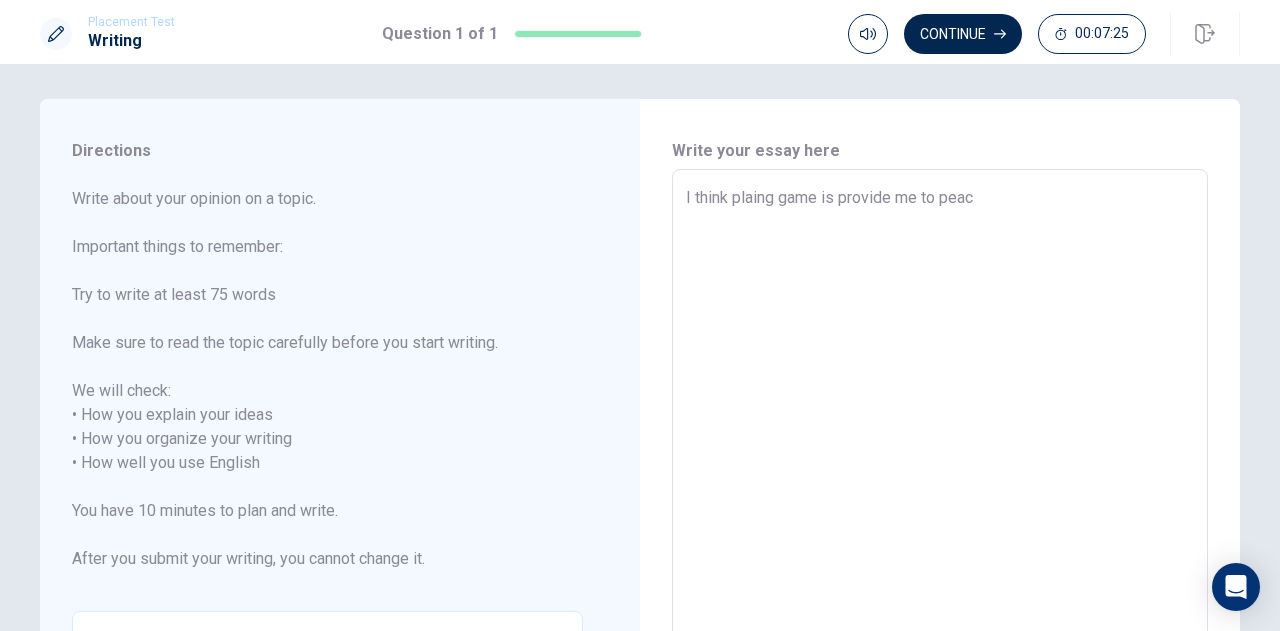 type on "x" 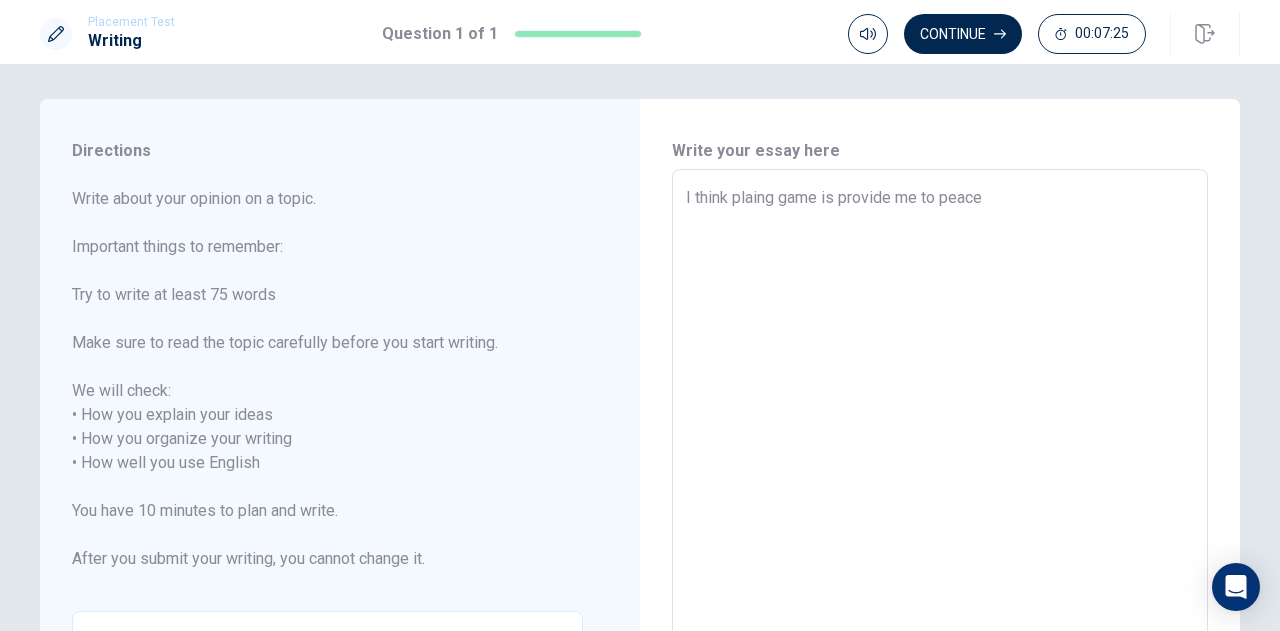 type on "x" 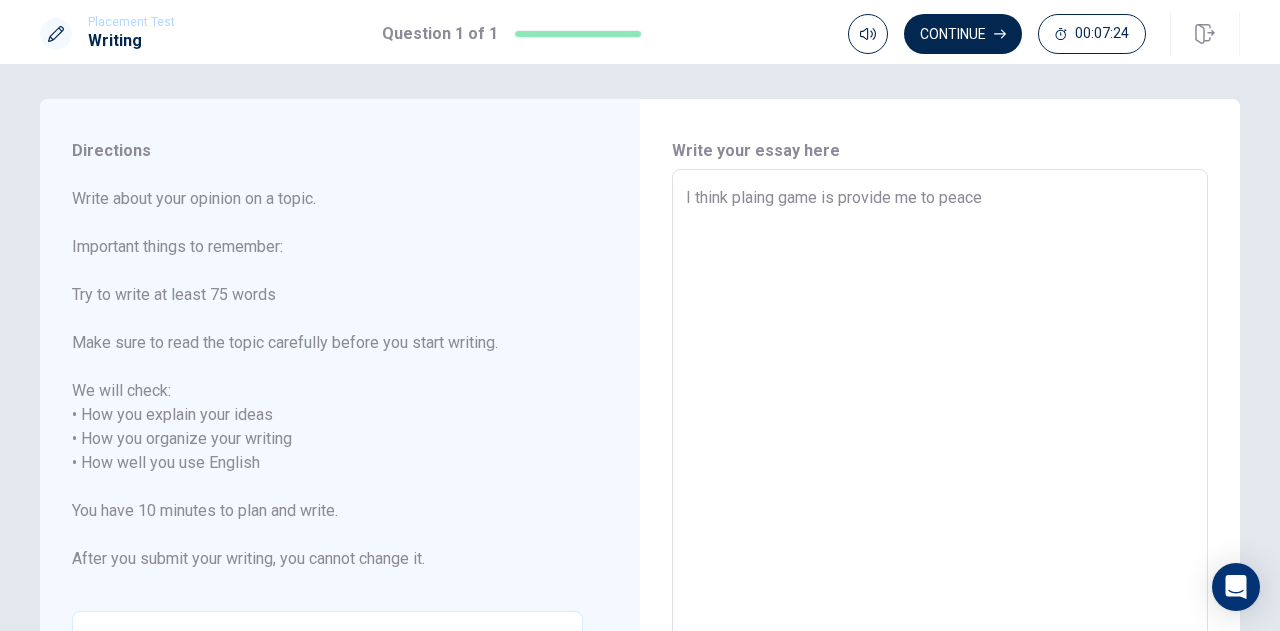 type on "x" 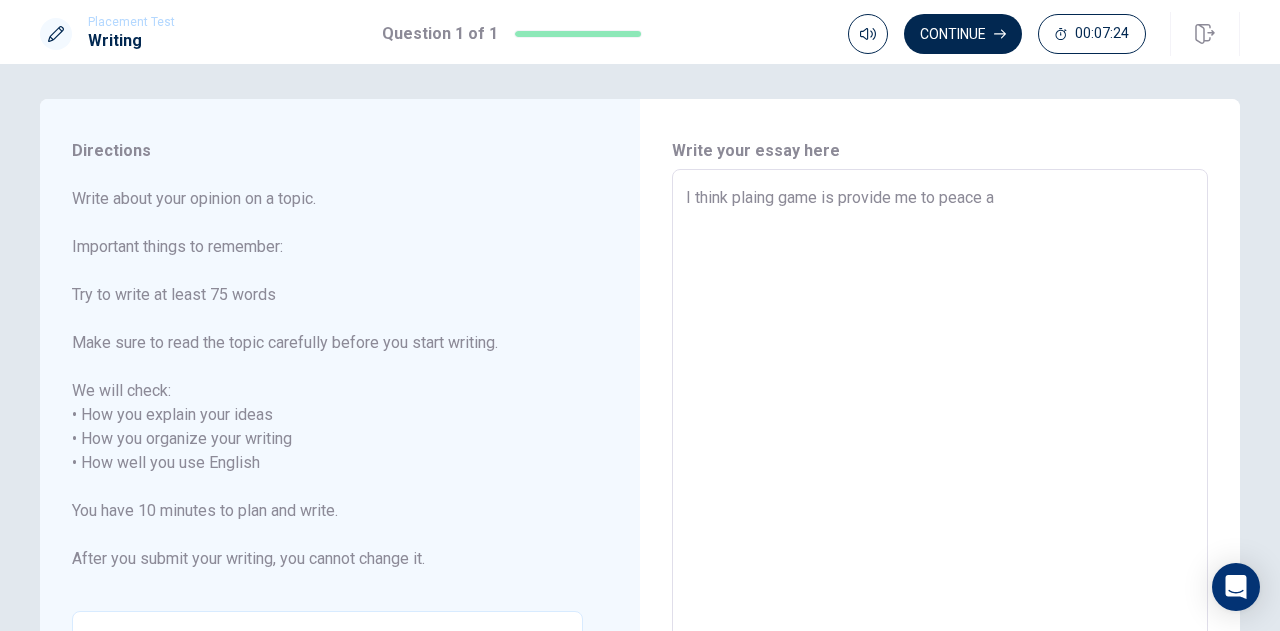 type on "x" 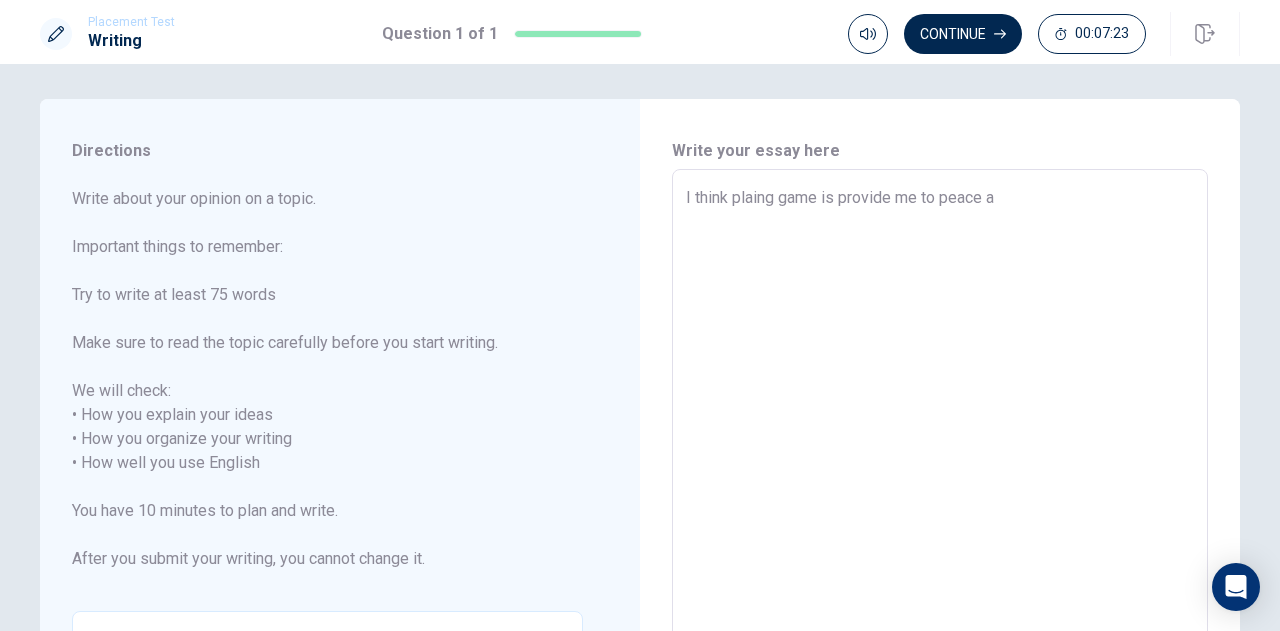 type on "I think plaing game is provide me to peace an" 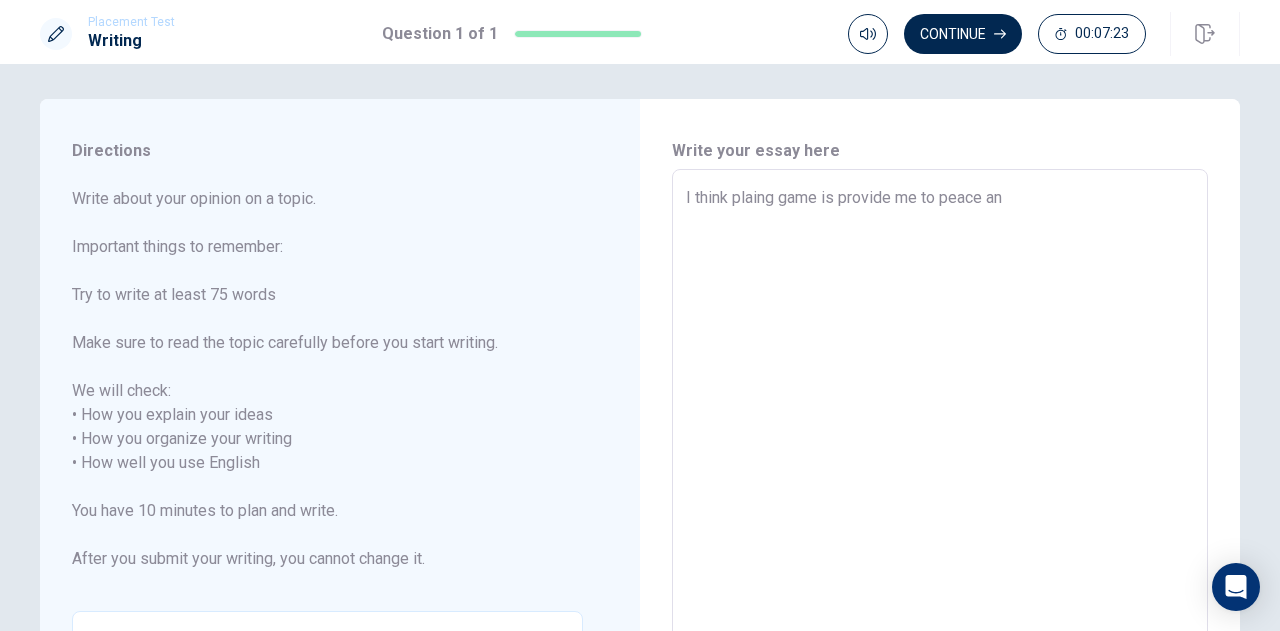 type on "x" 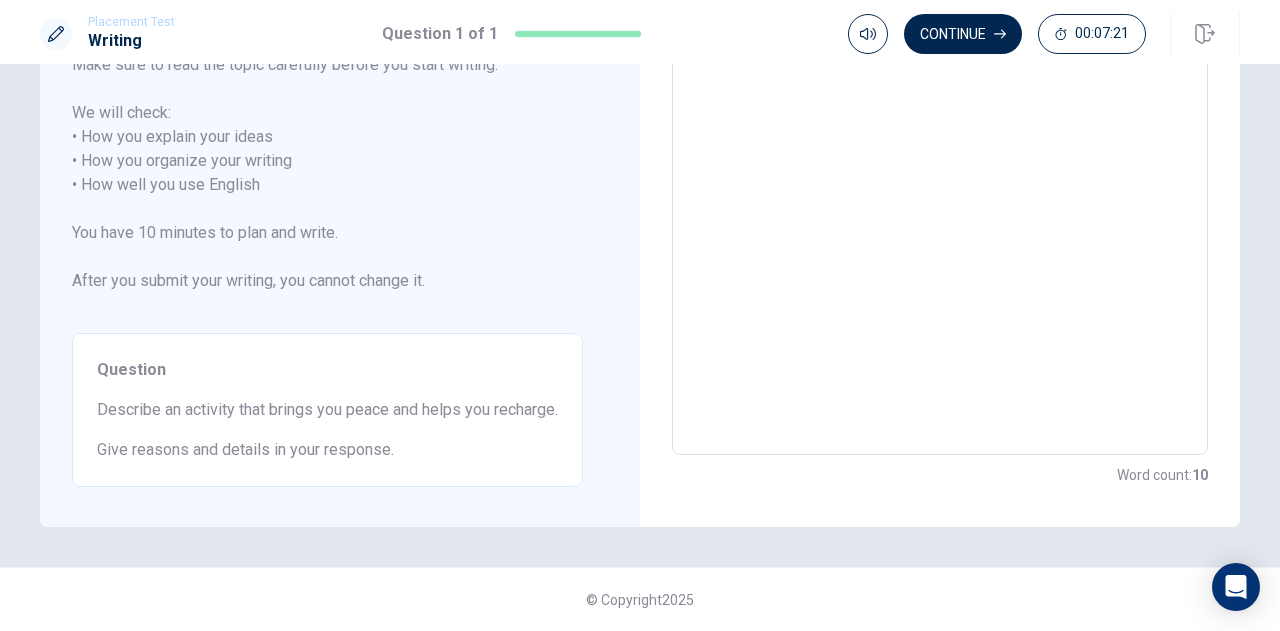 scroll, scrollTop: 0, scrollLeft: 0, axis: both 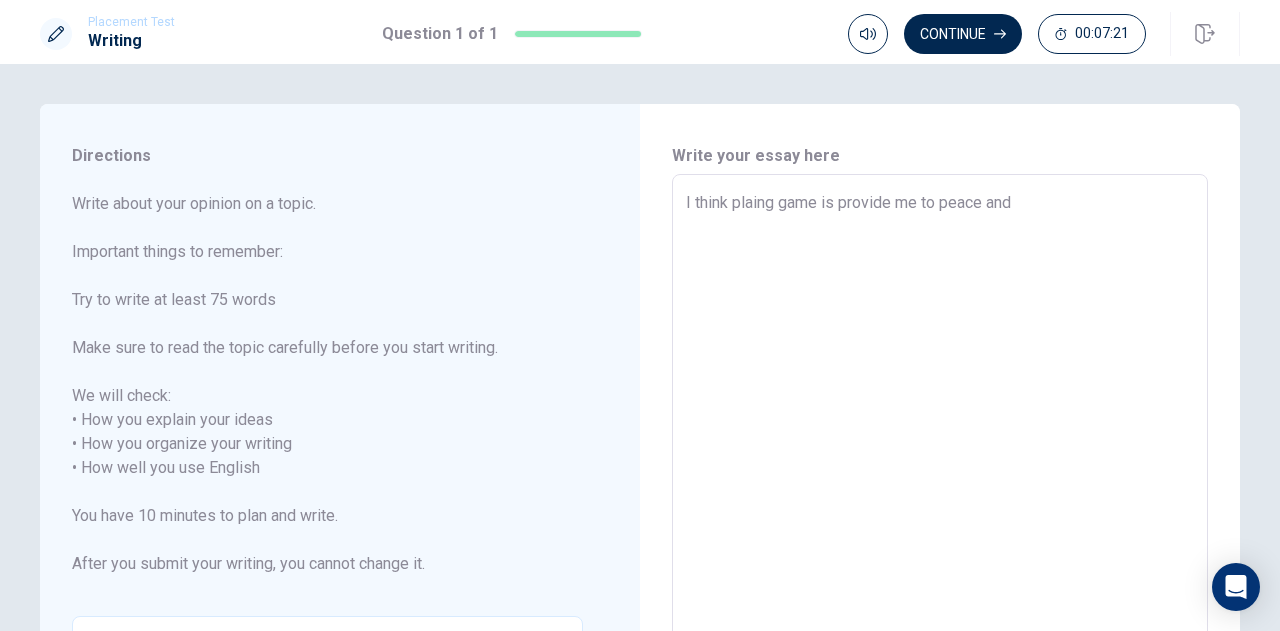 type on "x" 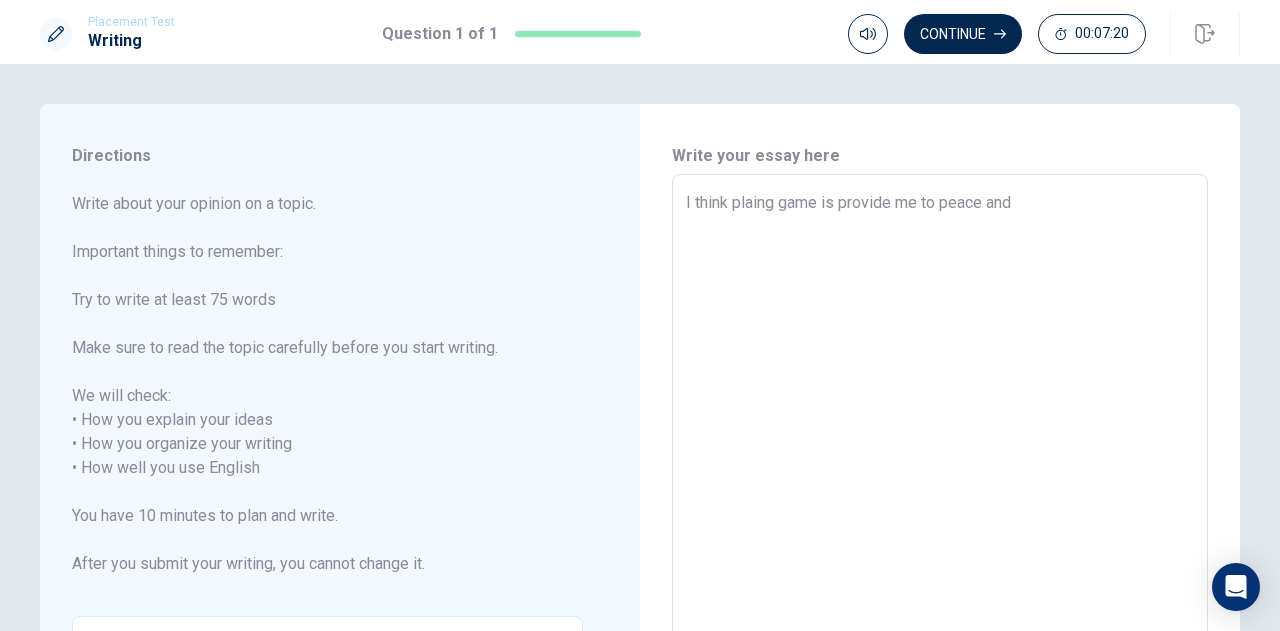 type on "I think plaing game is provide me to peace and" 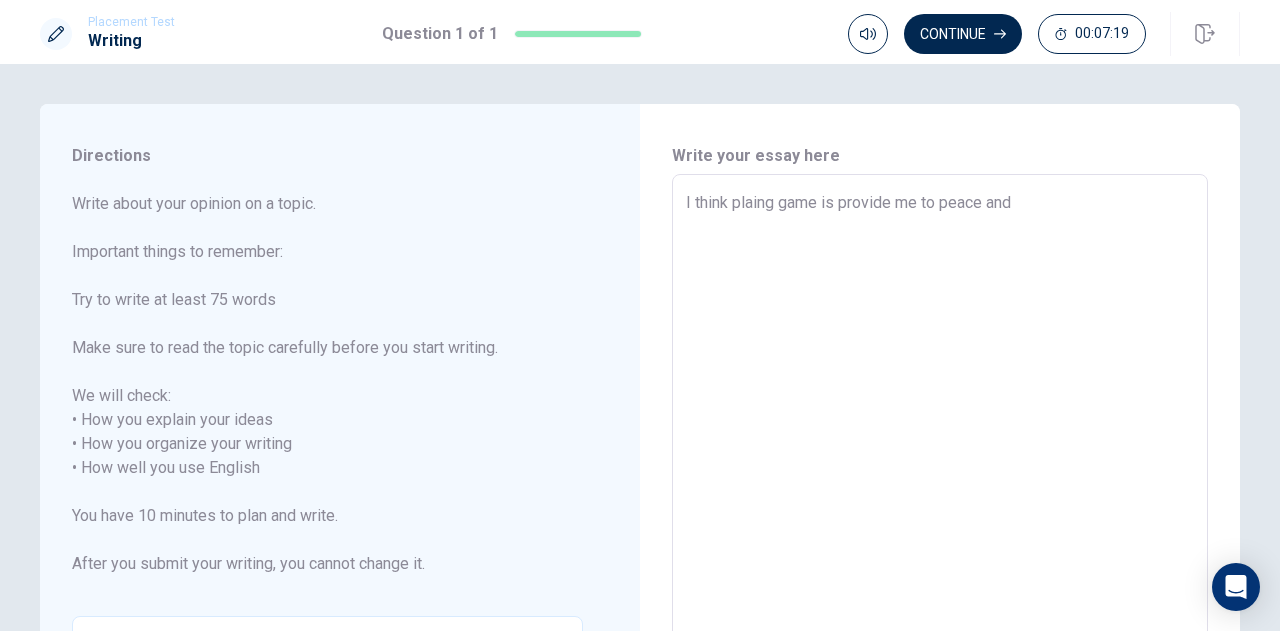 type on "I think plaing game is provide me to peace and r" 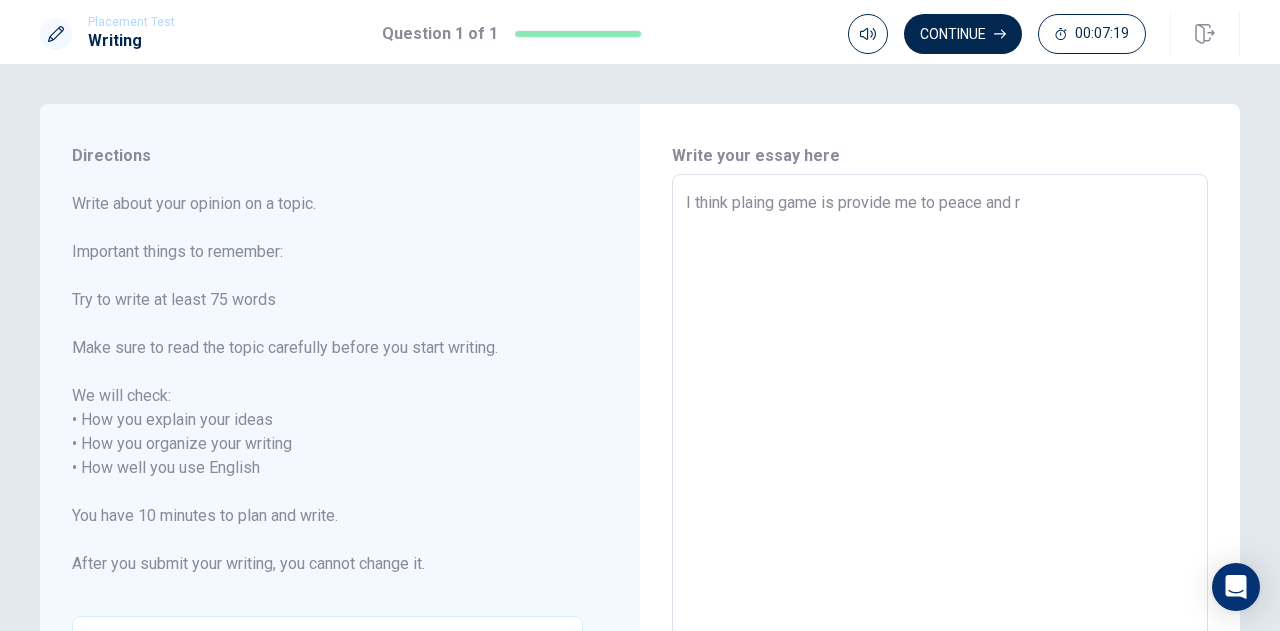 type on "x" 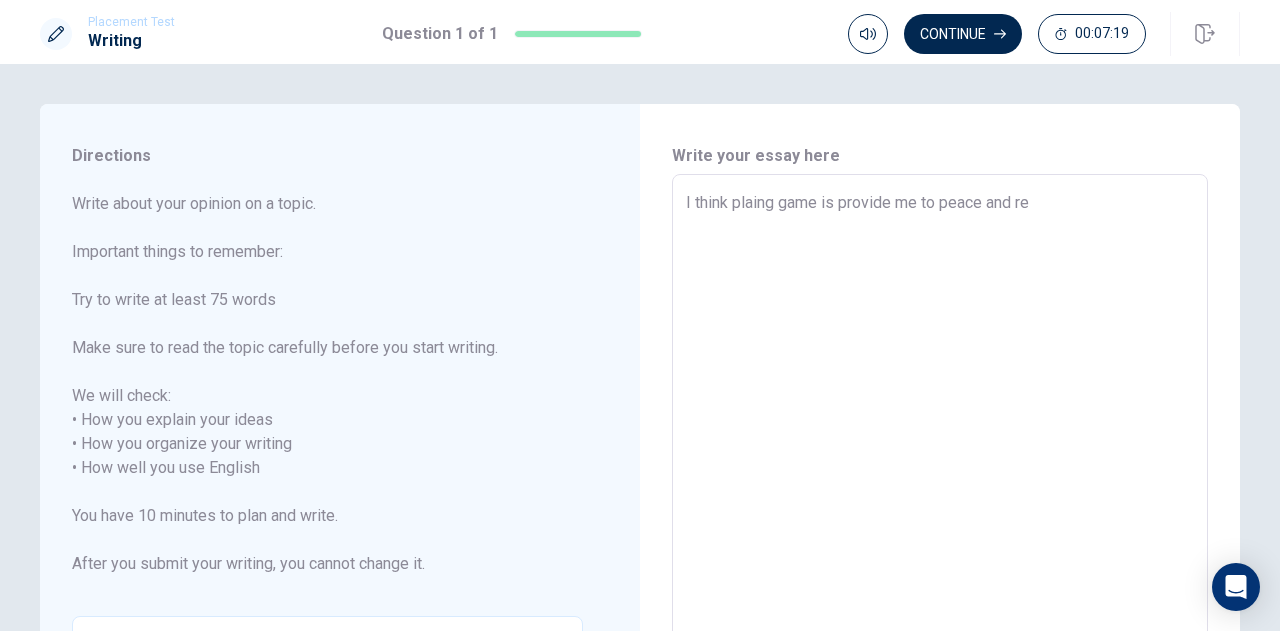 type on "x" 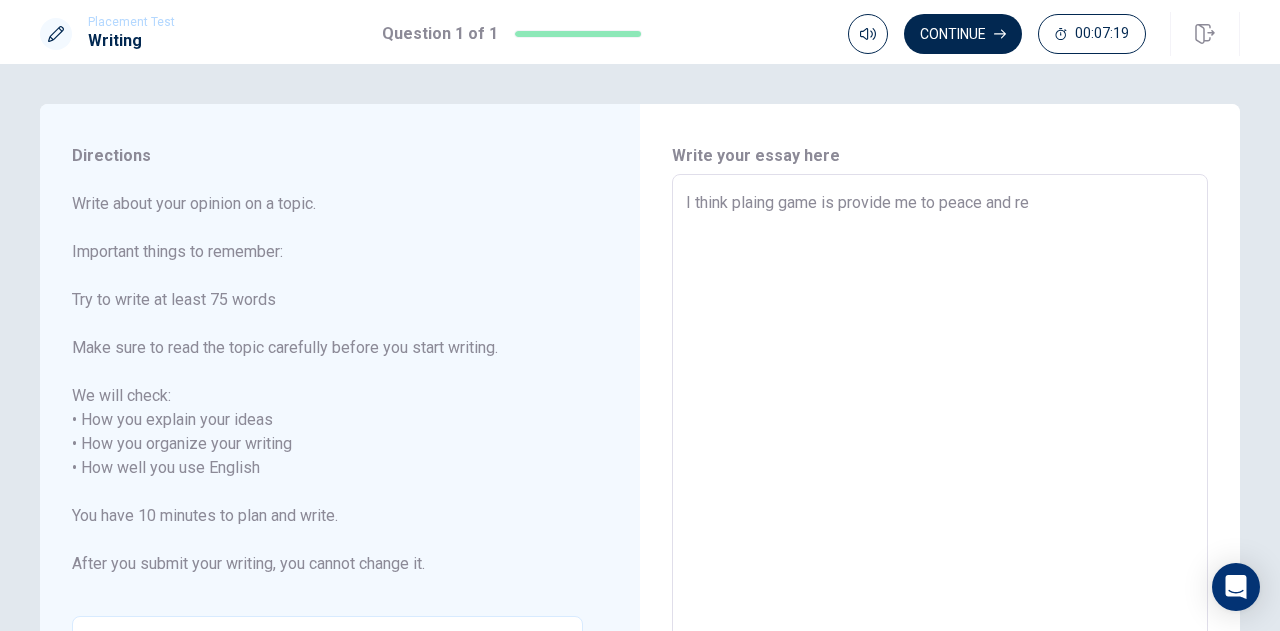 type on "I think plaing game is provide me to peace and reh" 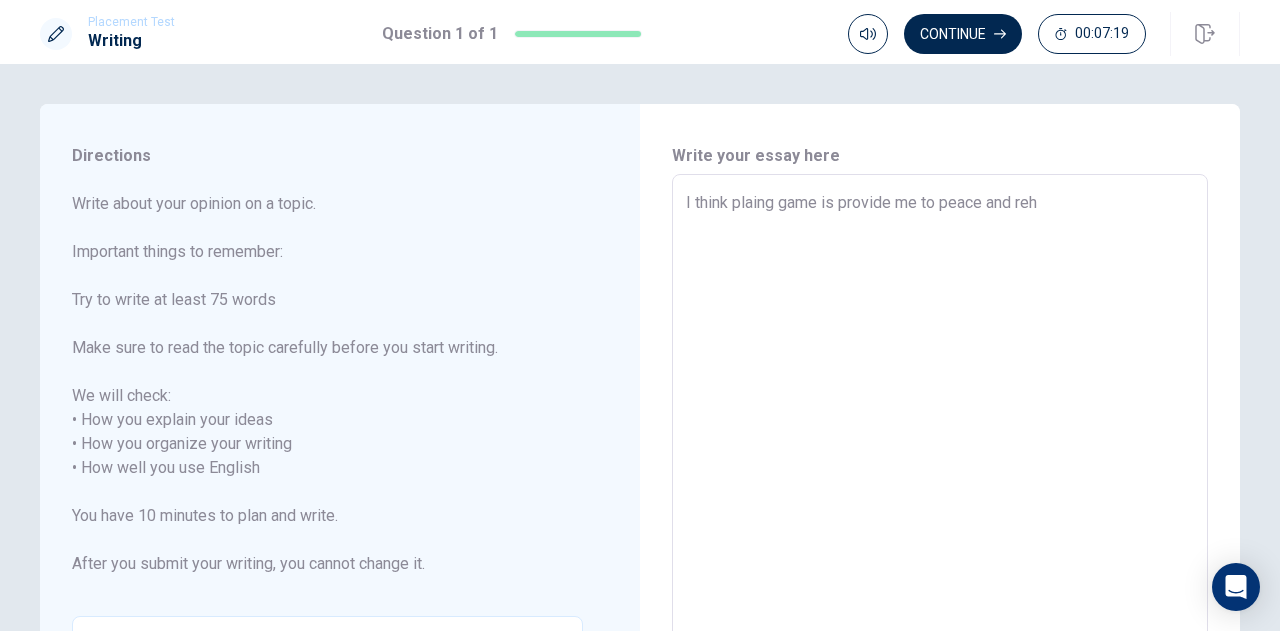type on "x" 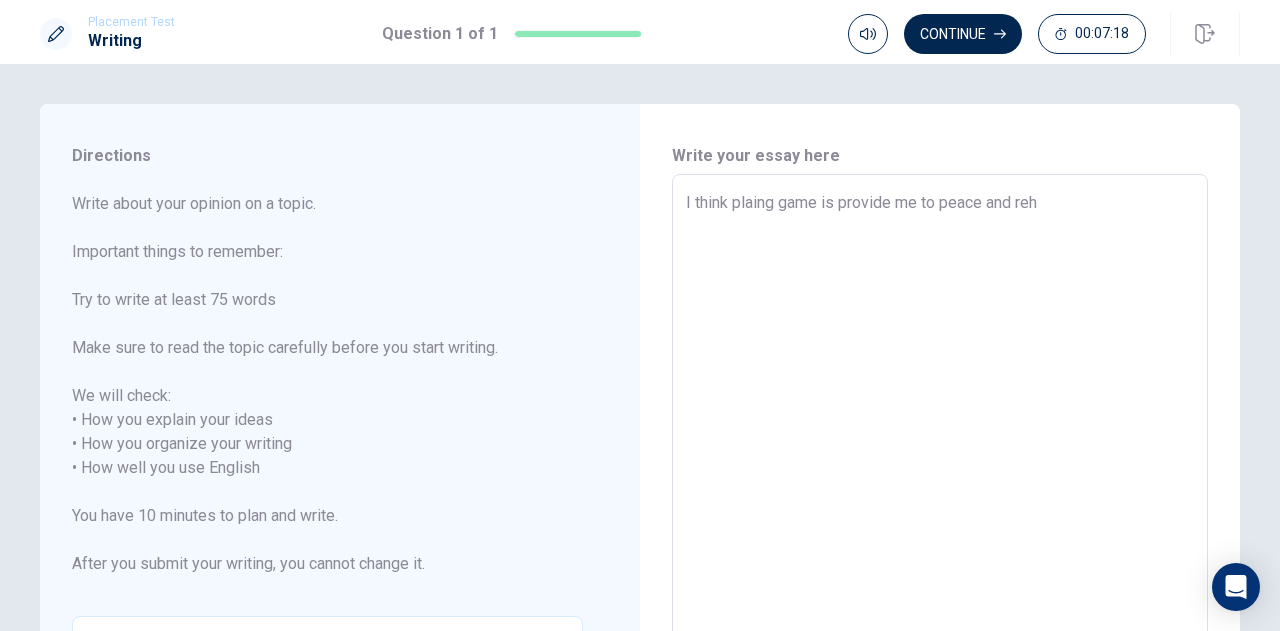 type on "I think plaing game is provide me to peace and re" 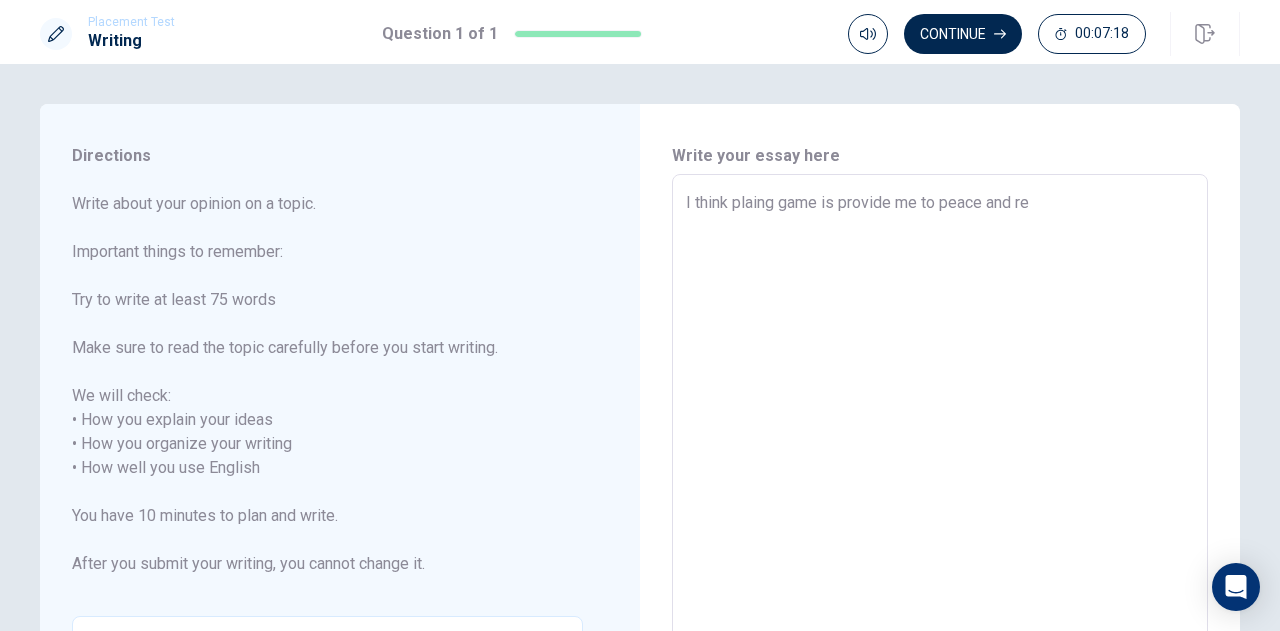 type on "x" 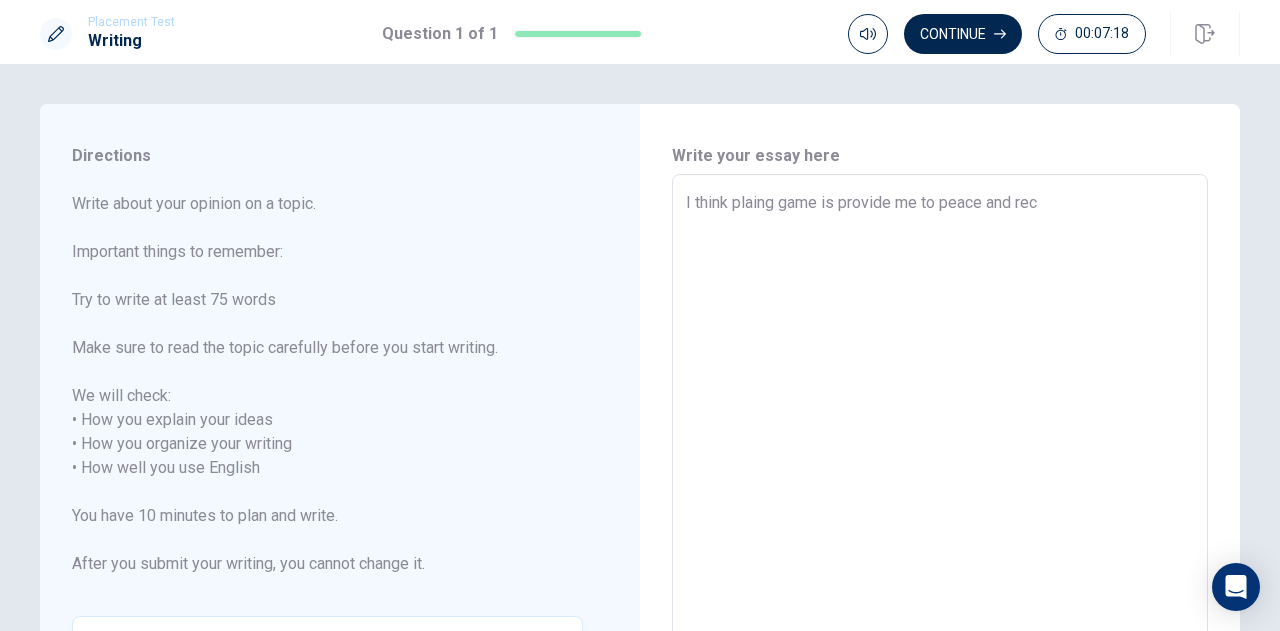 type on "x" 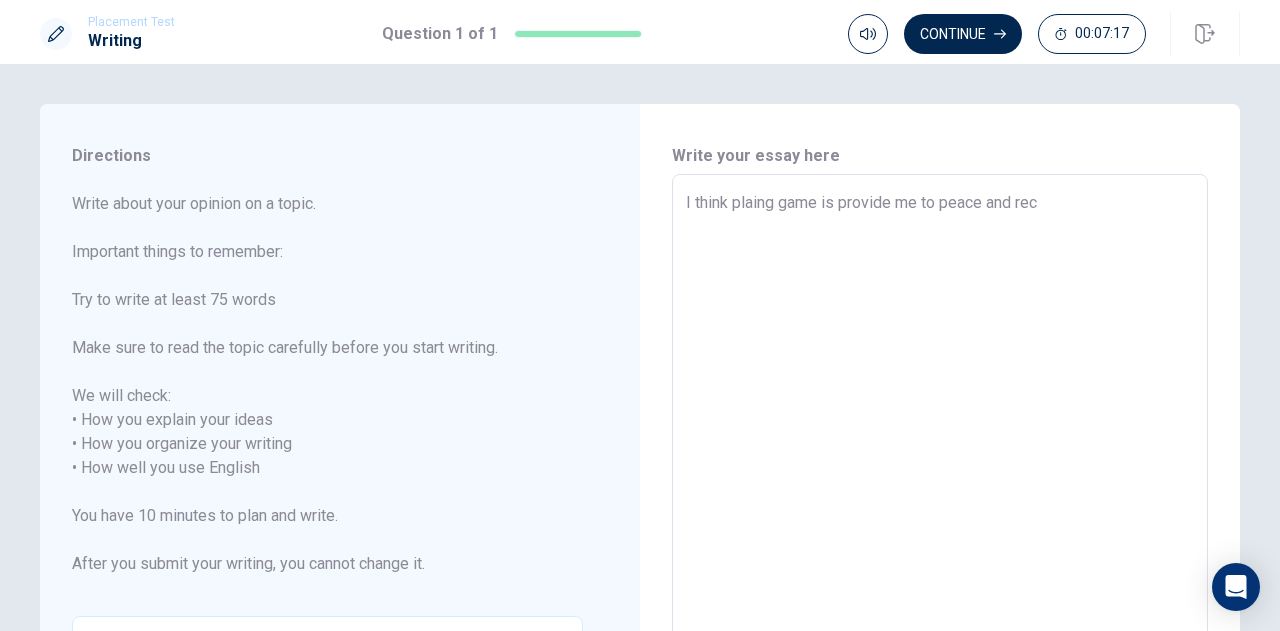 type on "I think plaing game is provide me to peace and [PERSON_NAME]" 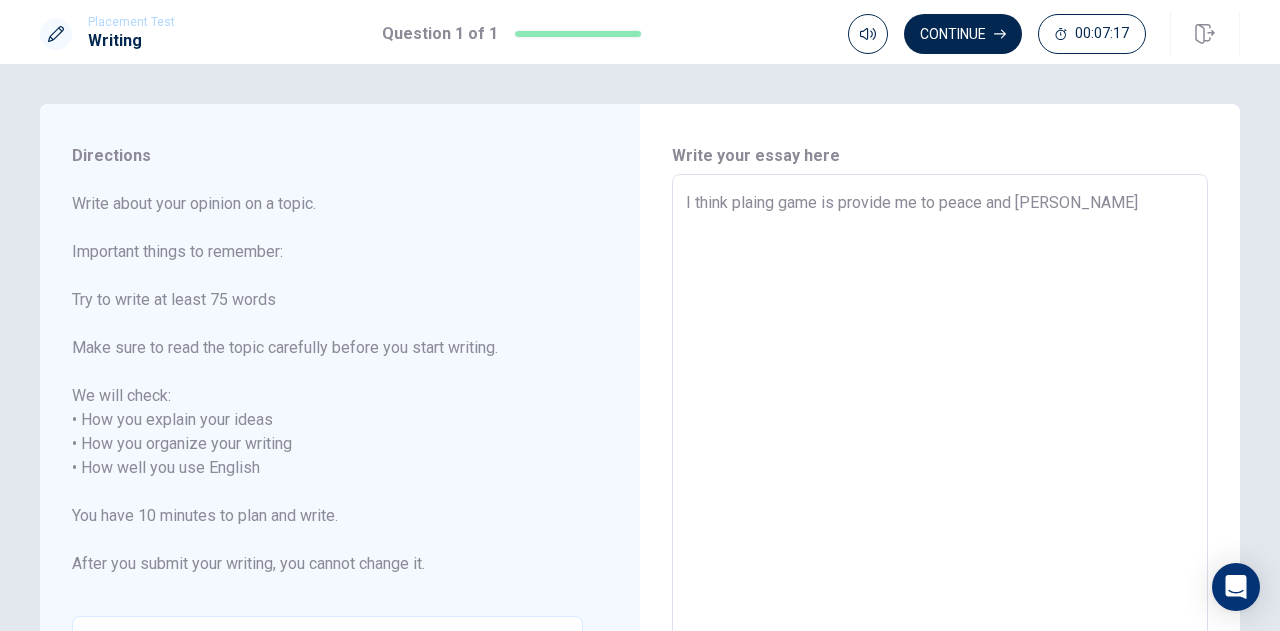 type on "x" 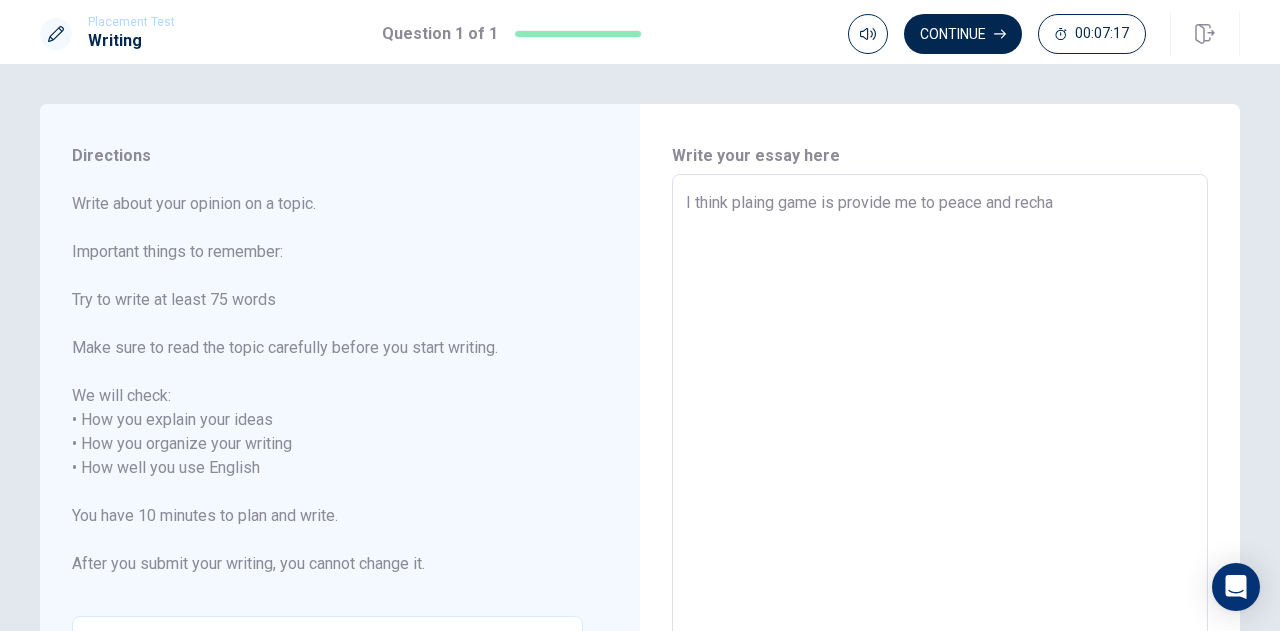 type on "x" 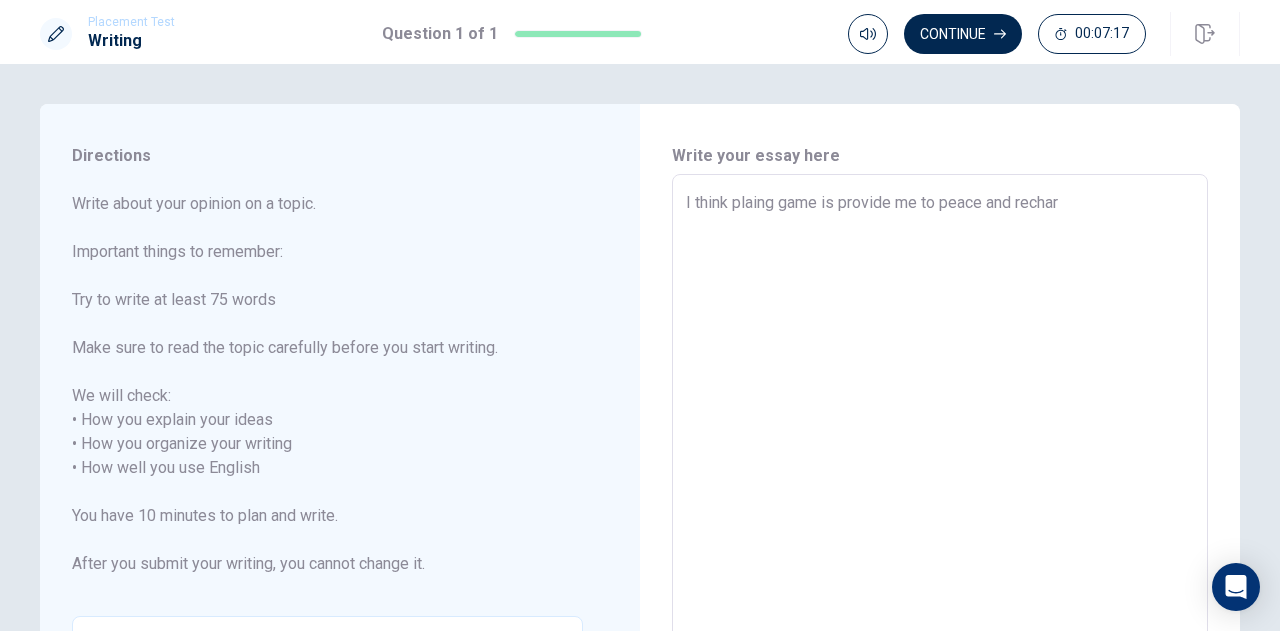 type on "x" 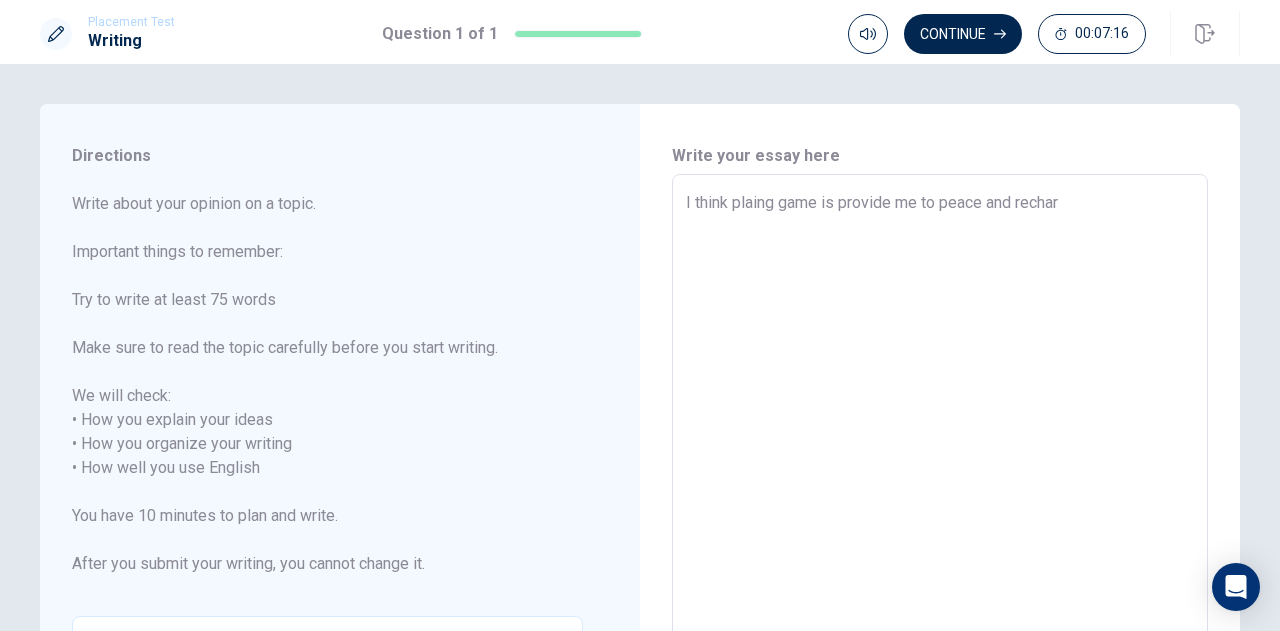 type on "I think plaing game is provide me to peace and recharg" 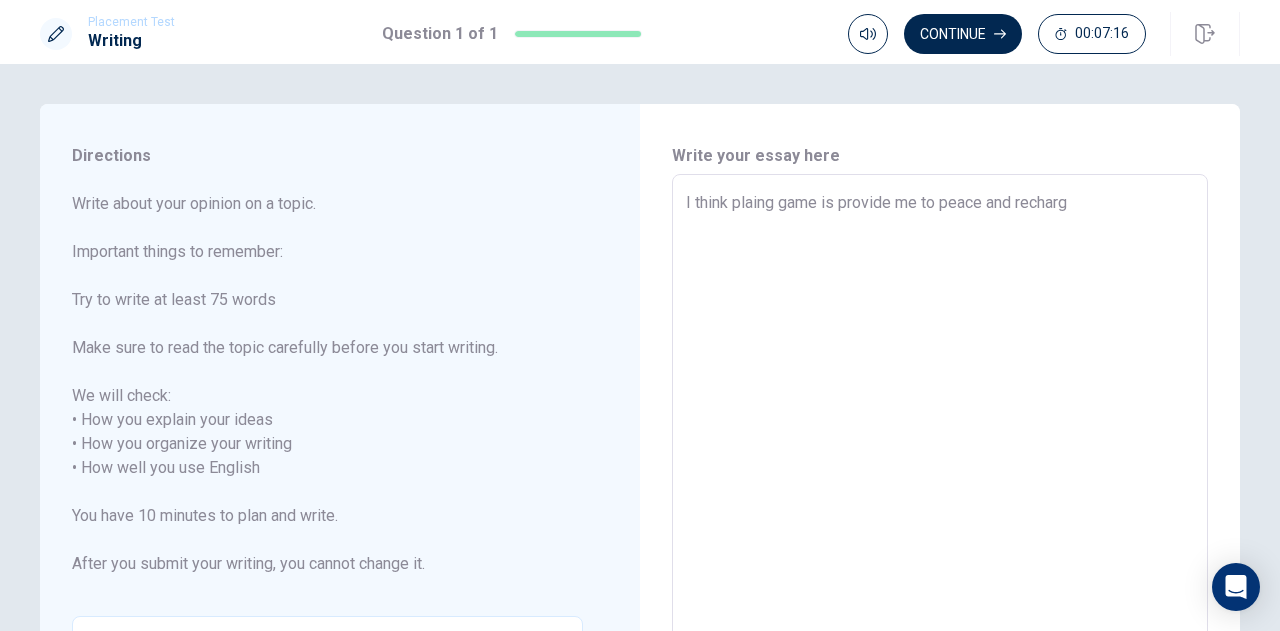 type on "x" 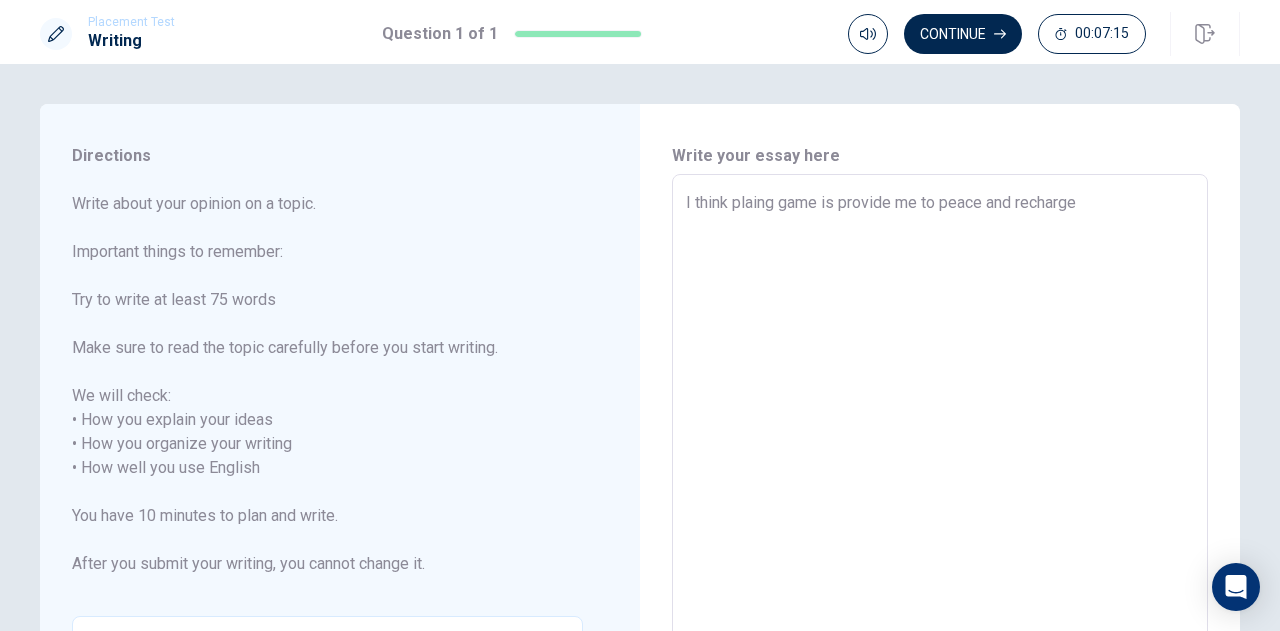 type on "x" 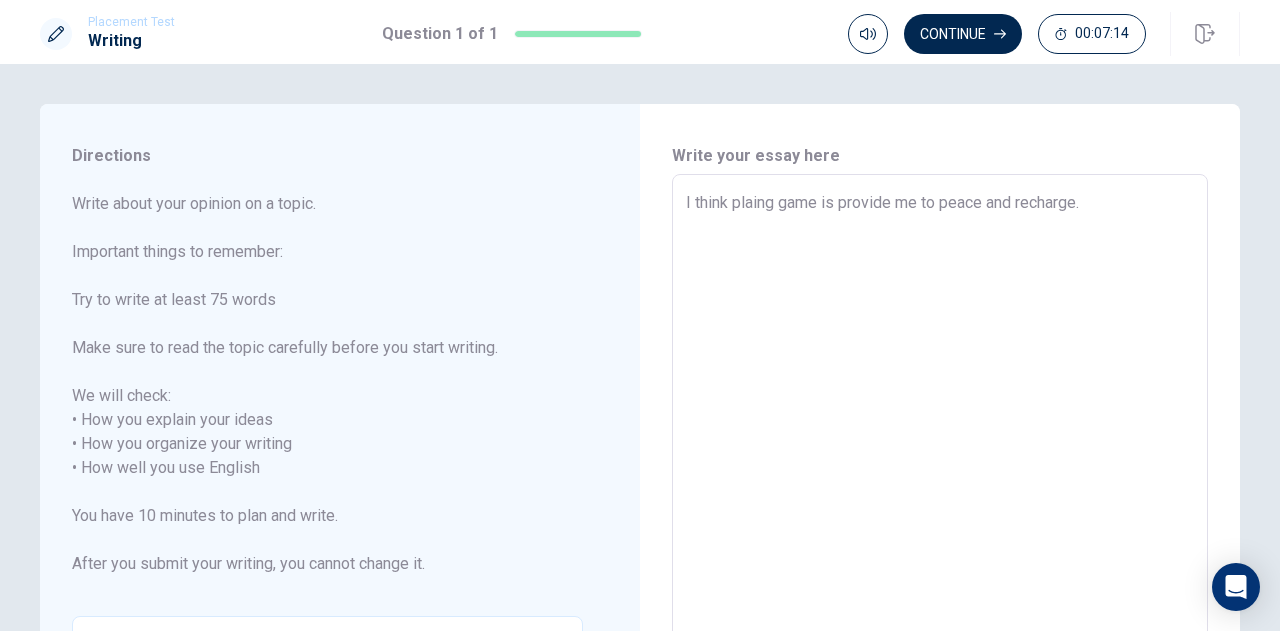 type on "x" 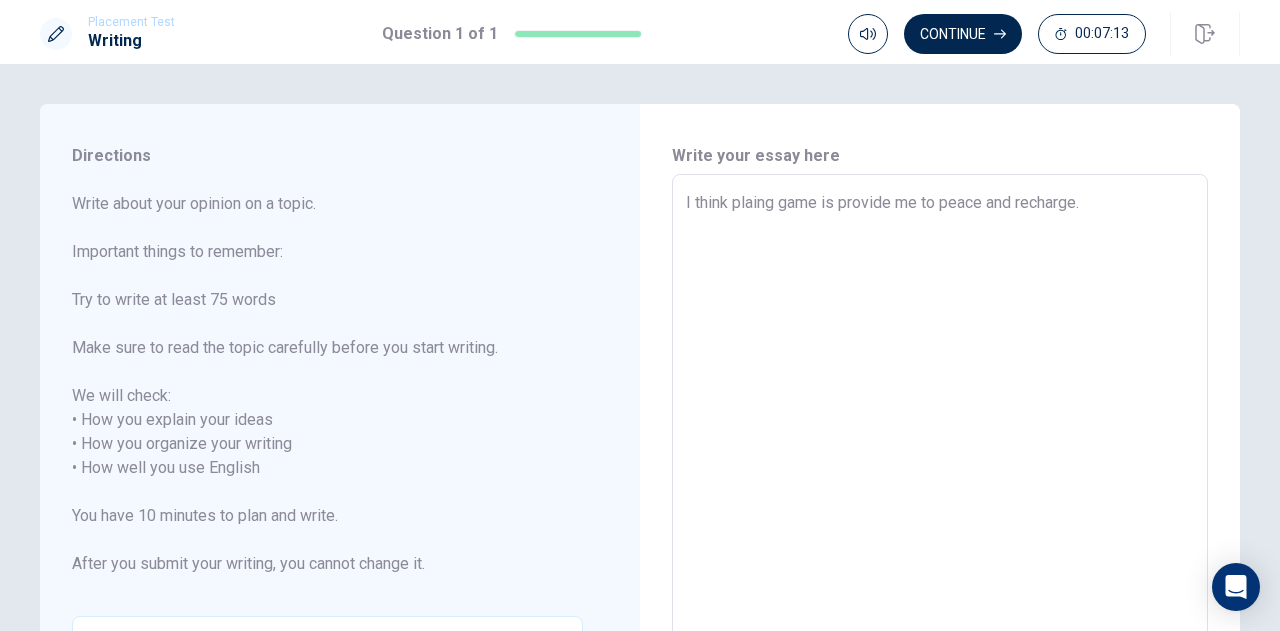 type on "I think plaing game is provide me to peace and recharge." 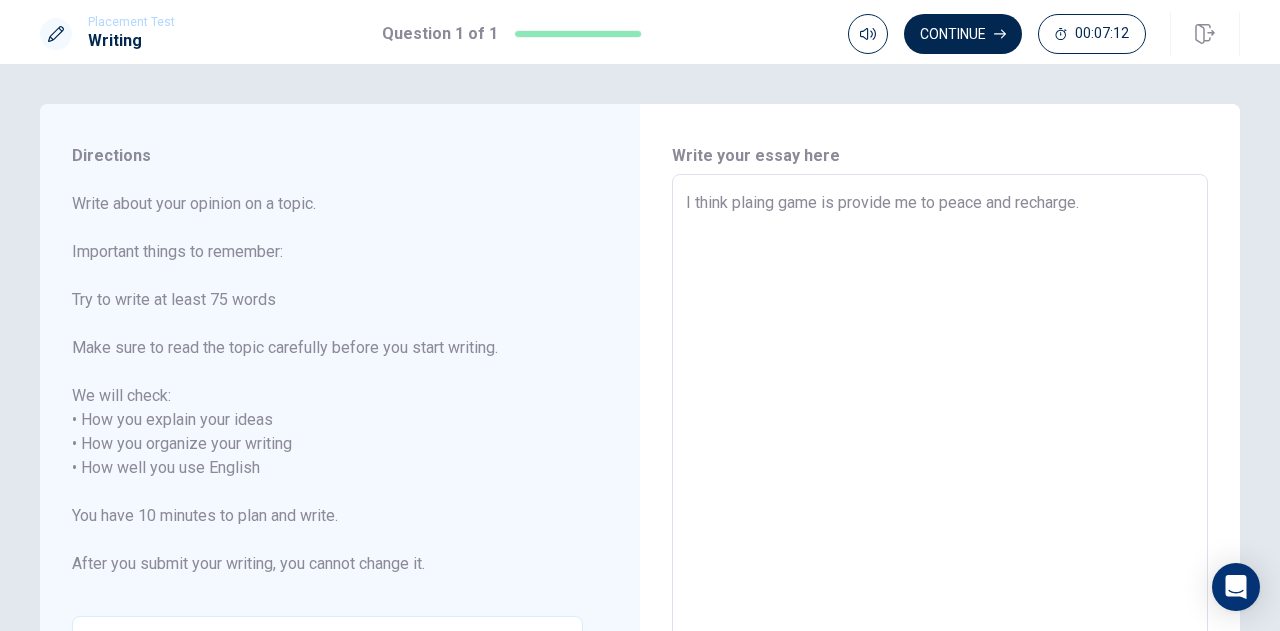 type on "I think plaing game is provide me to peace and recharge.
B" 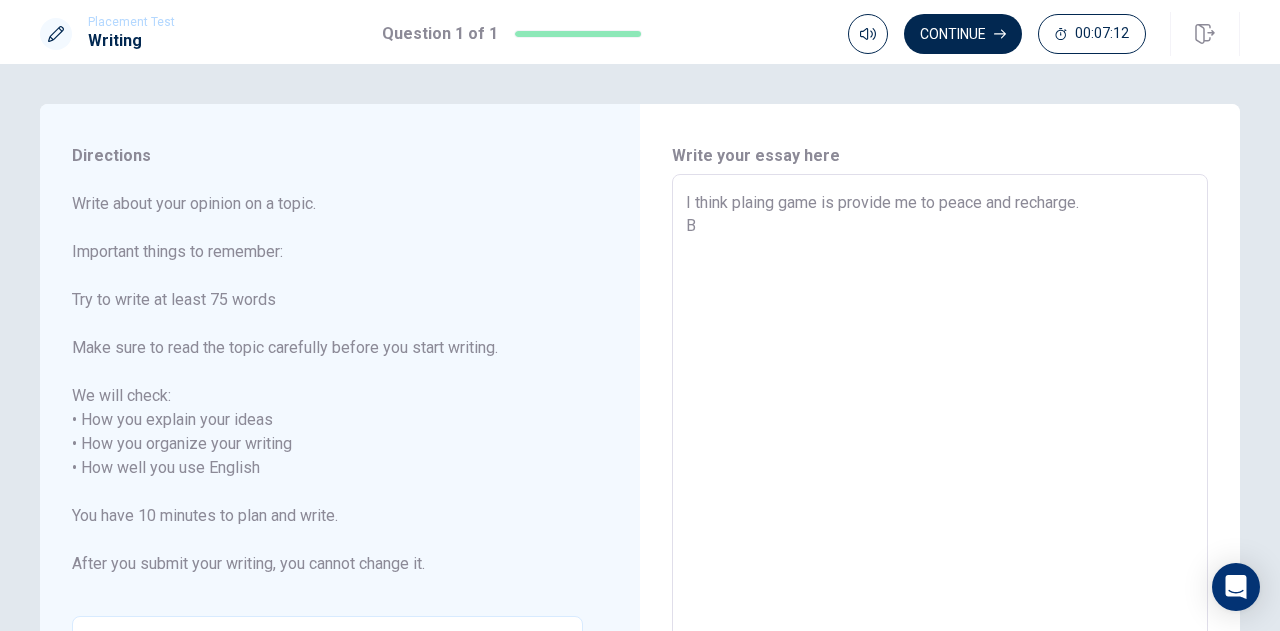 type on "x" 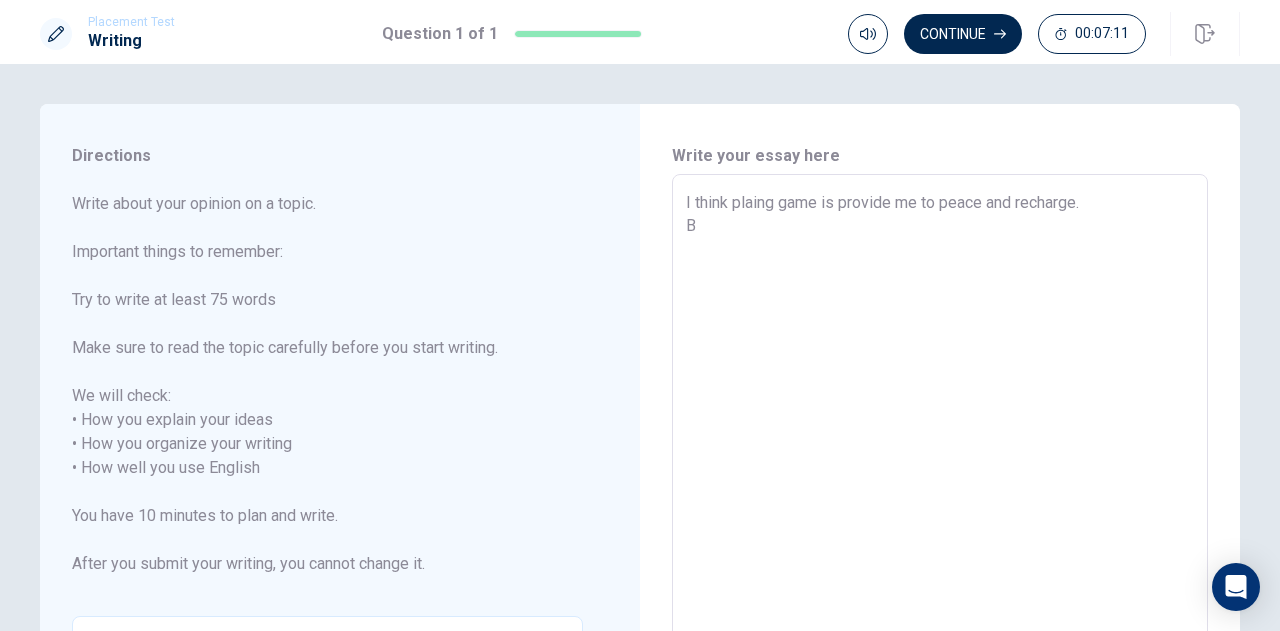 type on "I think plaing game is provide me to peace and recharge.
Be" 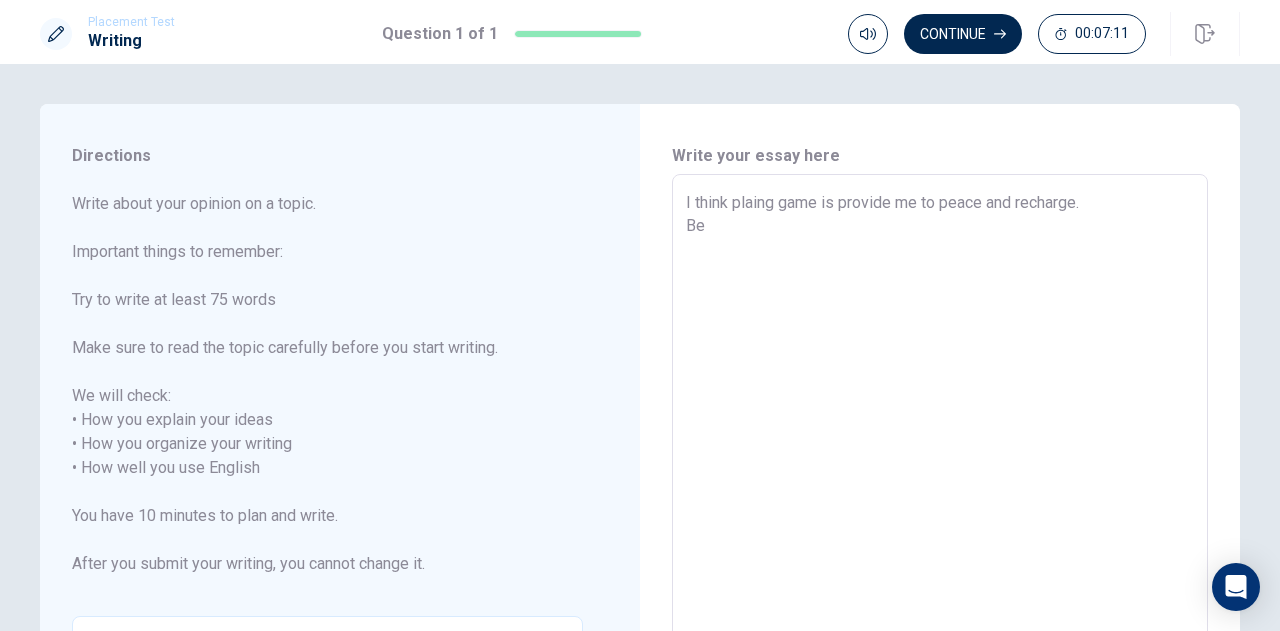 type on "x" 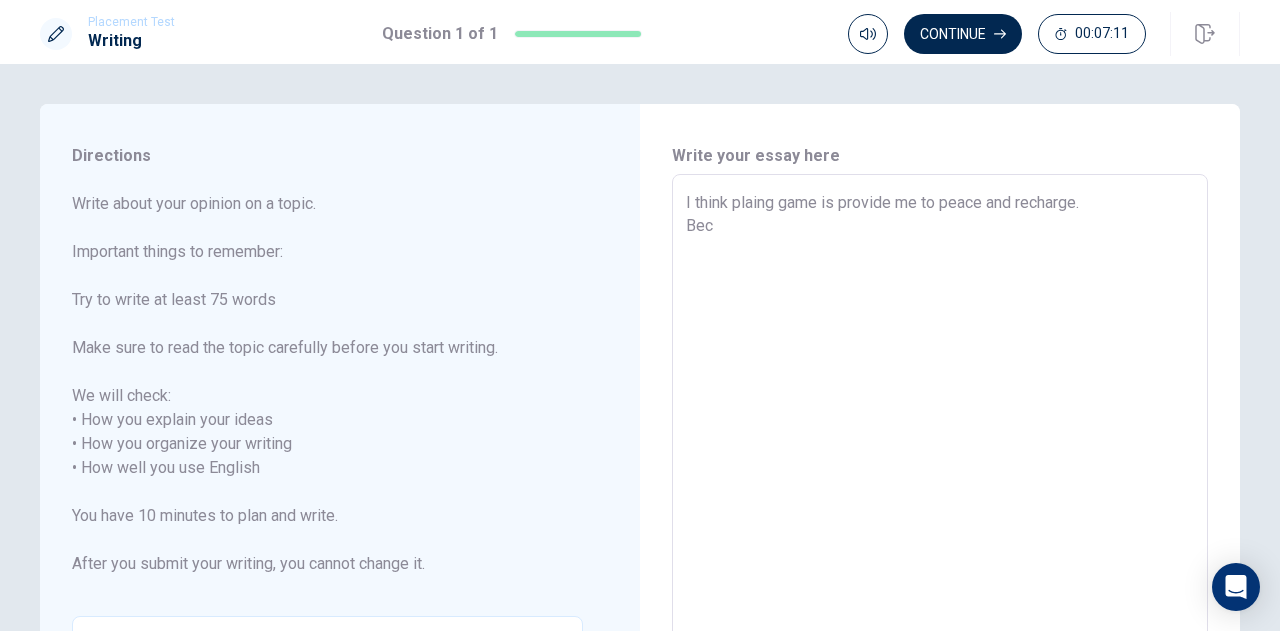 type on "x" 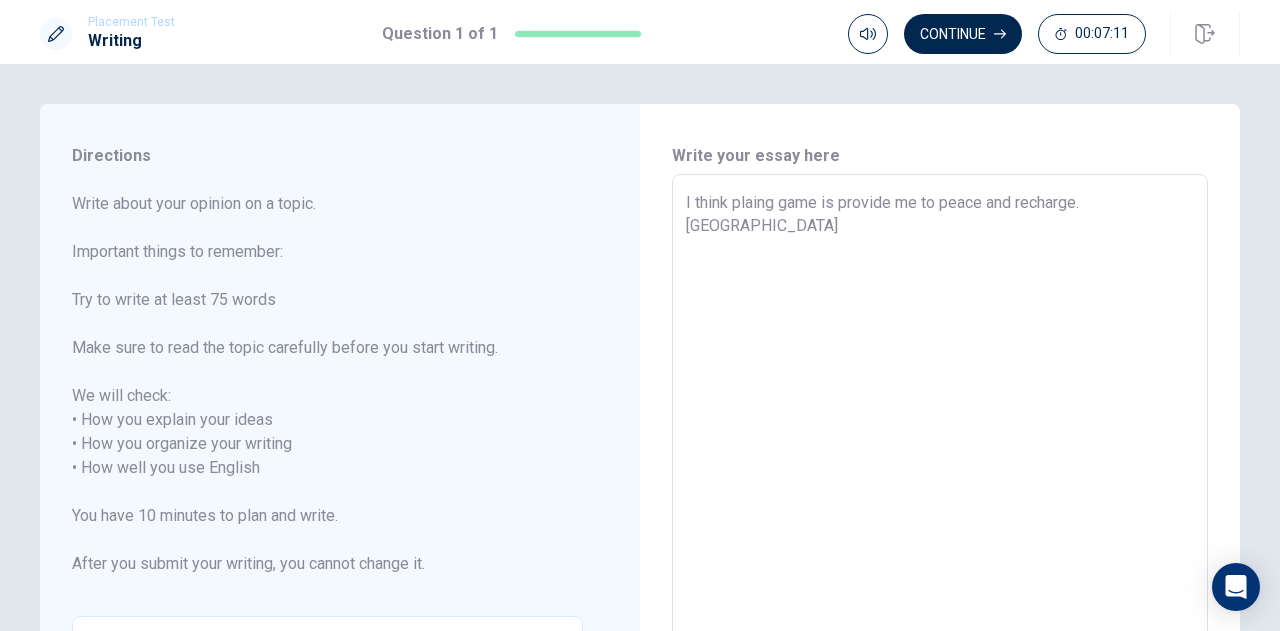 type on "x" 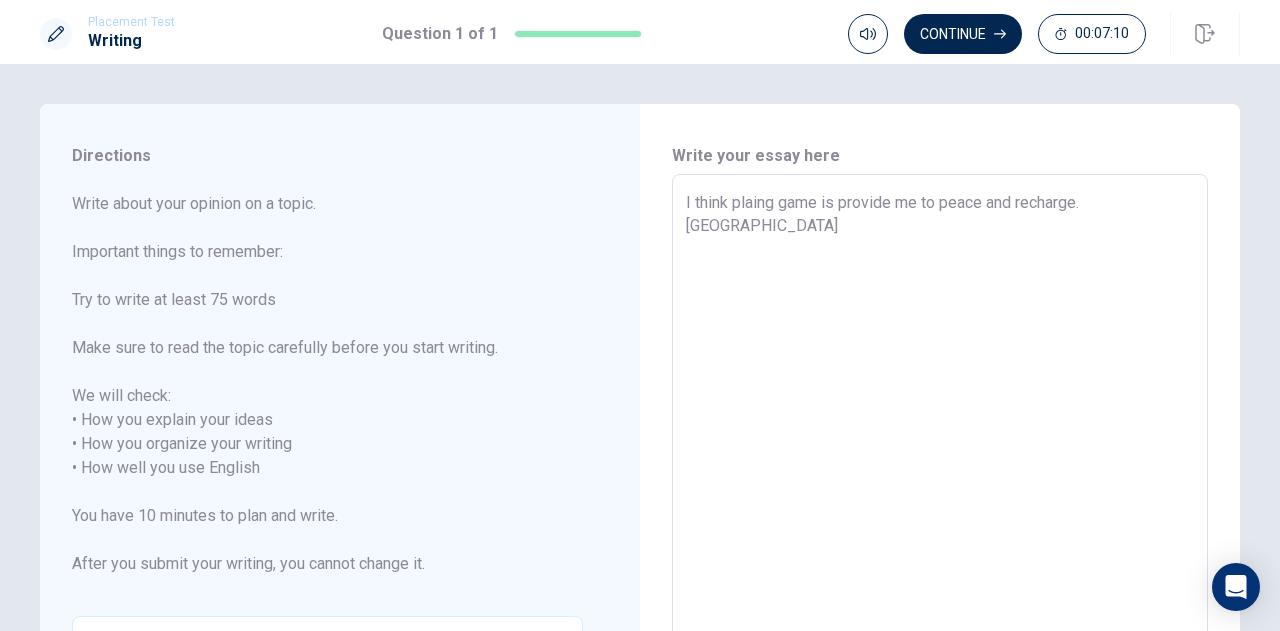 type on "I think plaing game is provide me to peace and recharge.
[GEOGRAPHIC_DATA]" 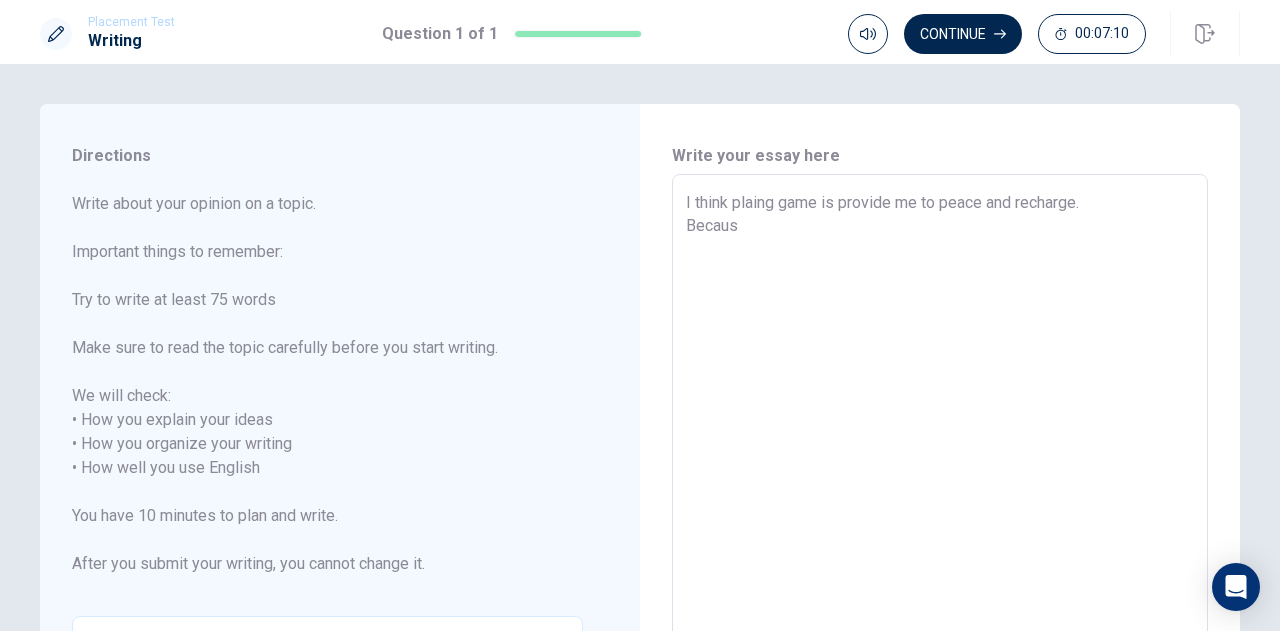 type on "x" 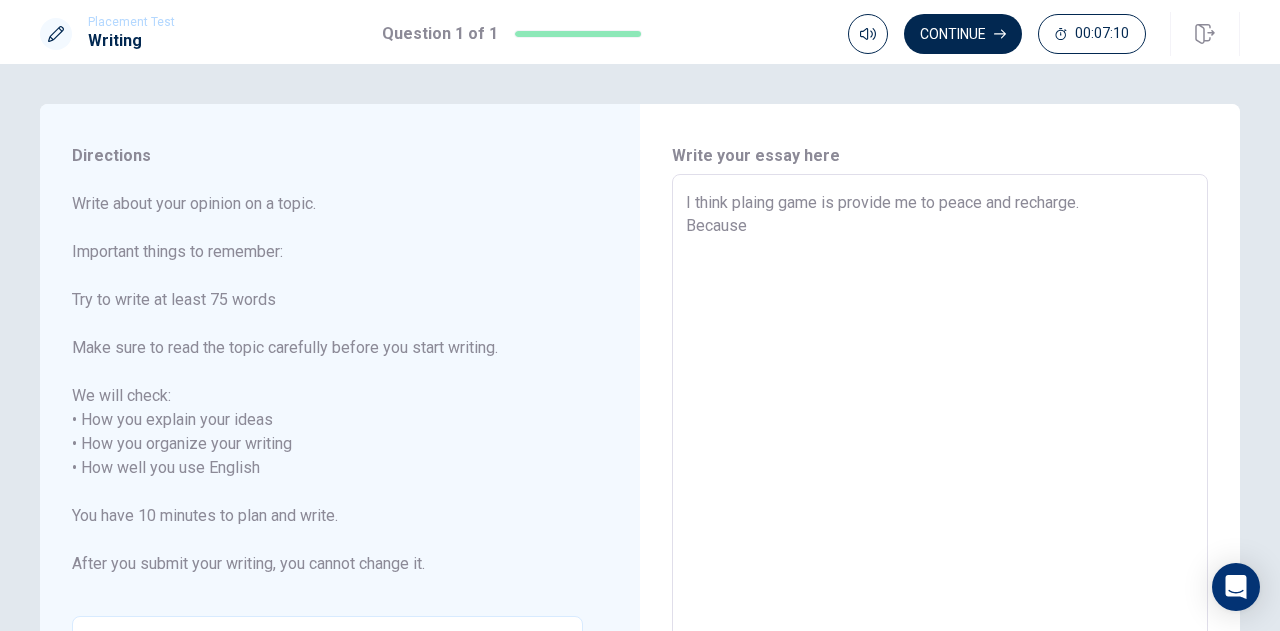 type on "x" 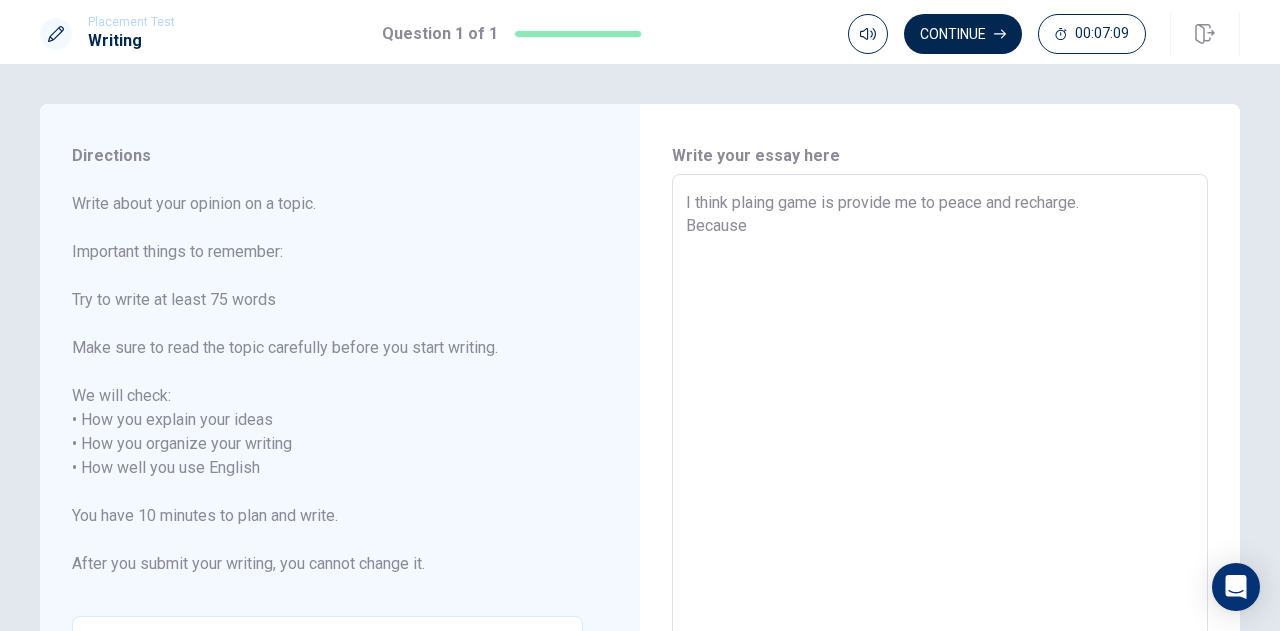 type on "x" 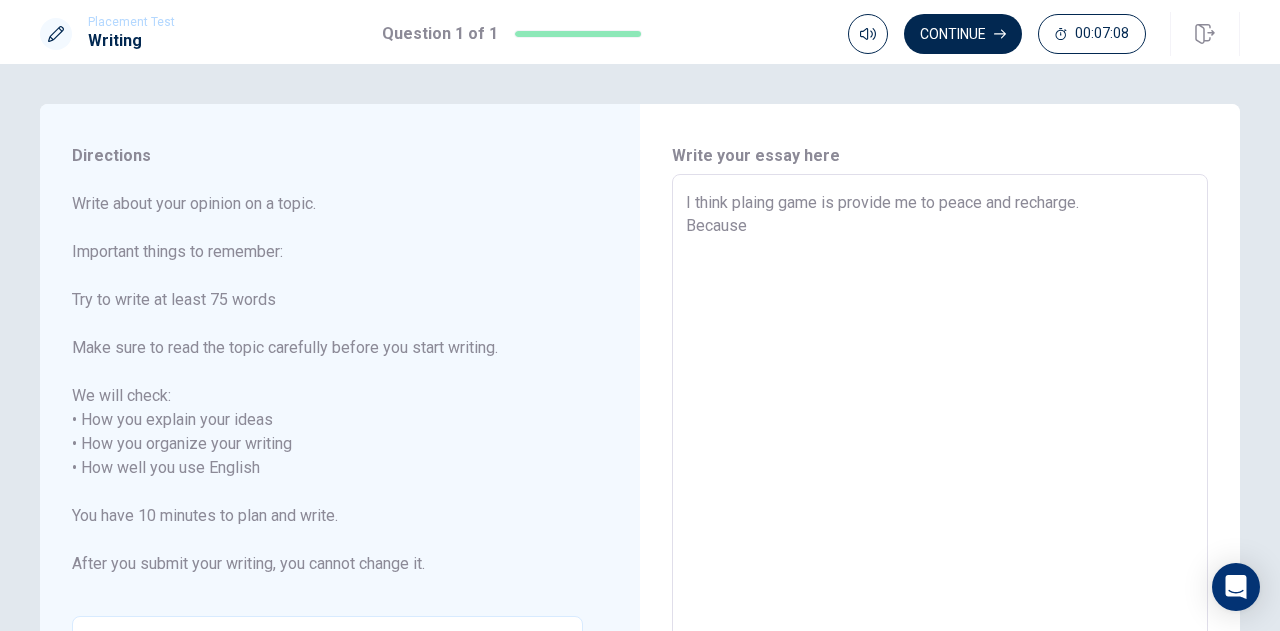 type on "I think plaing game is provide me to peace and recharge.
Because i" 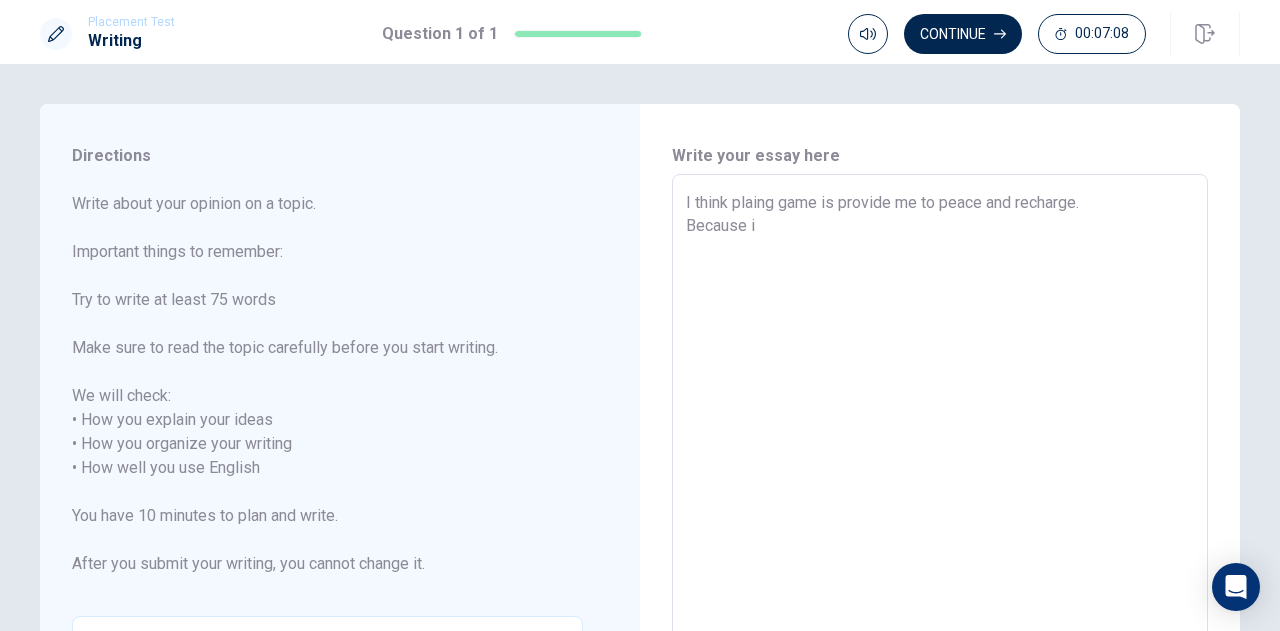 type on "x" 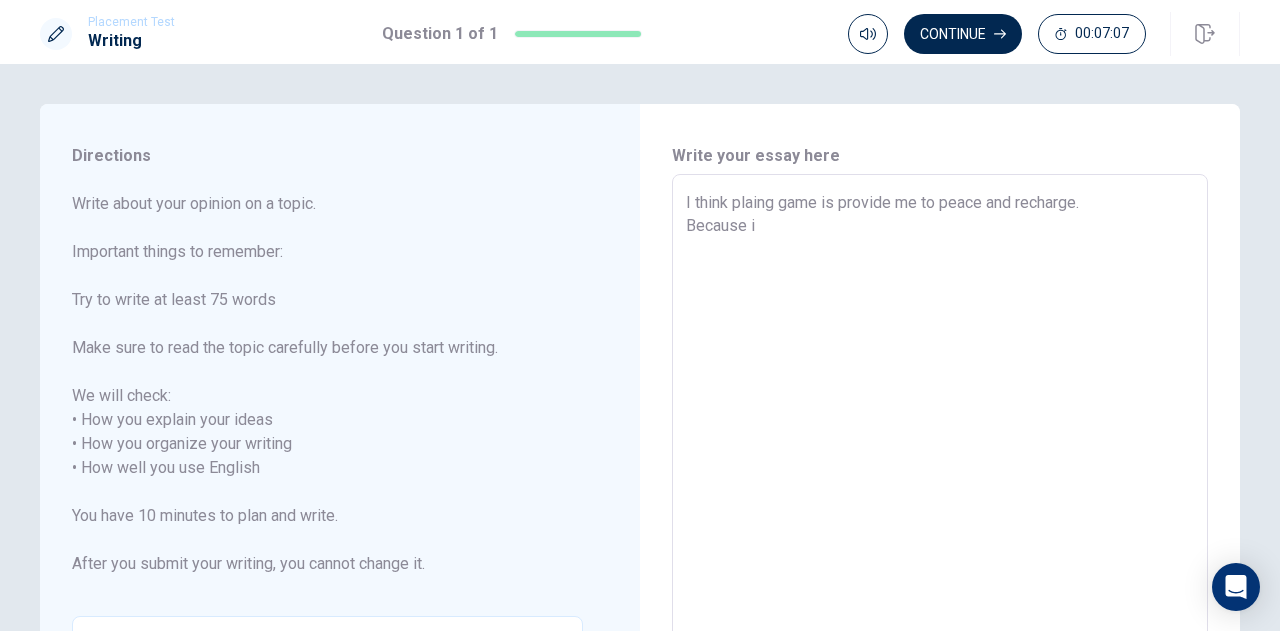 type on "I think plaing game is provide me to peace and recharge.
Because" 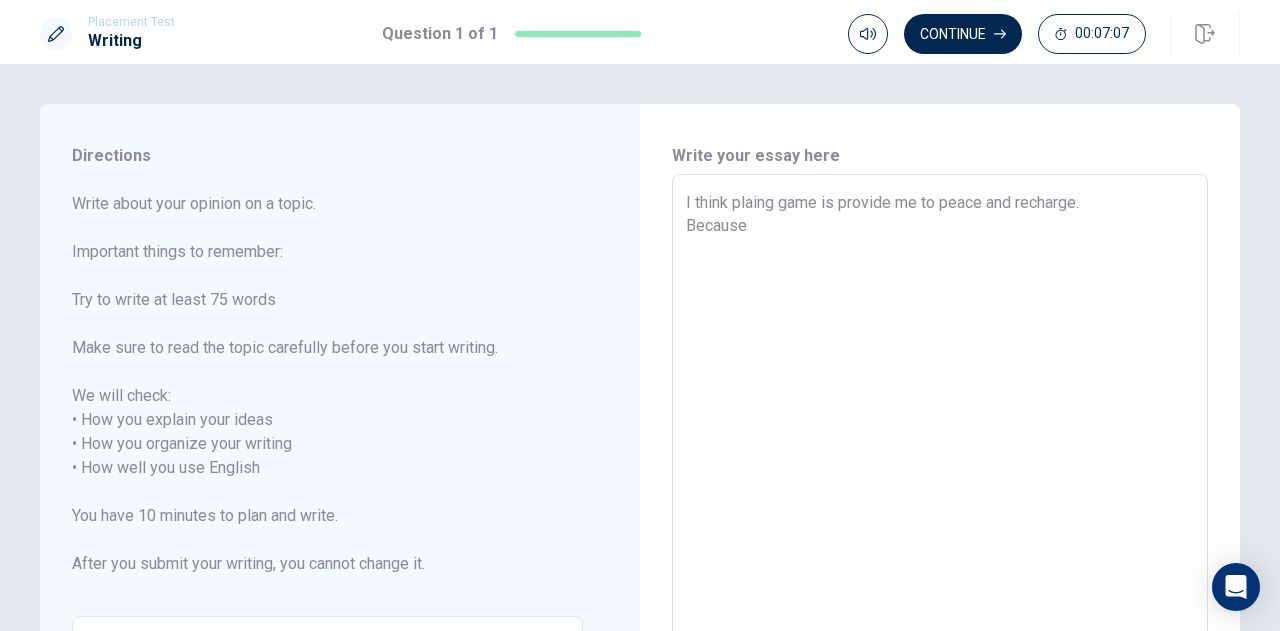 type on "x" 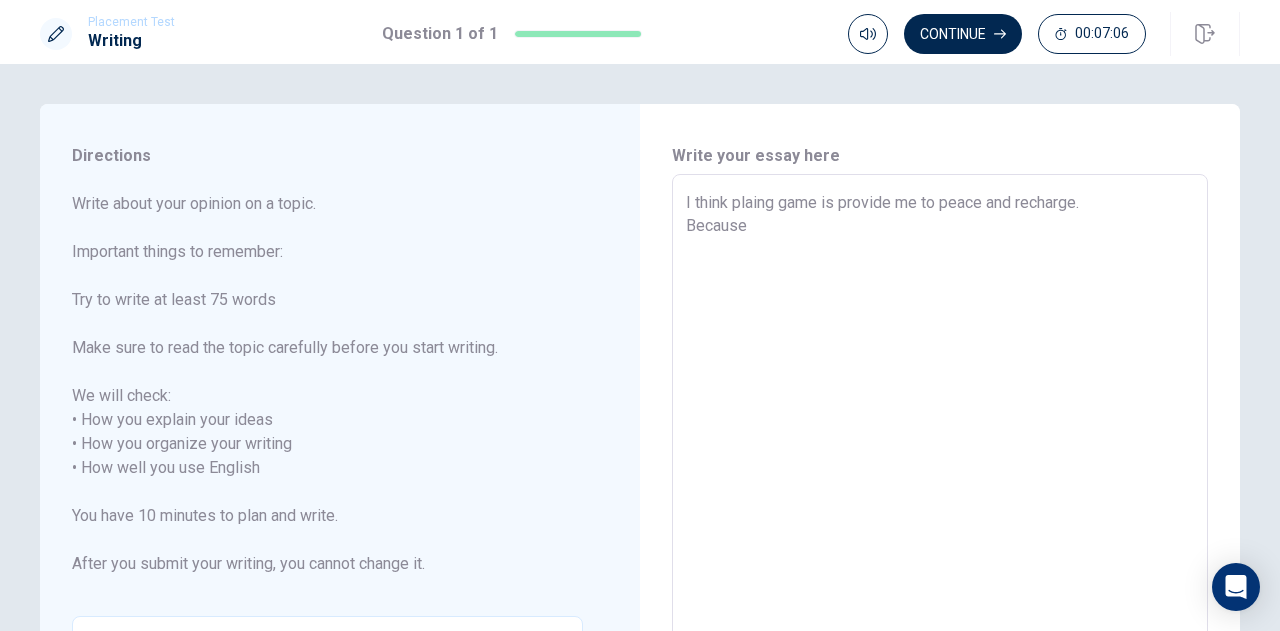 type on "I think plaing game is provide me to peace and recharge.
Because M" 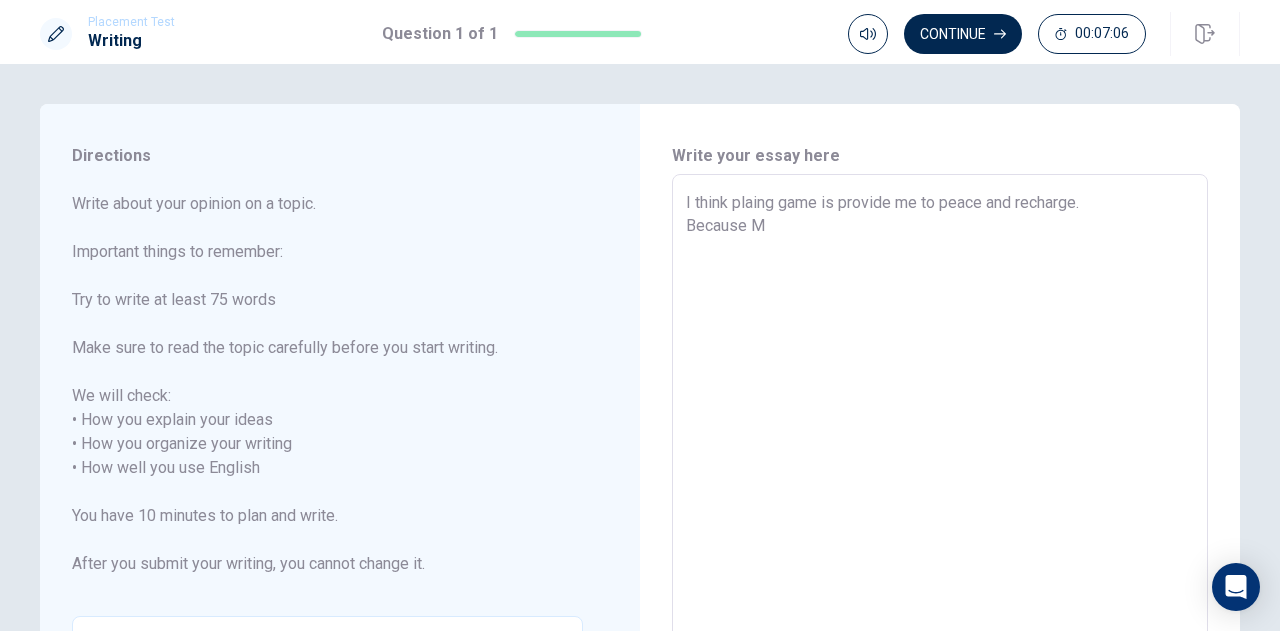 type on "x" 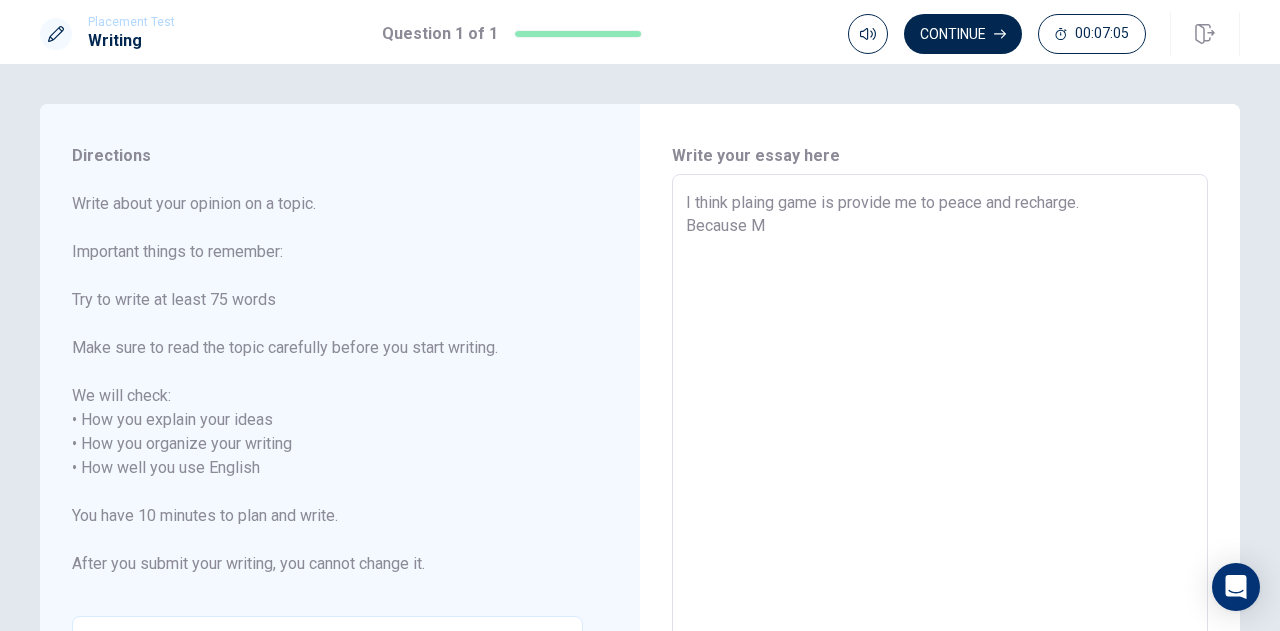type on "I think plaing game is provide me to peace and recharge.
Because" 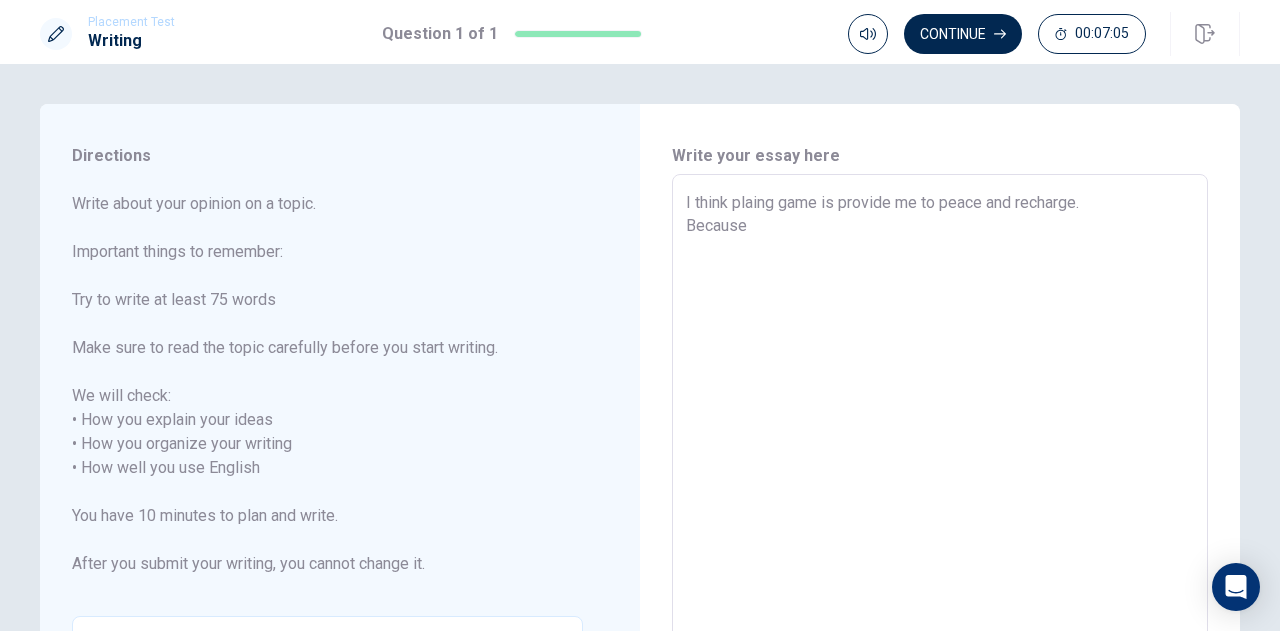 type on "x" 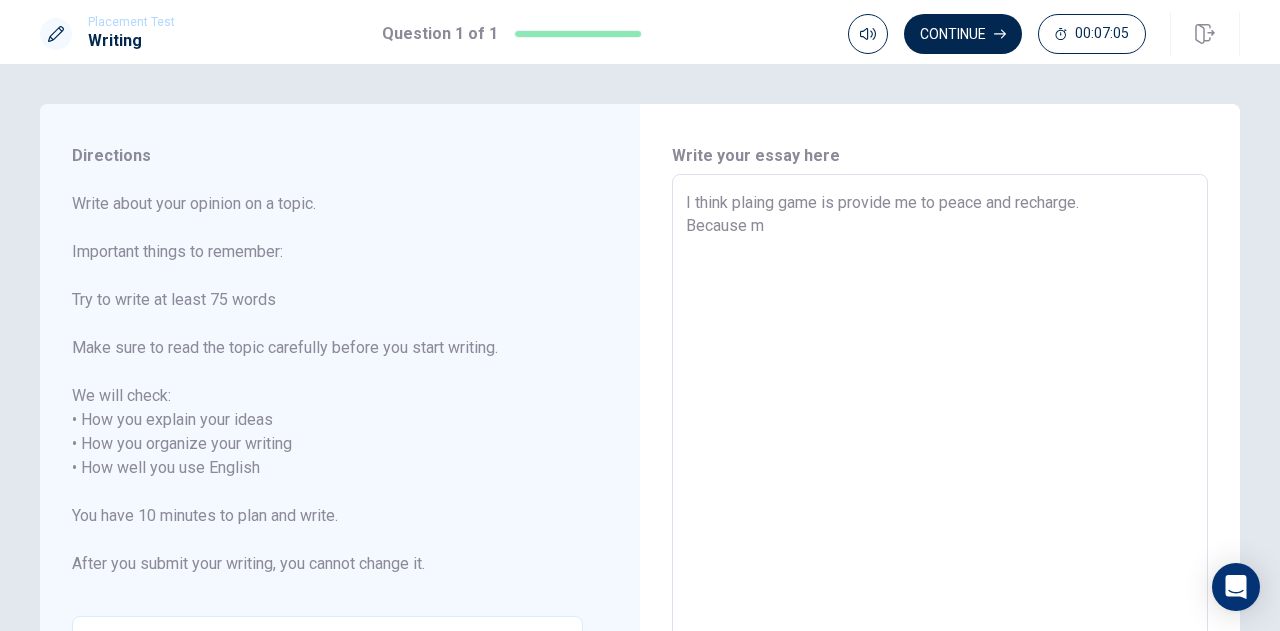 type on "x" 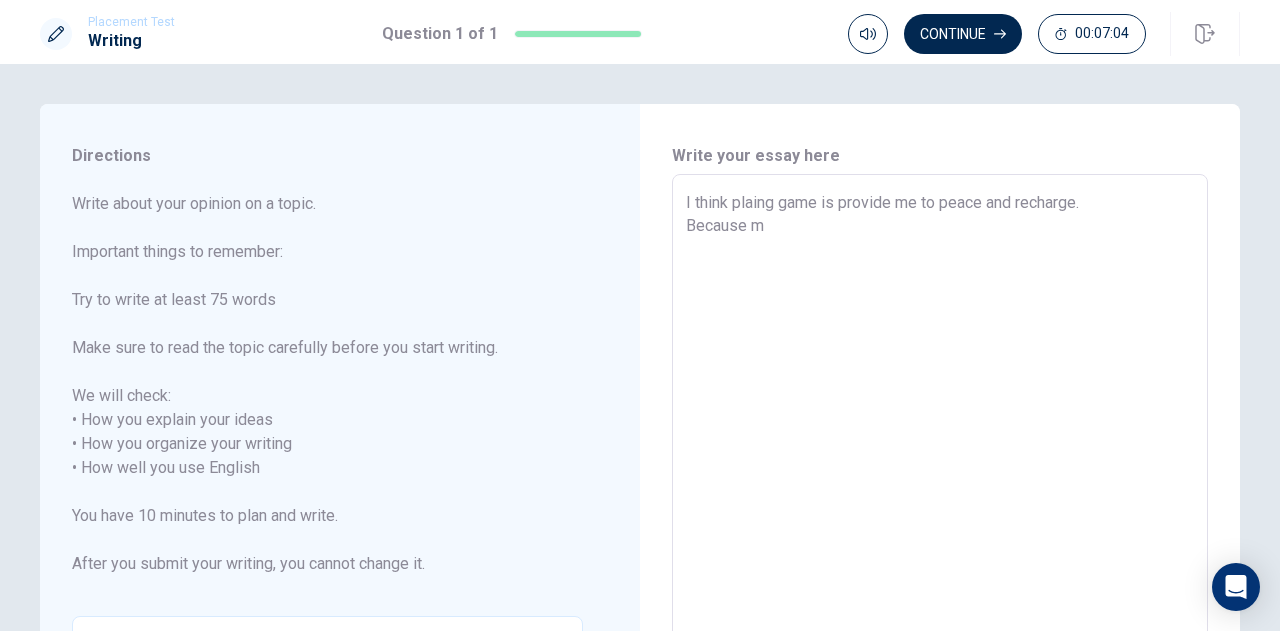 type on "I think plaing game is provide me to peace and recharge.
Because my" 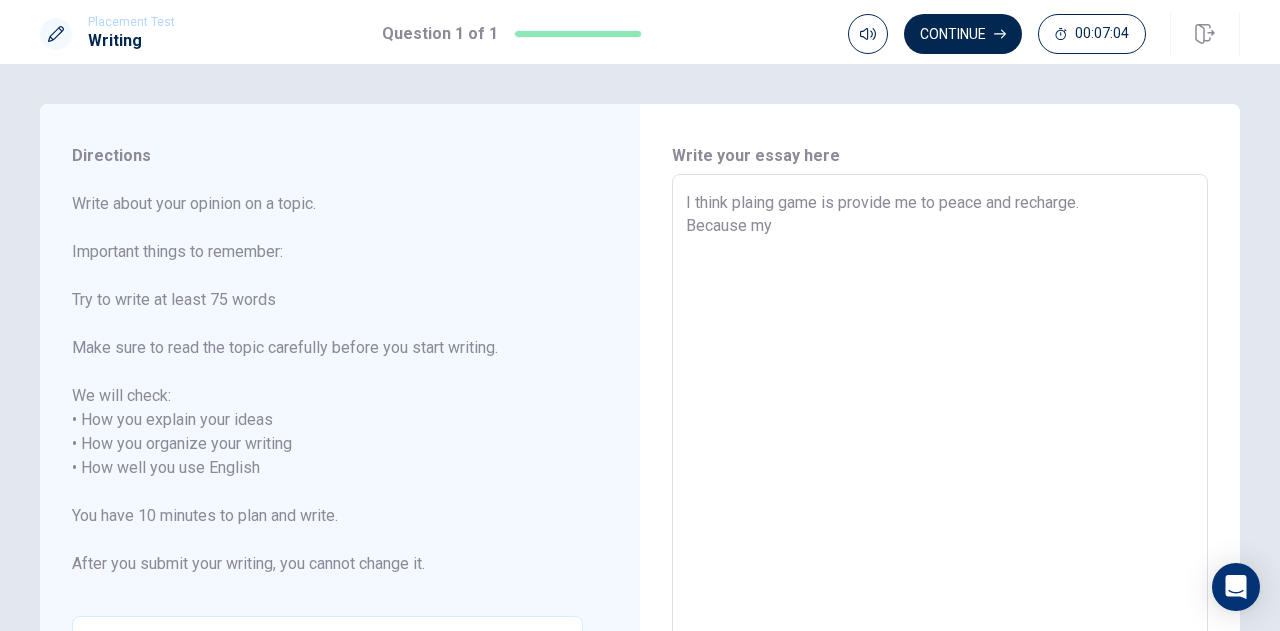type on "x" 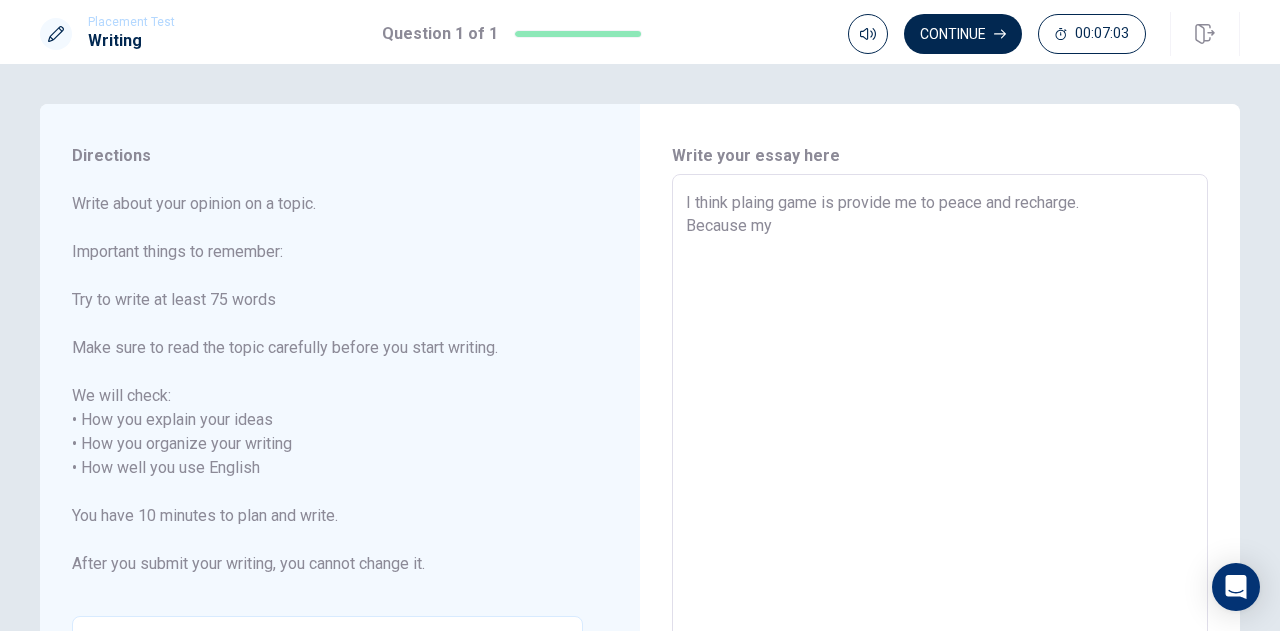 type on "I think plaing game is provide me to peace and recharge.
Because my h" 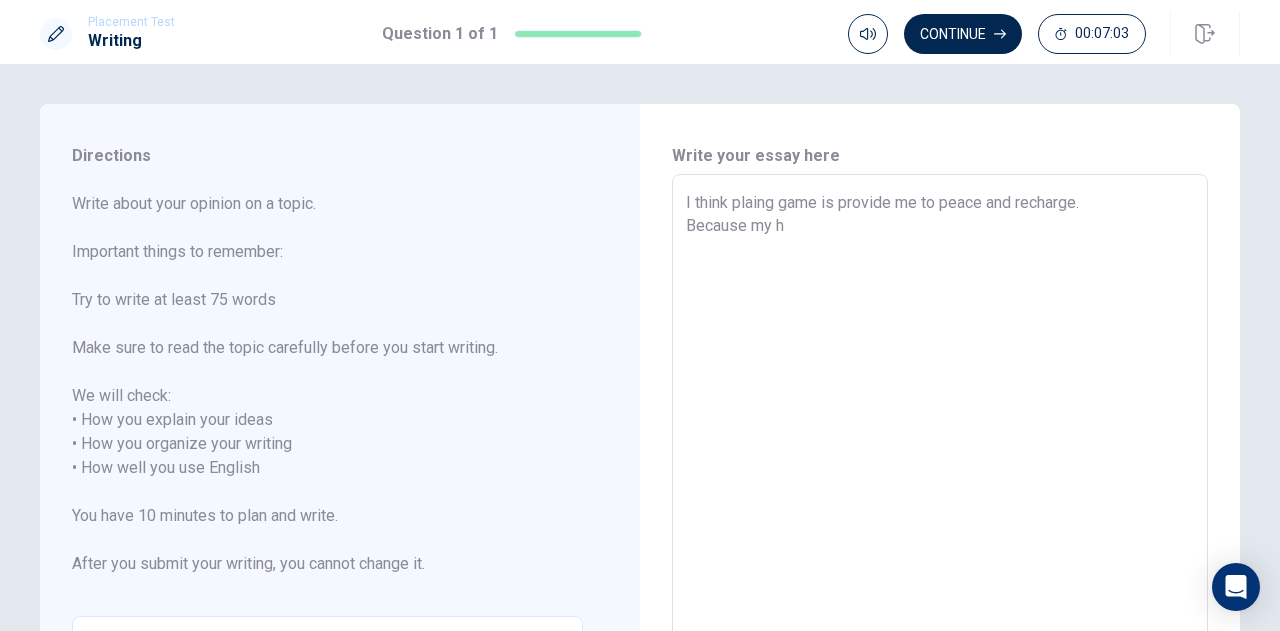 type 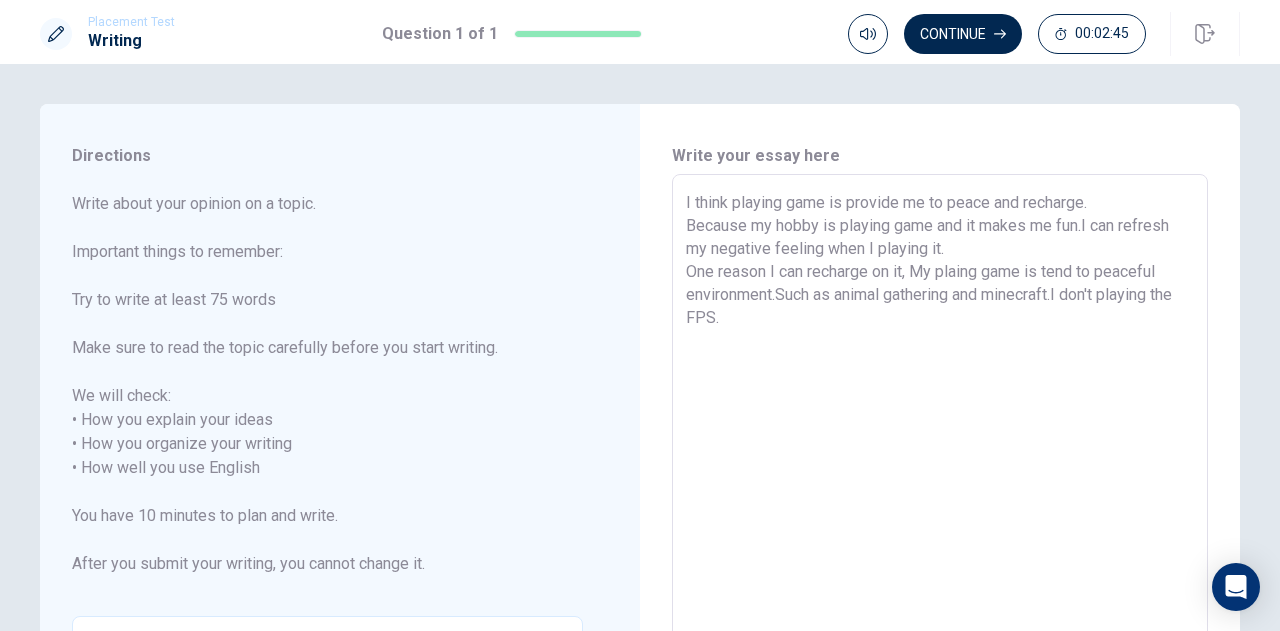 scroll, scrollTop: 51, scrollLeft: 0, axis: vertical 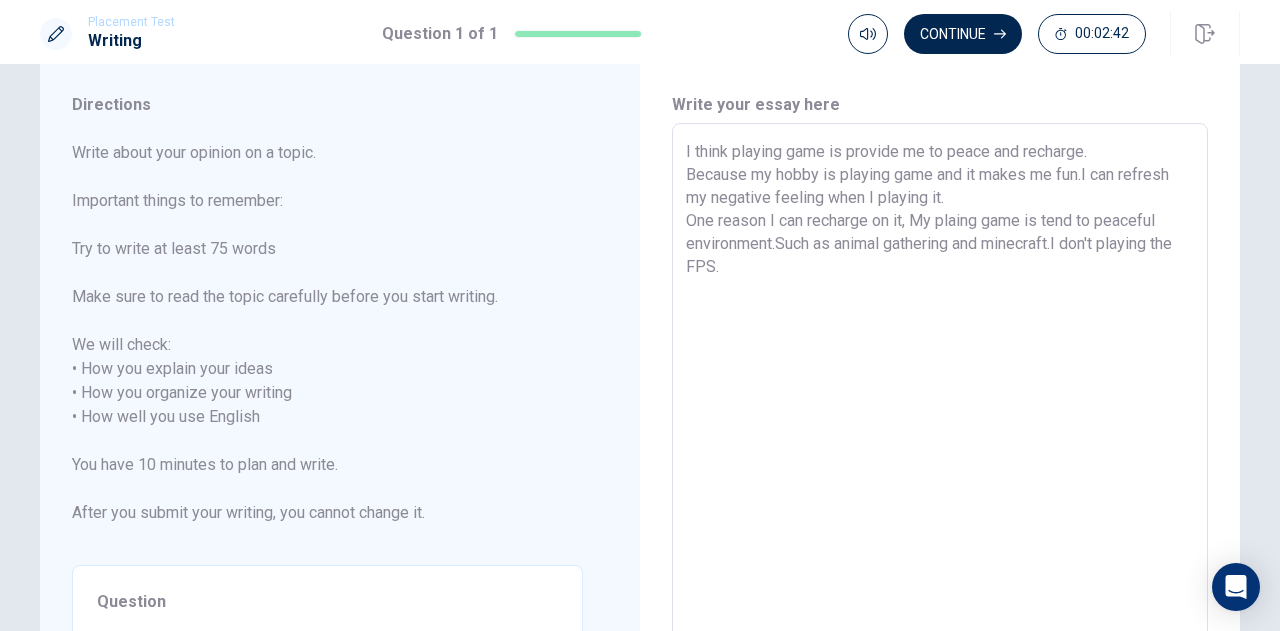 click on "I think playing game is provide me to peace and recharge.
Because my hobby is playing game and it makes me fun.I can refresh my negative feeling when I playing it.
One reason I can recharge on it, My plaing game is tend to peaceful environment.Such as animal gathering and minecraft.I don't playing the FPS. x ​" at bounding box center (940, 405) 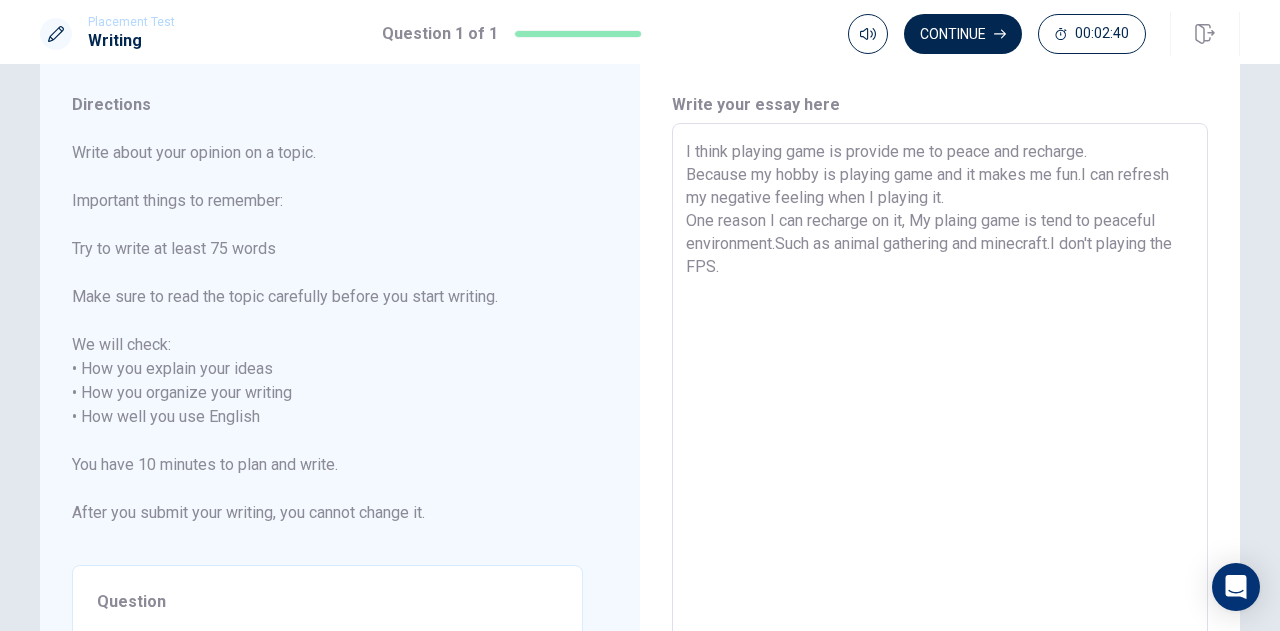 click on "I think playing game is provide me to peace and recharge.
Because my hobby is playing game and it makes me fun.I can refresh my negative feeling when I playing it.
One reason I can recharge on it, My plaing game is tend to peaceful environment.Such as animal gathering and minecraft.I don't playing the FPS." at bounding box center [940, 405] 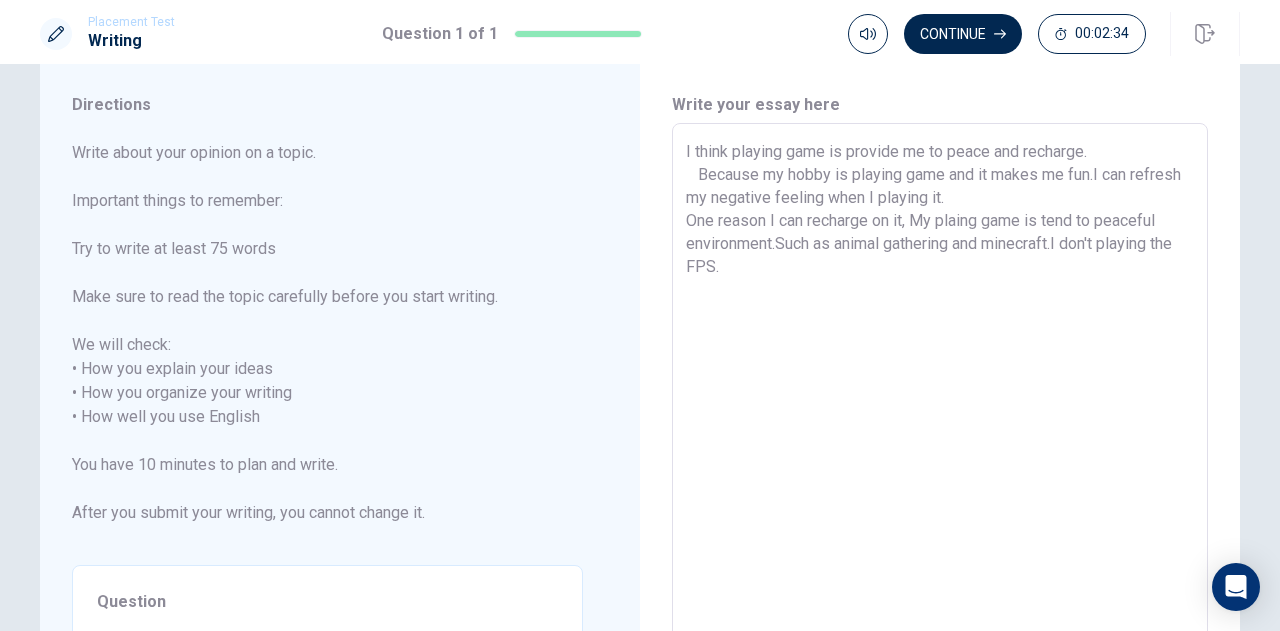 click on "I think playing game is provide me to peace and recharge.
Because my hobby is playing game and it makes me fun.I can refresh my negative feeling when I playing it.
One reason I can recharge on it, My plaing game is tend to peaceful environment.Such as animal gathering and minecraft.I don't playing the FPS. x ​" at bounding box center (940, 405) 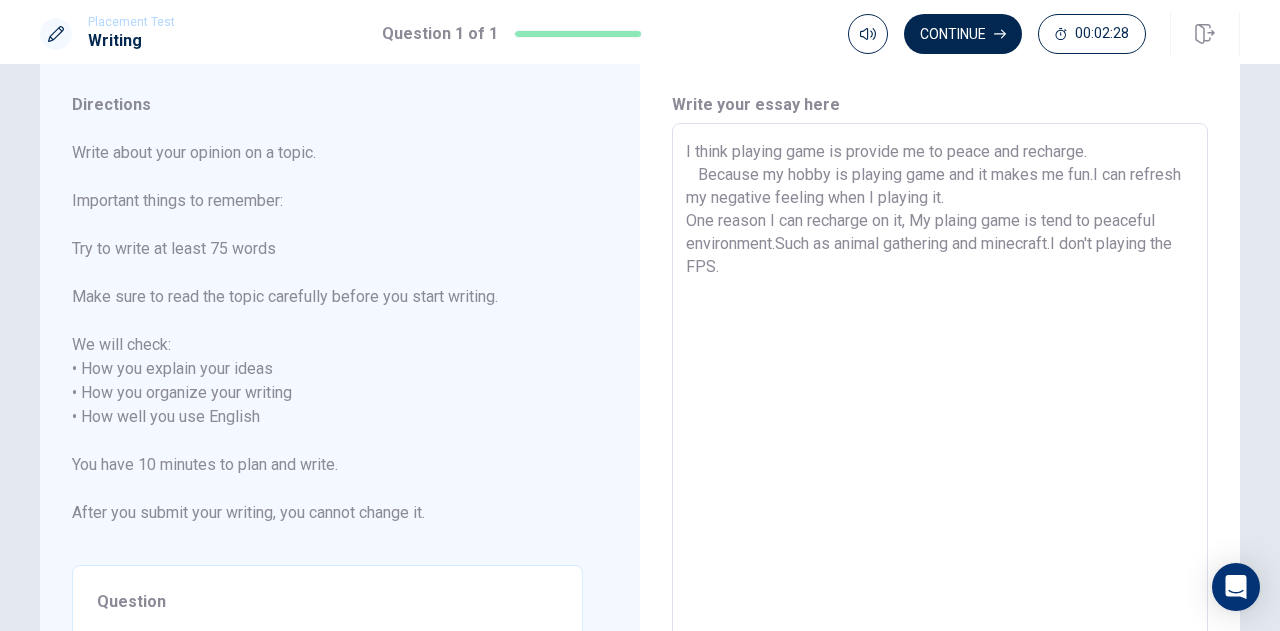 click on "I think playing game is provide me to peace and recharge.
Because my hobby is playing game and it makes me fun.I can refresh my negative feeling when I playing it.
One reason I can recharge on it, My plaing game is tend to peaceful environment.Such as animal gathering and minecraft.I don't playing the FPS." at bounding box center [940, 405] 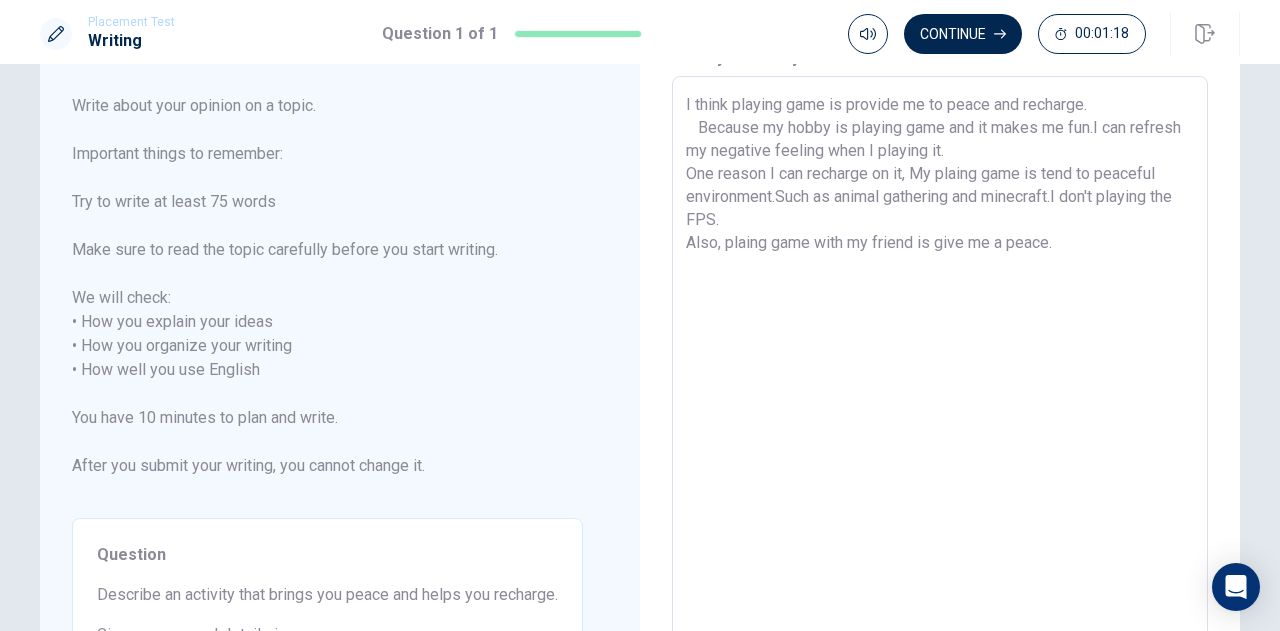 scroll, scrollTop: 99, scrollLeft: 0, axis: vertical 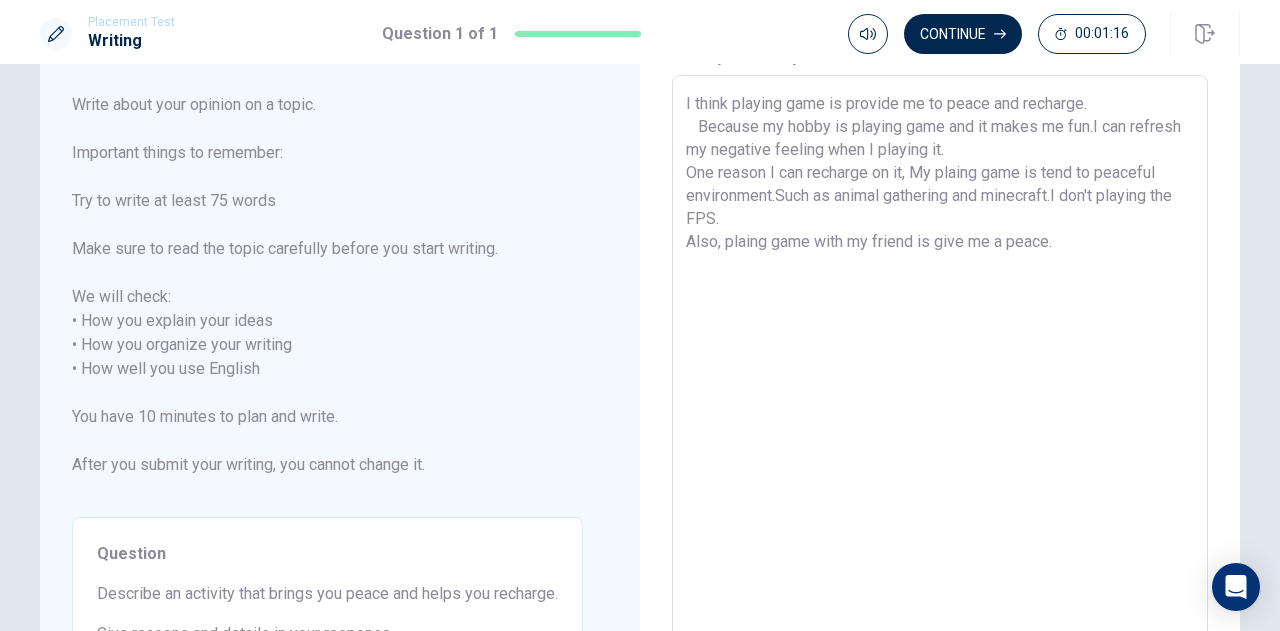 click on "I think playing game is provide me to peace and recharge.
Because my hobby is playing game and it makes me fun.I can refresh my negative feeling when I playing it.
One reason I can recharge on it, My plaing game is tend to peaceful environment.Such as animal gathering and minecraft.I don't playing the FPS.
Also, plaing game with my friend is give me a peace." at bounding box center [940, 357] 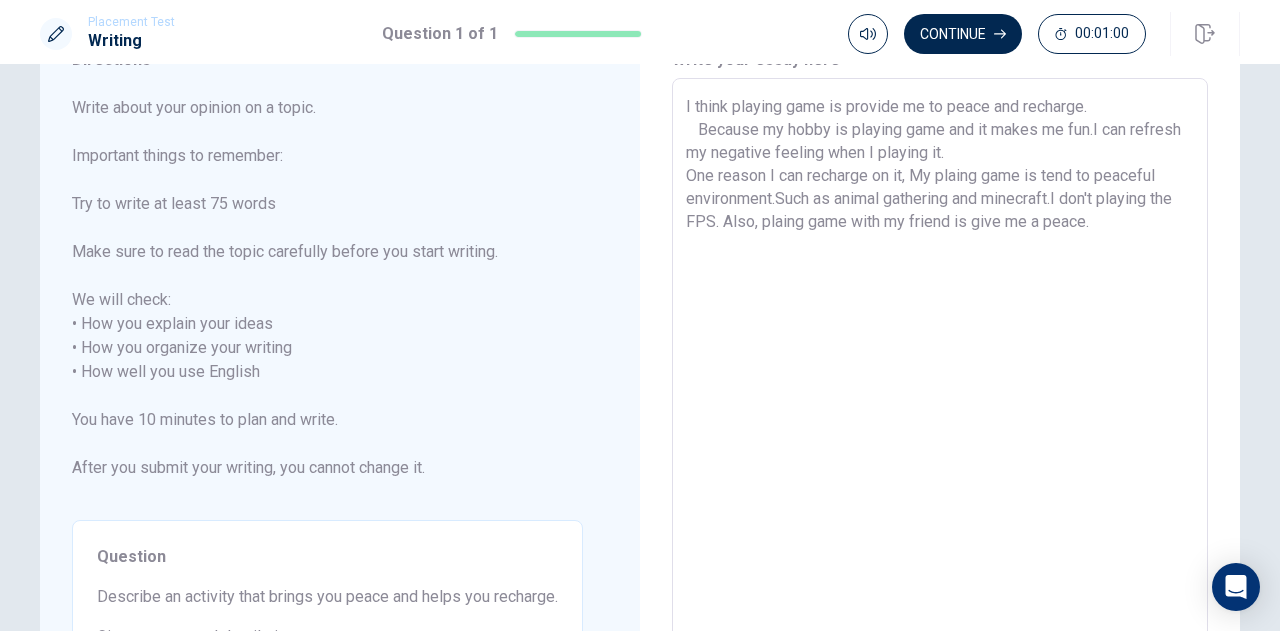 scroll, scrollTop: 105, scrollLeft: 0, axis: vertical 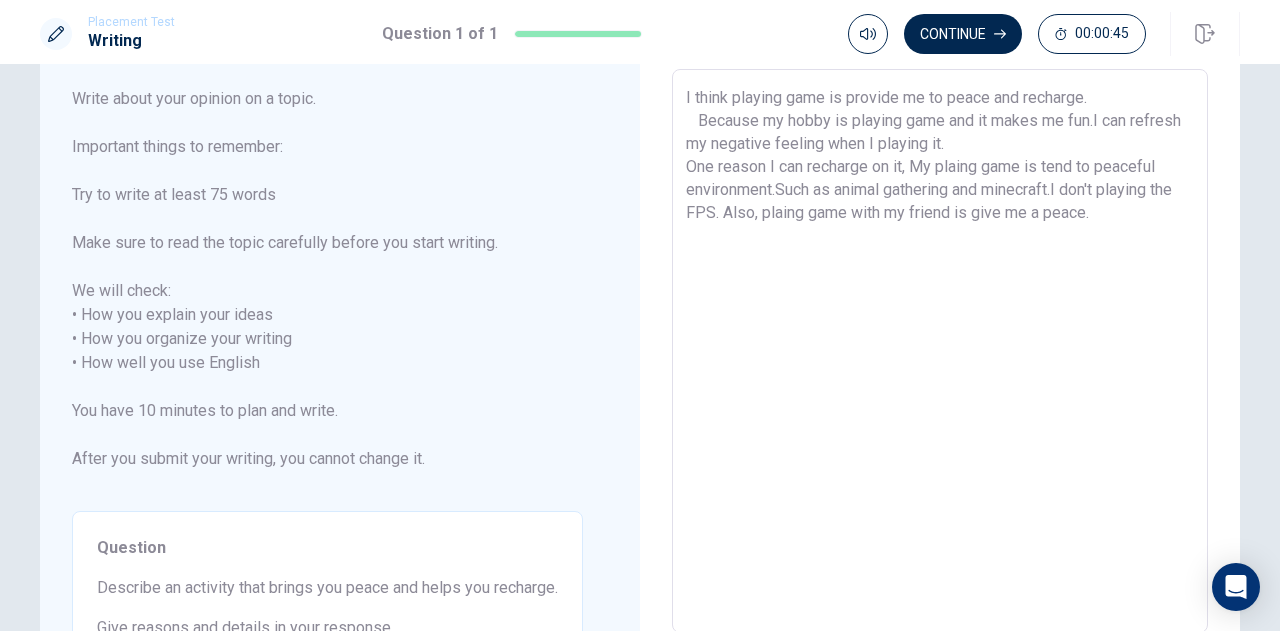click on "I think playing game is provide me to peace and recharge.
Because my hobby is playing game and it makes me fun.I can refresh my negative feeling when I playing it.
One reason I can recharge on it, My plaing game is tend to peaceful environment.Such as animal gathering and minecraft.I don't playing the FPS. Also, plaing game with my friend is give me a peace." at bounding box center [940, 351] 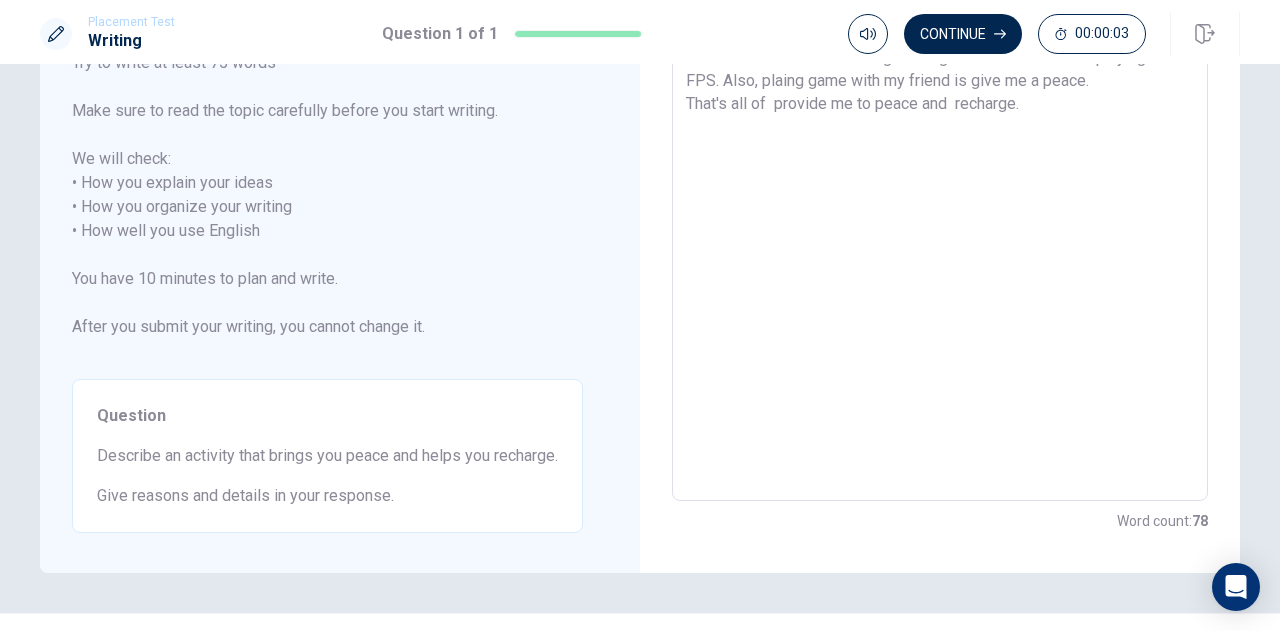 scroll, scrollTop: 61, scrollLeft: 0, axis: vertical 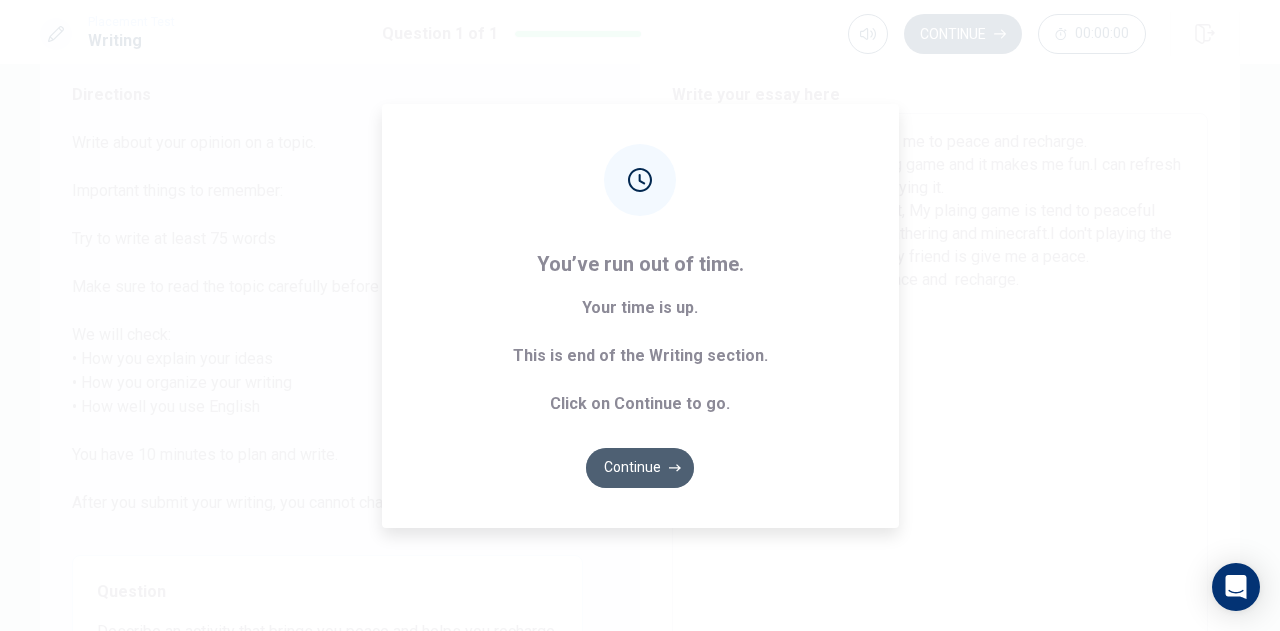 click on "Continue" at bounding box center (640, 468) 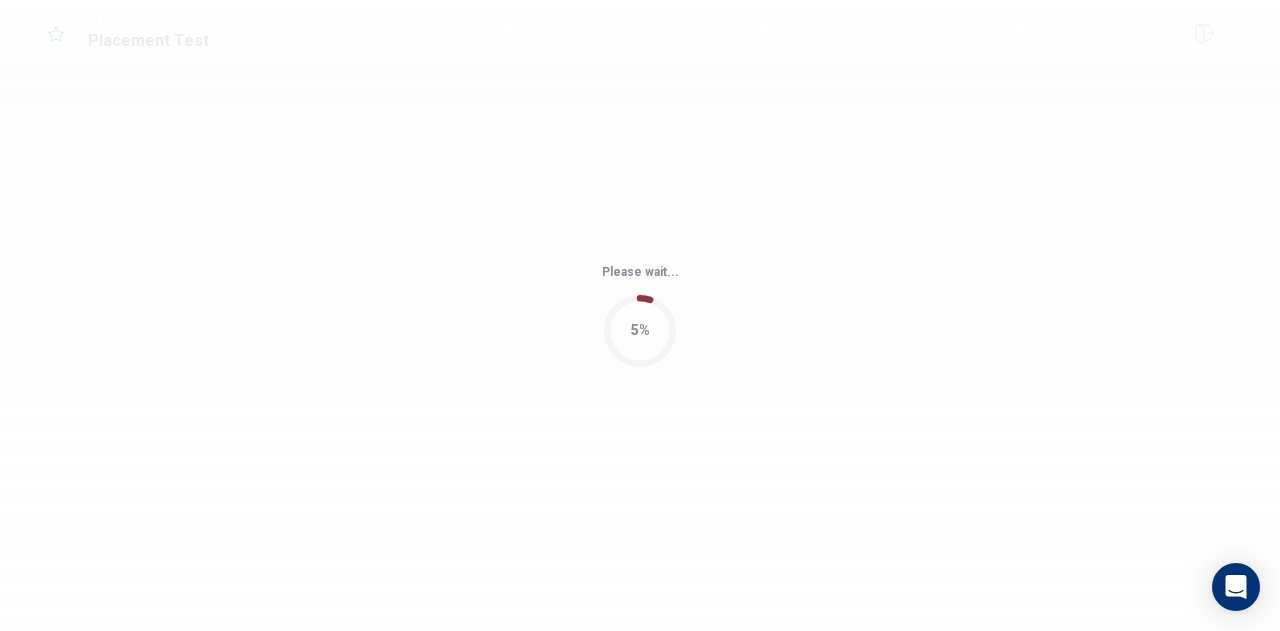 scroll, scrollTop: 0, scrollLeft: 0, axis: both 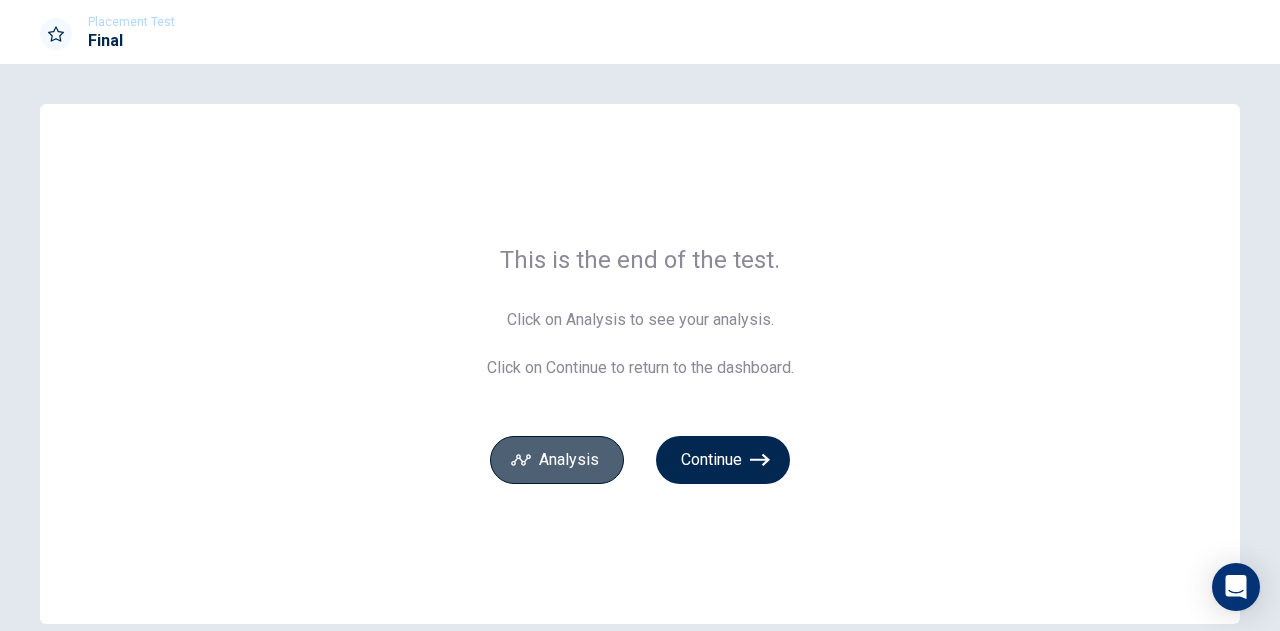 click on "Analysis" at bounding box center (557, 460) 